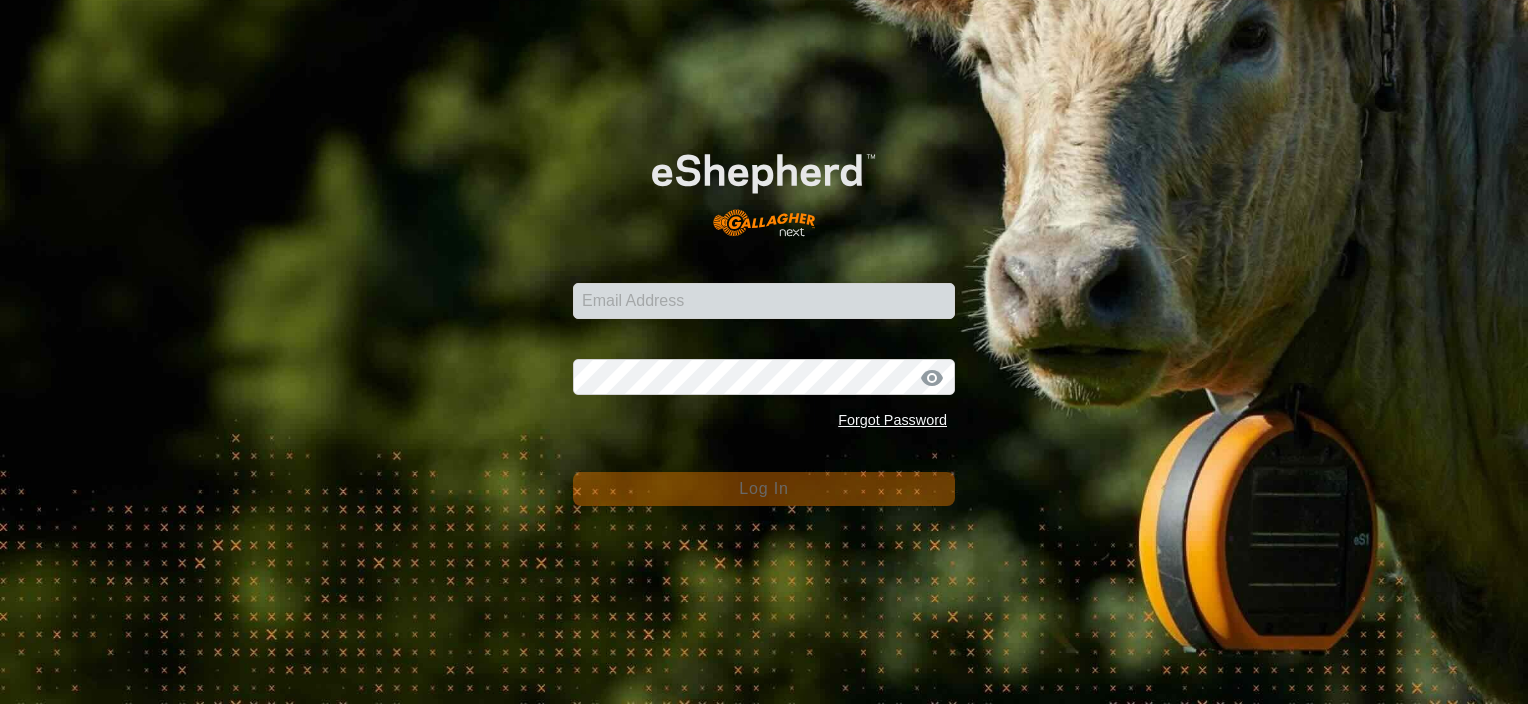 scroll, scrollTop: 0, scrollLeft: 0, axis: both 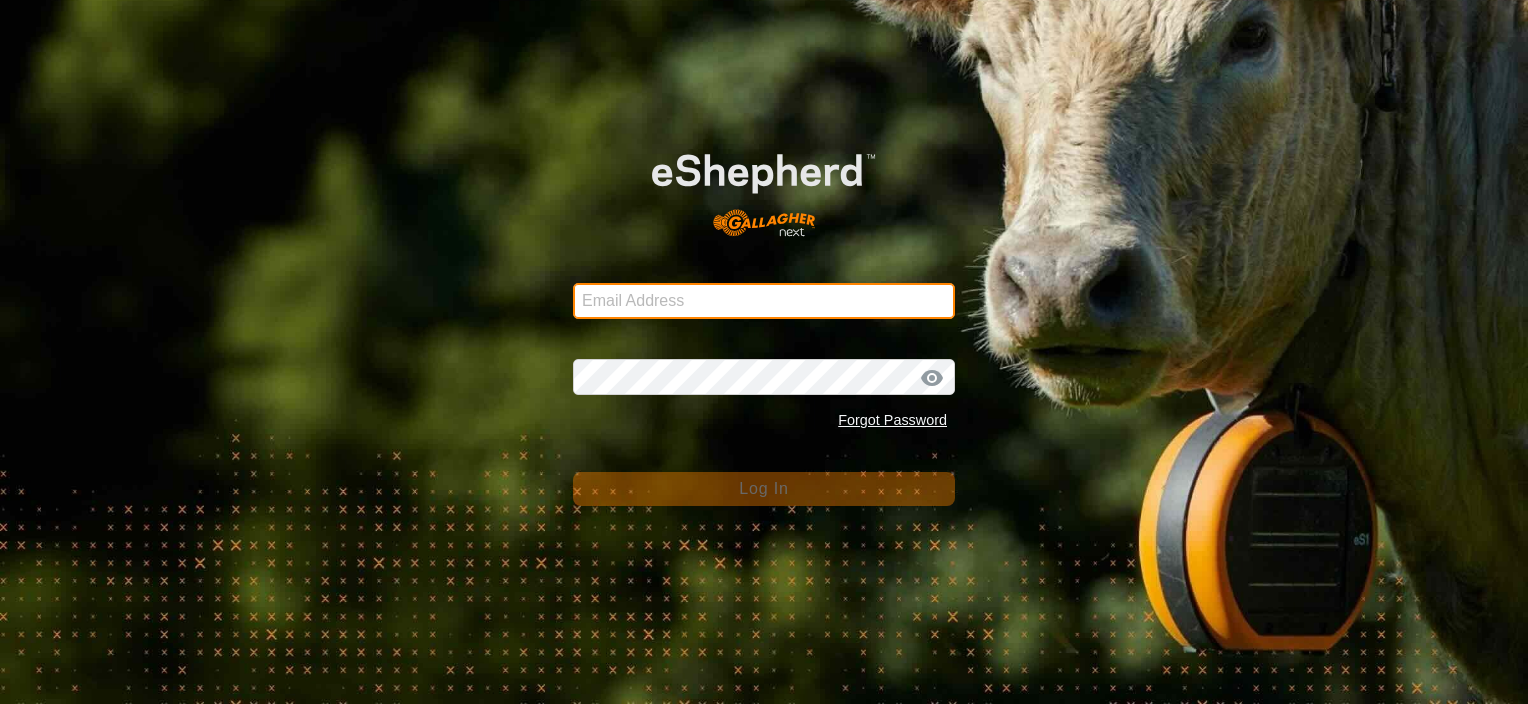 type on "[EMAIL_ADDRESS][DOMAIN_NAME]" 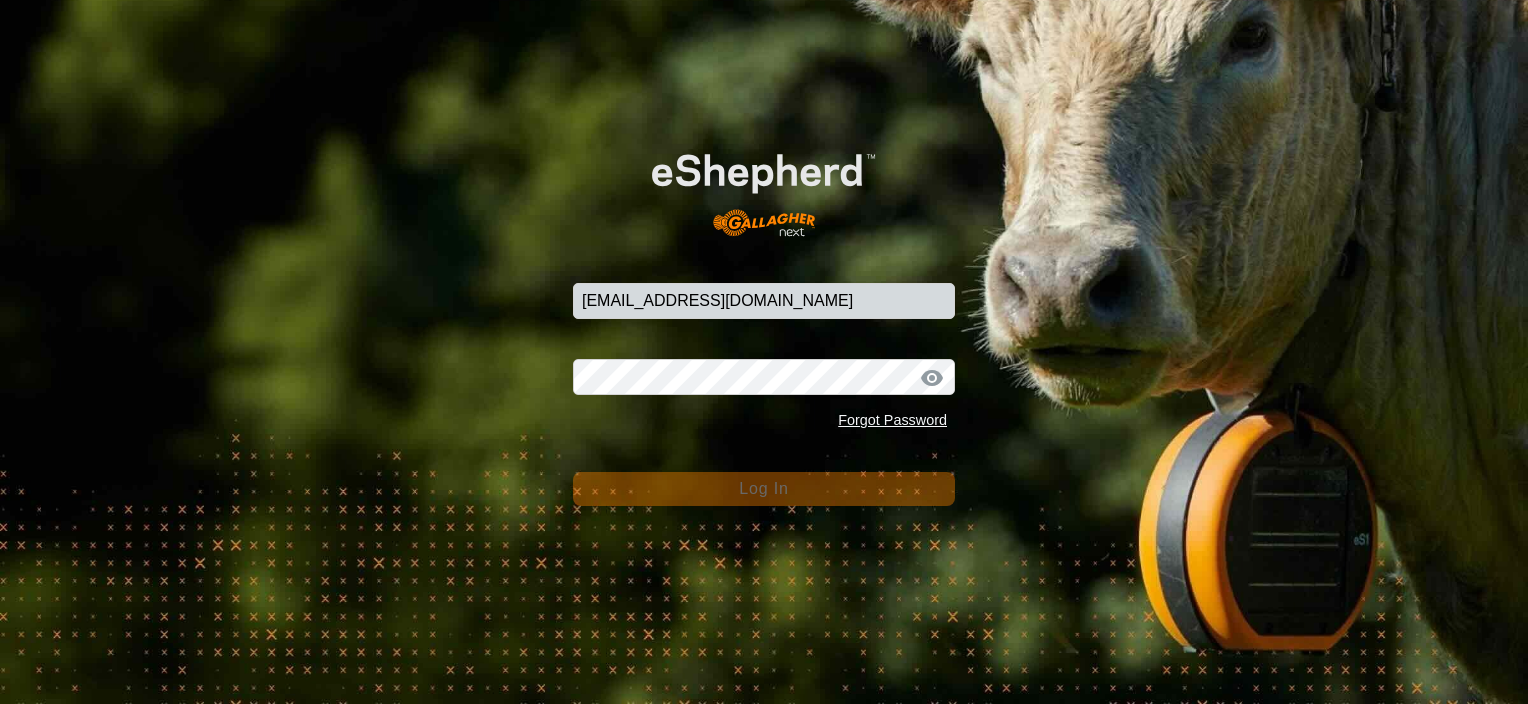 scroll, scrollTop: 0, scrollLeft: 0, axis: both 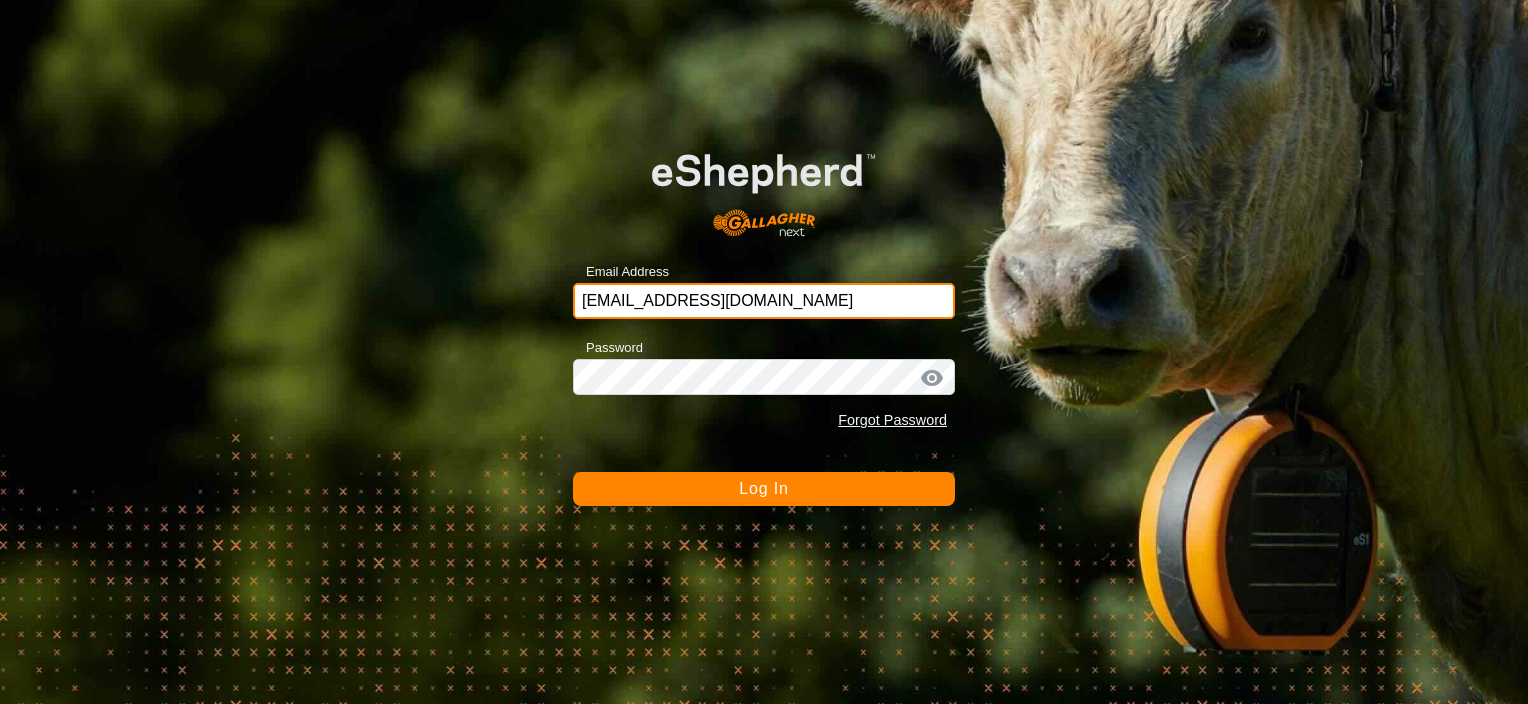 click on "[EMAIL_ADDRESS][DOMAIN_NAME]" at bounding box center [764, 301] 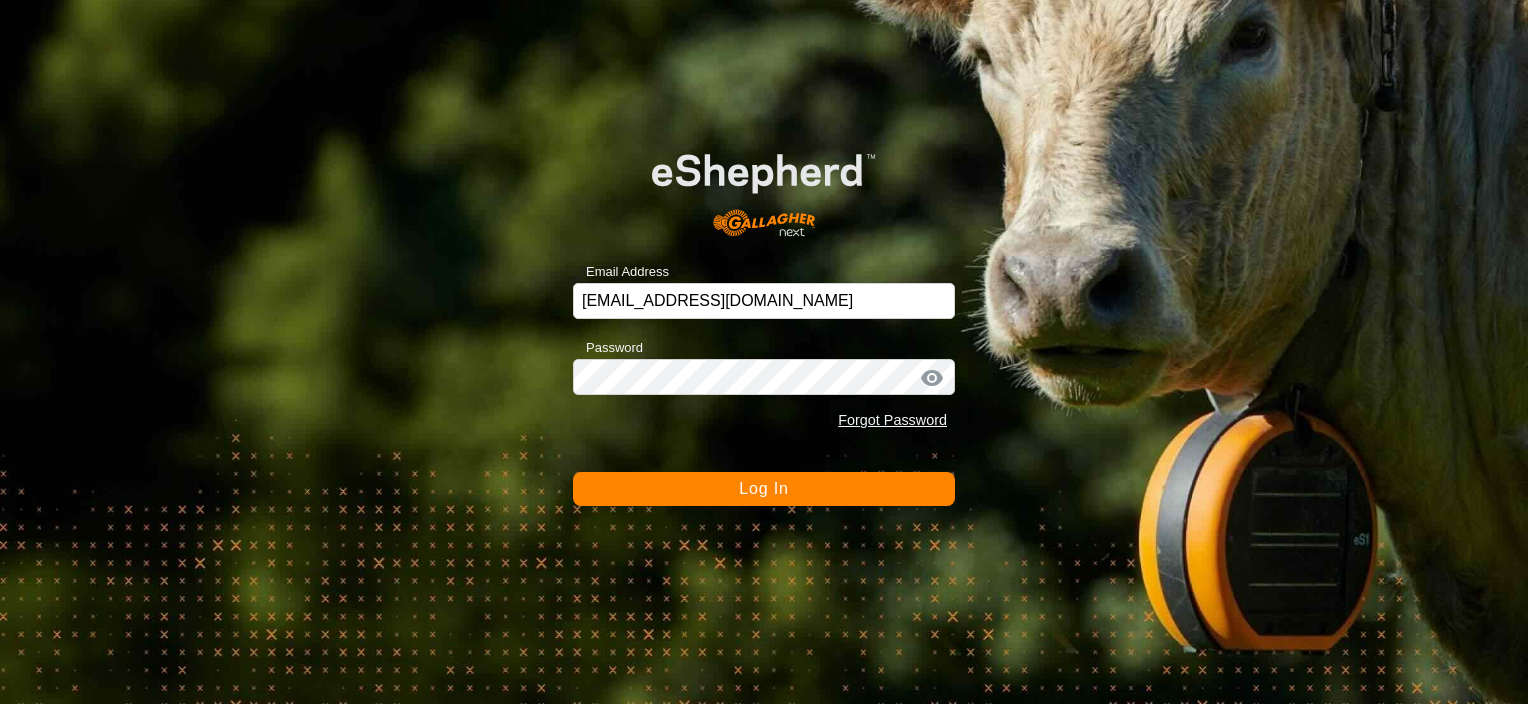click on "Log In" 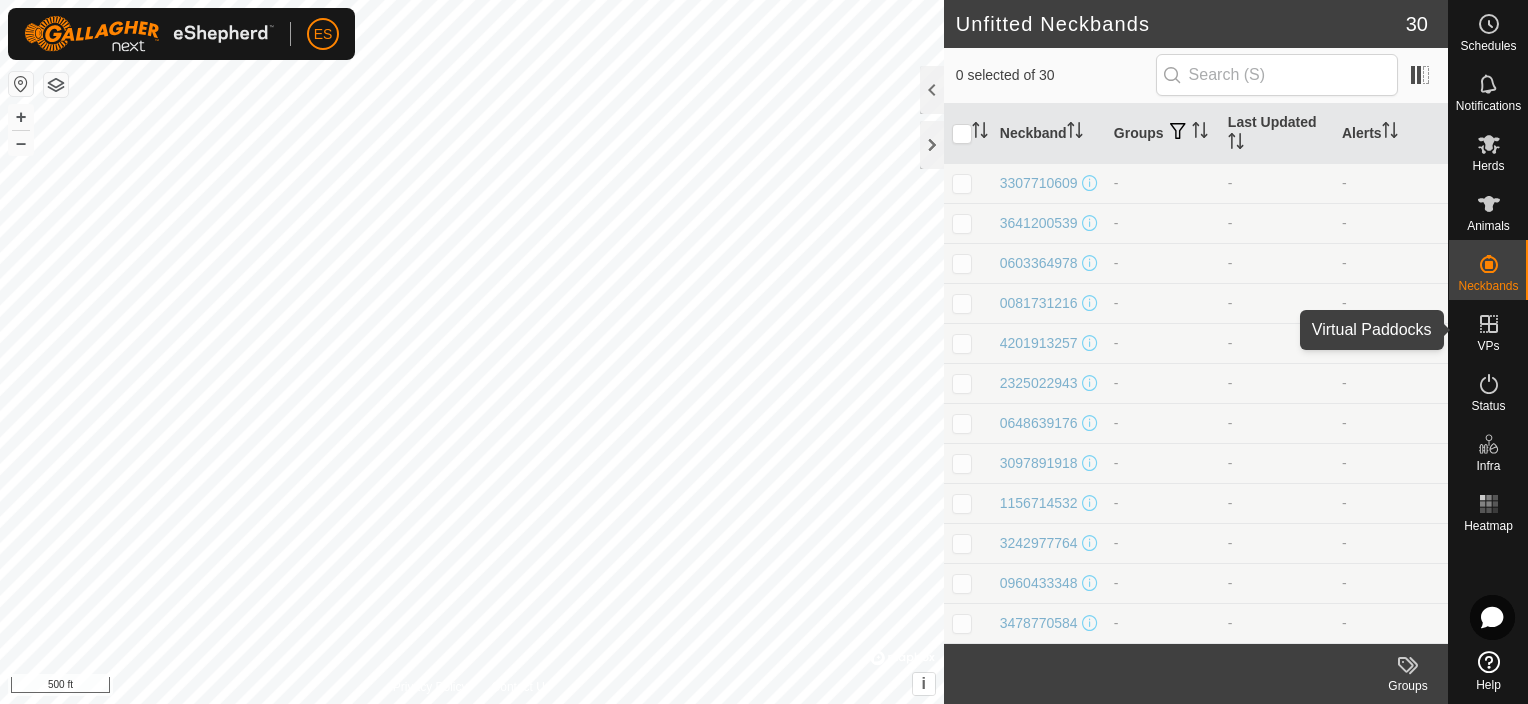 click at bounding box center (1489, 324) 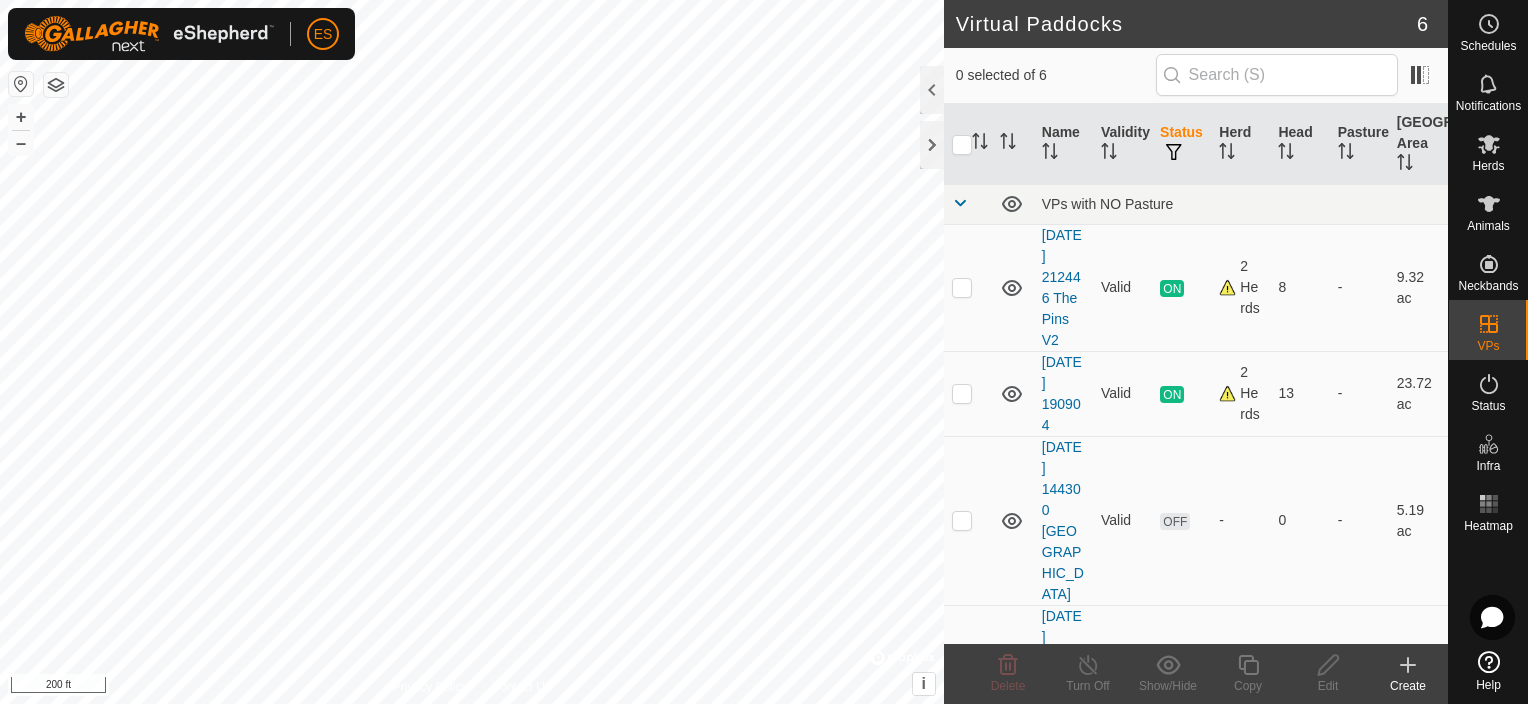 checkbox on "true" 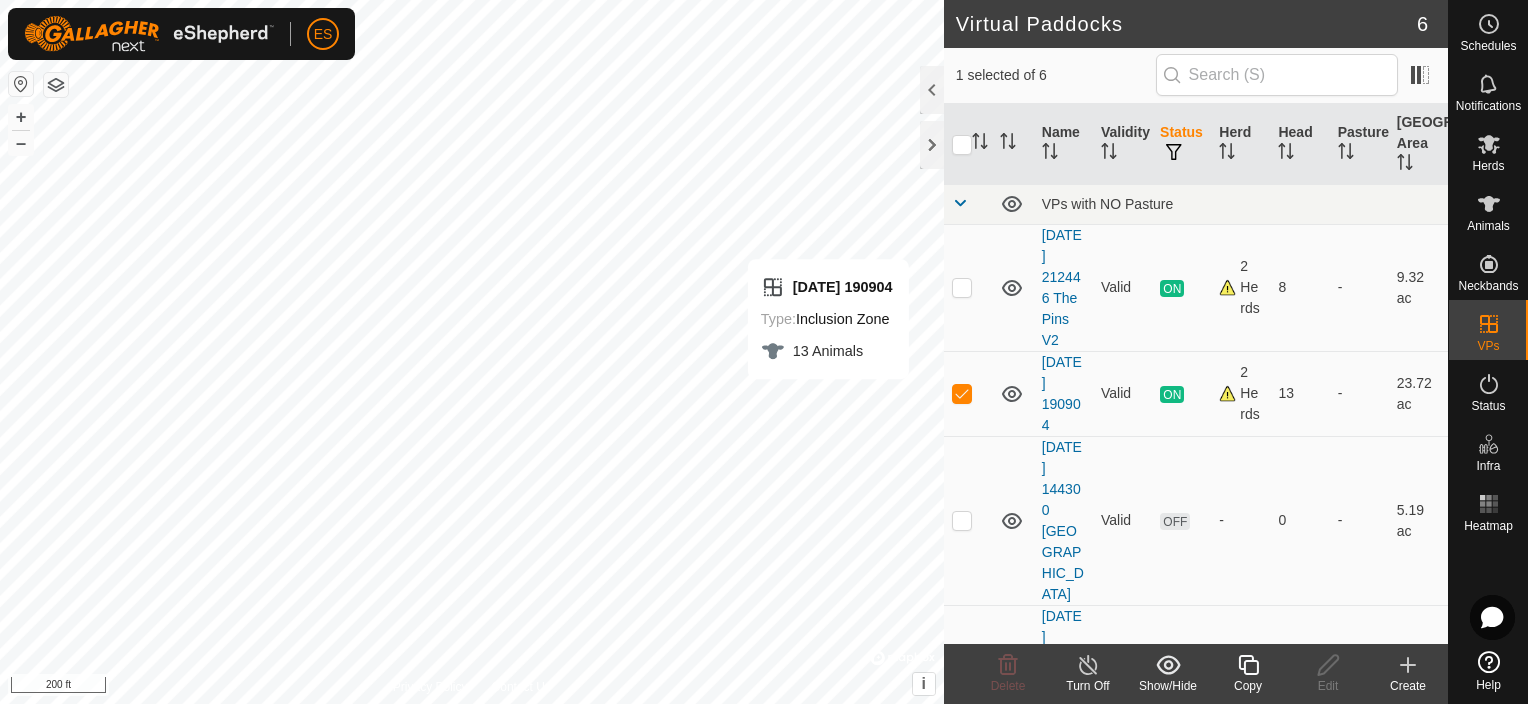 click 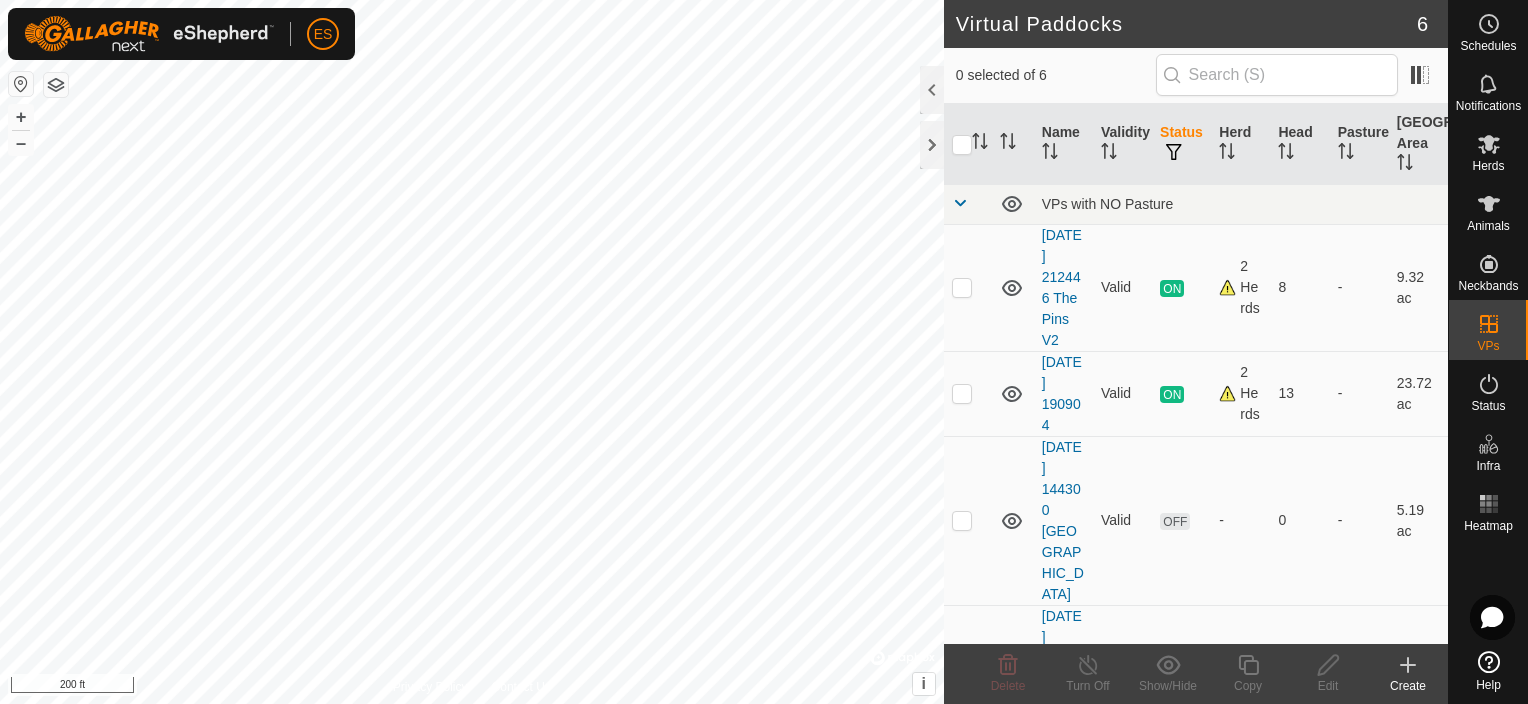 checkbox on "true" 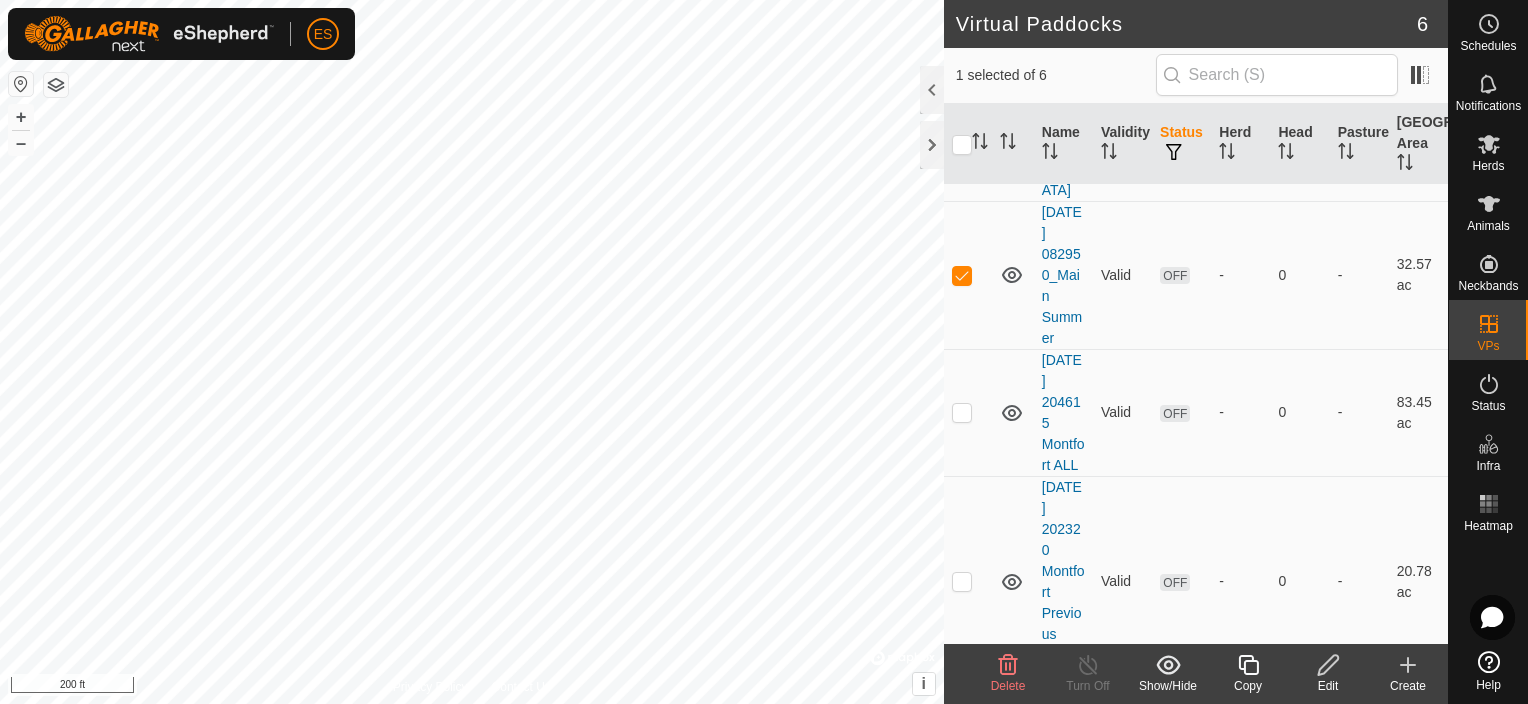 scroll, scrollTop: 404, scrollLeft: 0, axis: vertical 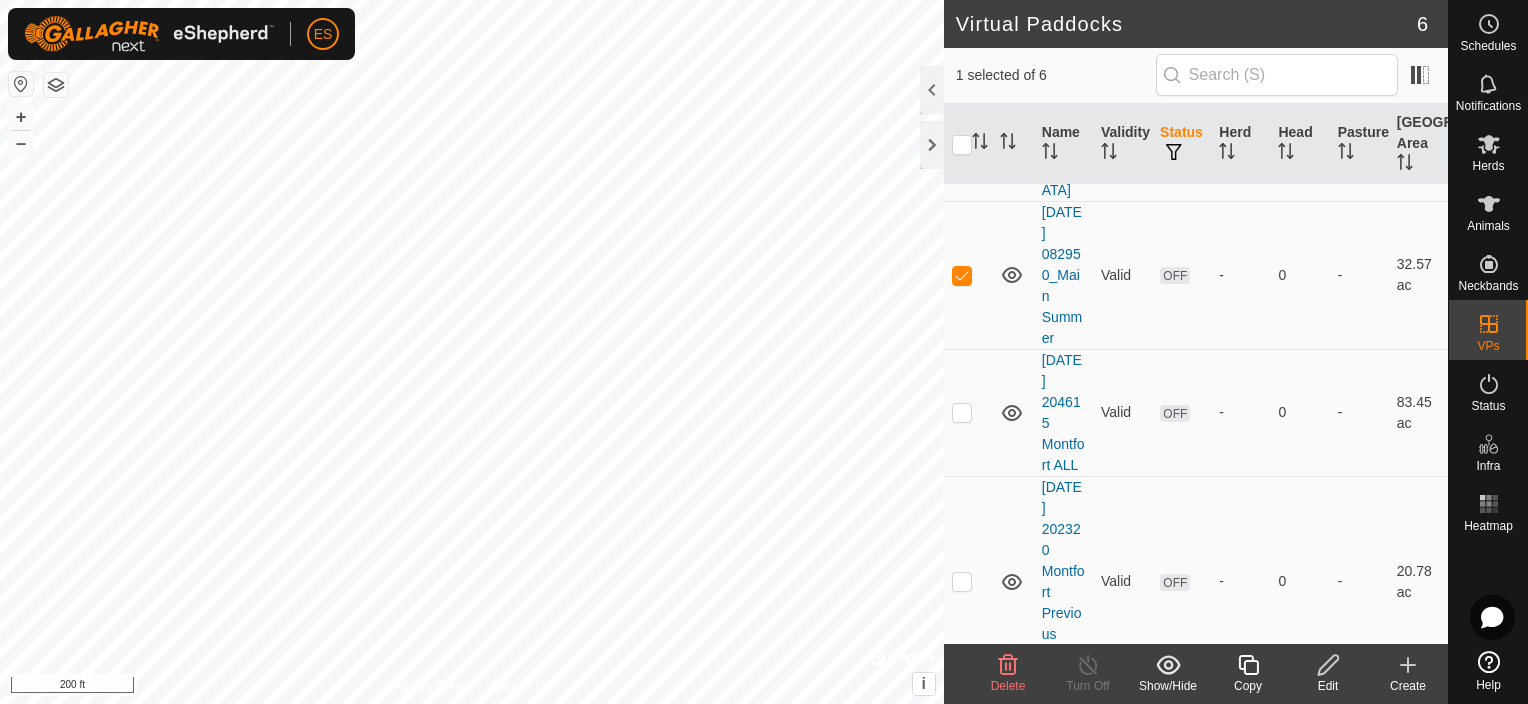 checkbox on "false" 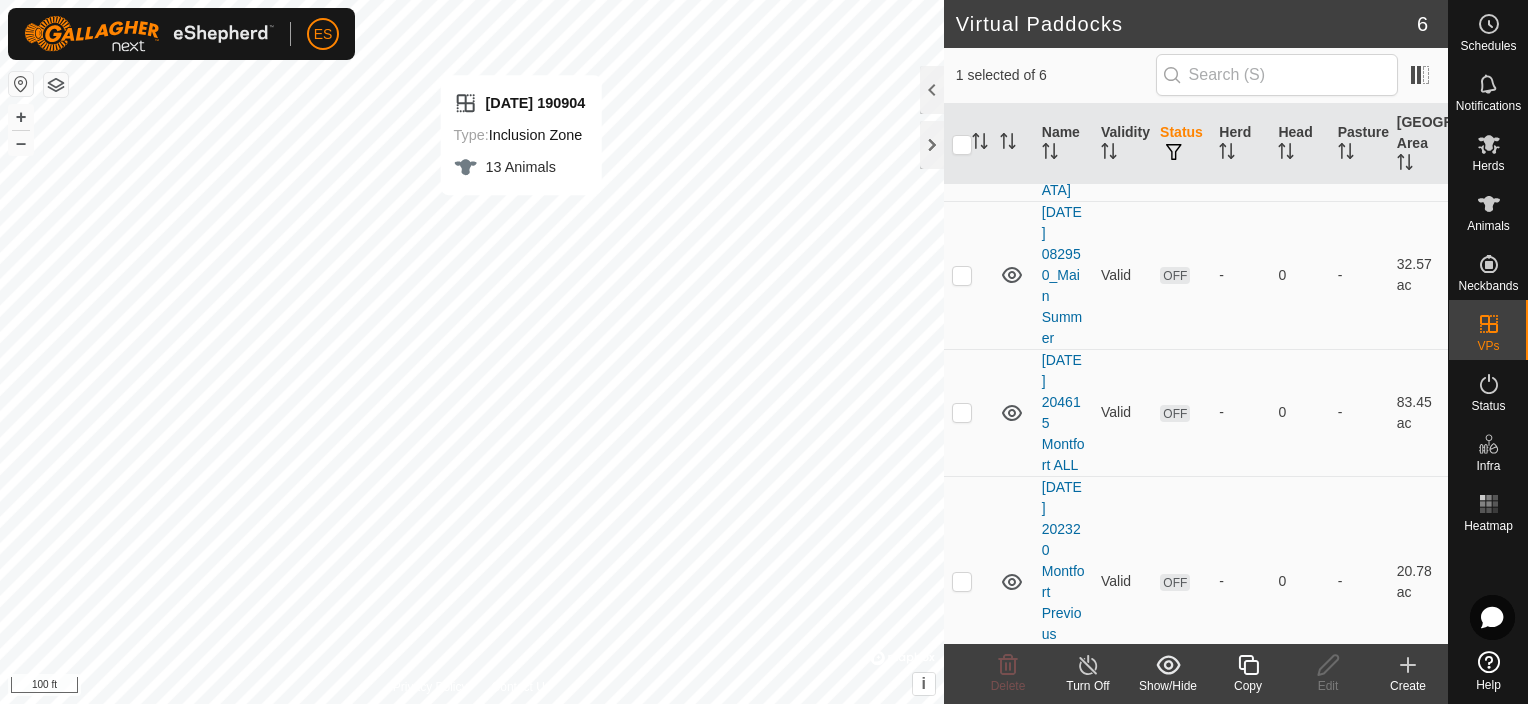 checkbox on "false" 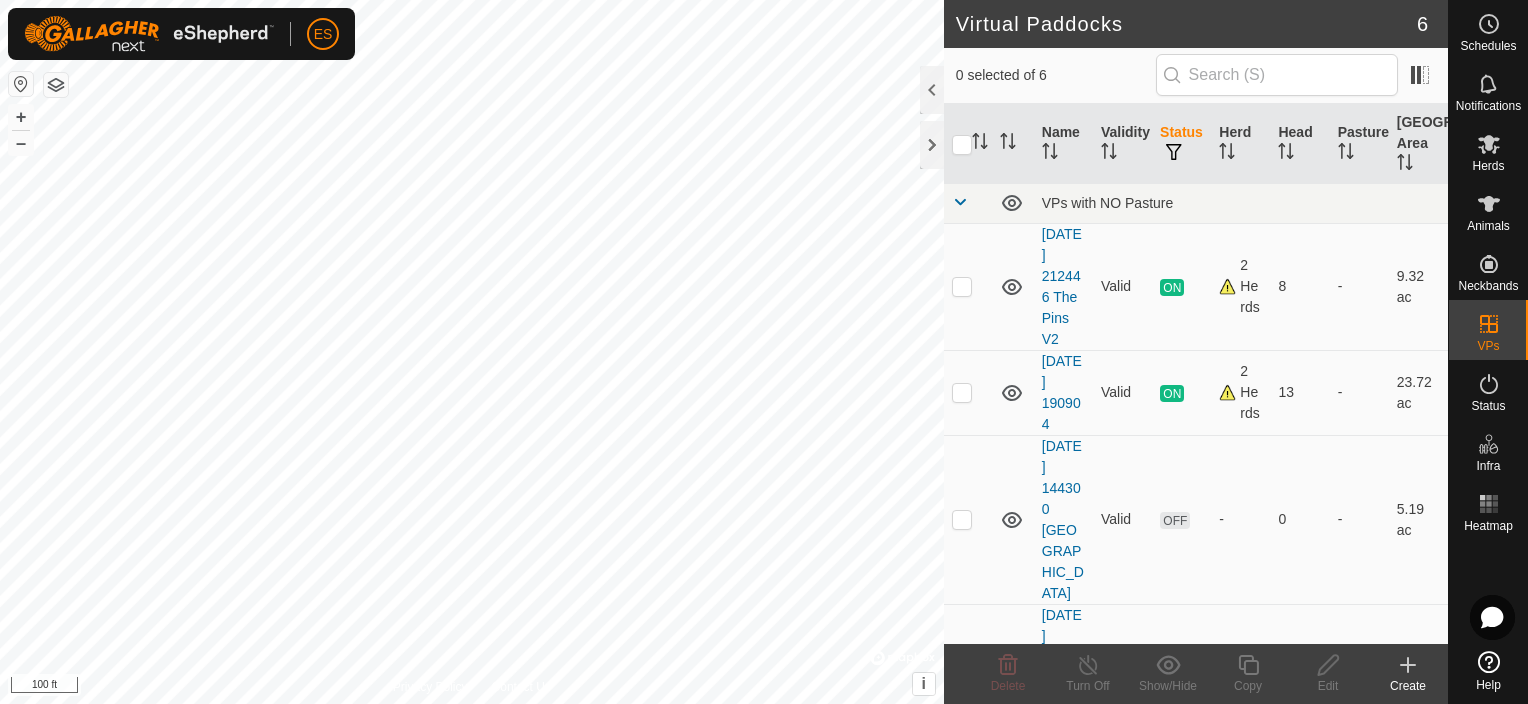 scroll, scrollTop: 0, scrollLeft: 0, axis: both 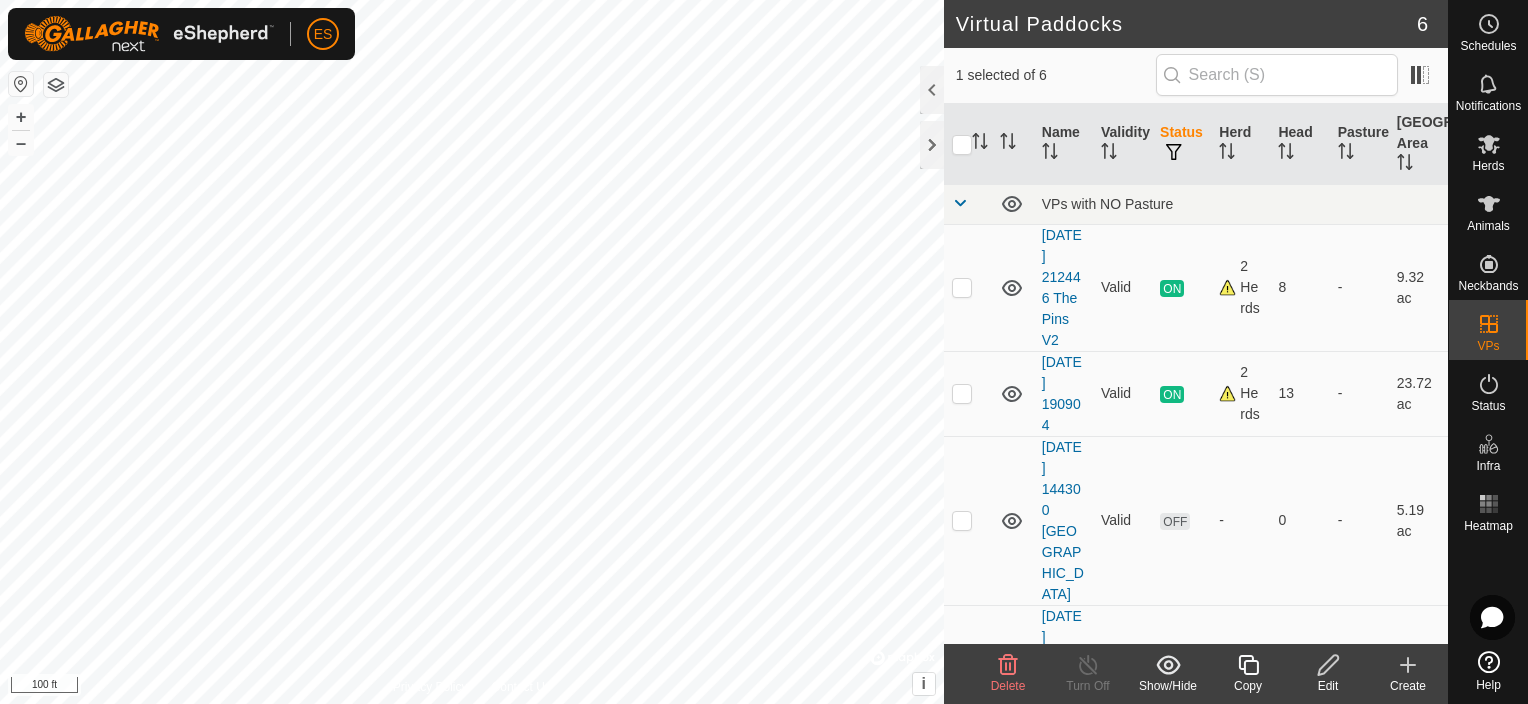 checkbox on "true" 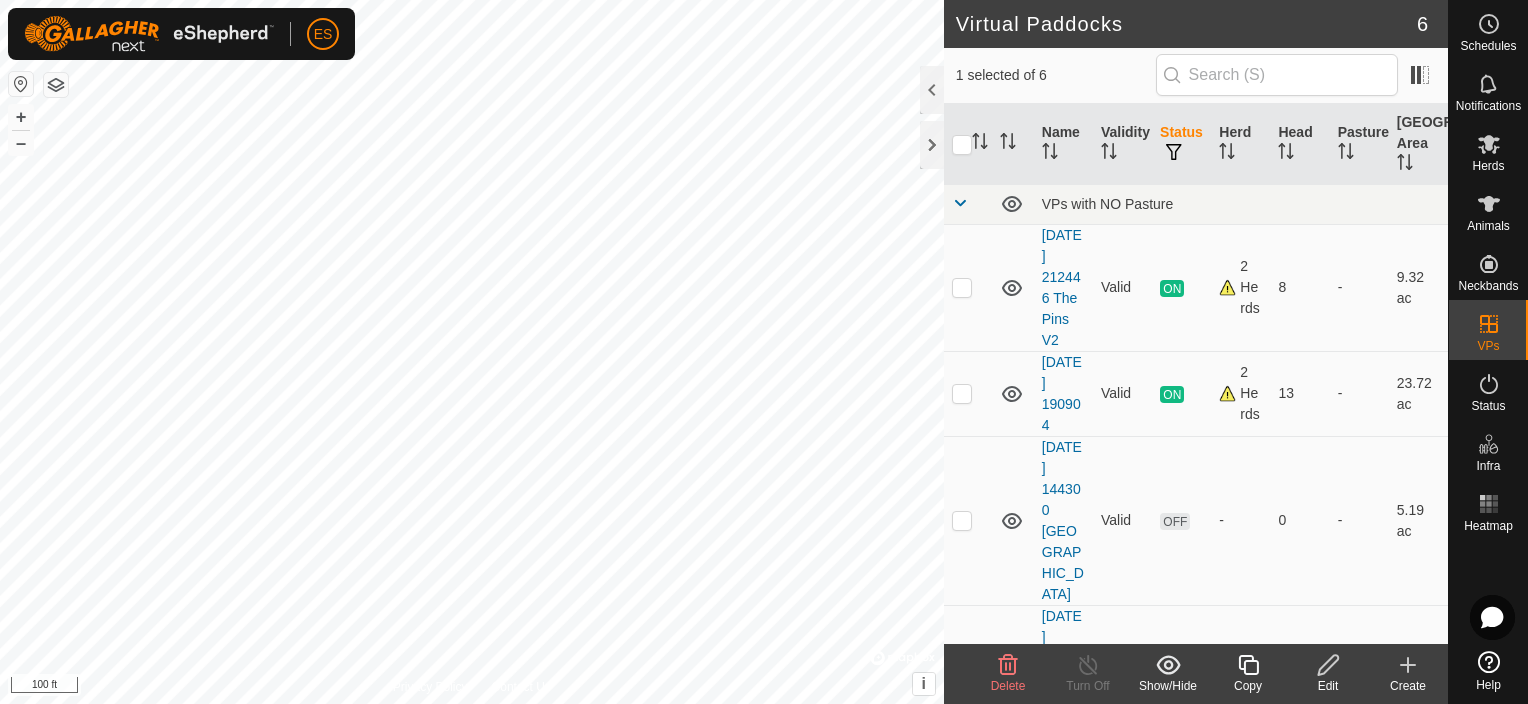 checkbox on "false" 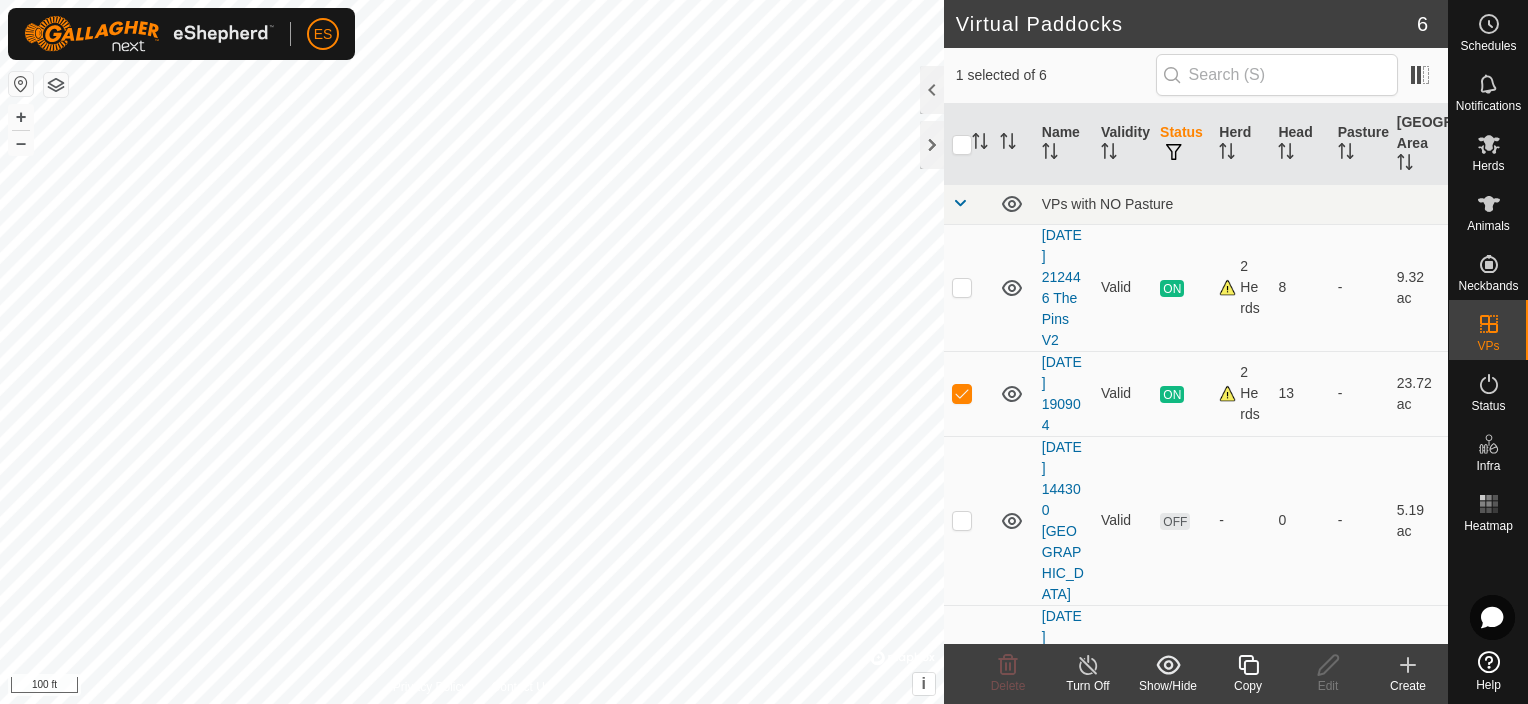 checkbox on "false" 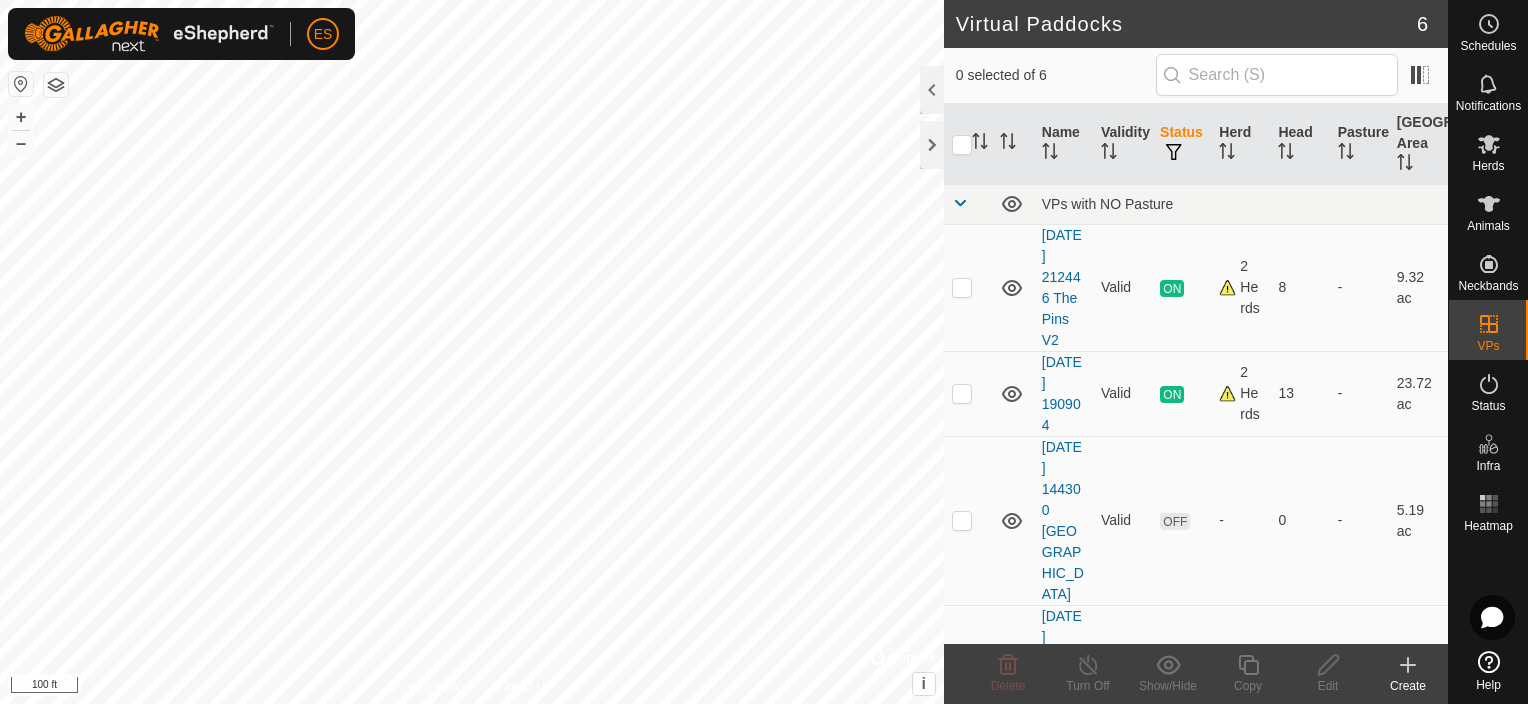 checkbox on "true" 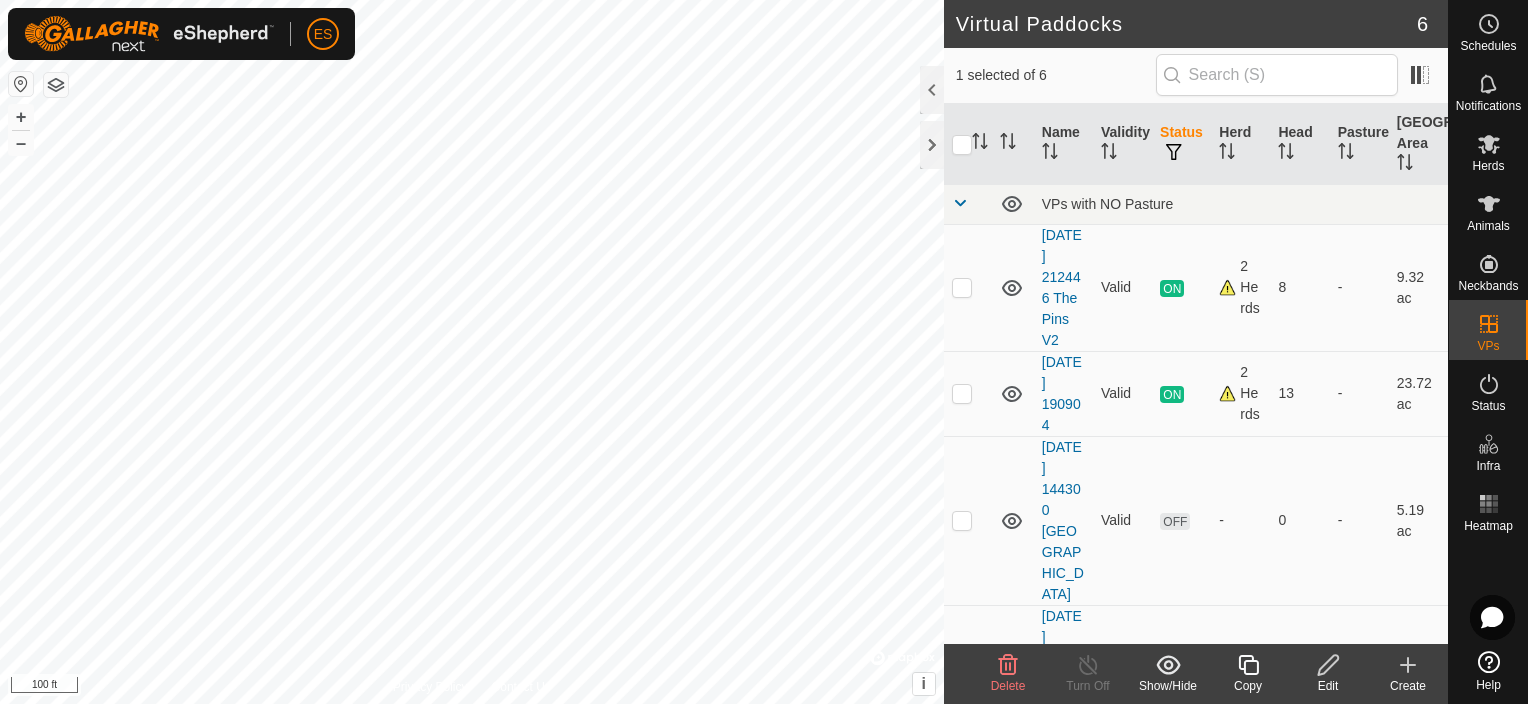 checkbox on "true" 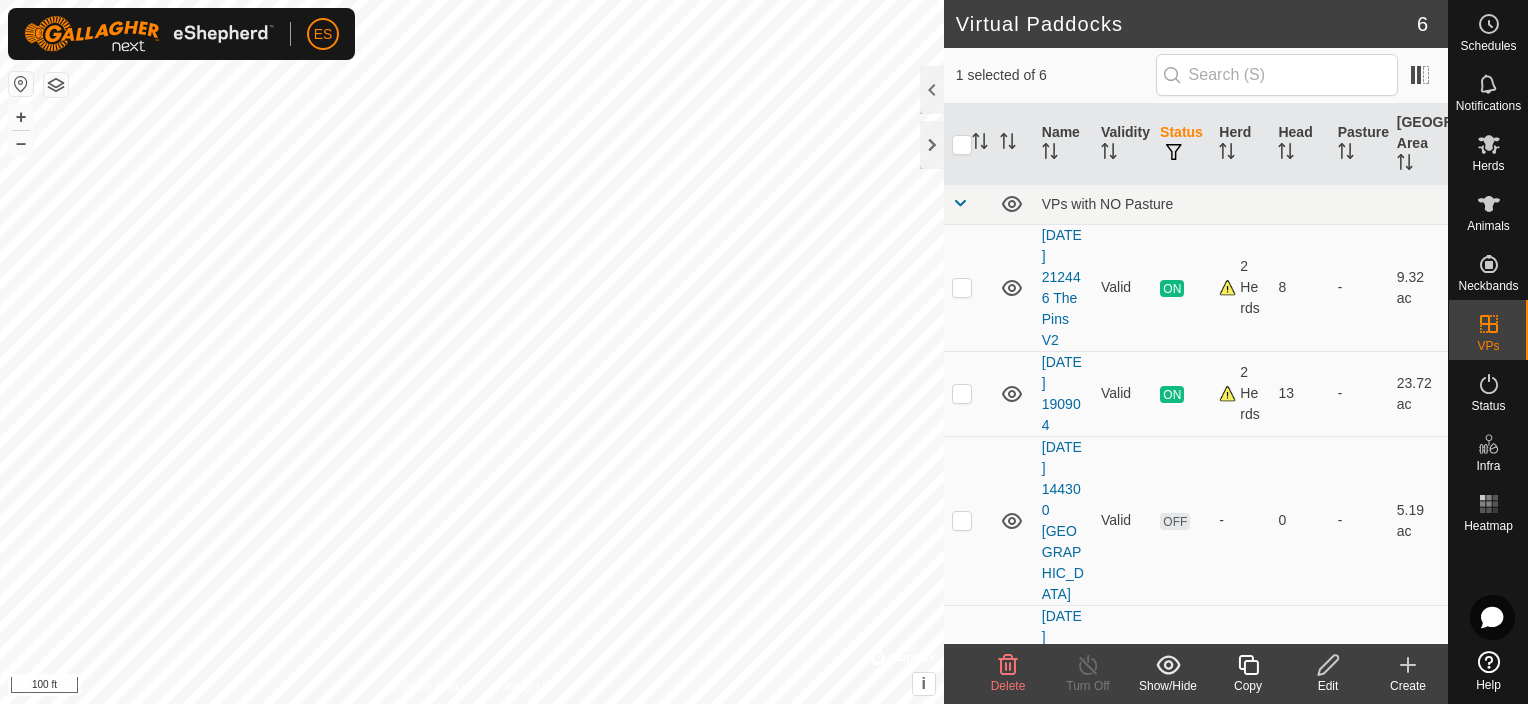 checkbox on "false" 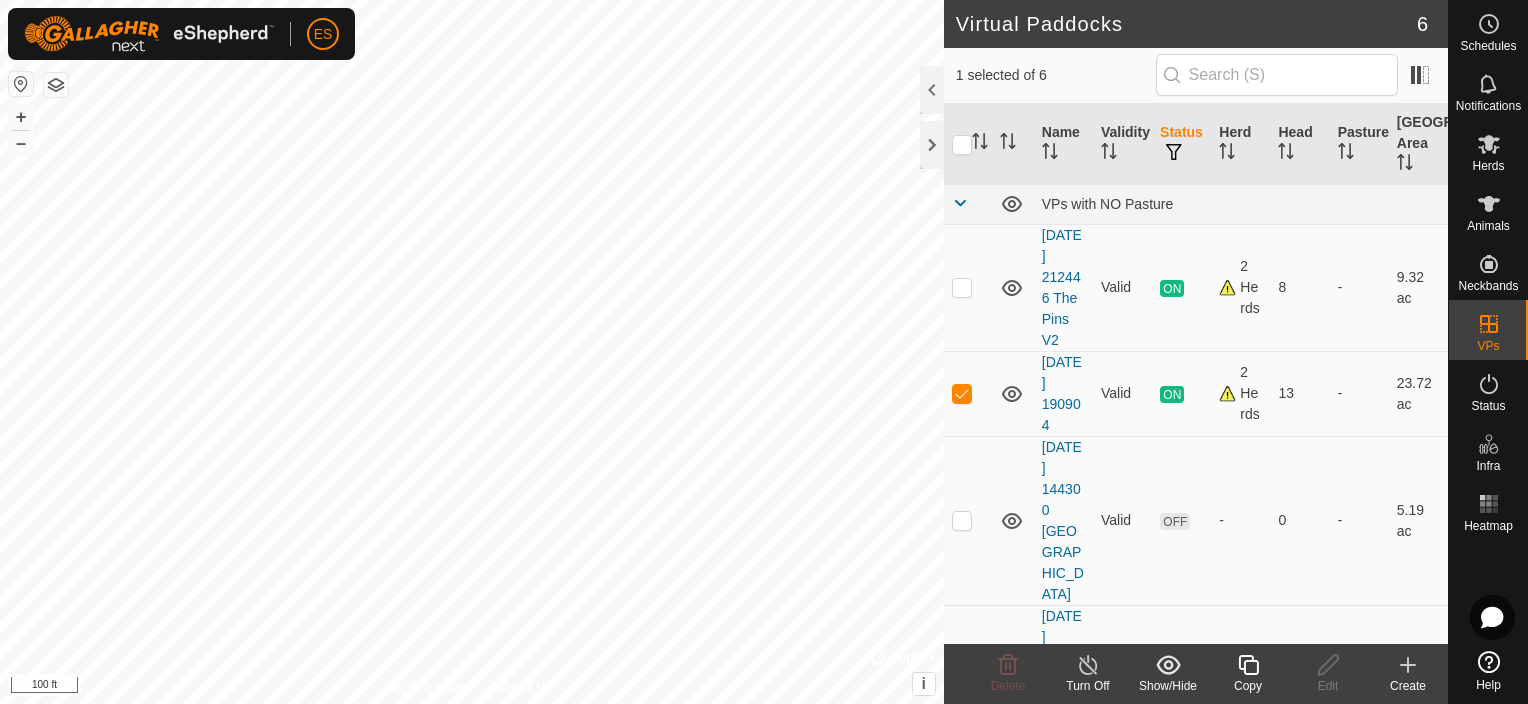 checkbox on "false" 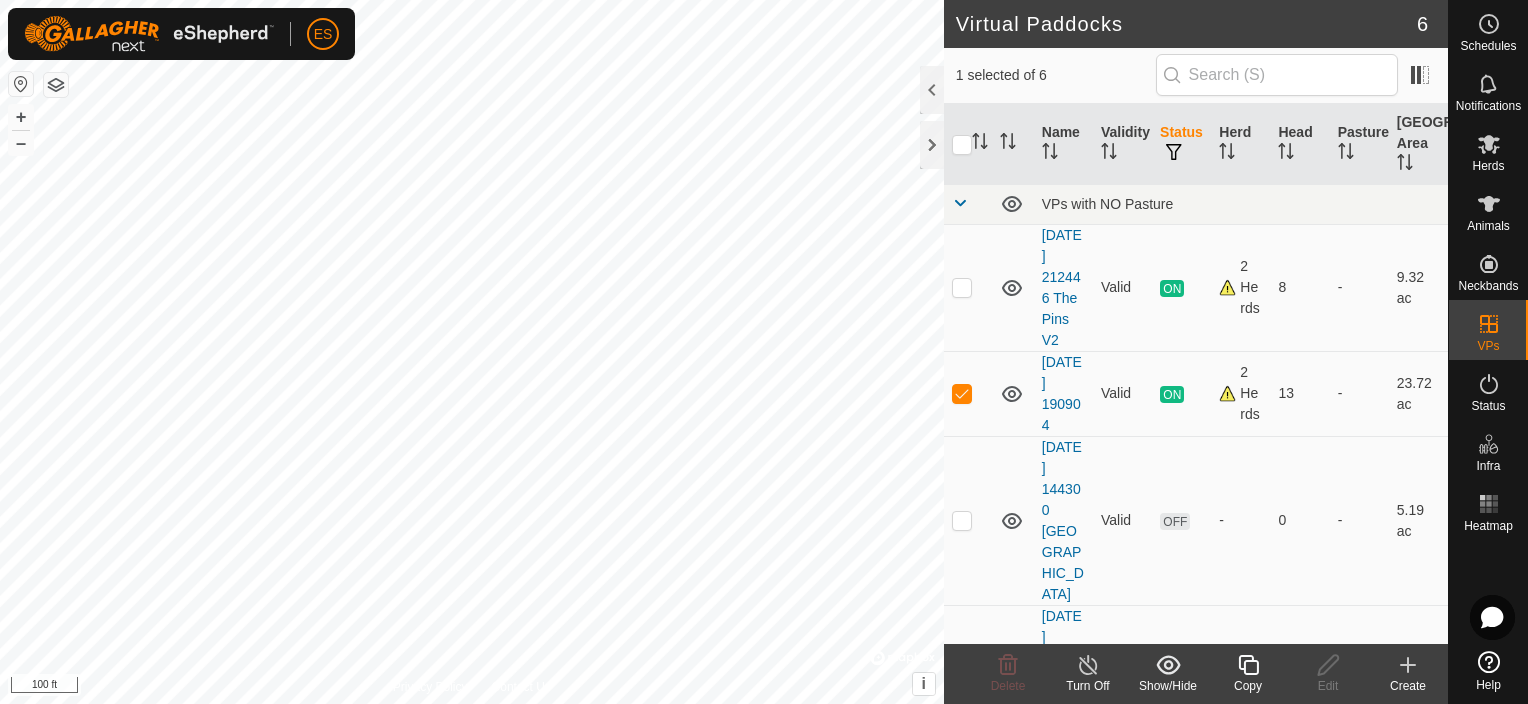 checkbox on "true" 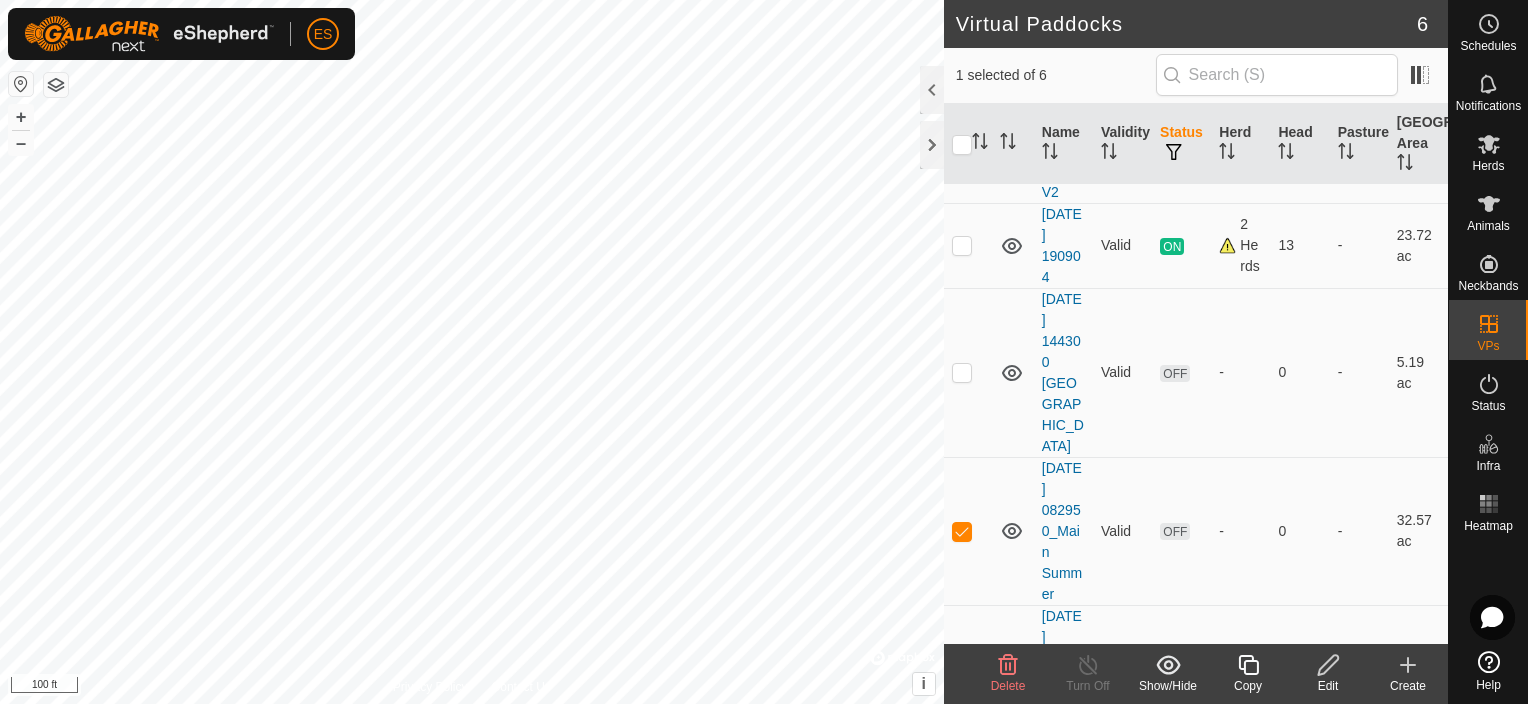 scroll, scrollTop: 175, scrollLeft: 0, axis: vertical 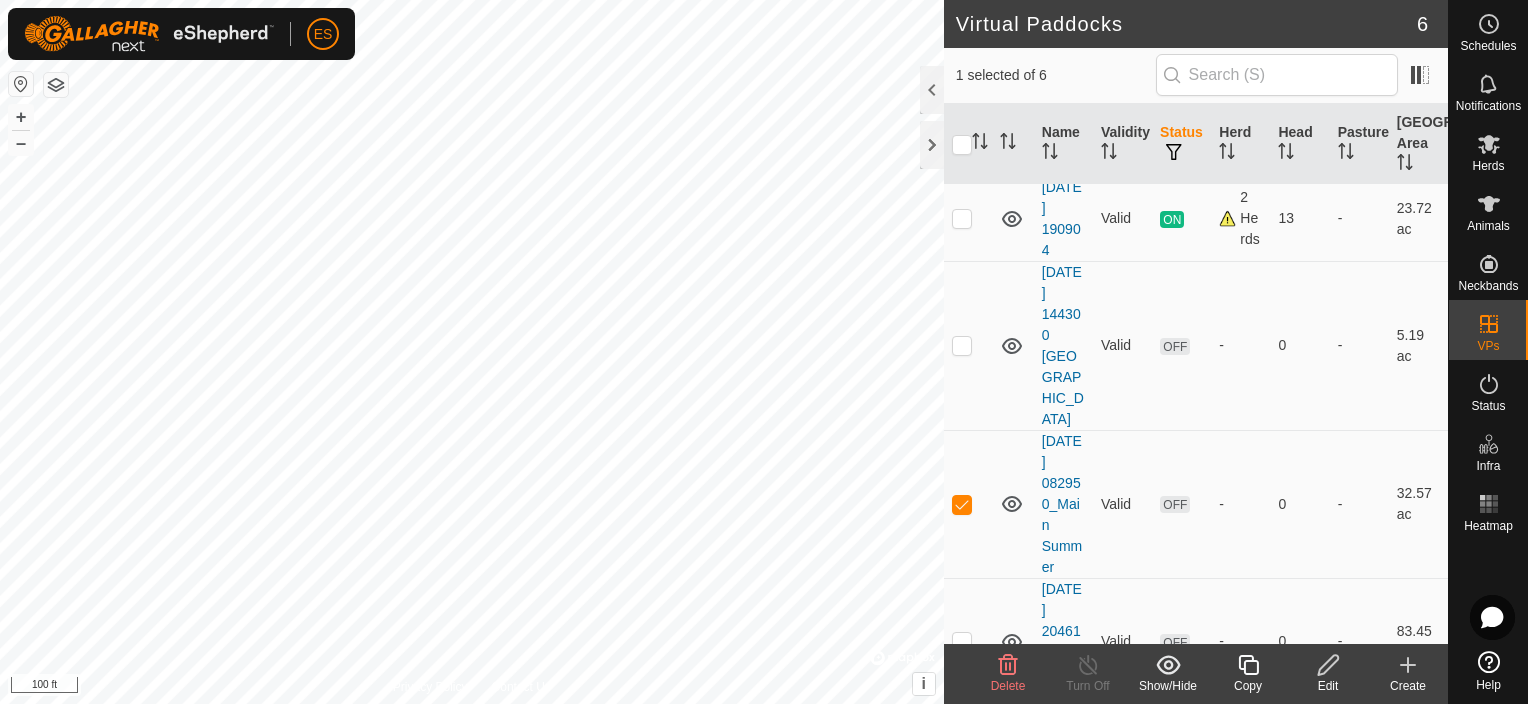 checkbox on "true" 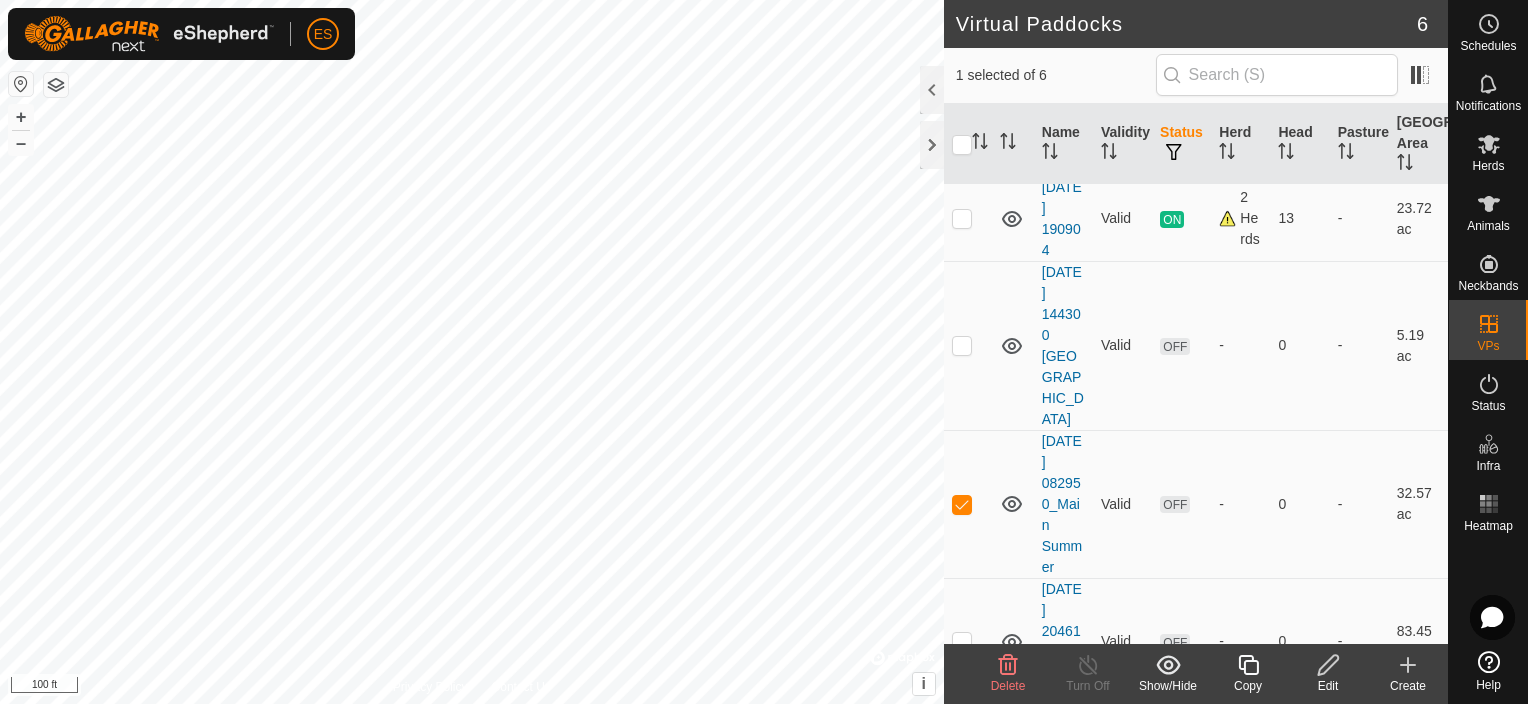 checkbox on "false" 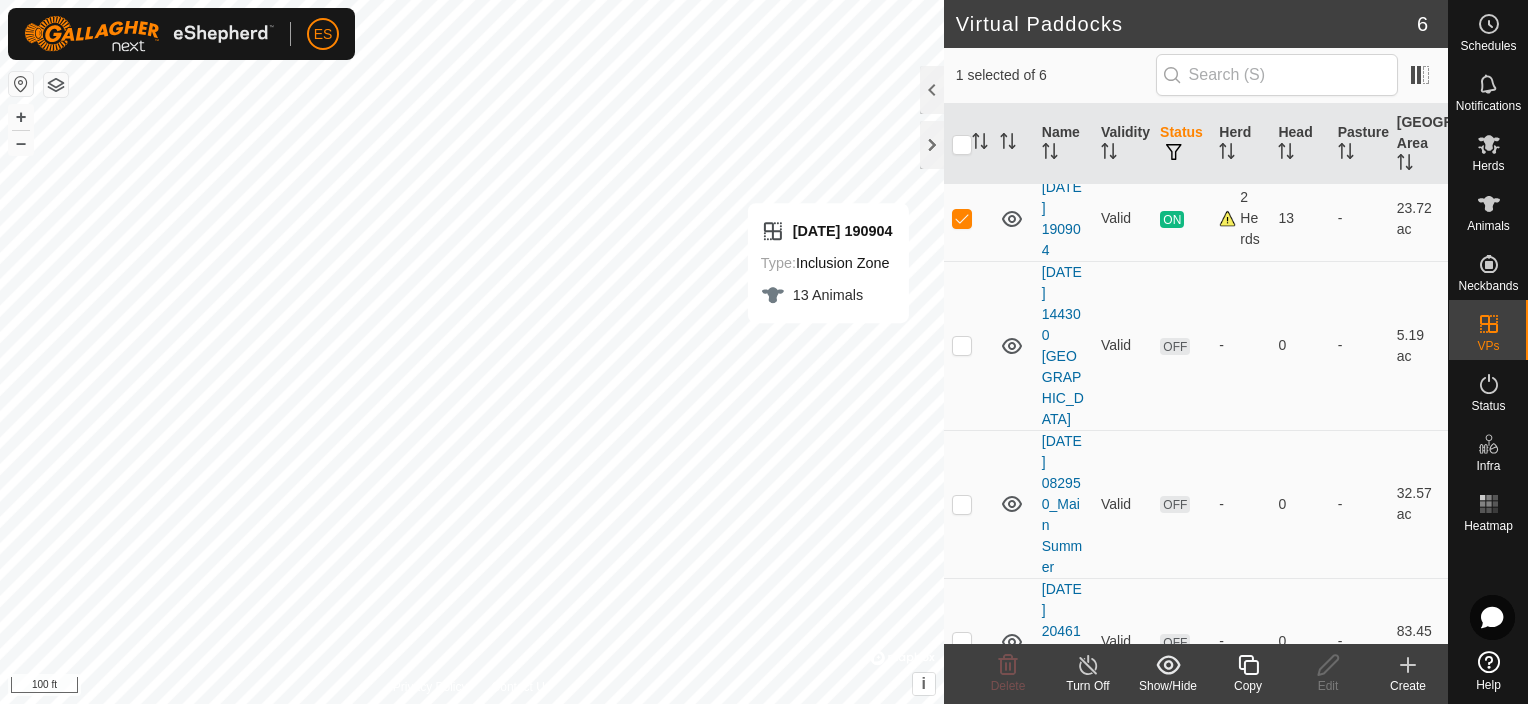click 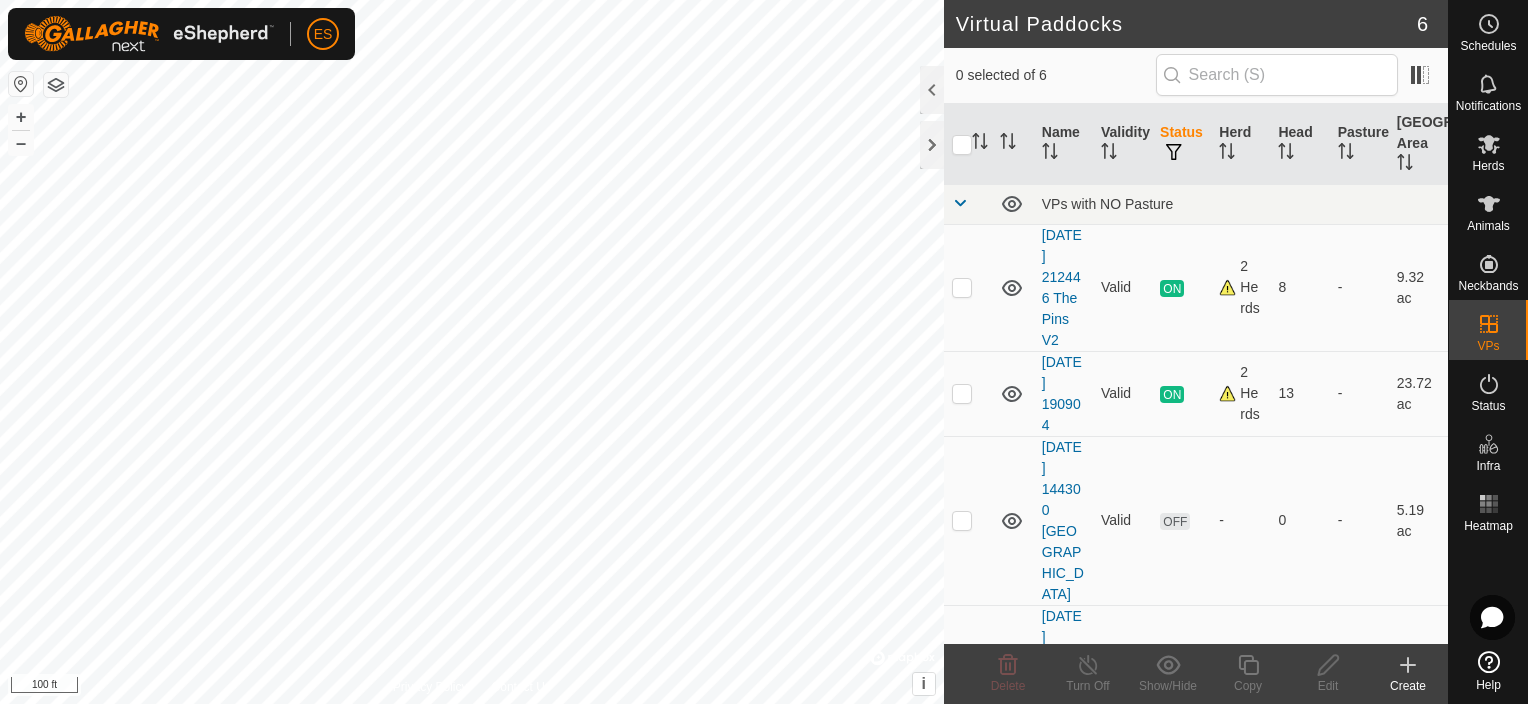 checkbox on "true" 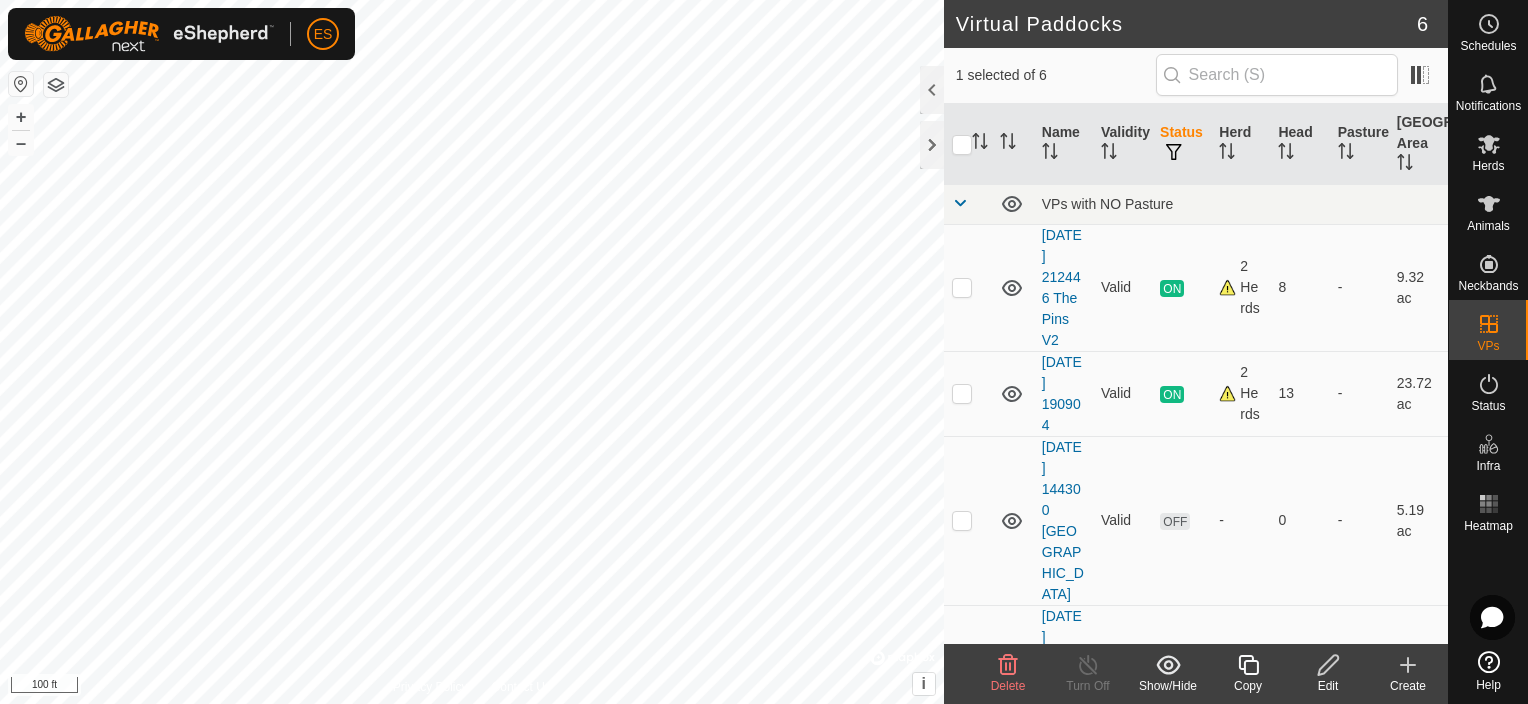checkbox on "true" 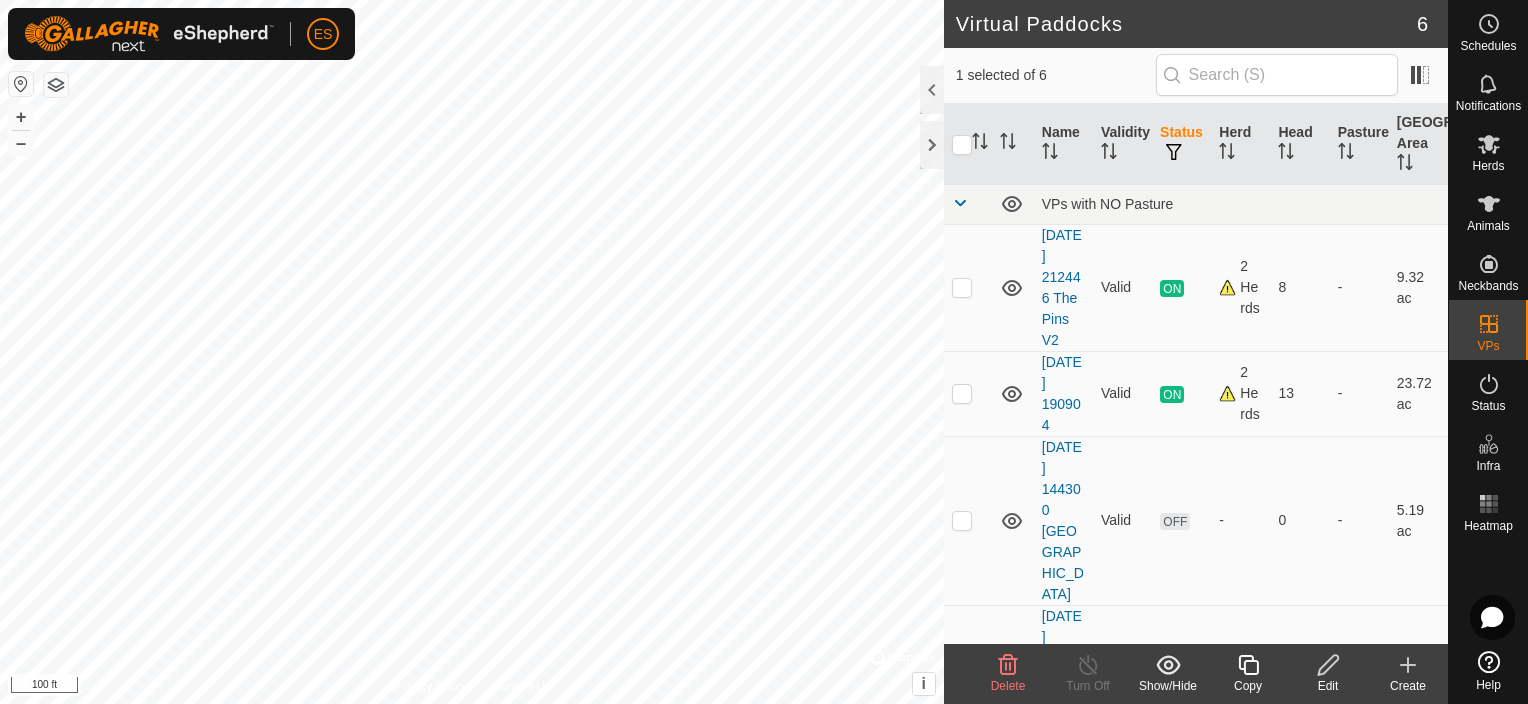 checkbox on "false" 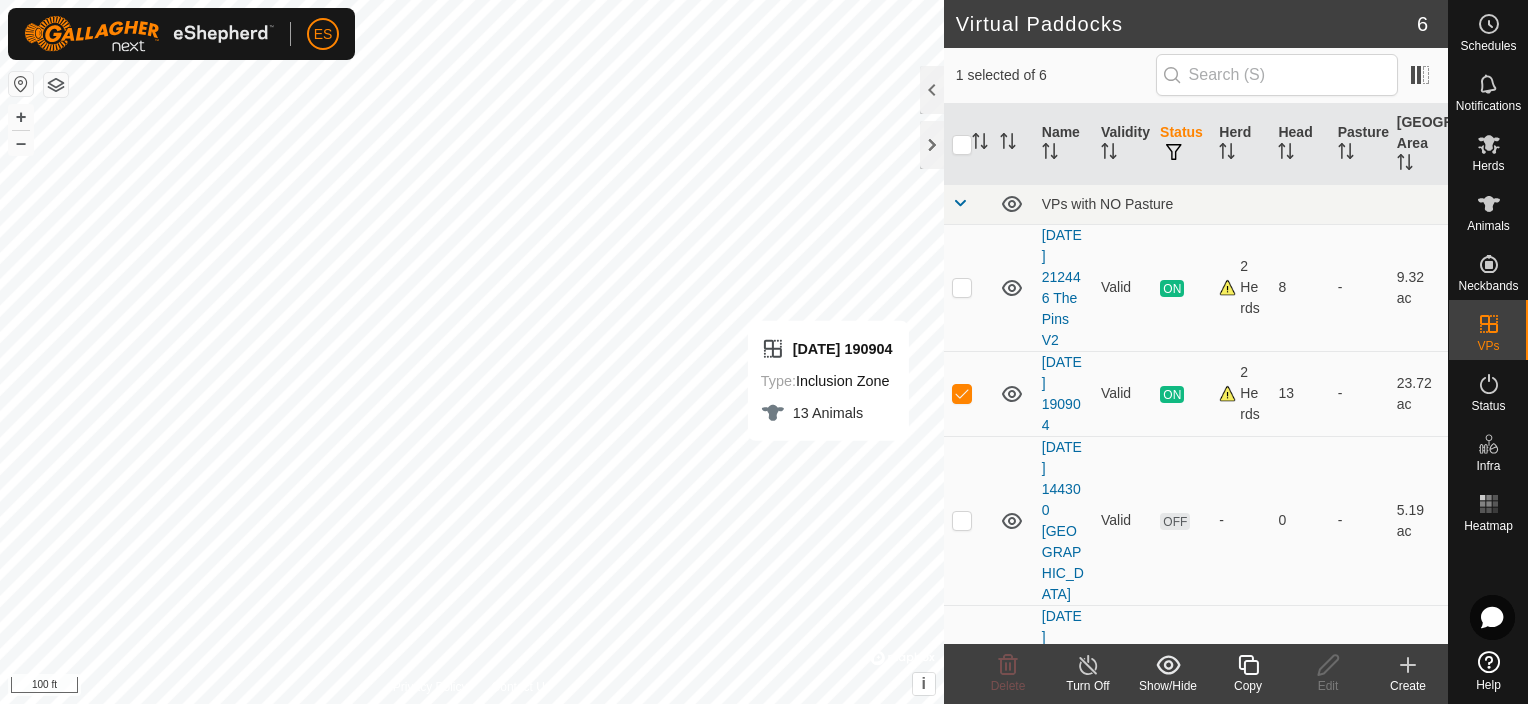 click on "Copy" 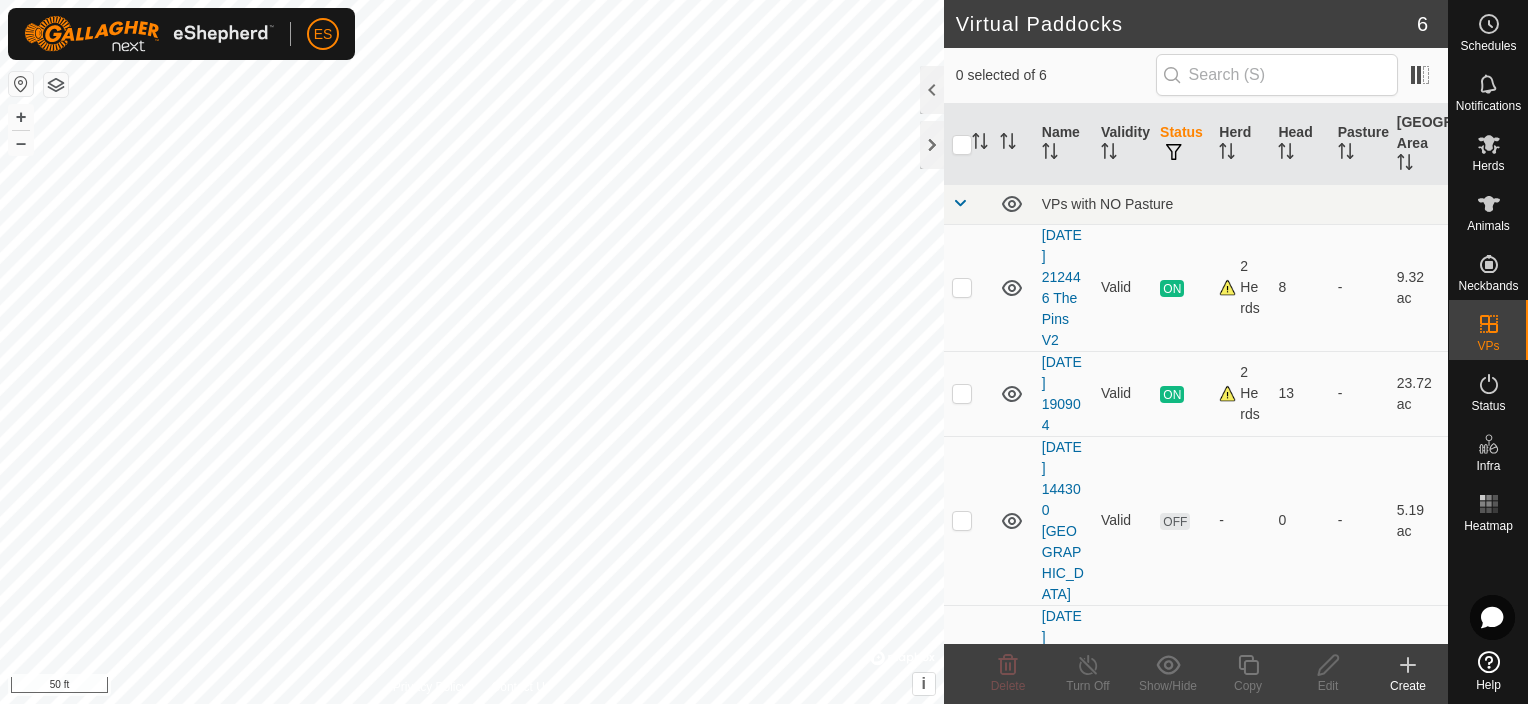 checkbox on "true" 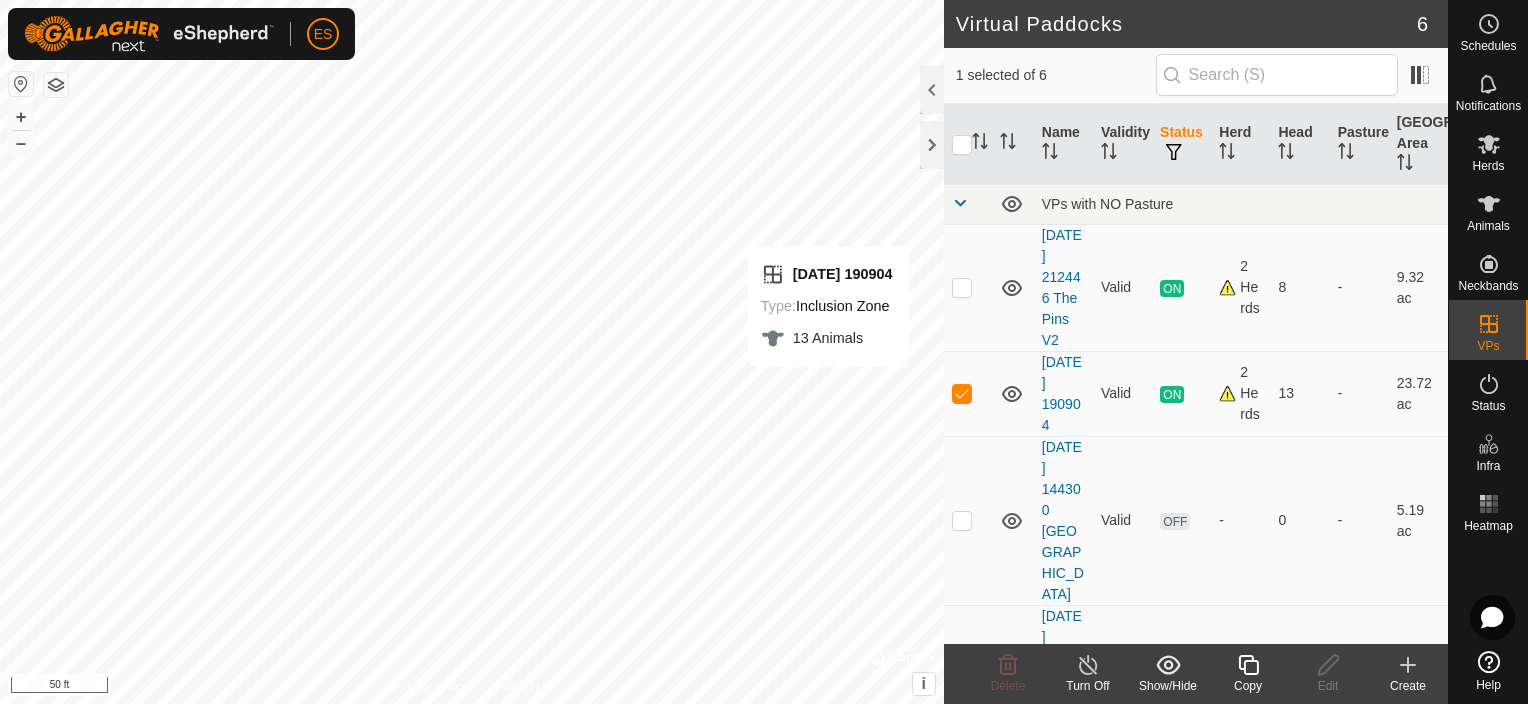 click 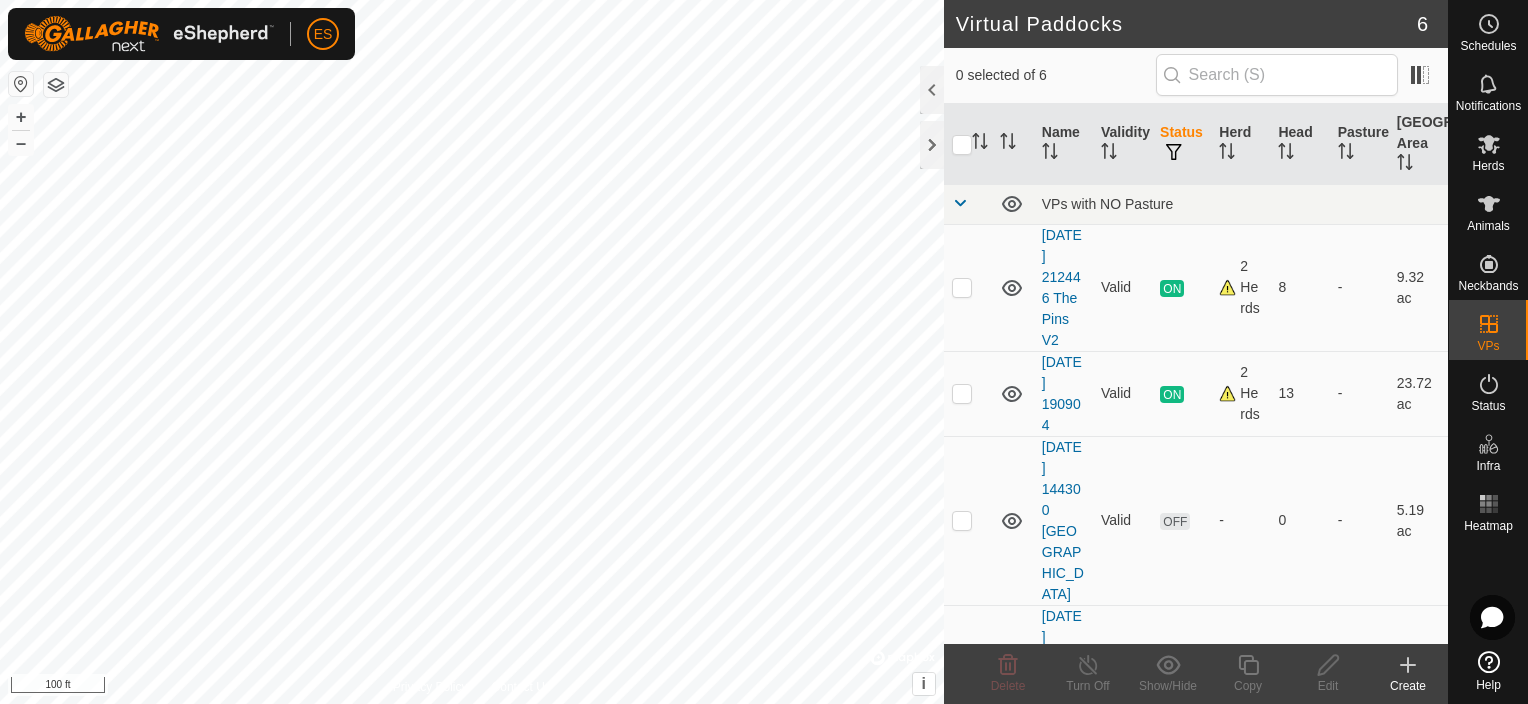 checkbox on "true" 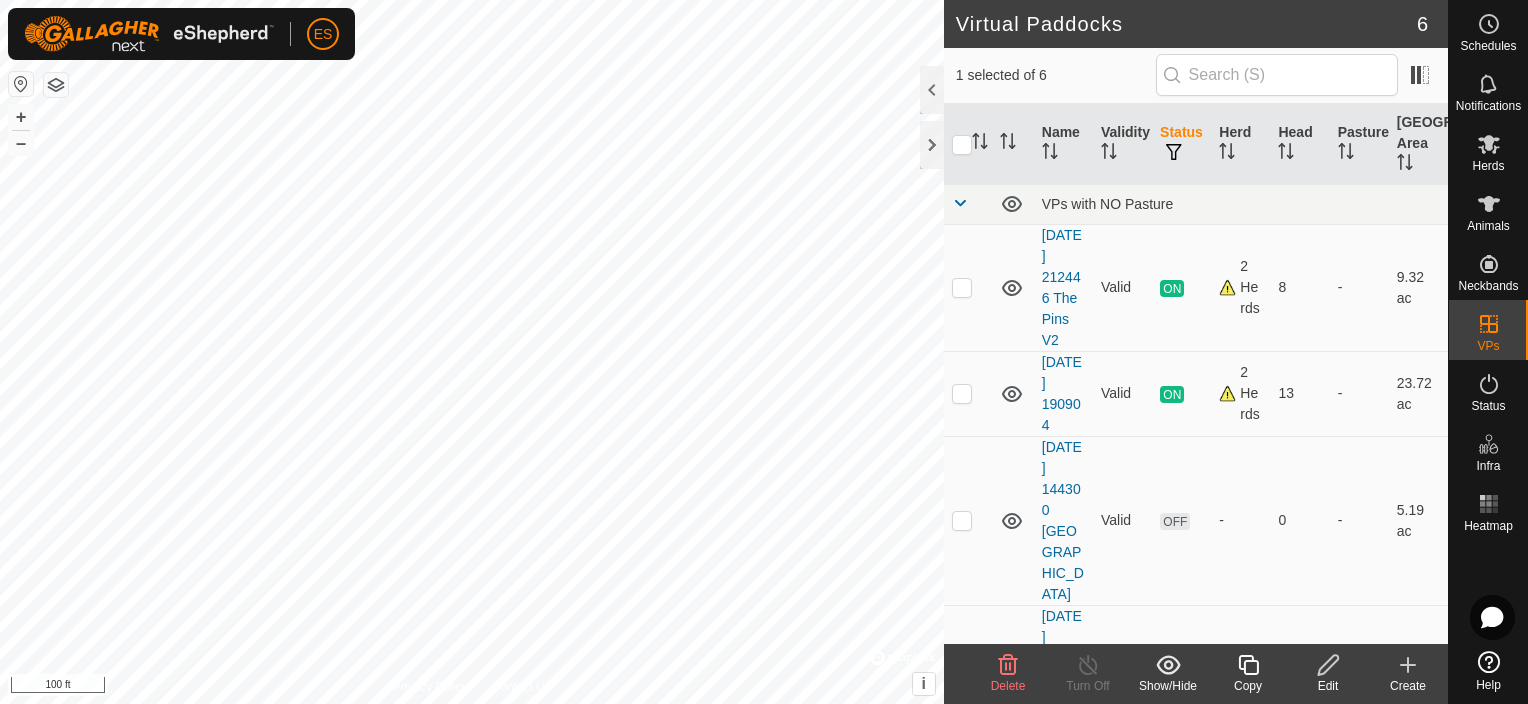 checkbox on "true" 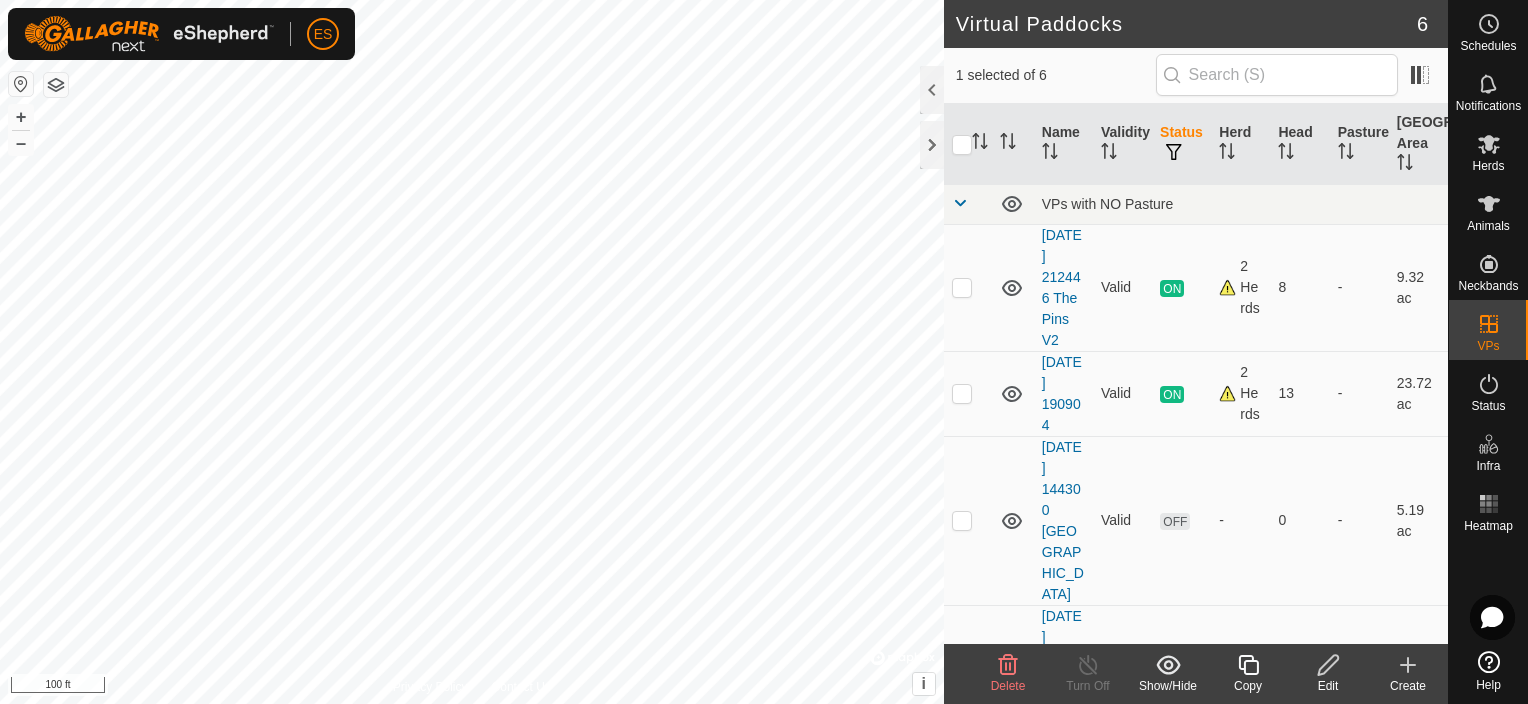 checkbox on "false" 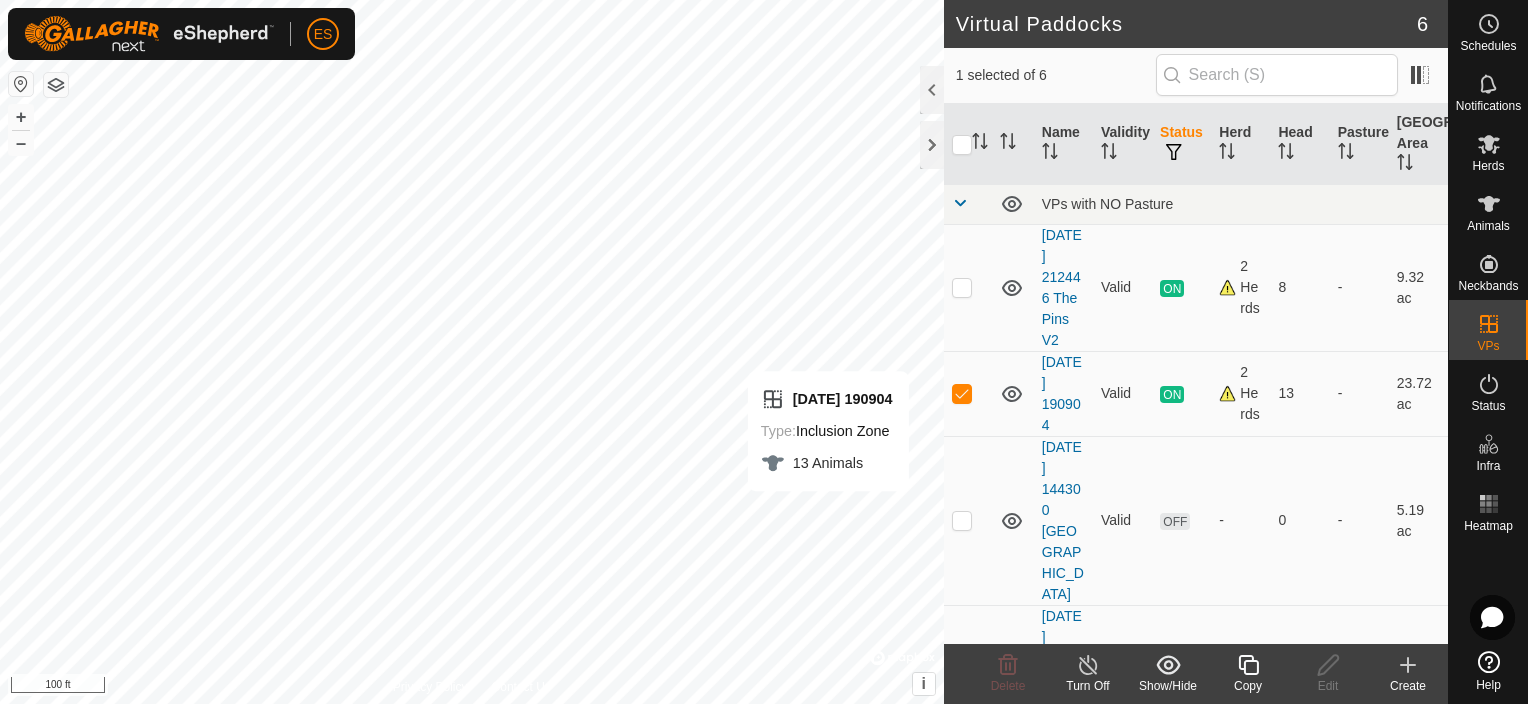 click 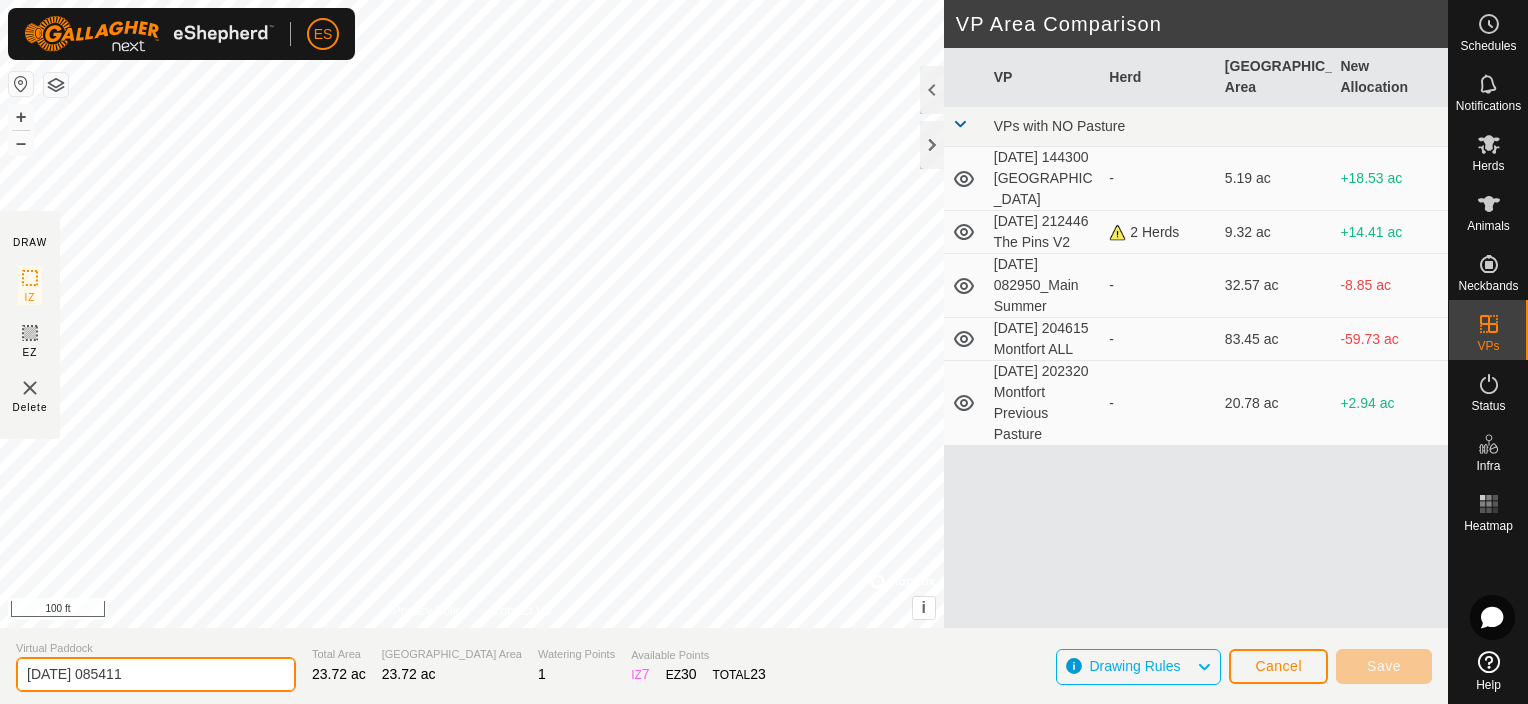 click on "[DATE] 085411" 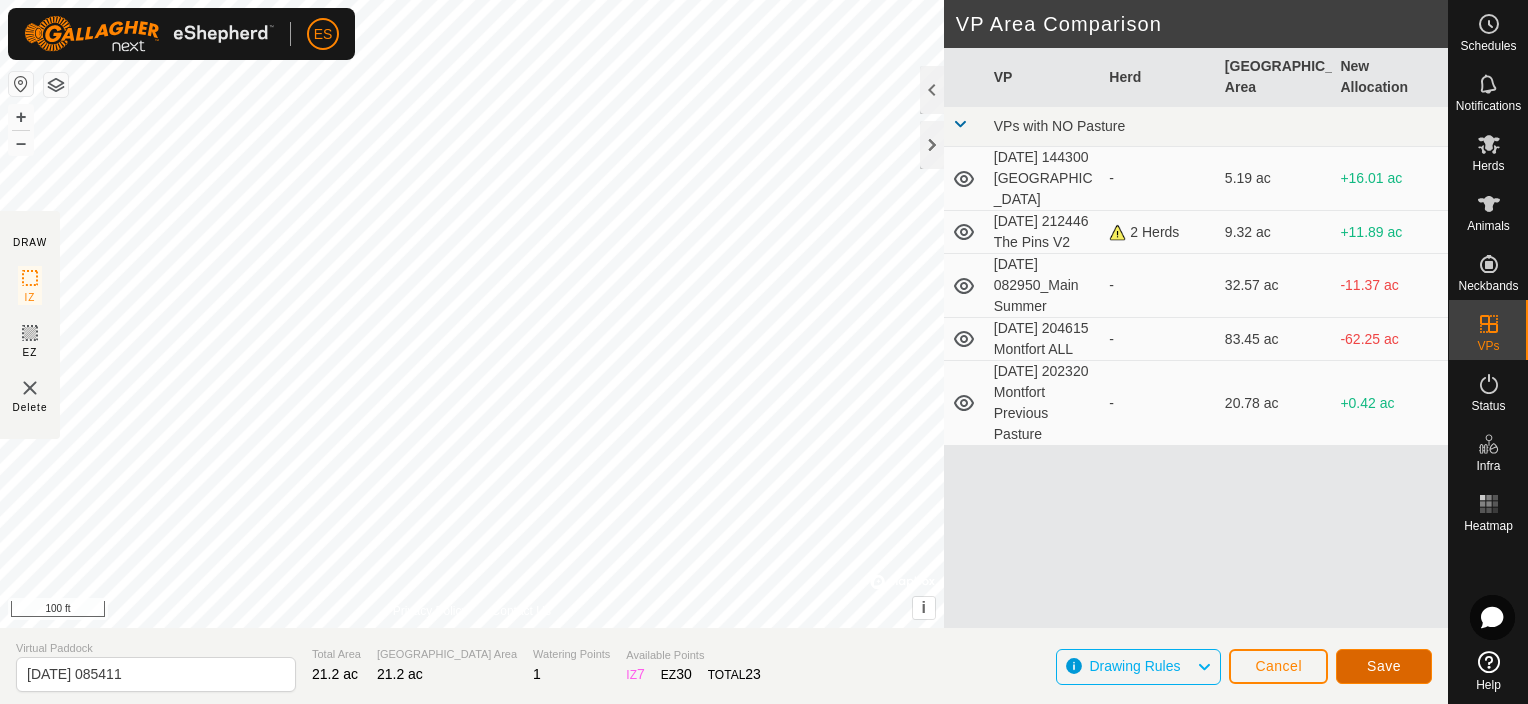 click on "Save" 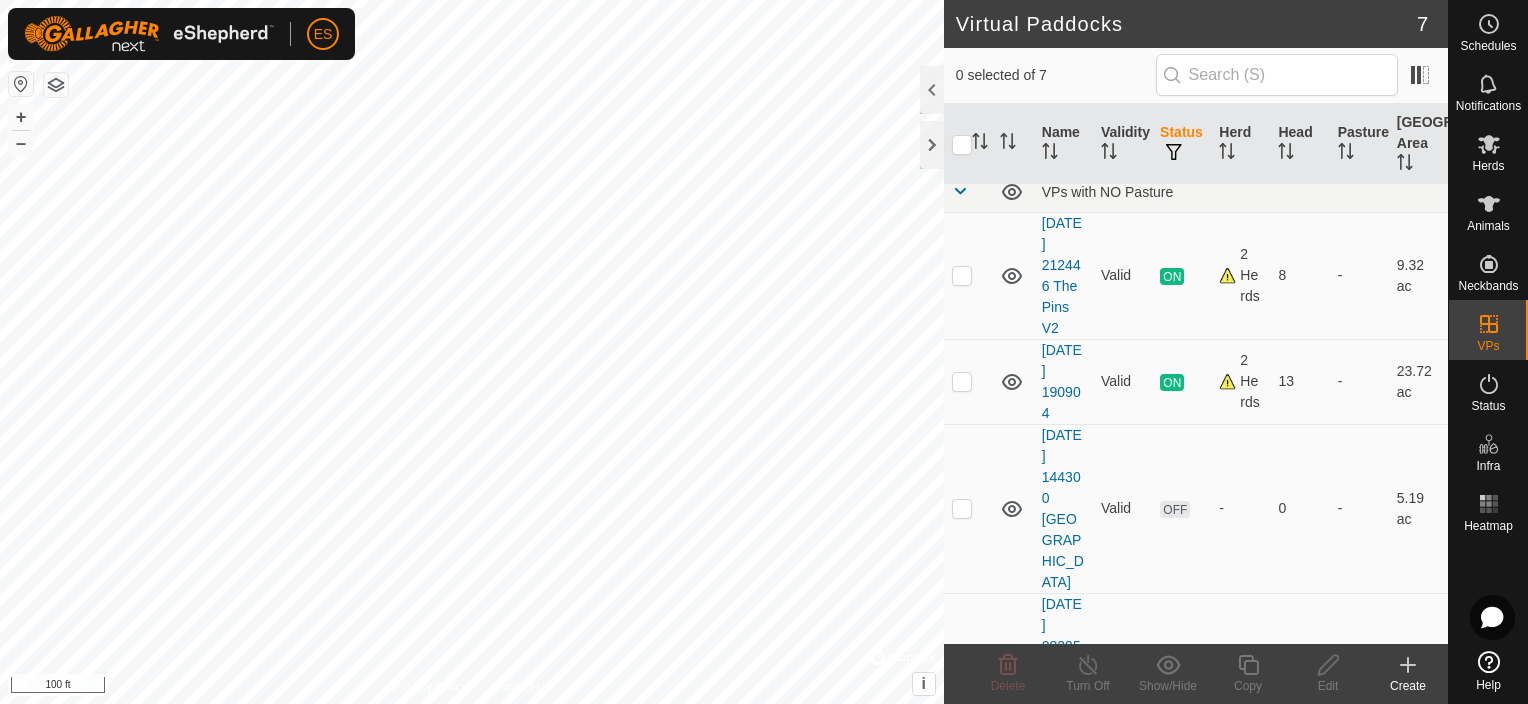 scroll, scrollTop: 0, scrollLeft: 0, axis: both 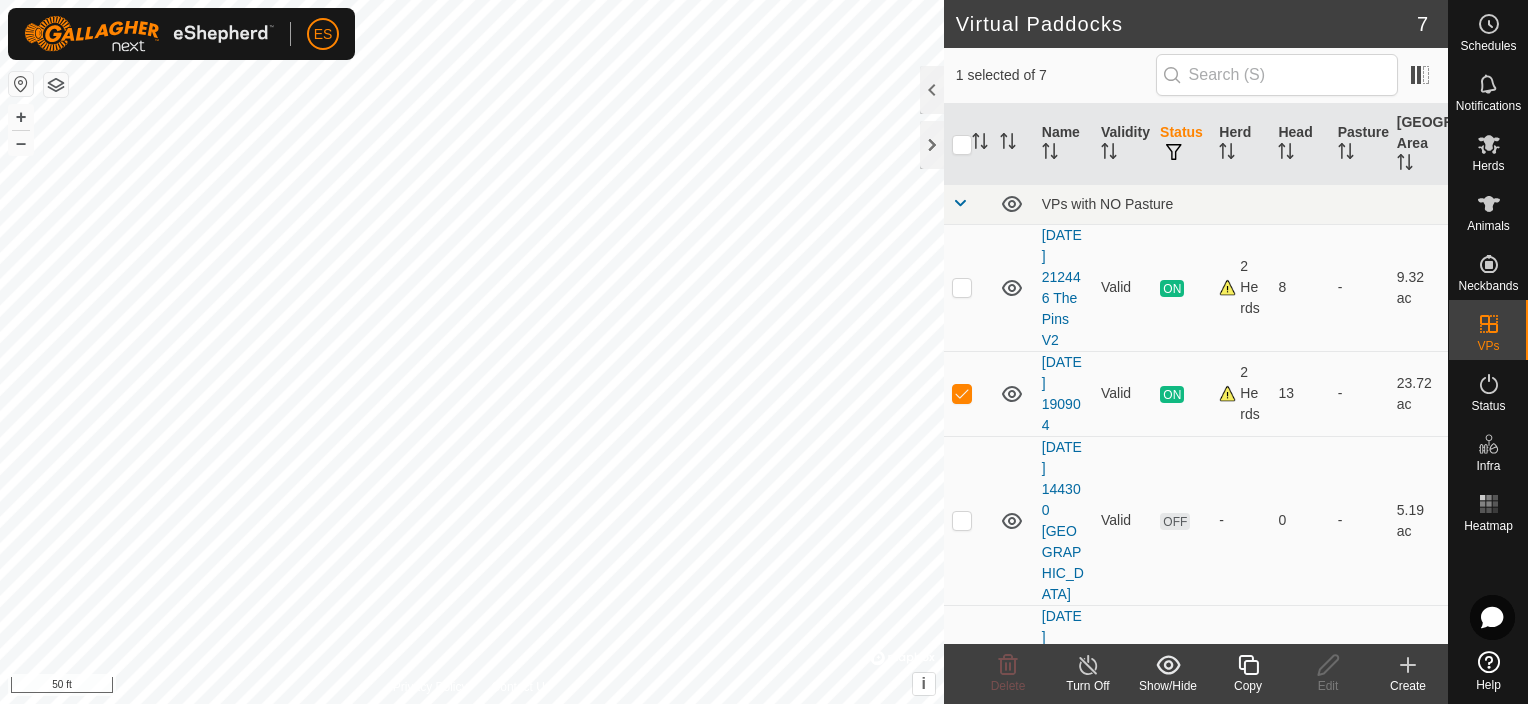 checkbox on "false" 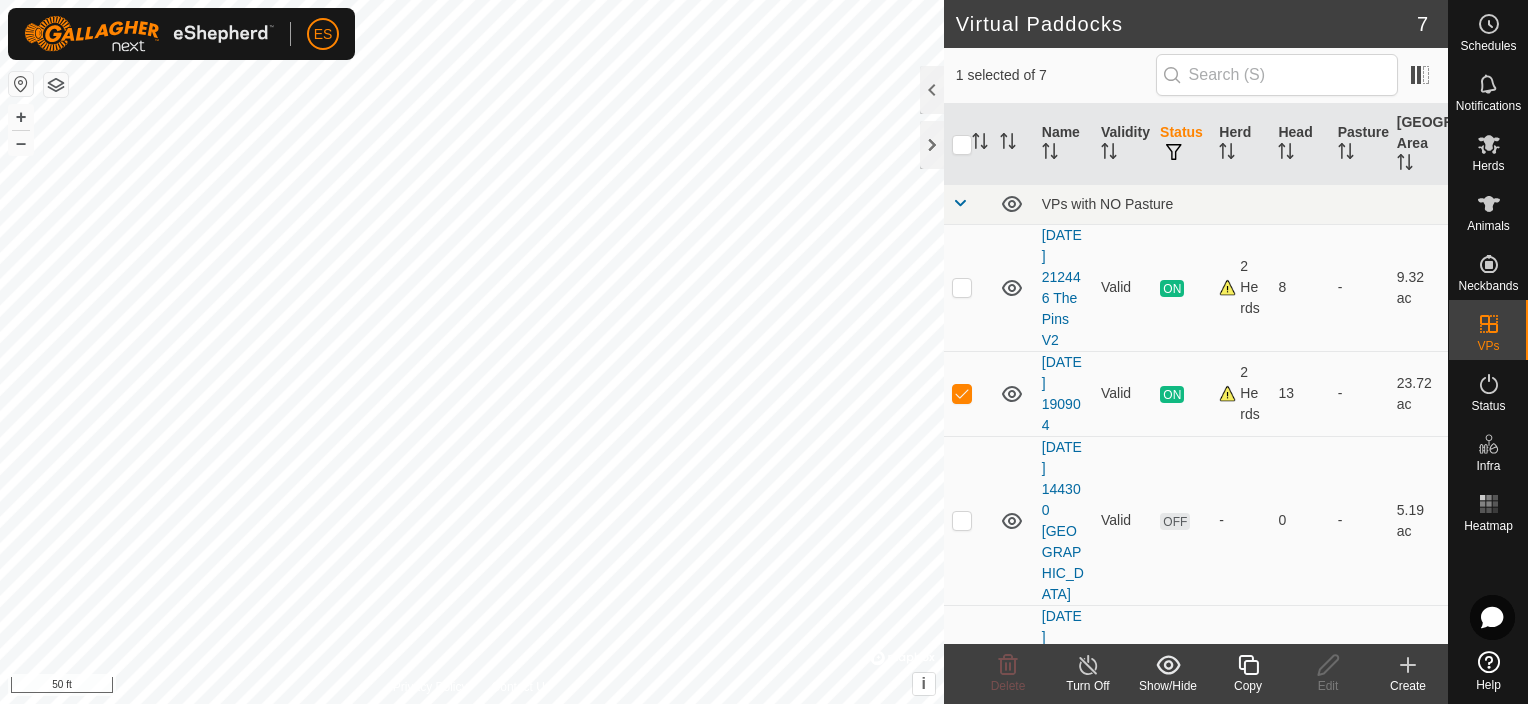 checkbox on "true" 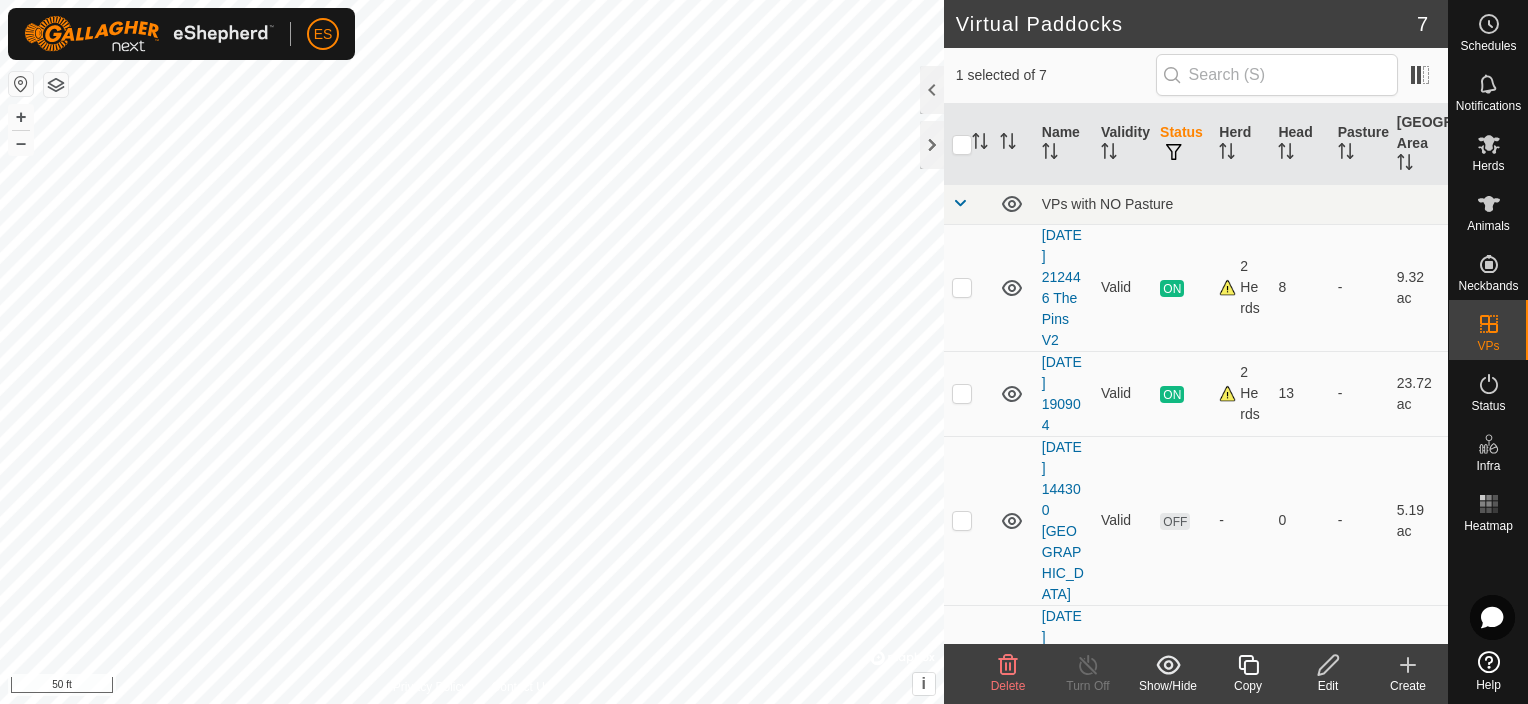 click 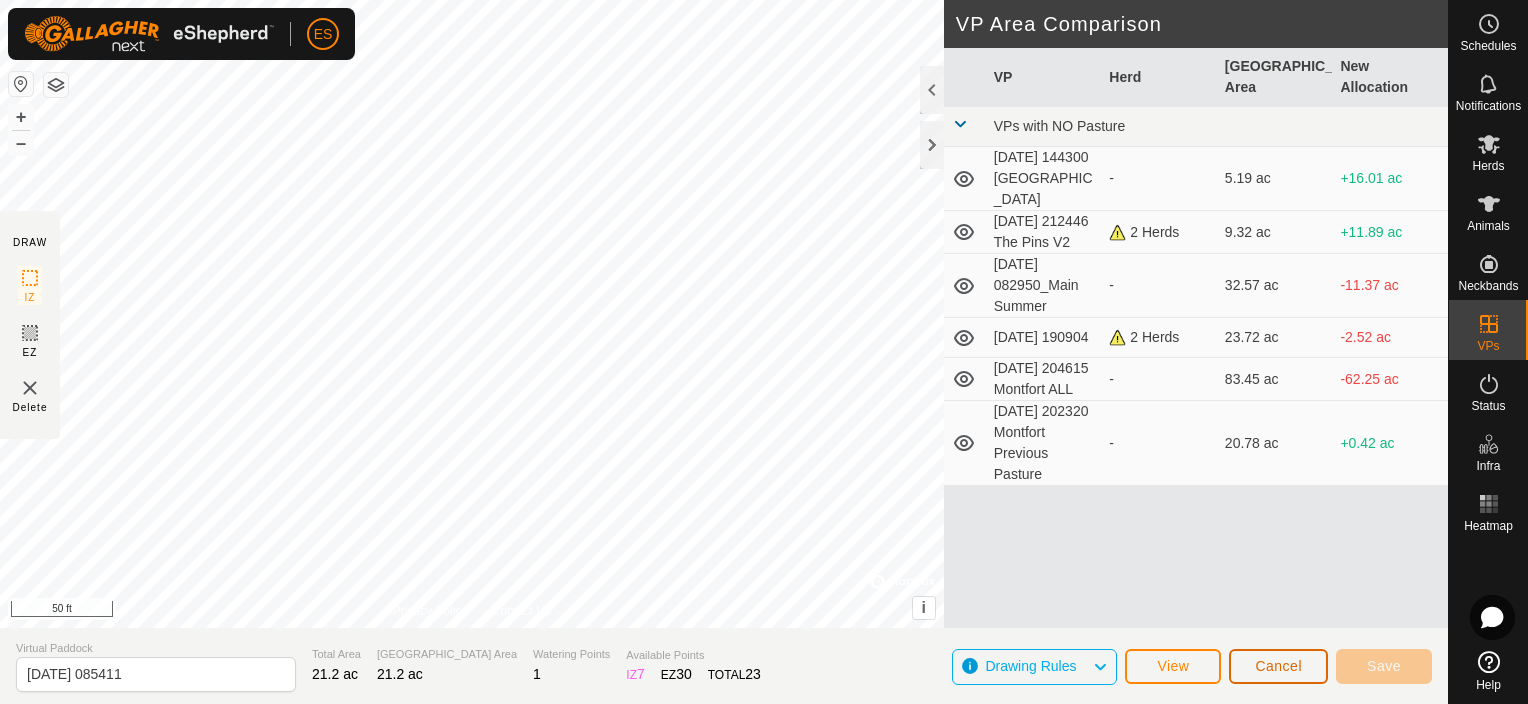click on "Cancel" 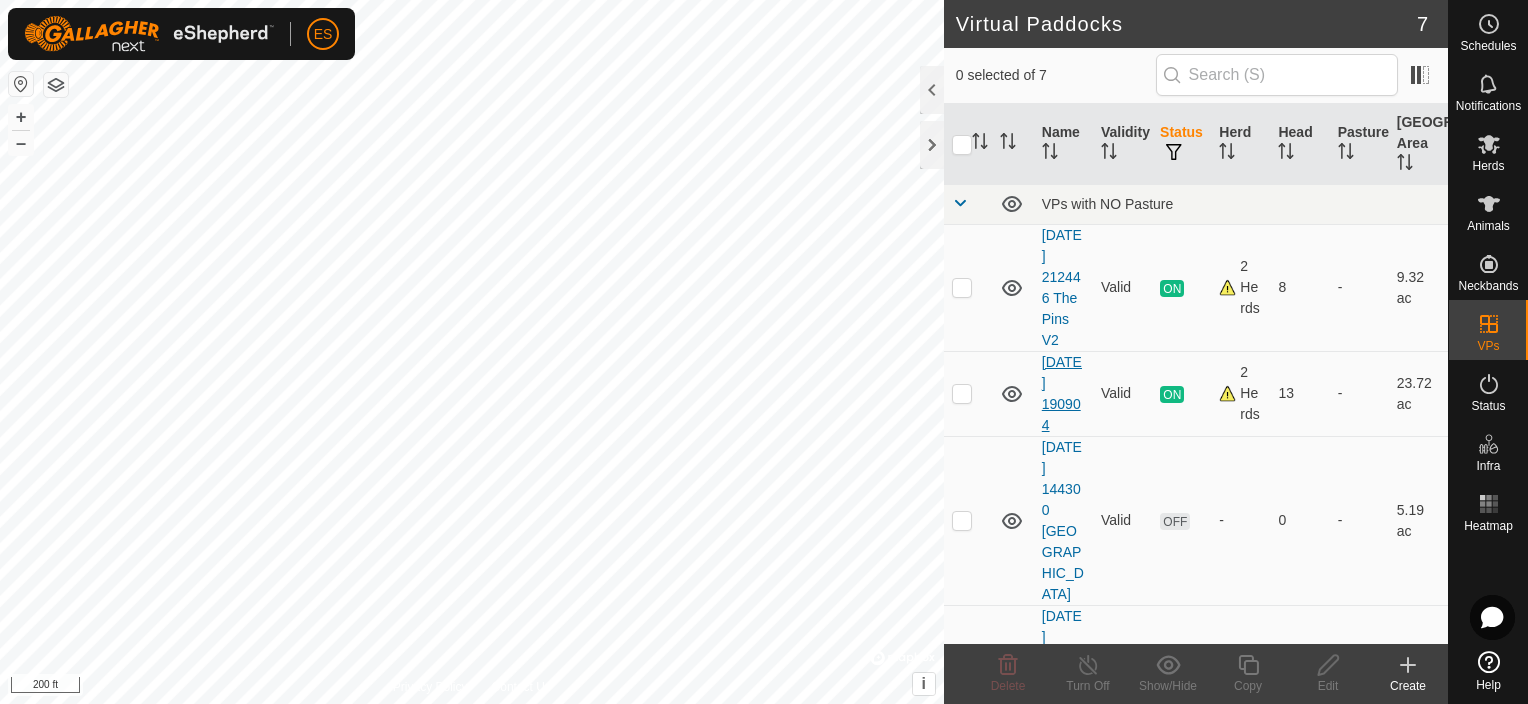 click on "[DATE] 190904" at bounding box center [1062, 393] 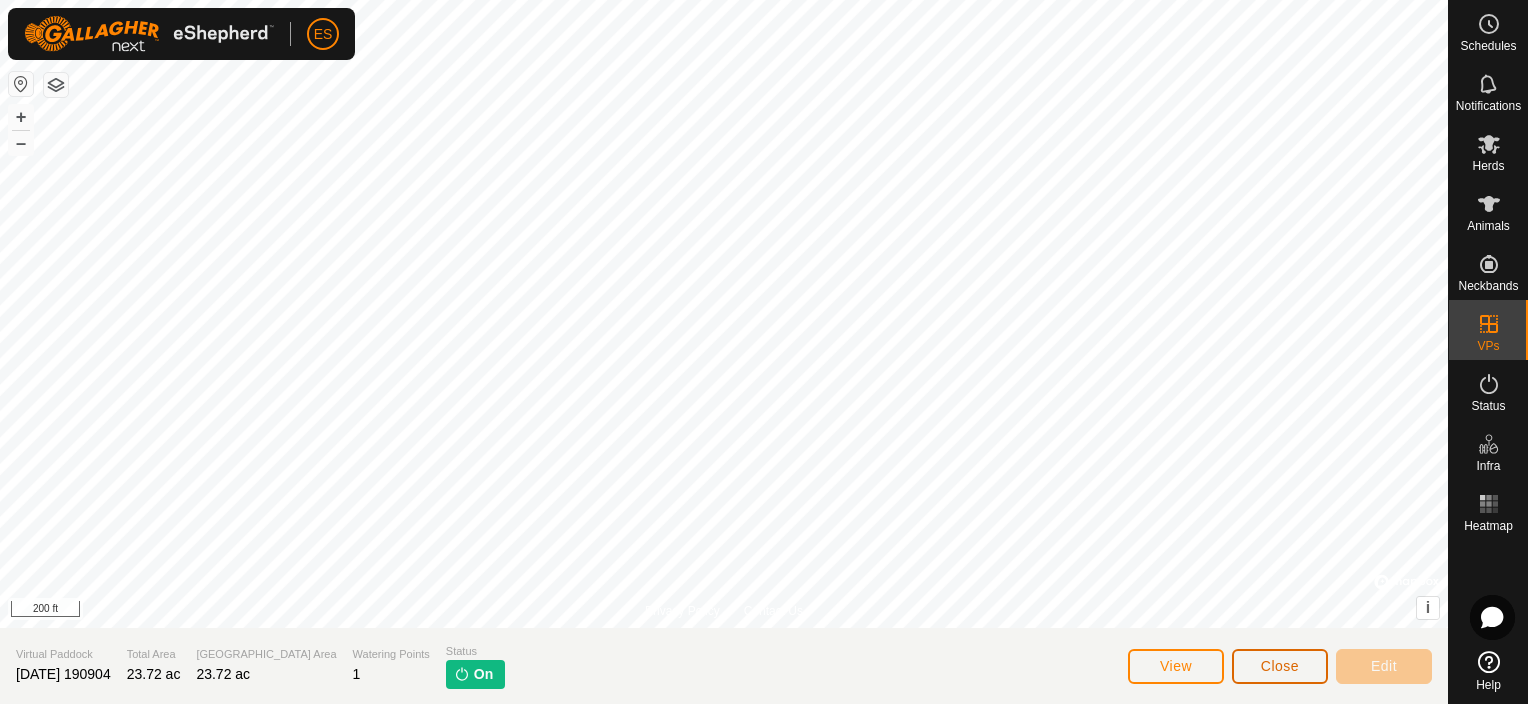 click on "Close" 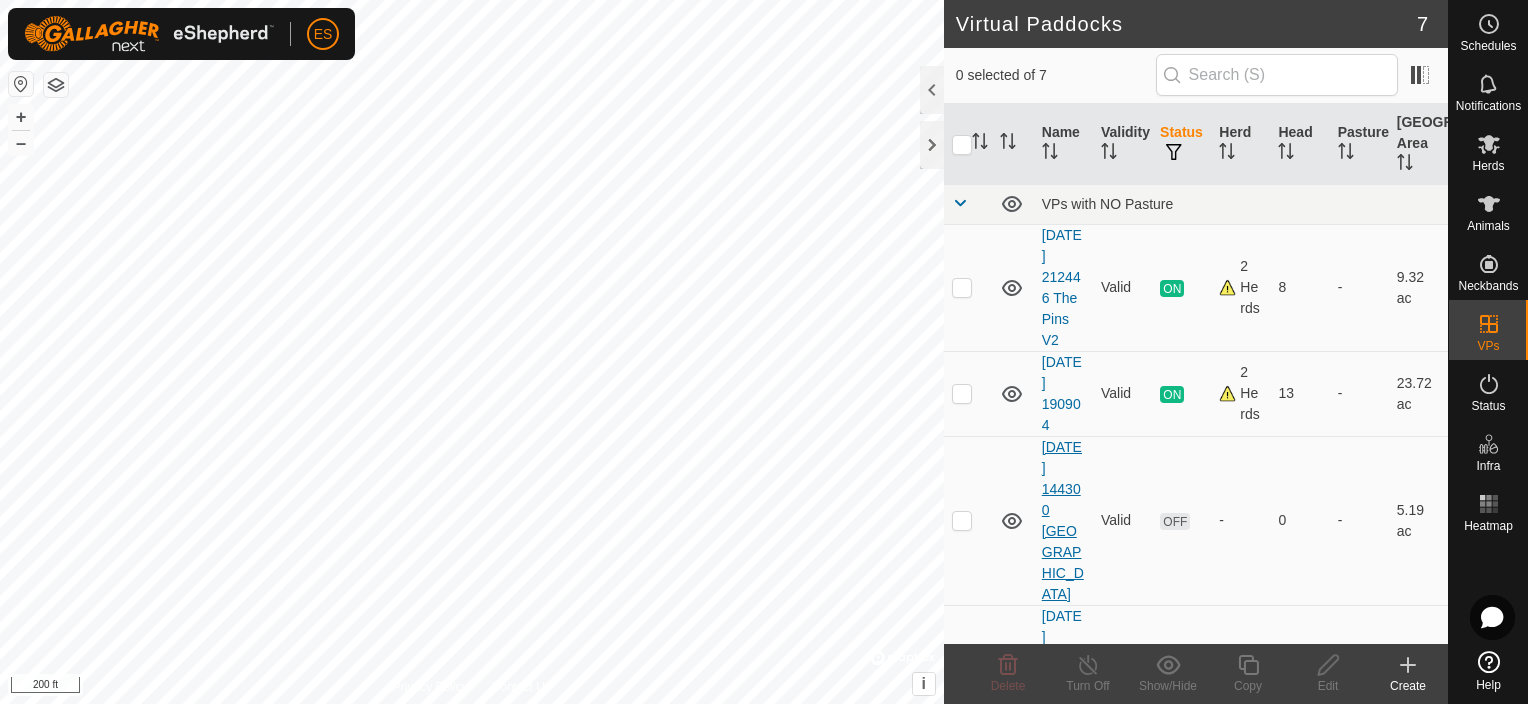 click on "[DATE] 144300 [GEOGRAPHIC_DATA]" at bounding box center [1063, 520] 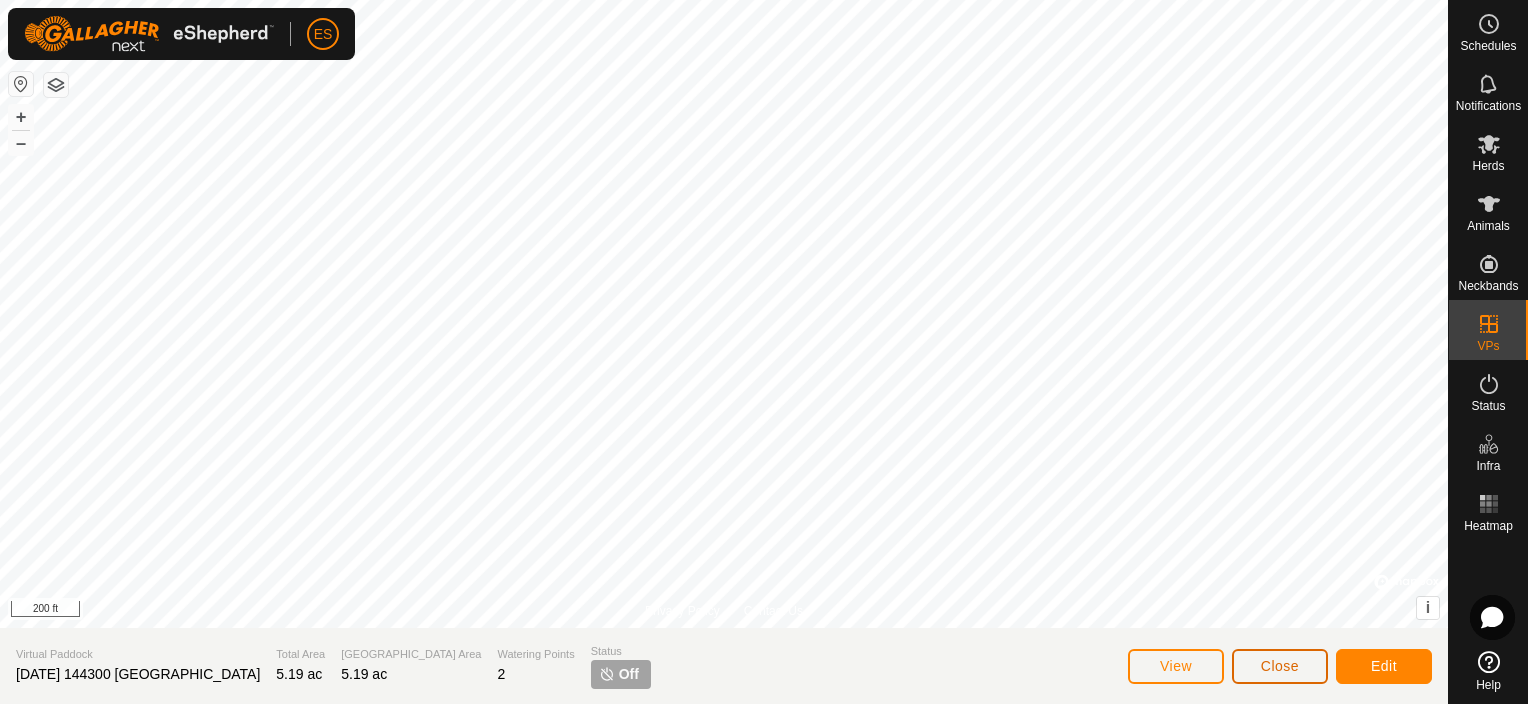 click on "Close" 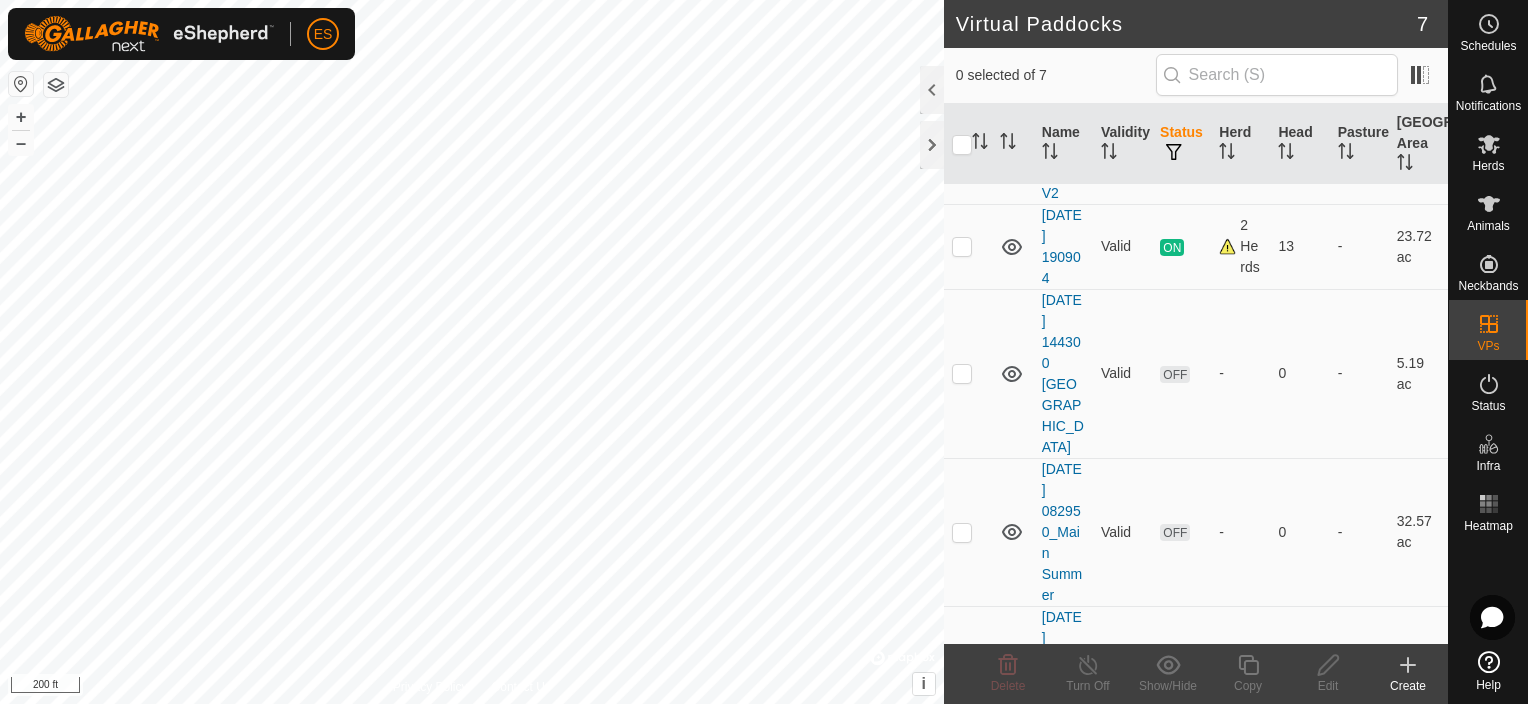 scroll, scrollTop: 150, scrollLeft: 0, axis: vertical 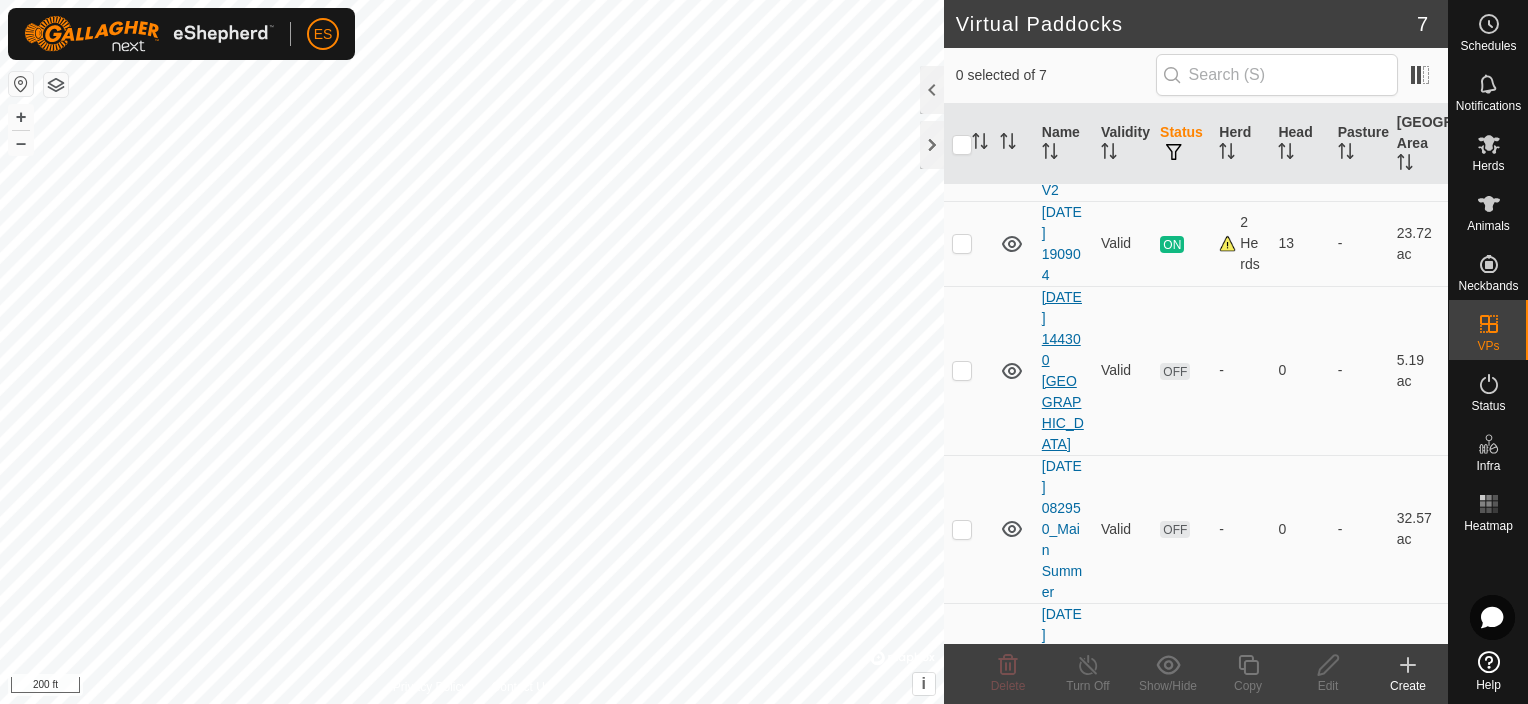 click on "[DATE] 144300 [GEOGRAPHIC_DATA]" at bounding box center [1063, 370] 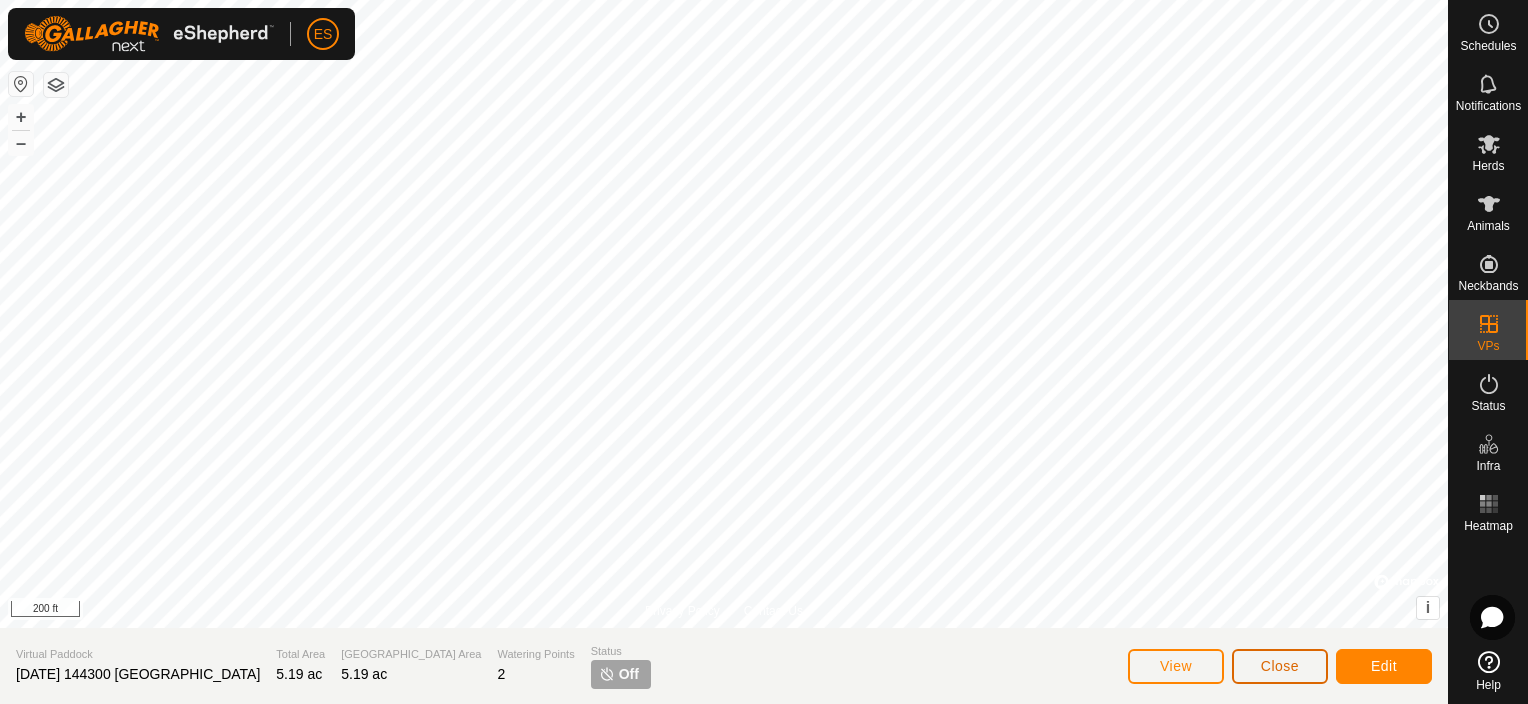 click on "Close" 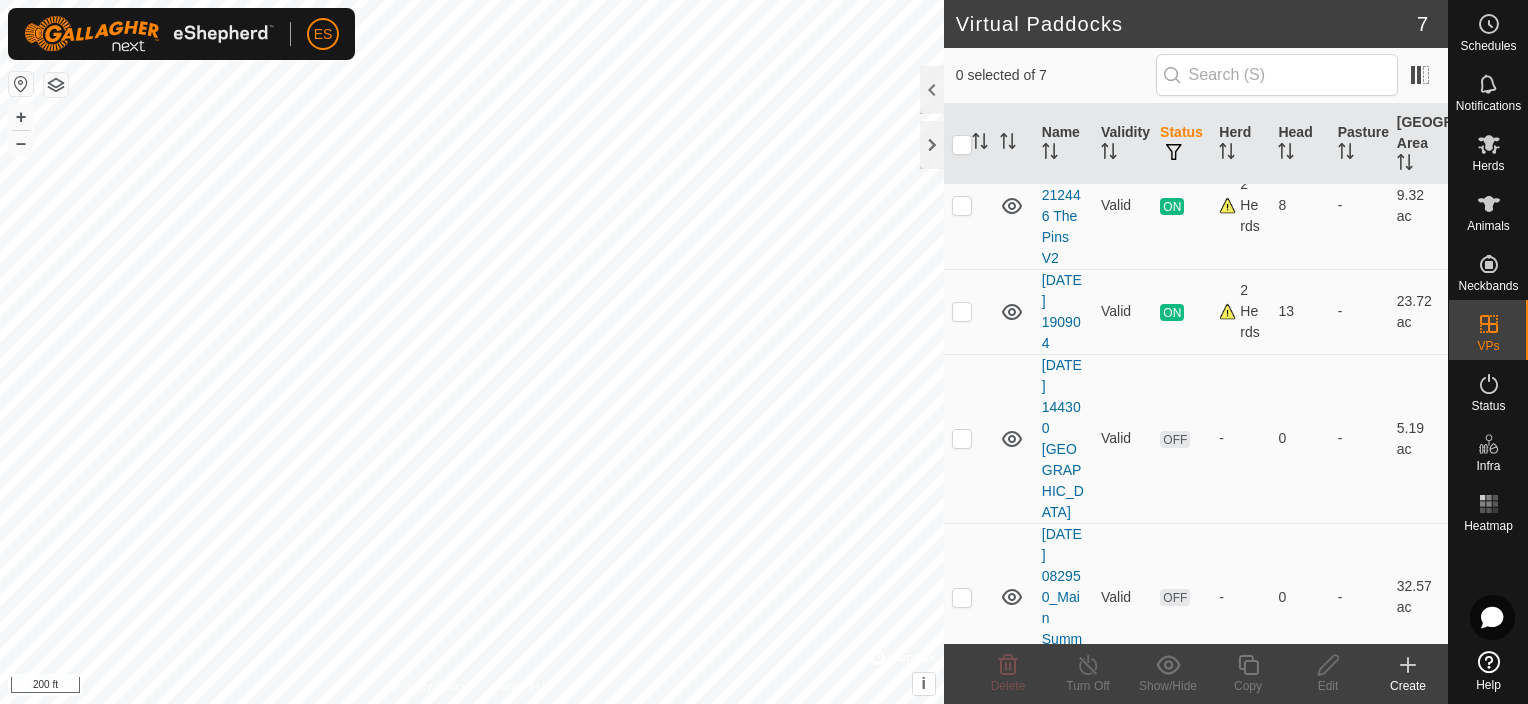 scroll, scrollTop: 488, scrollLeft: 0, axis: vertical 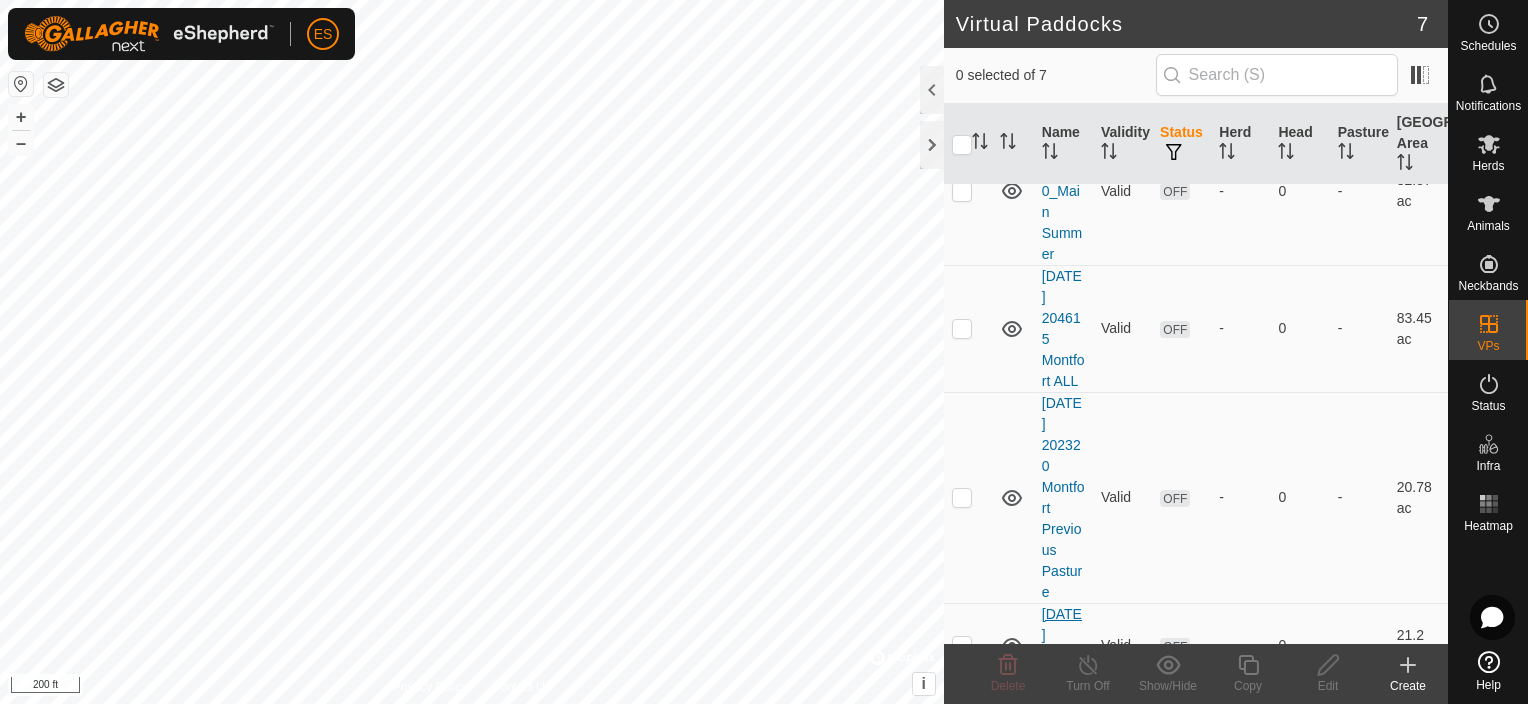 click on "[DATE] 085411" at bounding box center (1062, 645) 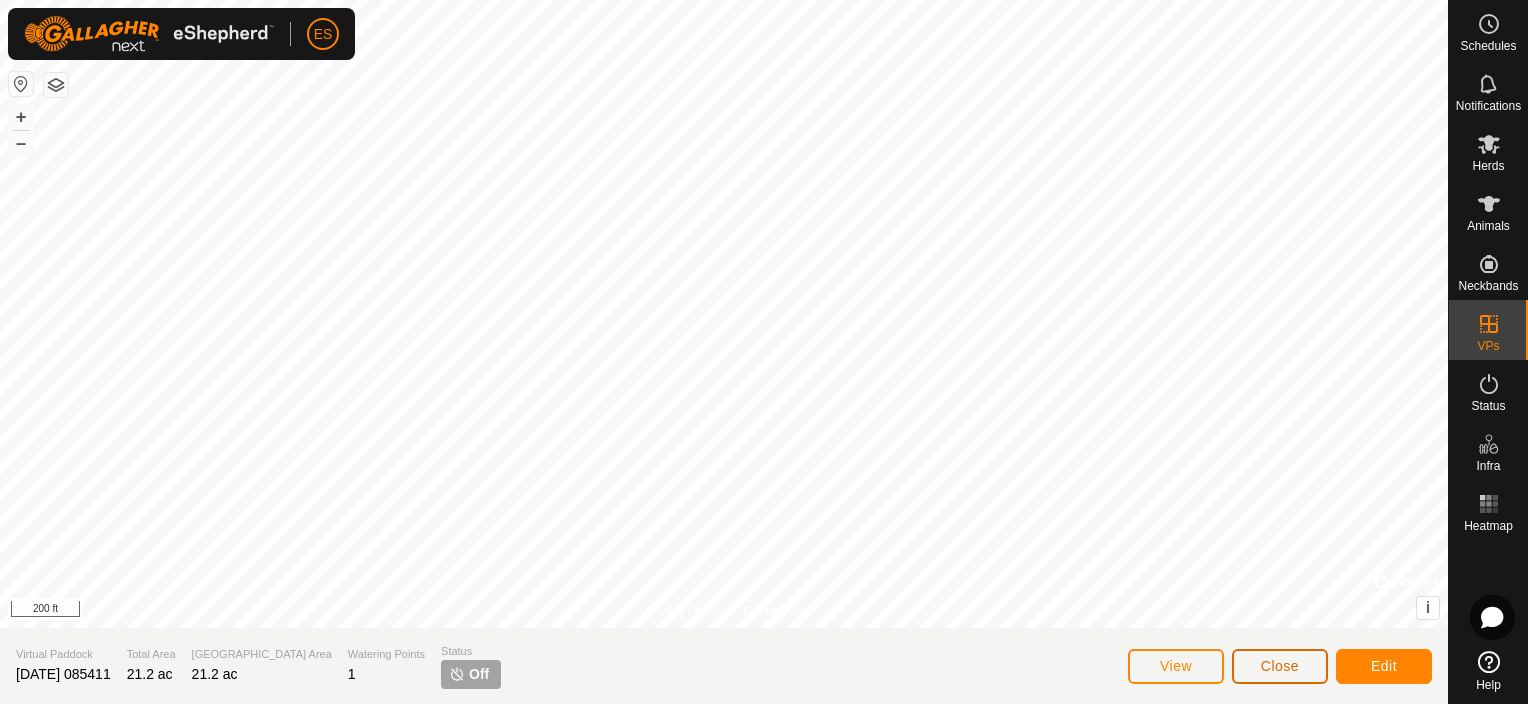 click on "Close" 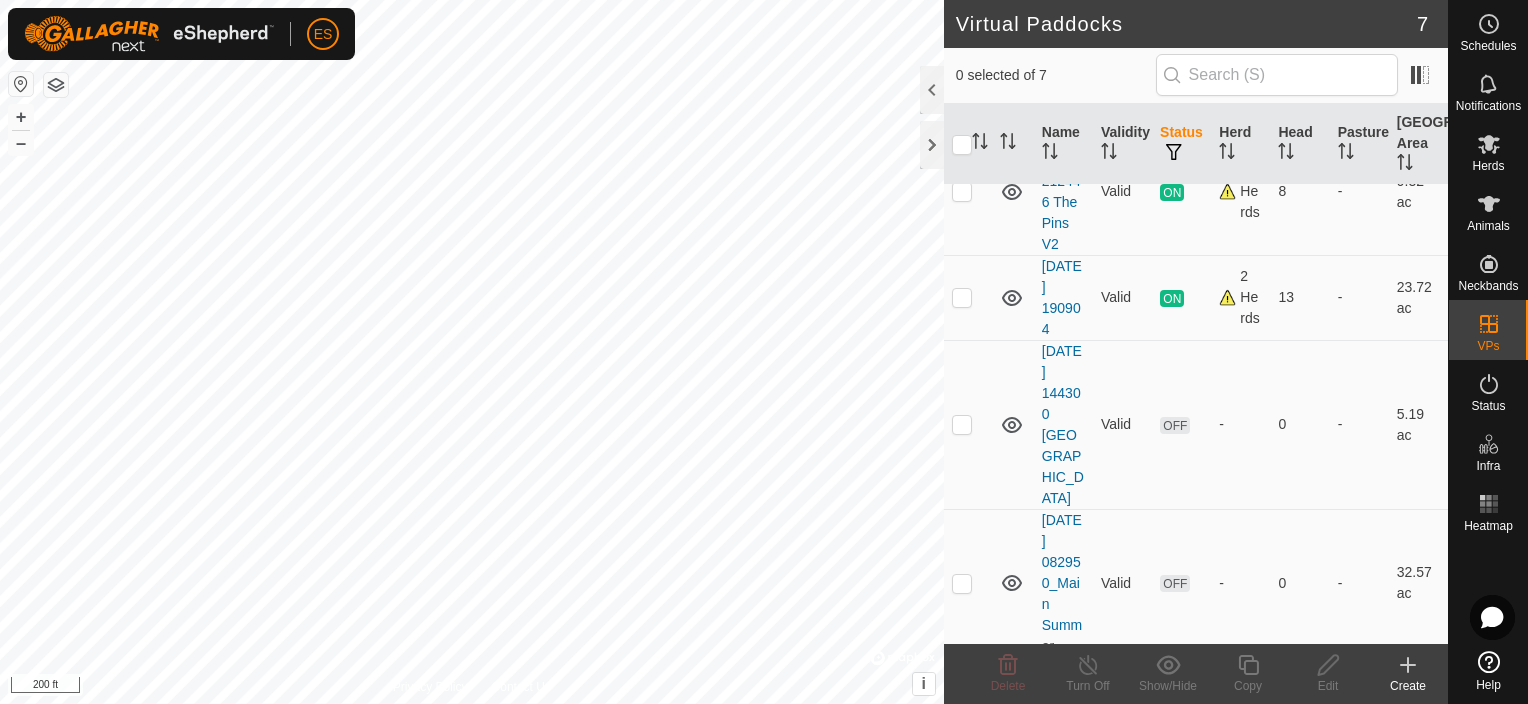 scroll, scrollTop: 0, scrollLeft: 0, axis: both 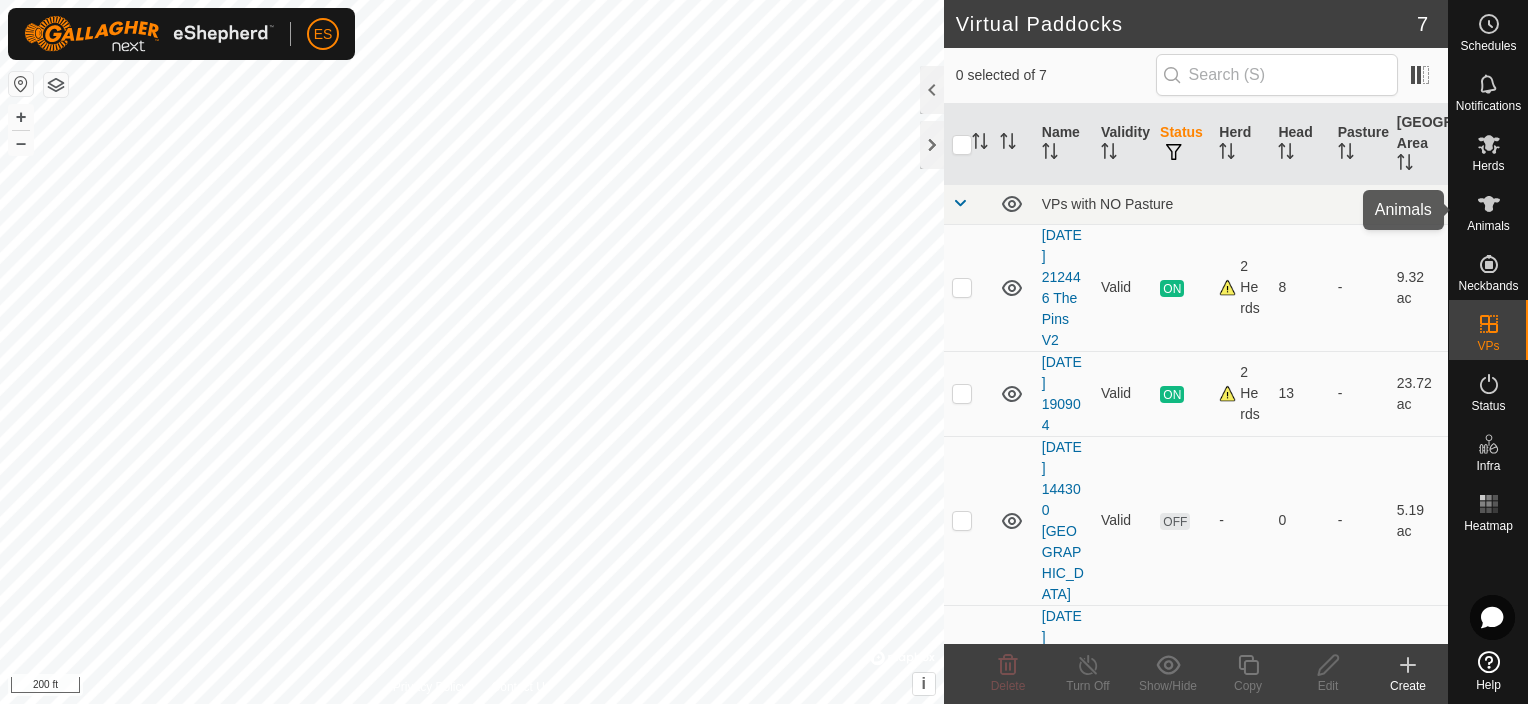 click on "Animals" at bounding box center (1488, 226) 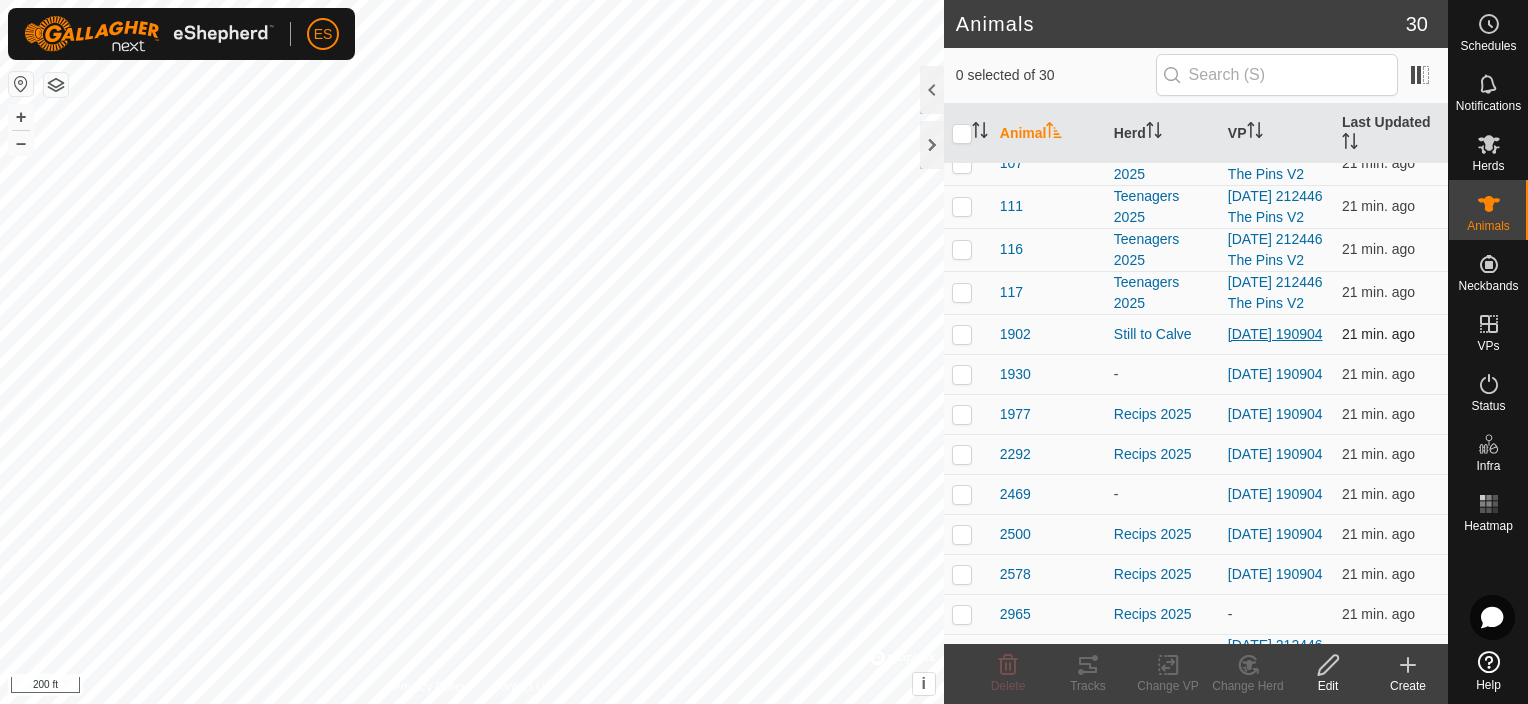 scroll, scrollTop: 175, scrollLeft: 0, axis: vertical 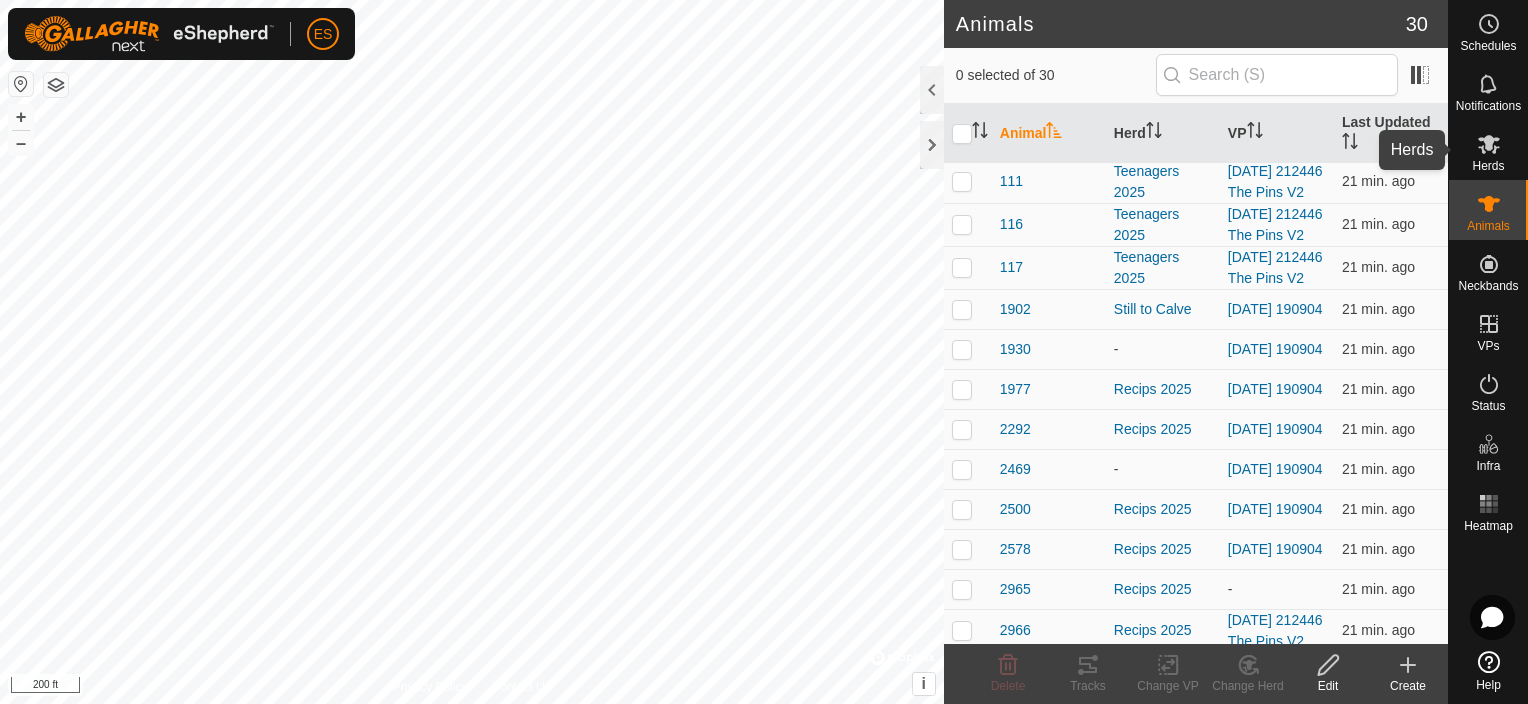click 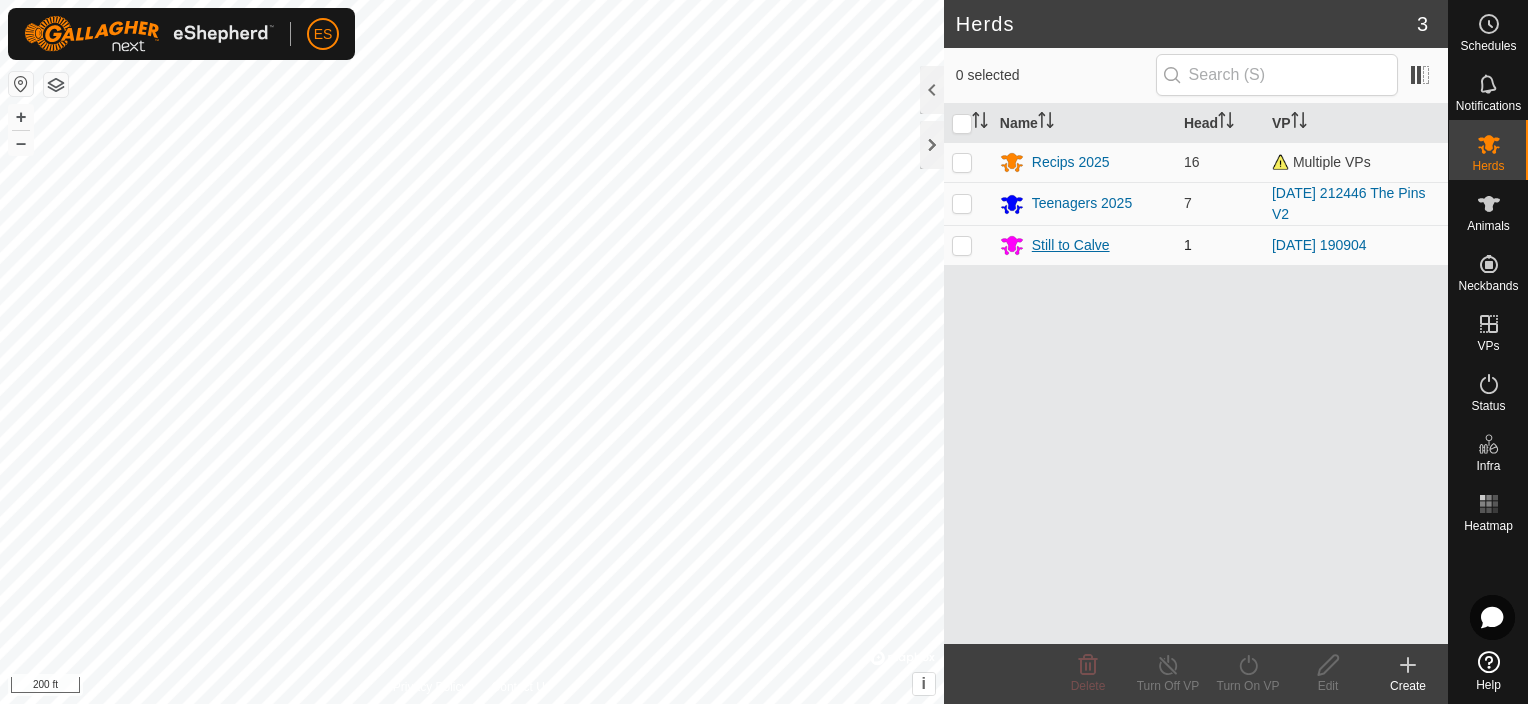 click on "Still to Calve" at bounding box center [1071, 245] 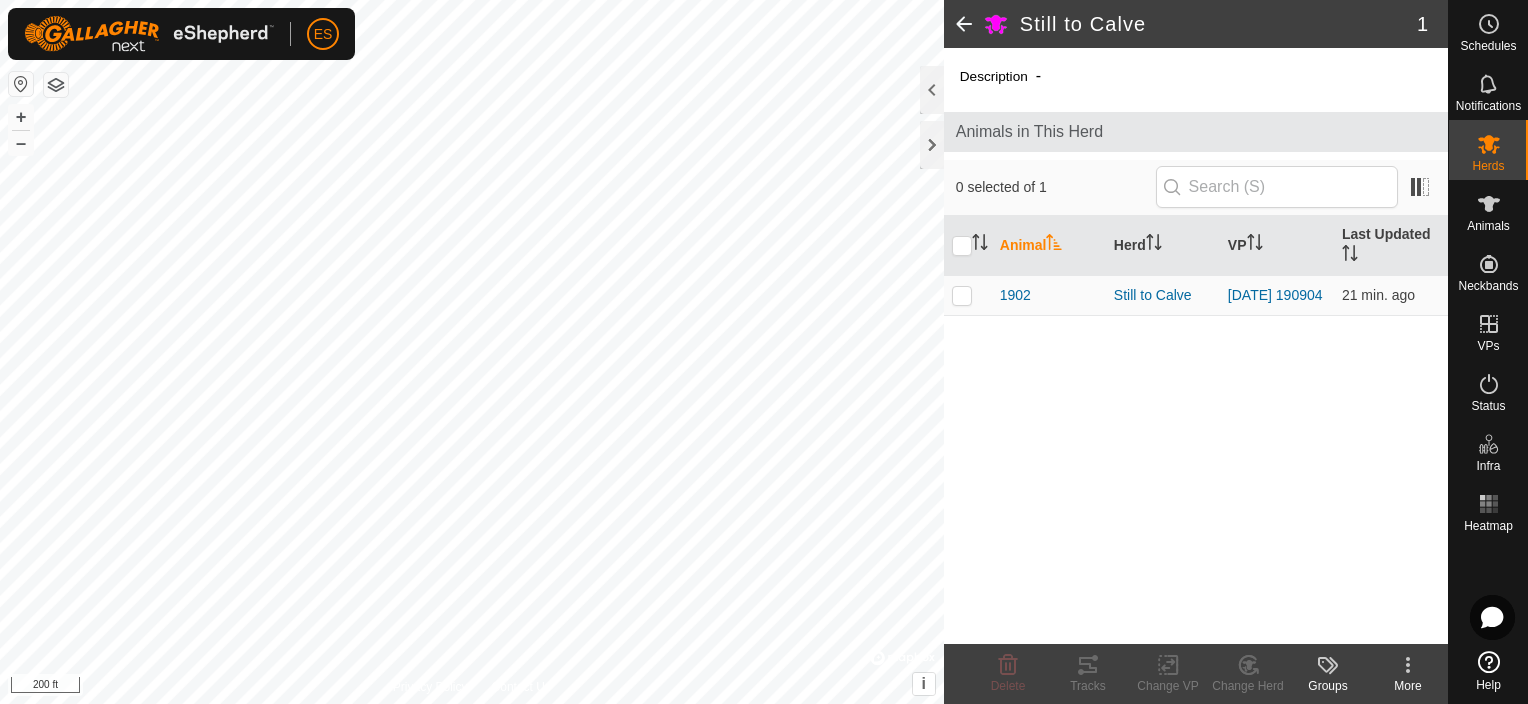 click 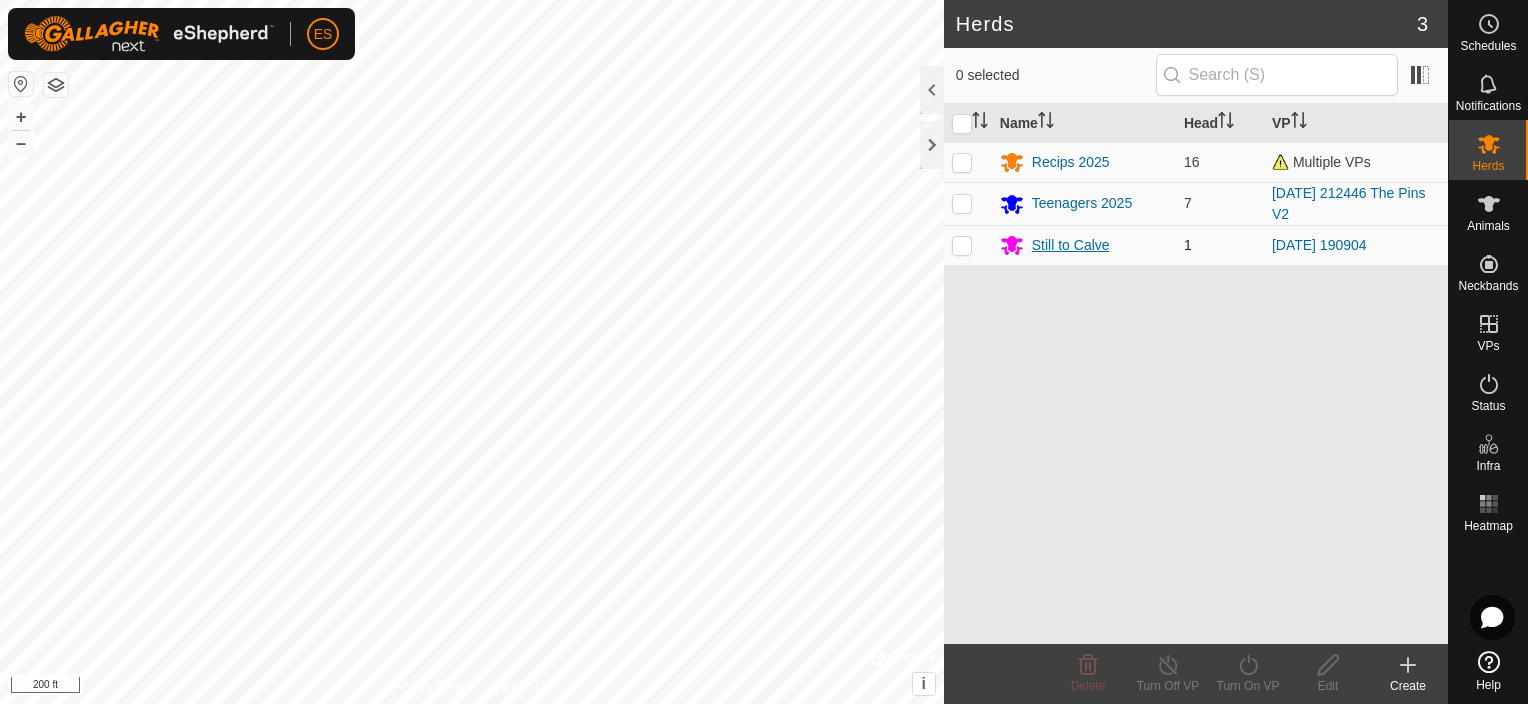 click on "Still to Calve" at bounding box center (1071, 245) 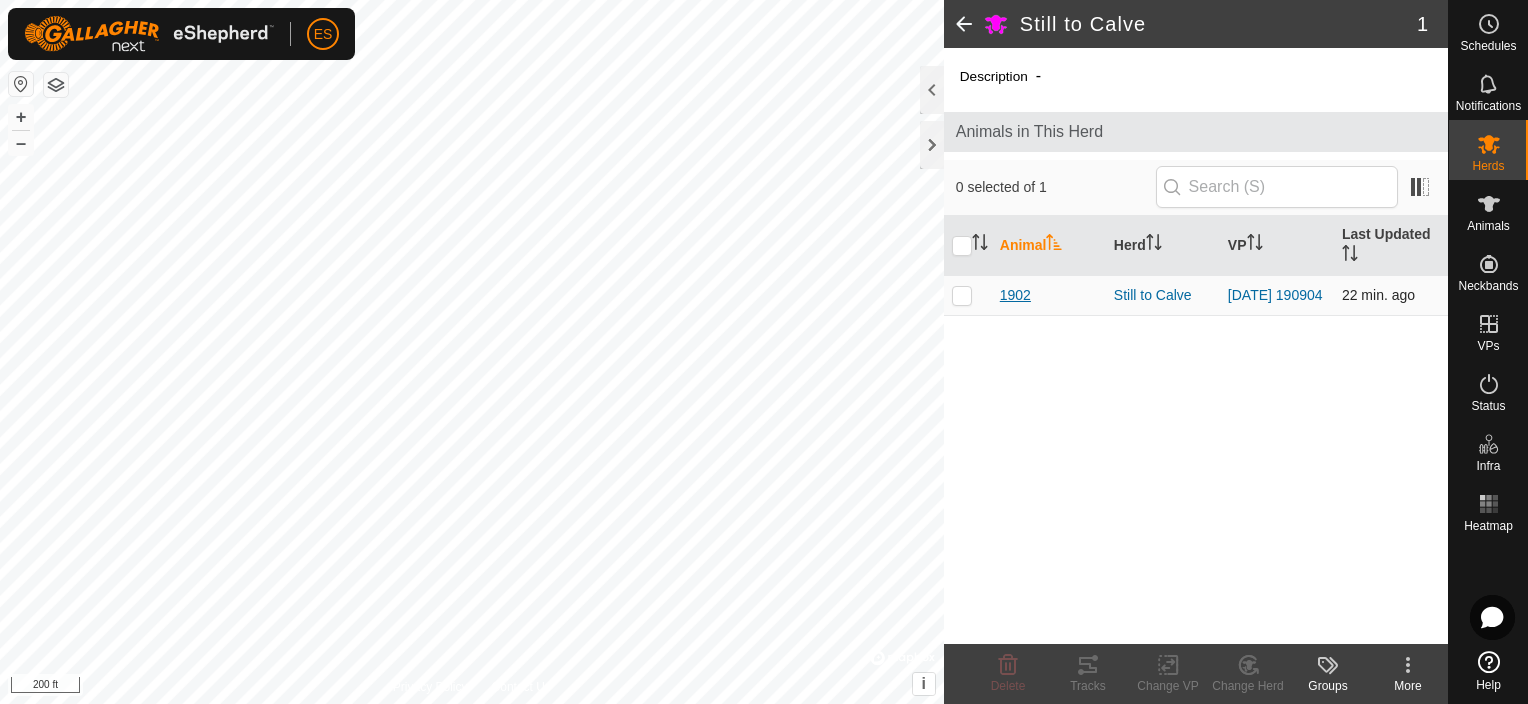 click on "1902" at bounding box center [1015, 295] 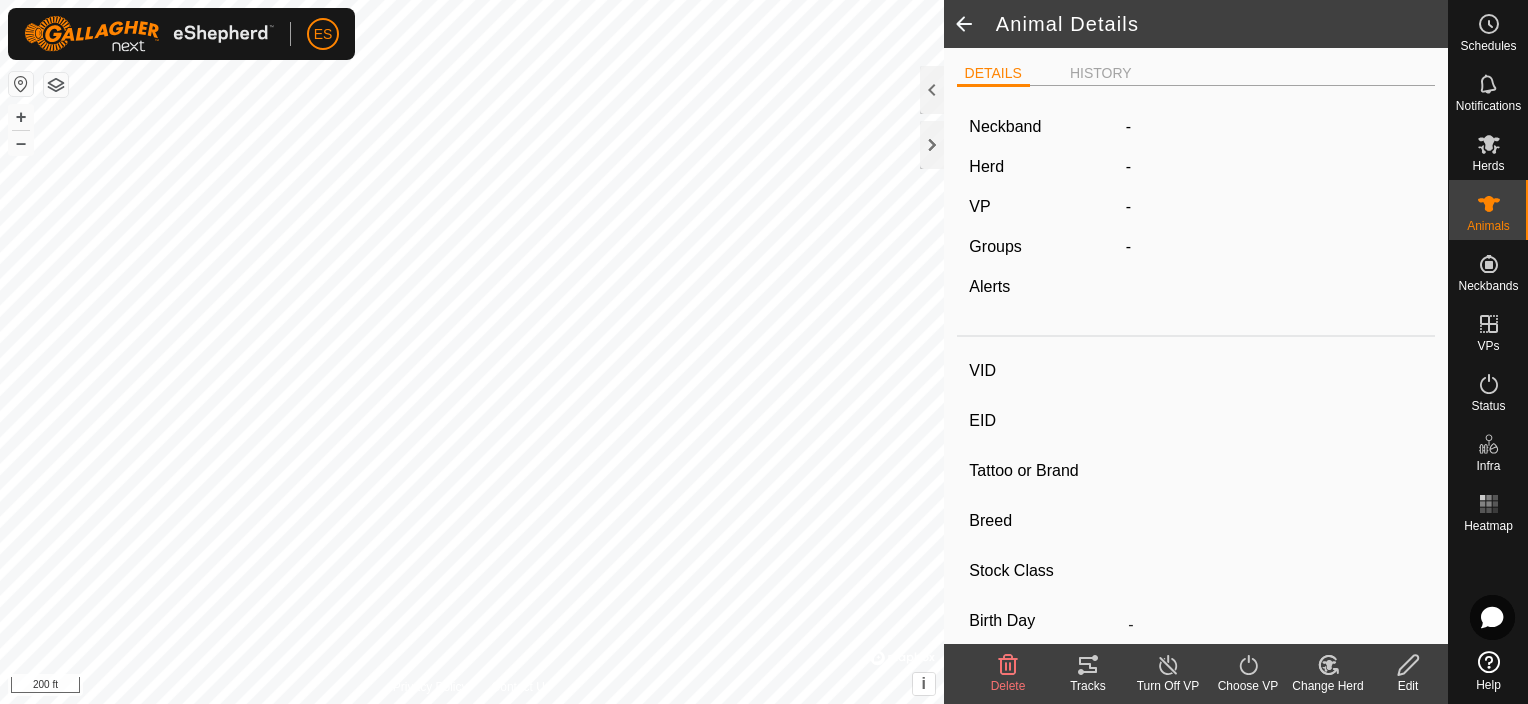 type on "1902" 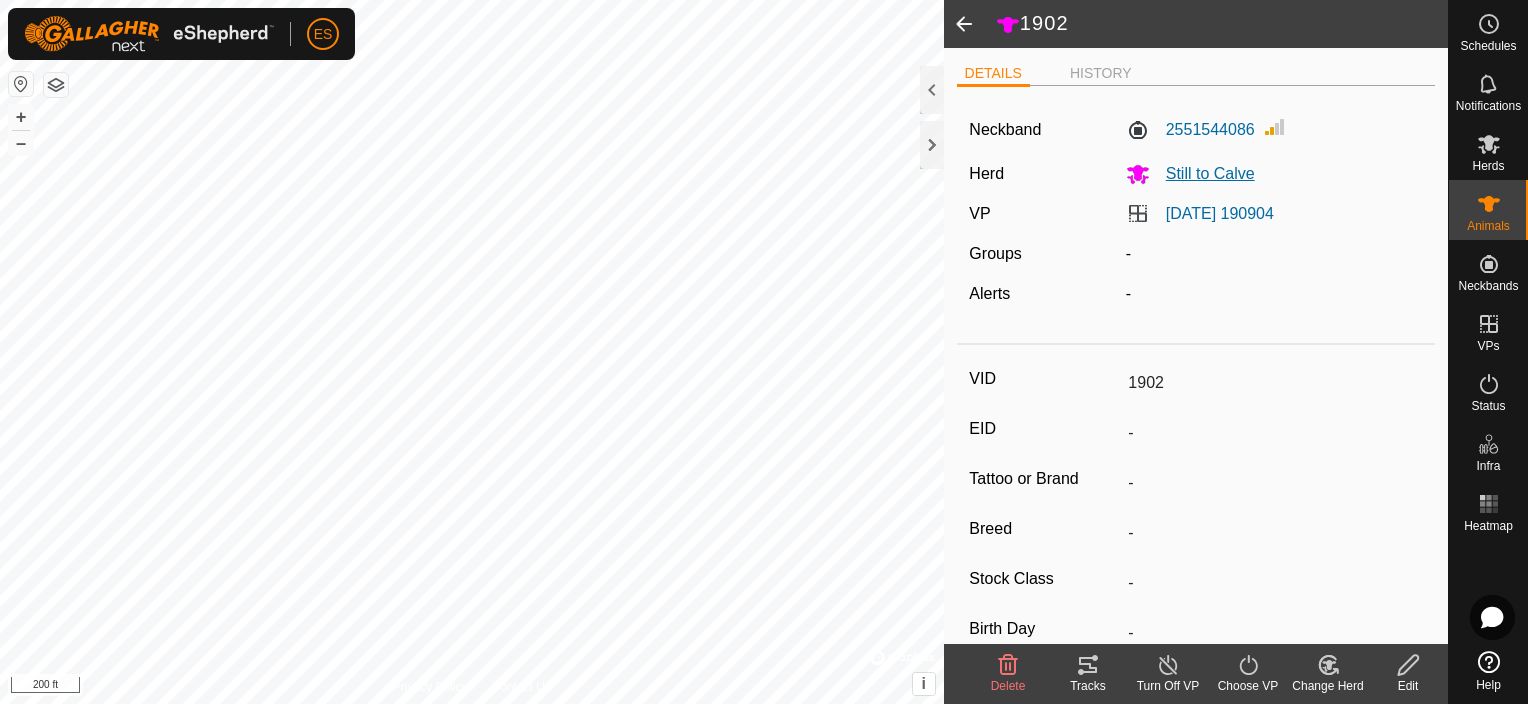 click on "Still to Calve" 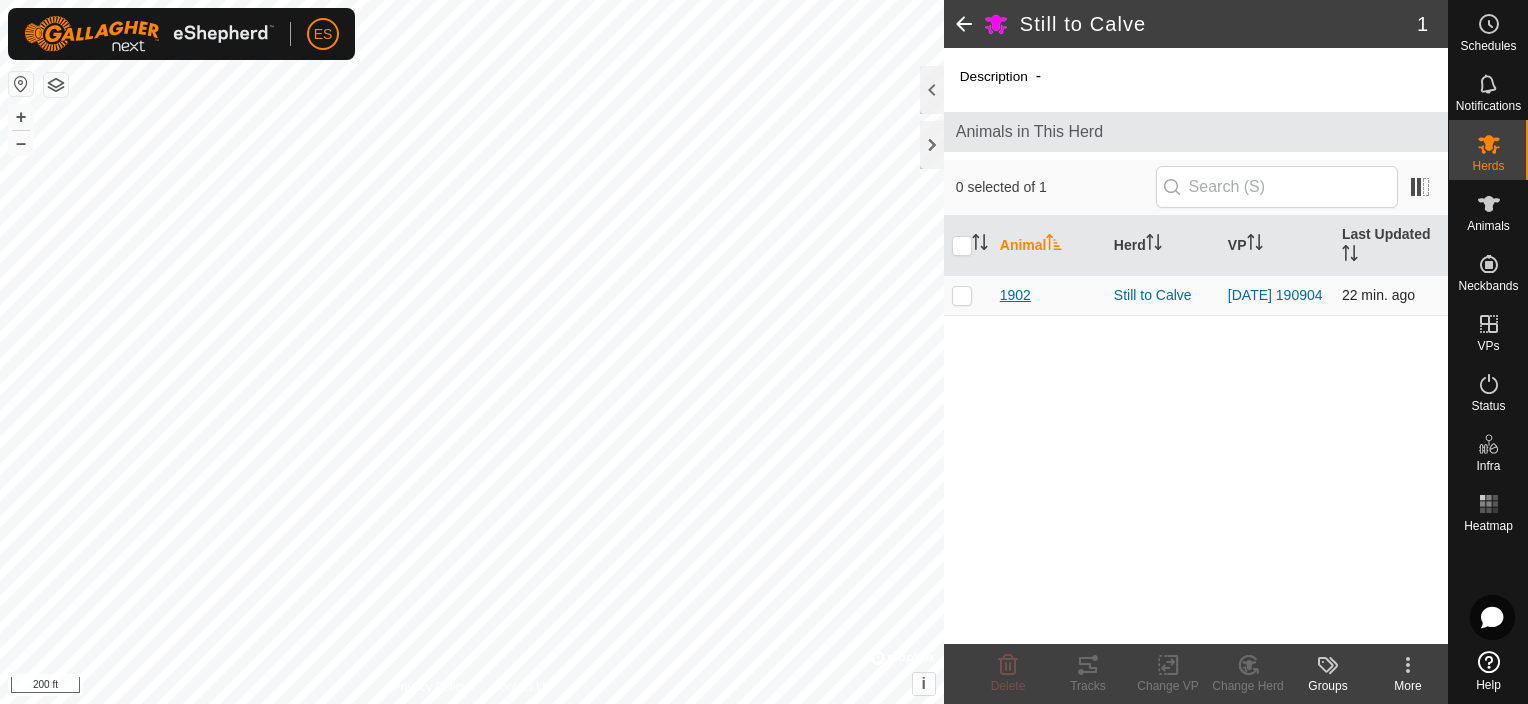 click on "1902" at bounding box center [1015, 295] 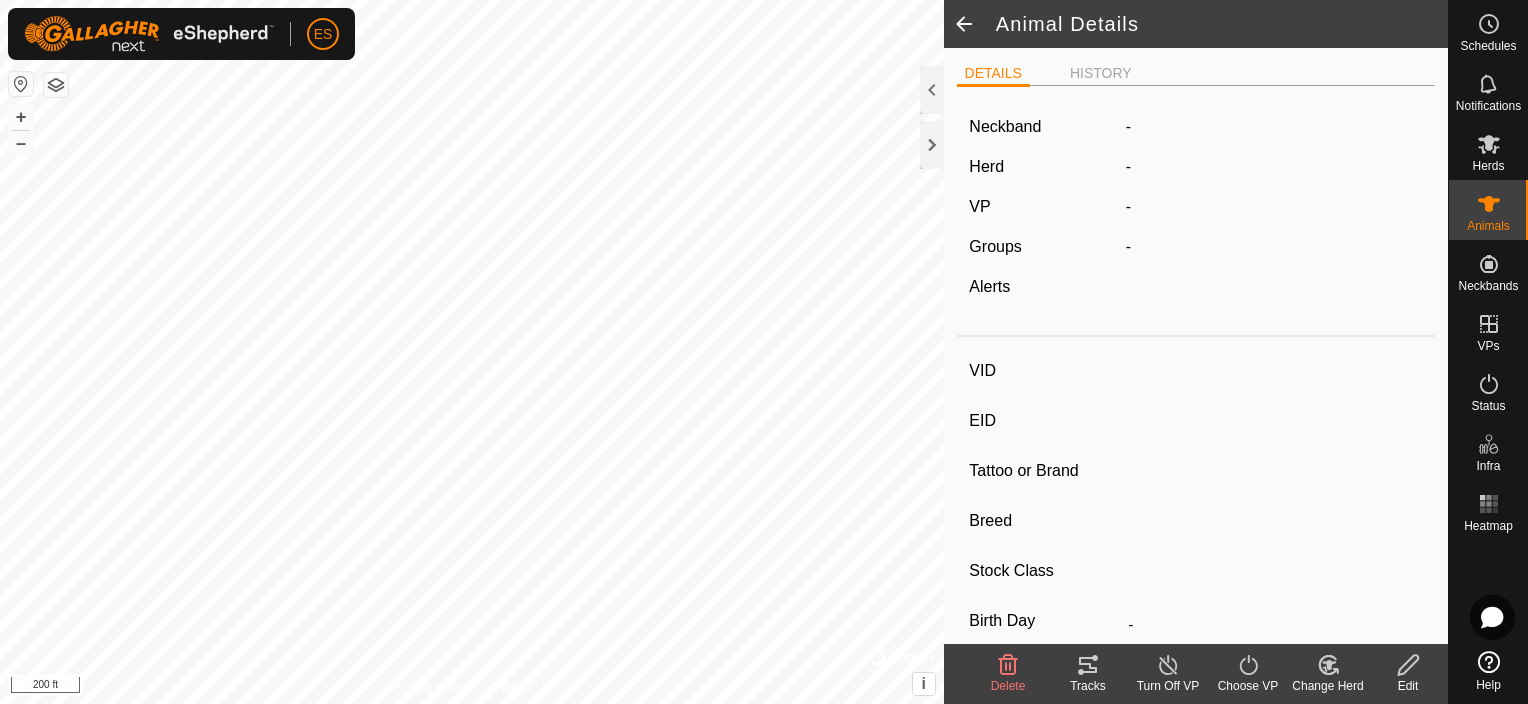 type on "1902" 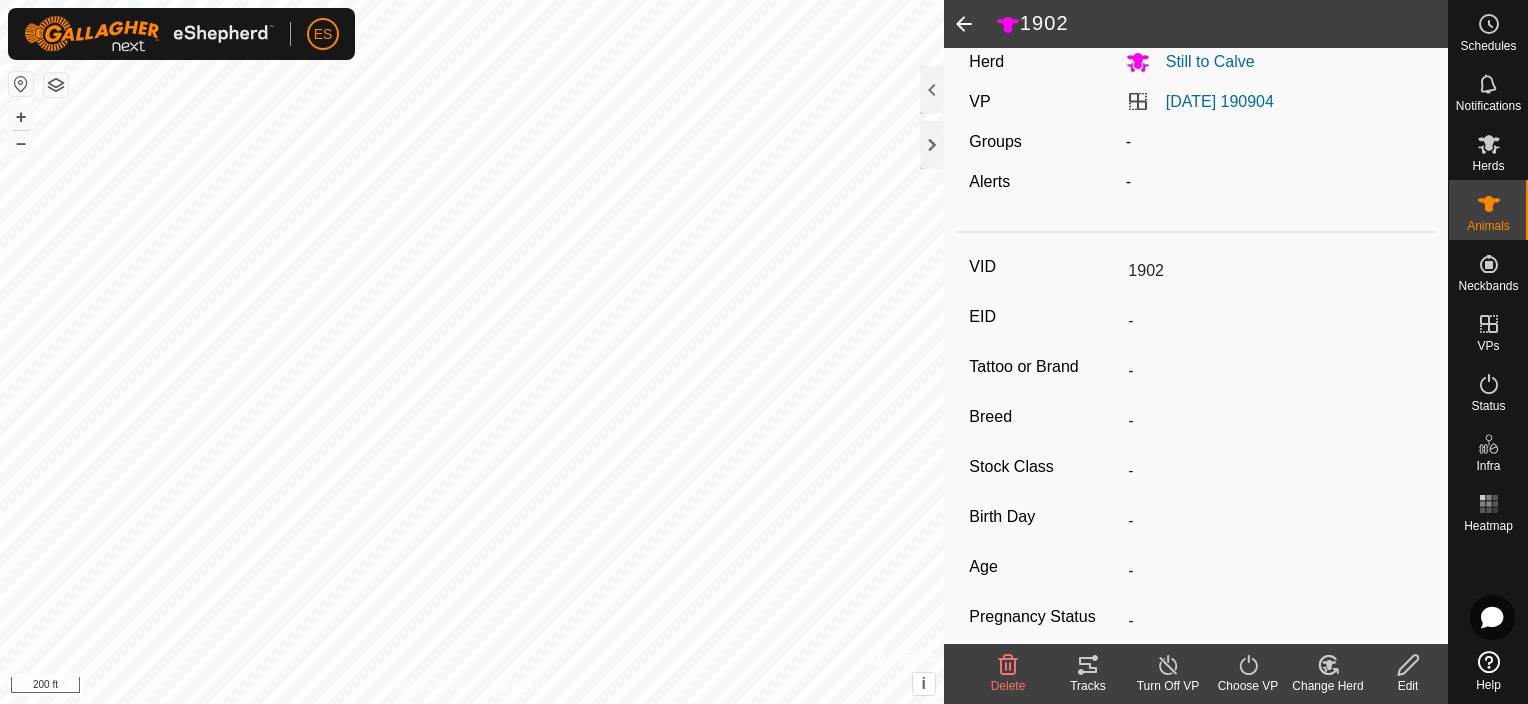 scroll, scrollTop: 0, scrollLeft: 0, axis: both 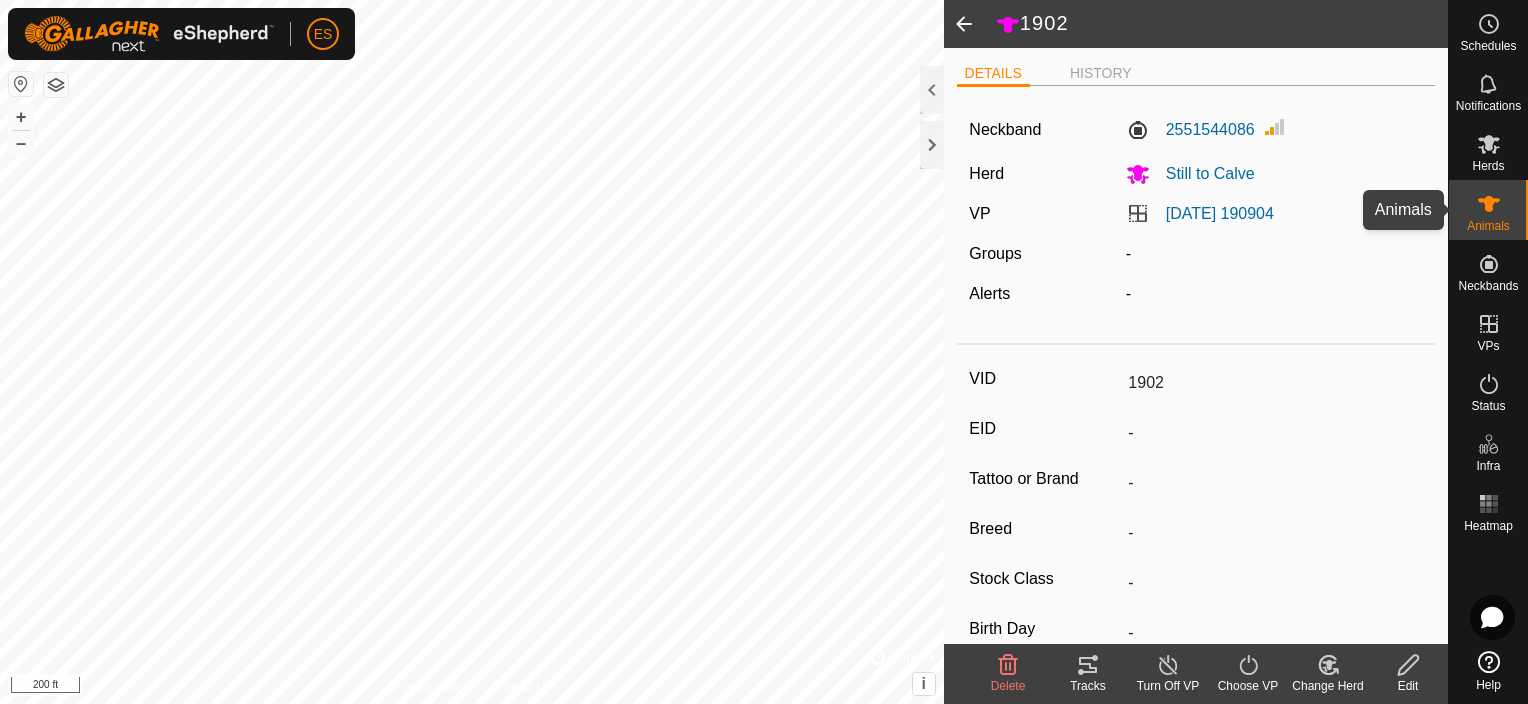 click 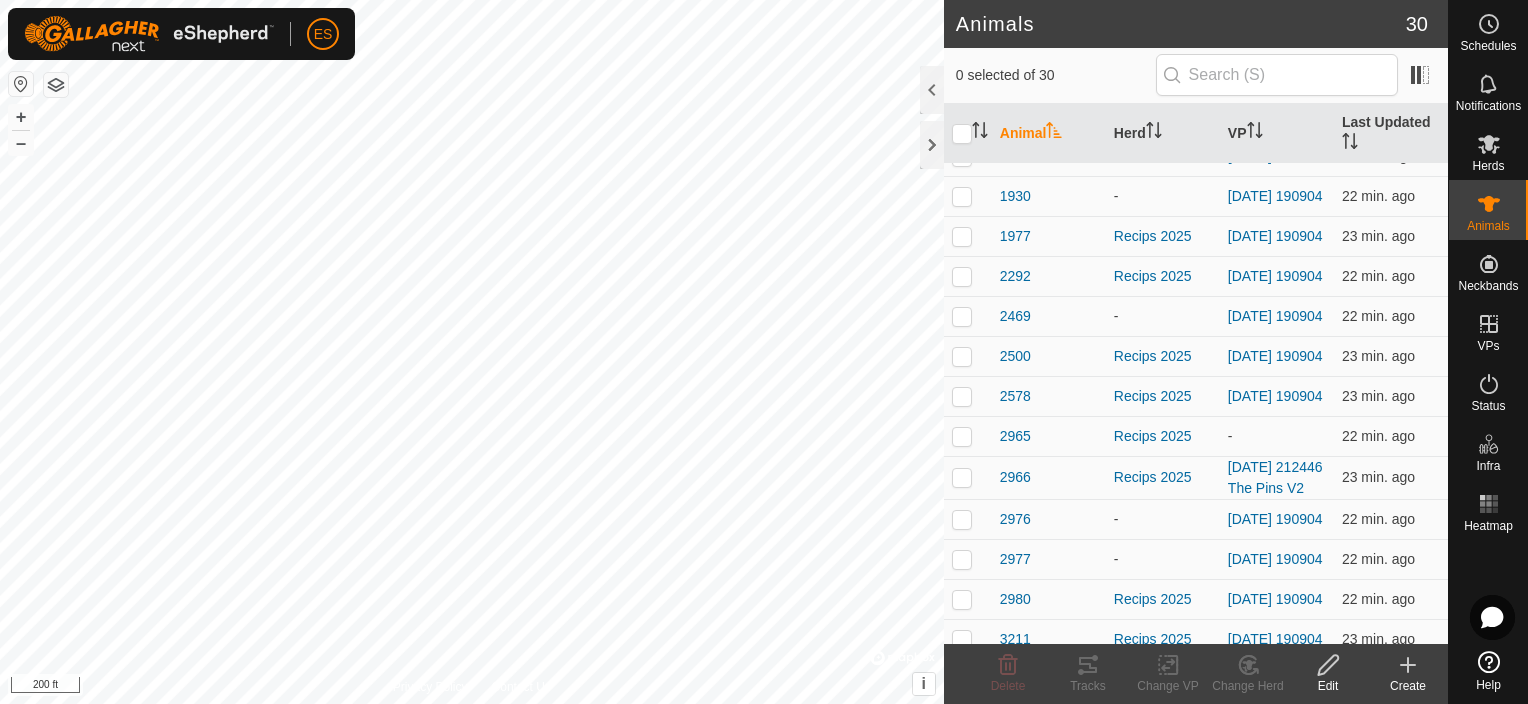 scroll, scrollTop: 300, scrollLeft: 0, axis: vertical 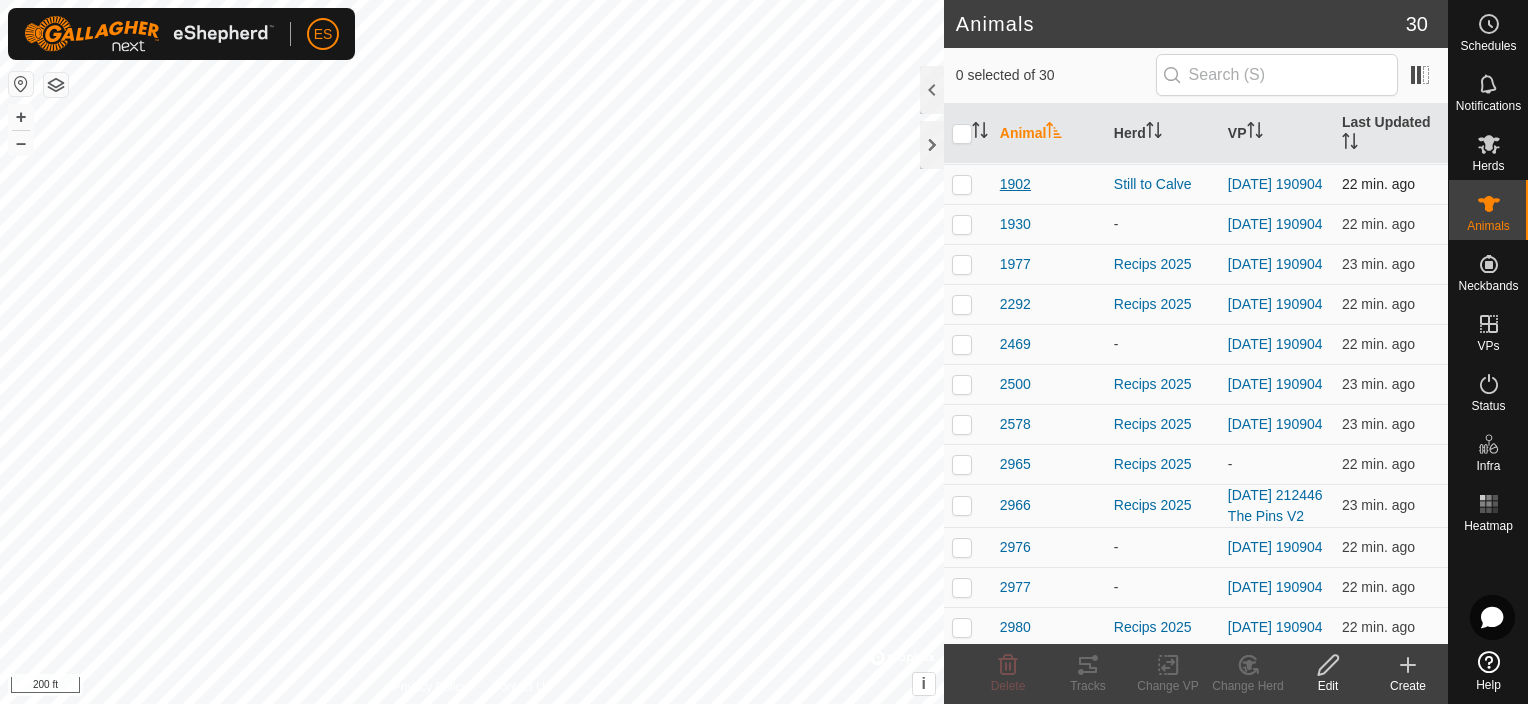 click on "1902" at bounding box center [1015, 184] 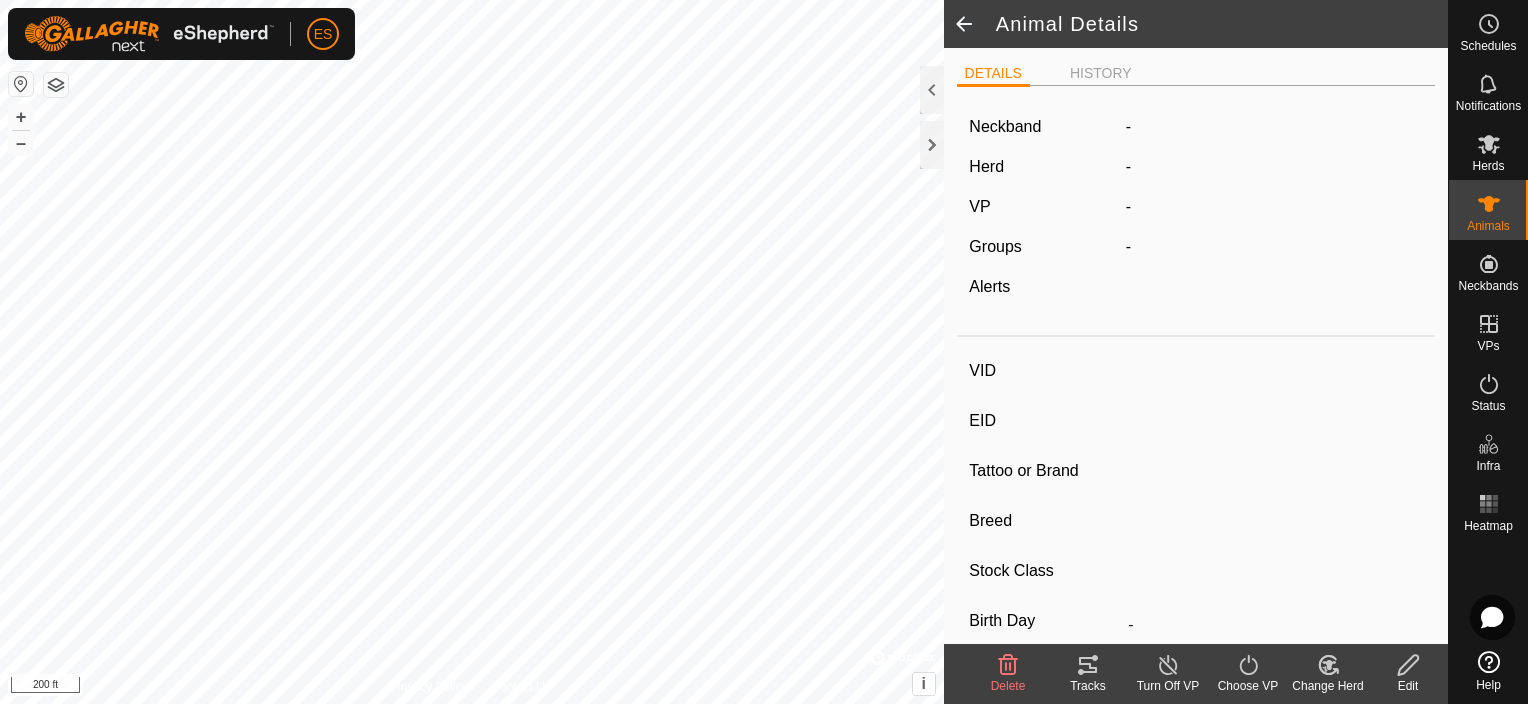 type on "1902" 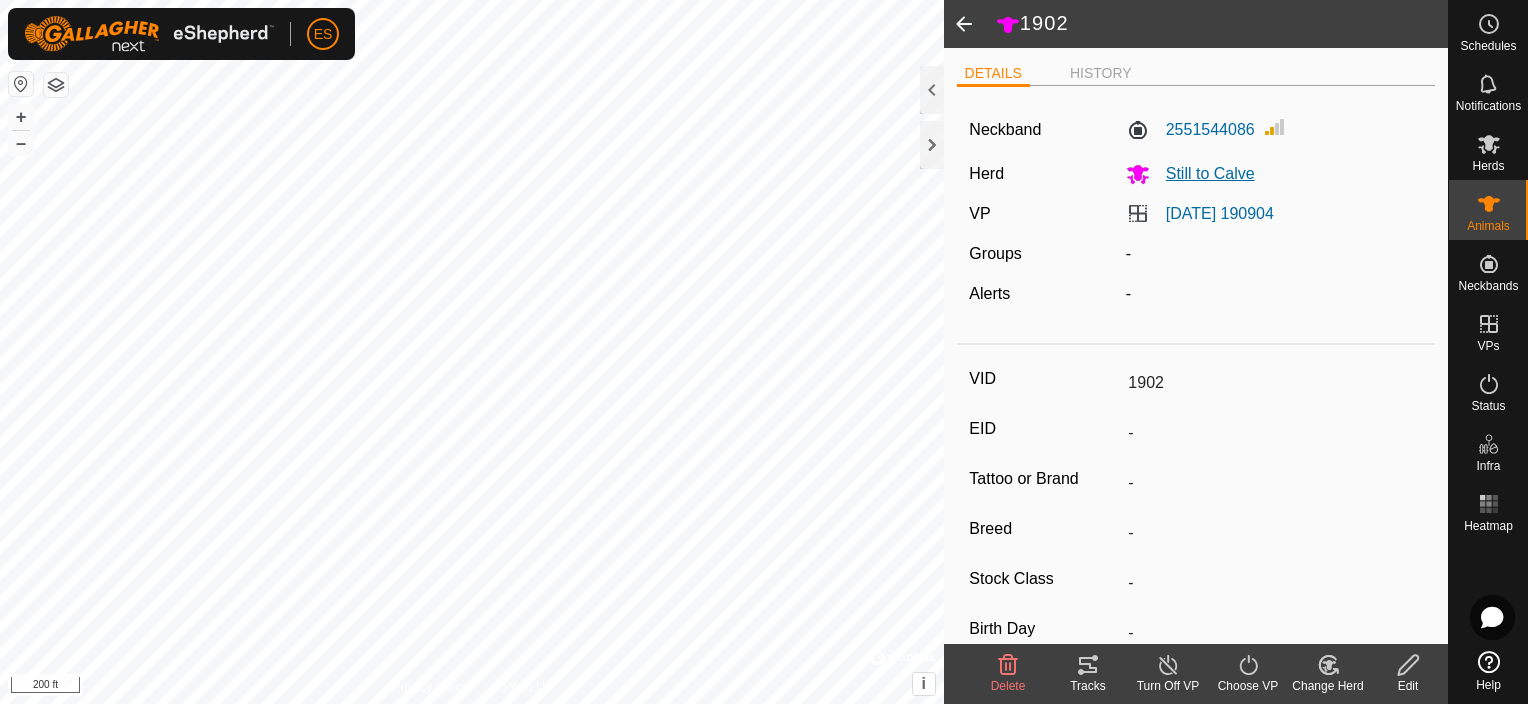 click on "Still to Calve" 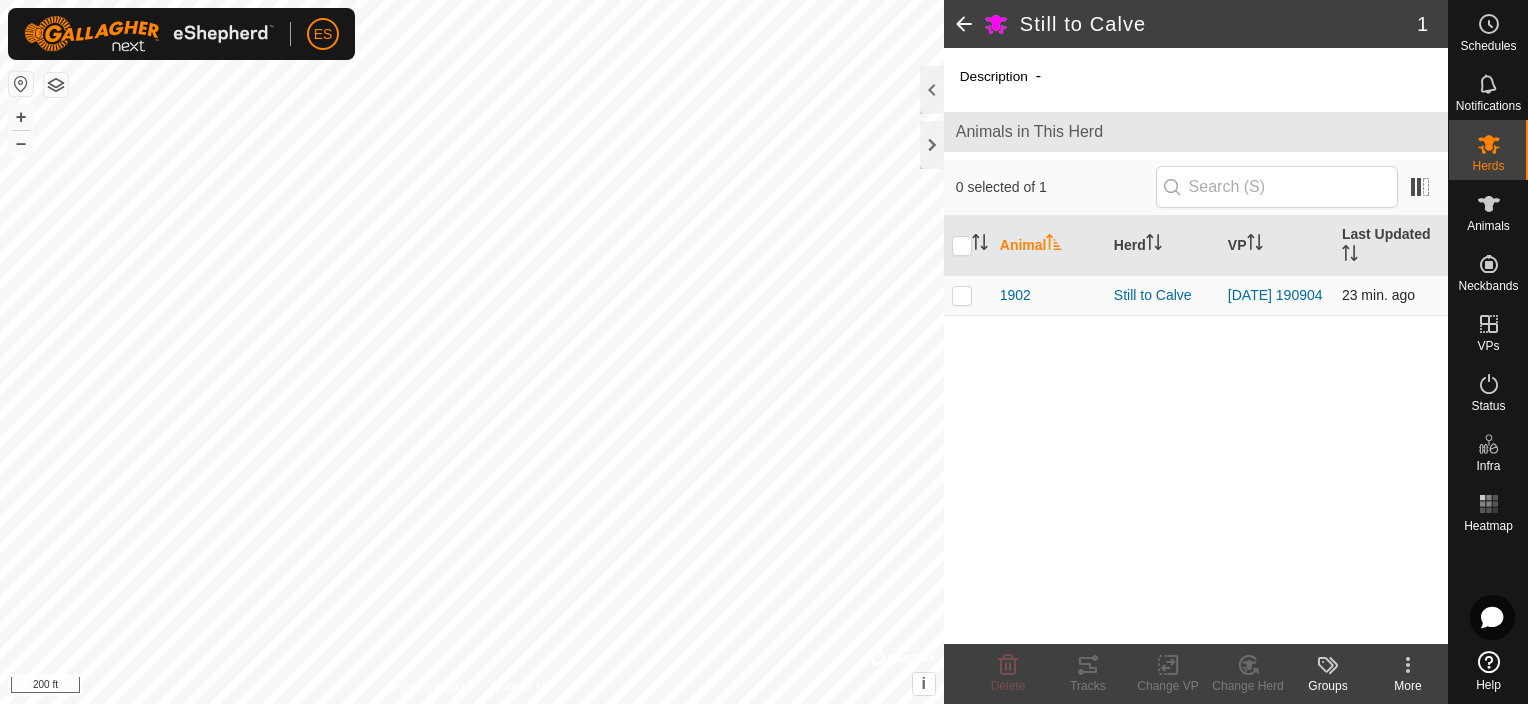 click at bounding box center (962, 295) 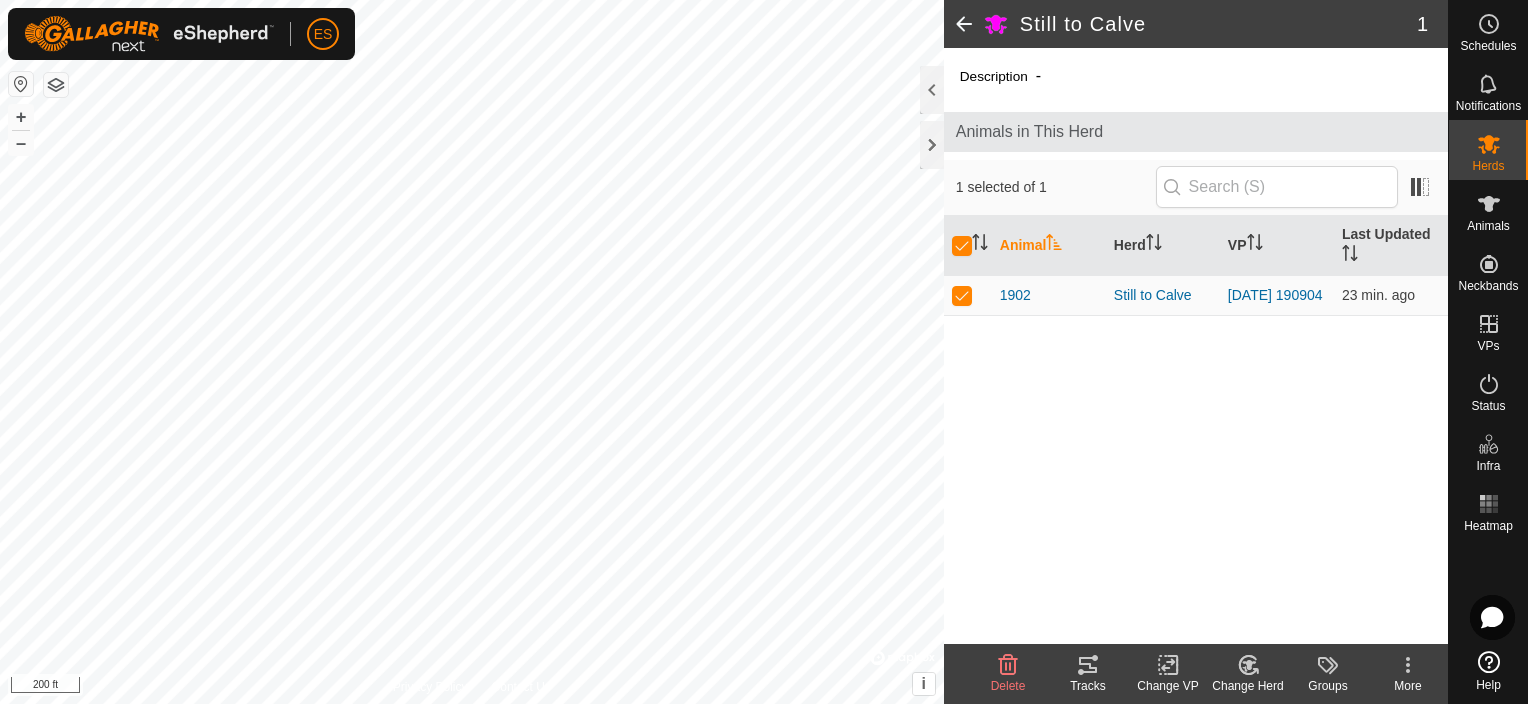 click 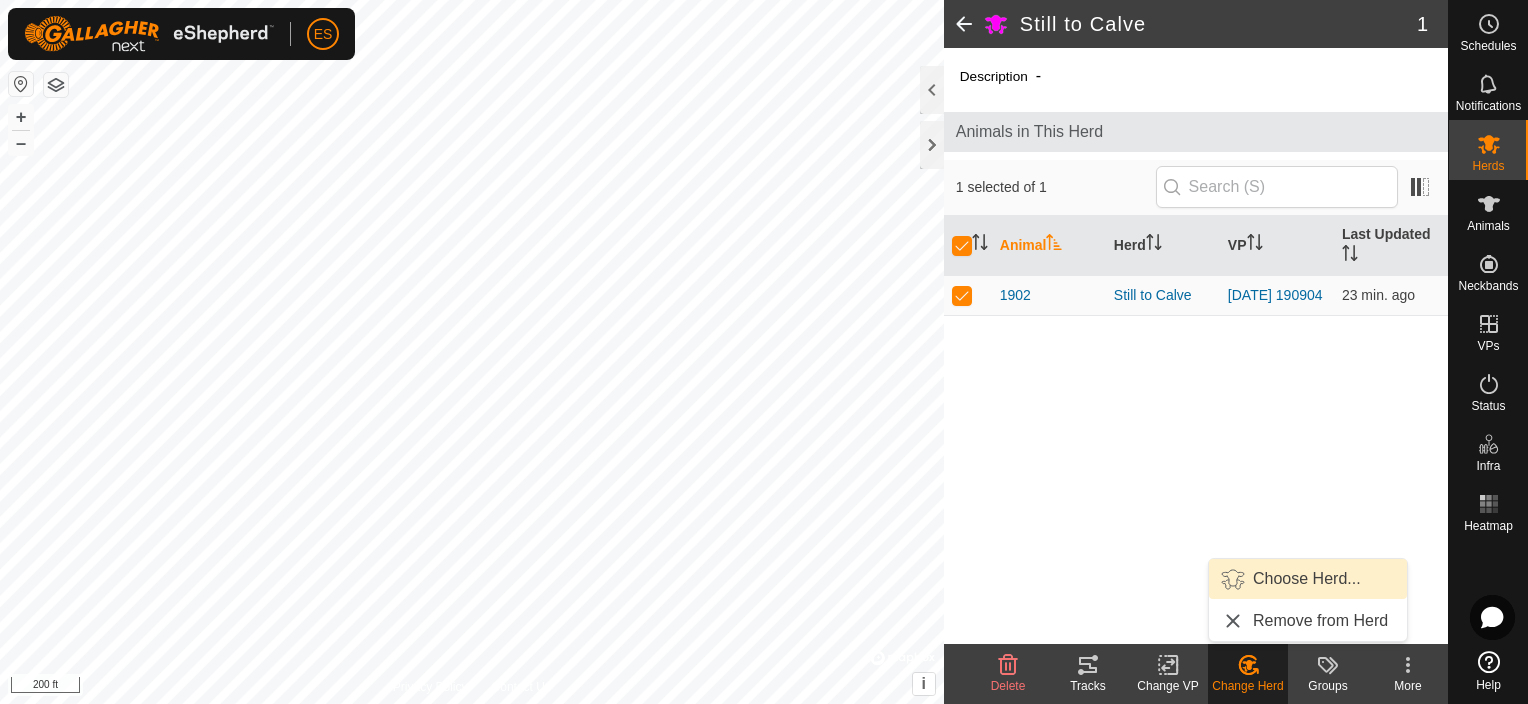 click on "Choose Herd..." at bounding box center (1308, 579) 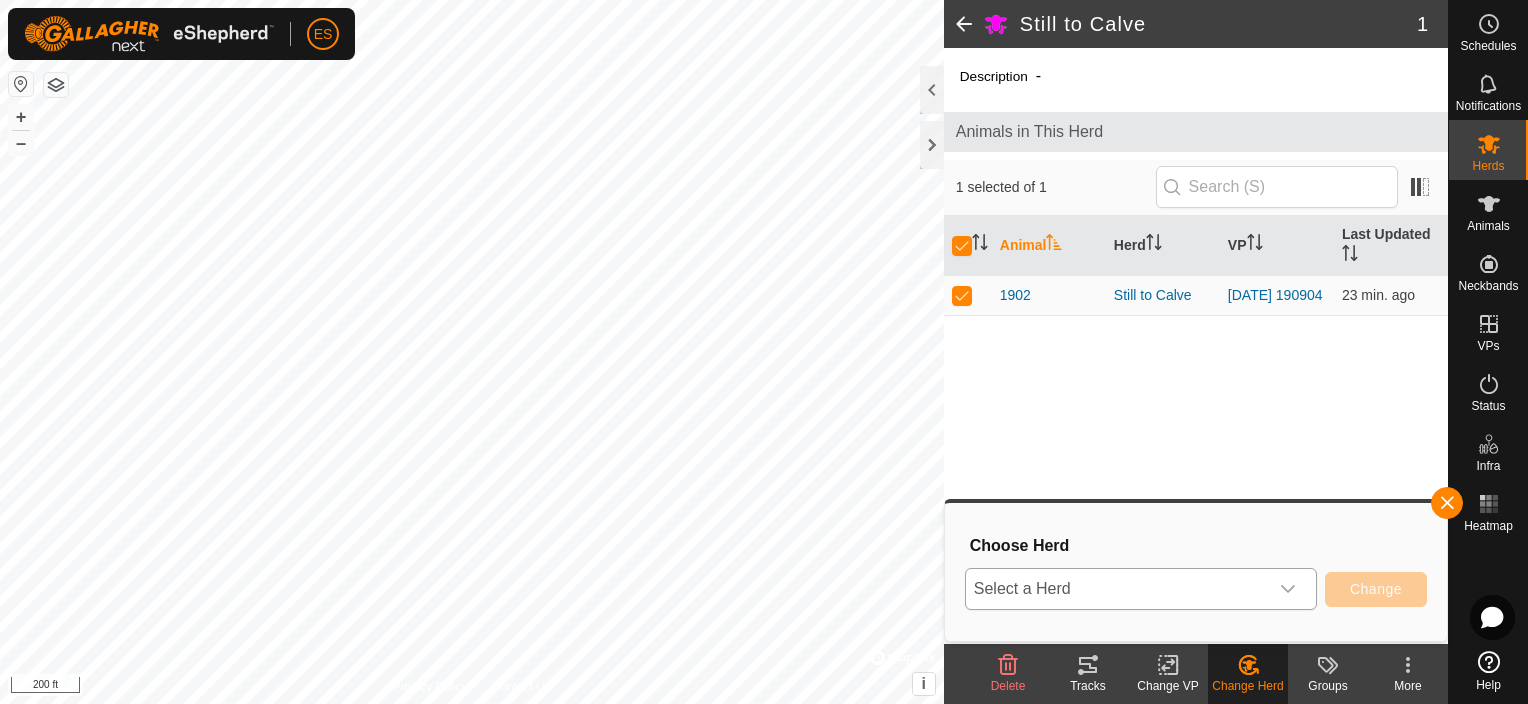 click 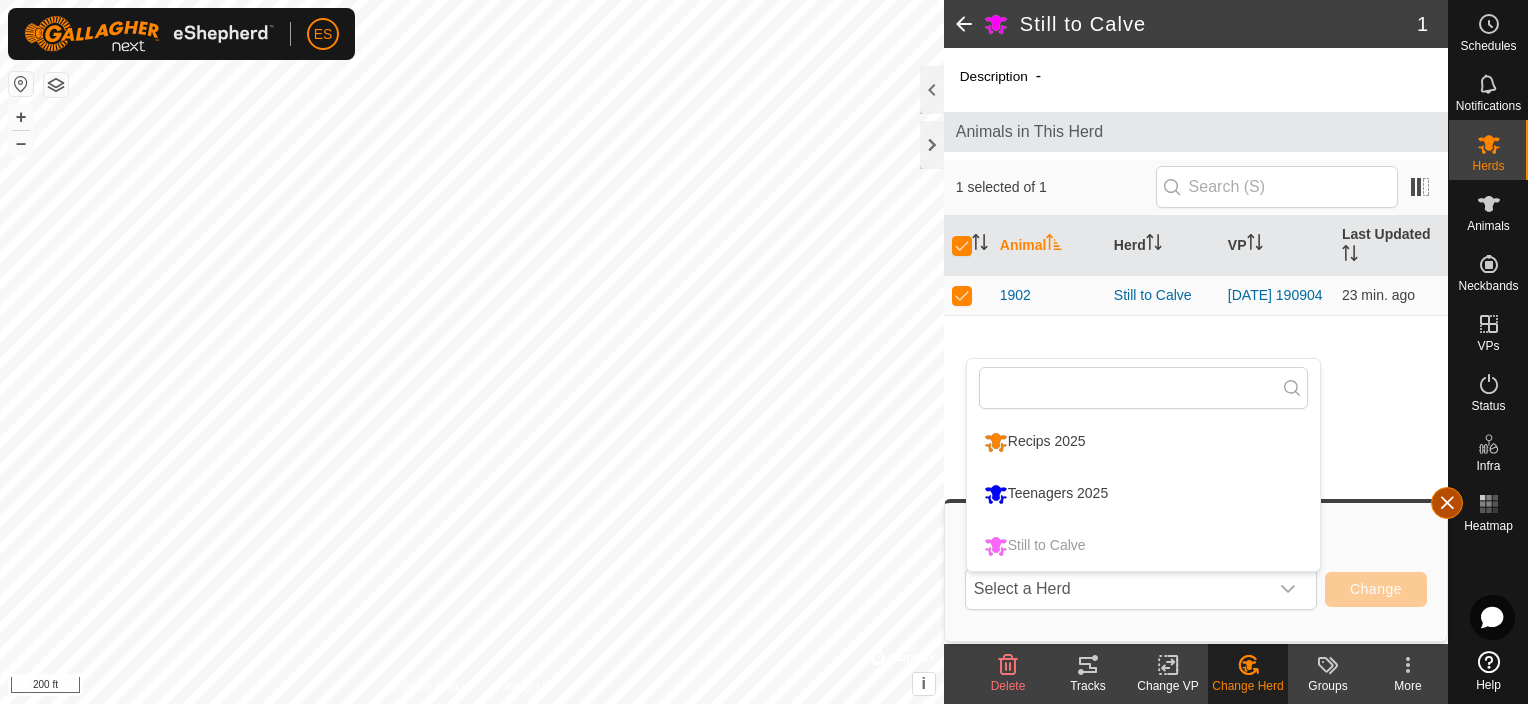 click at bounding box center [1447, 503] 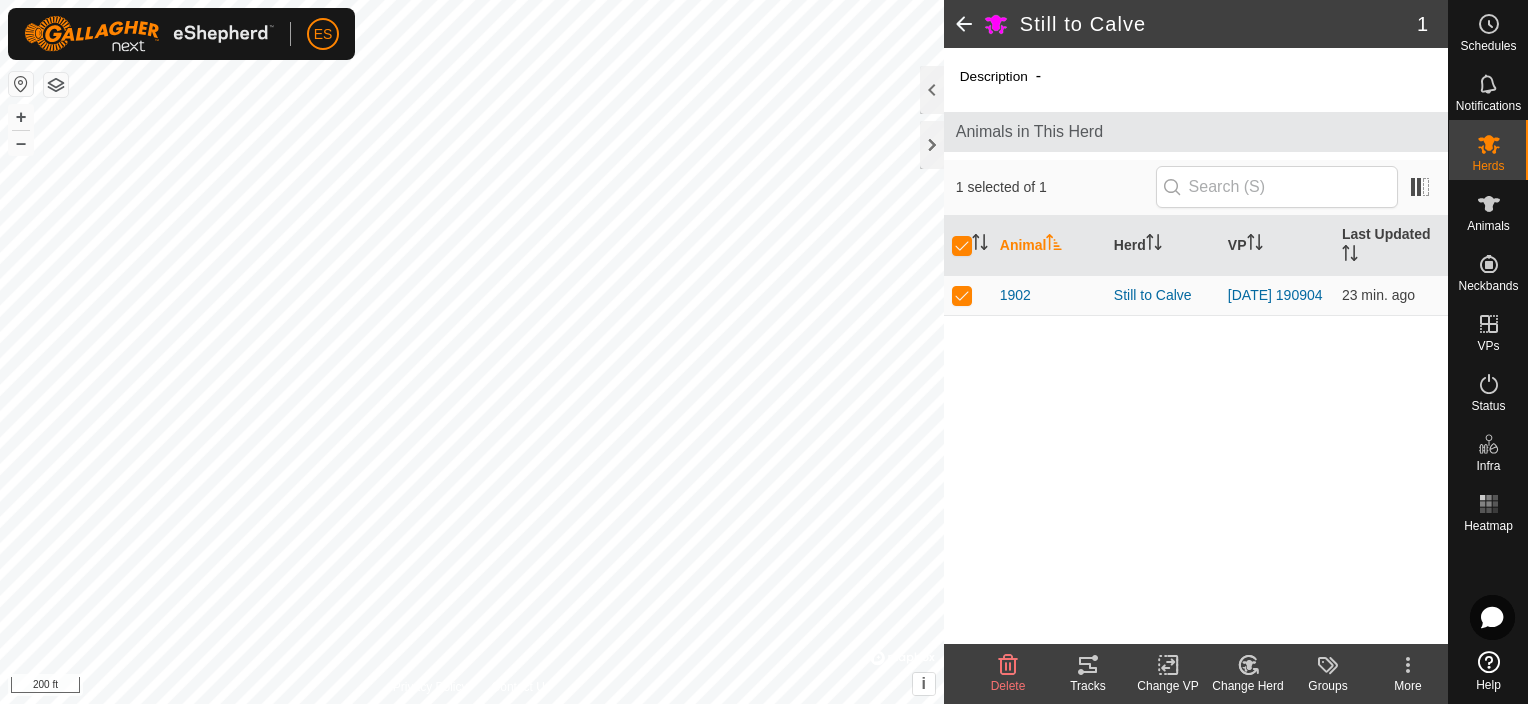 click 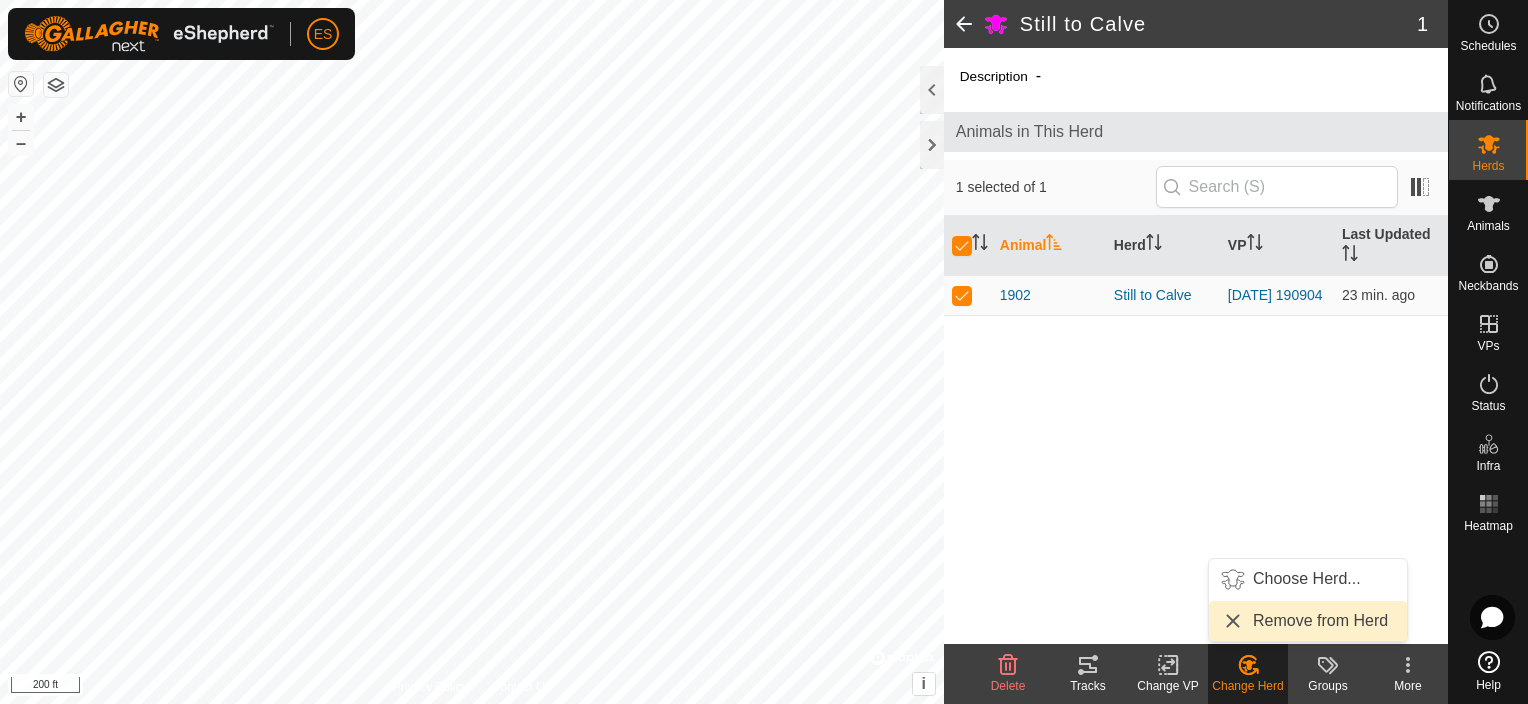 click on "Remove from Herd" at bounding box center (1308, 621) 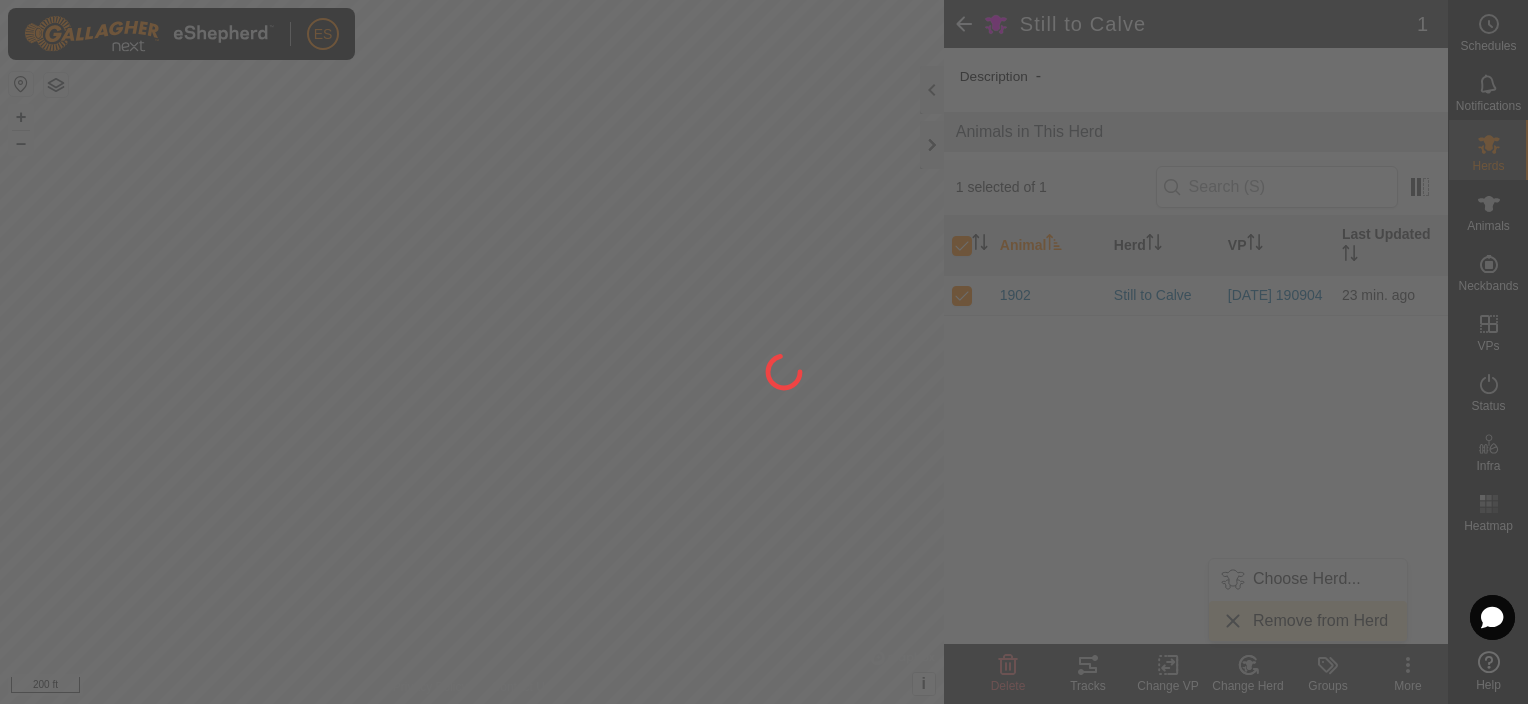 checkbox on "false" 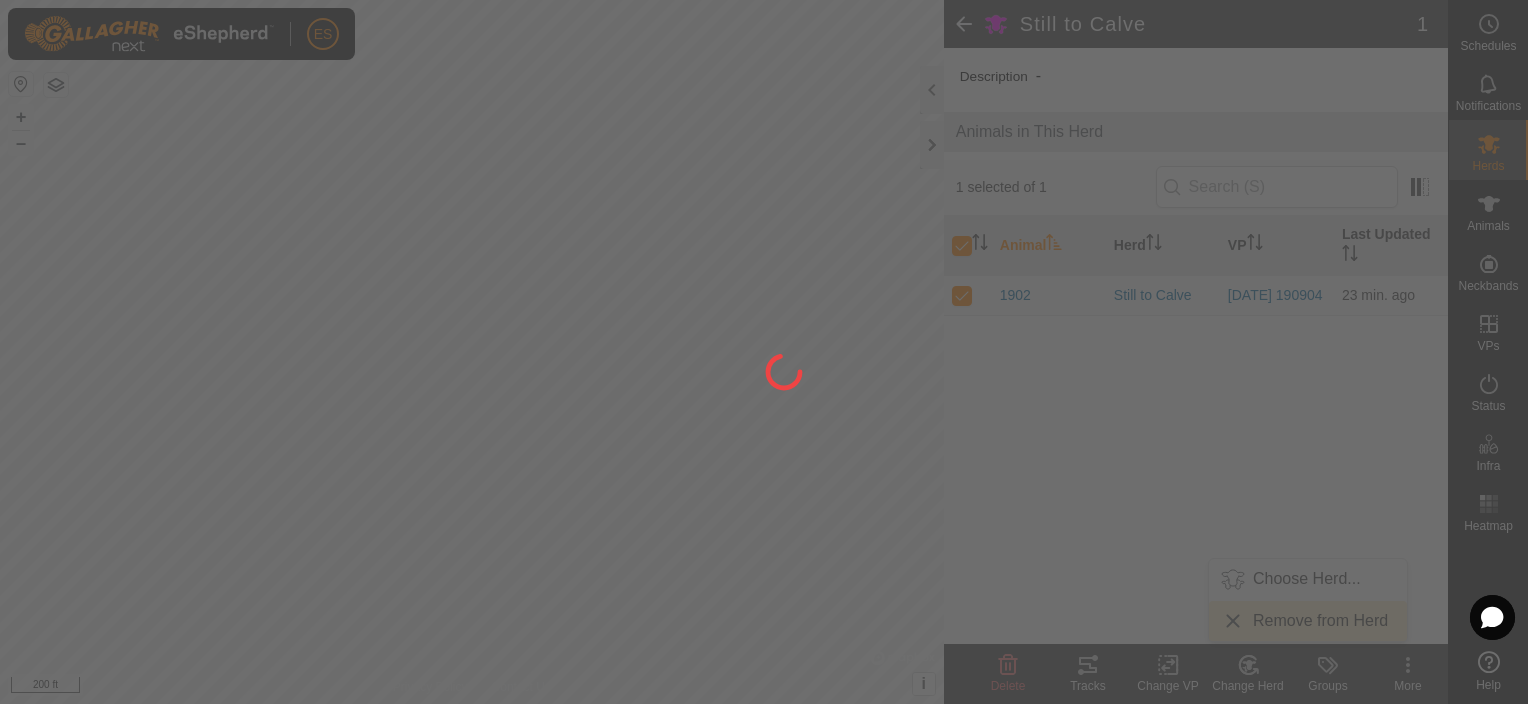 checkbox on "false" 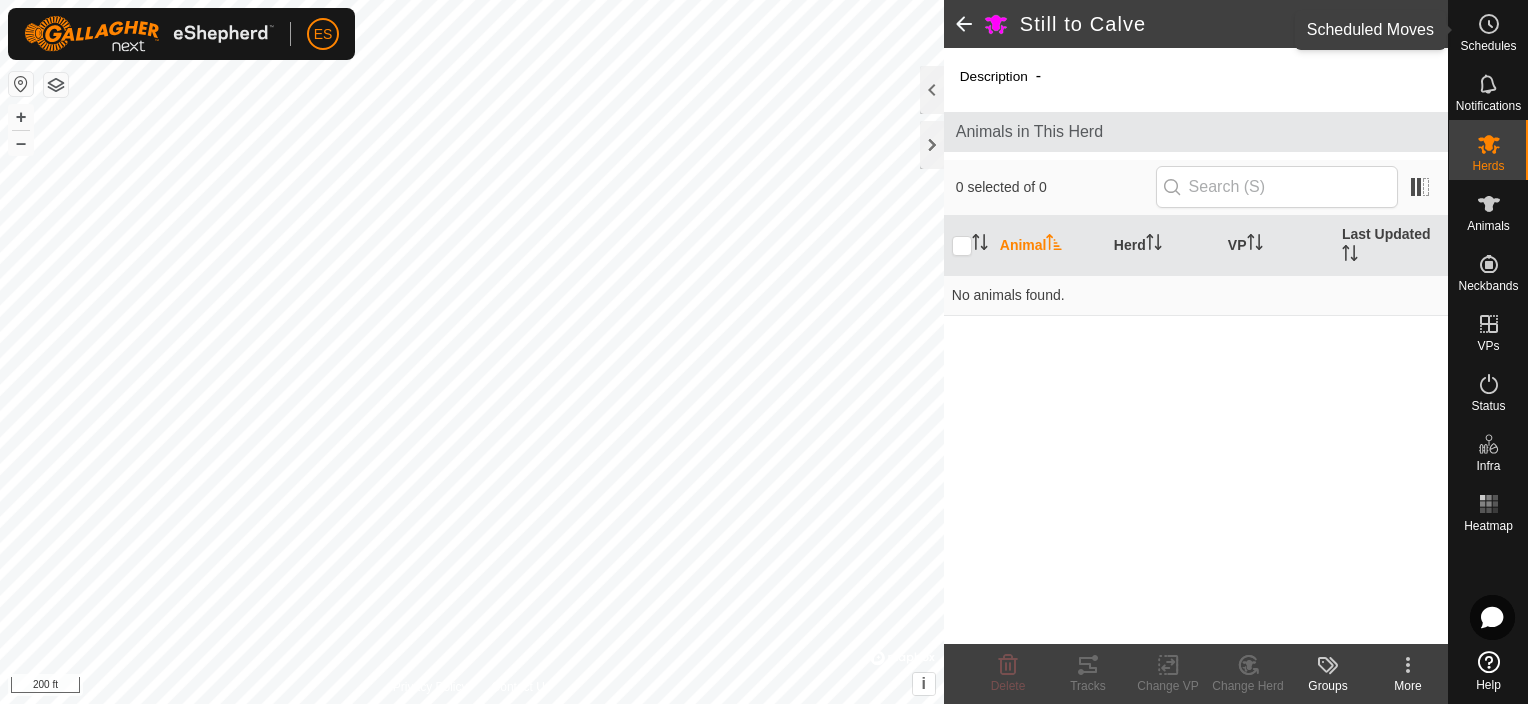 click 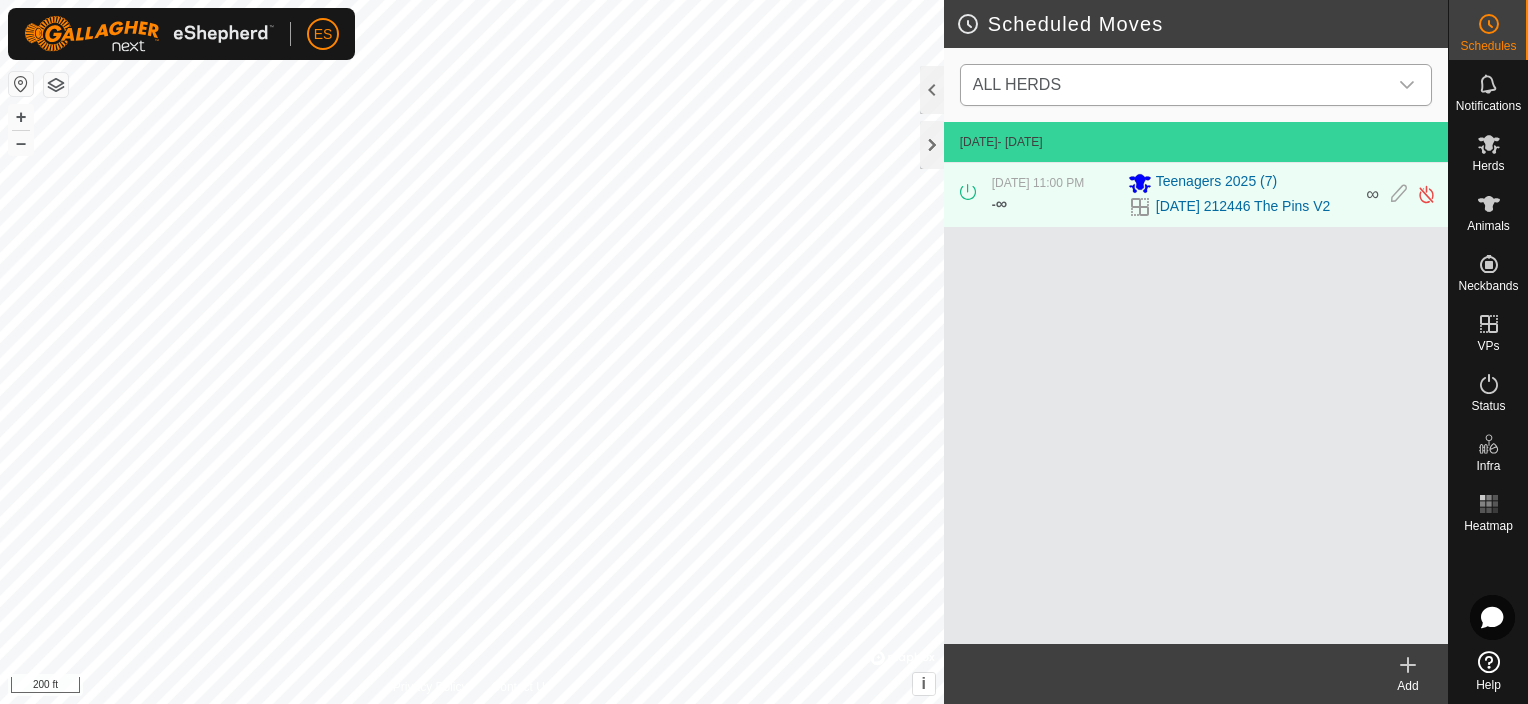 click 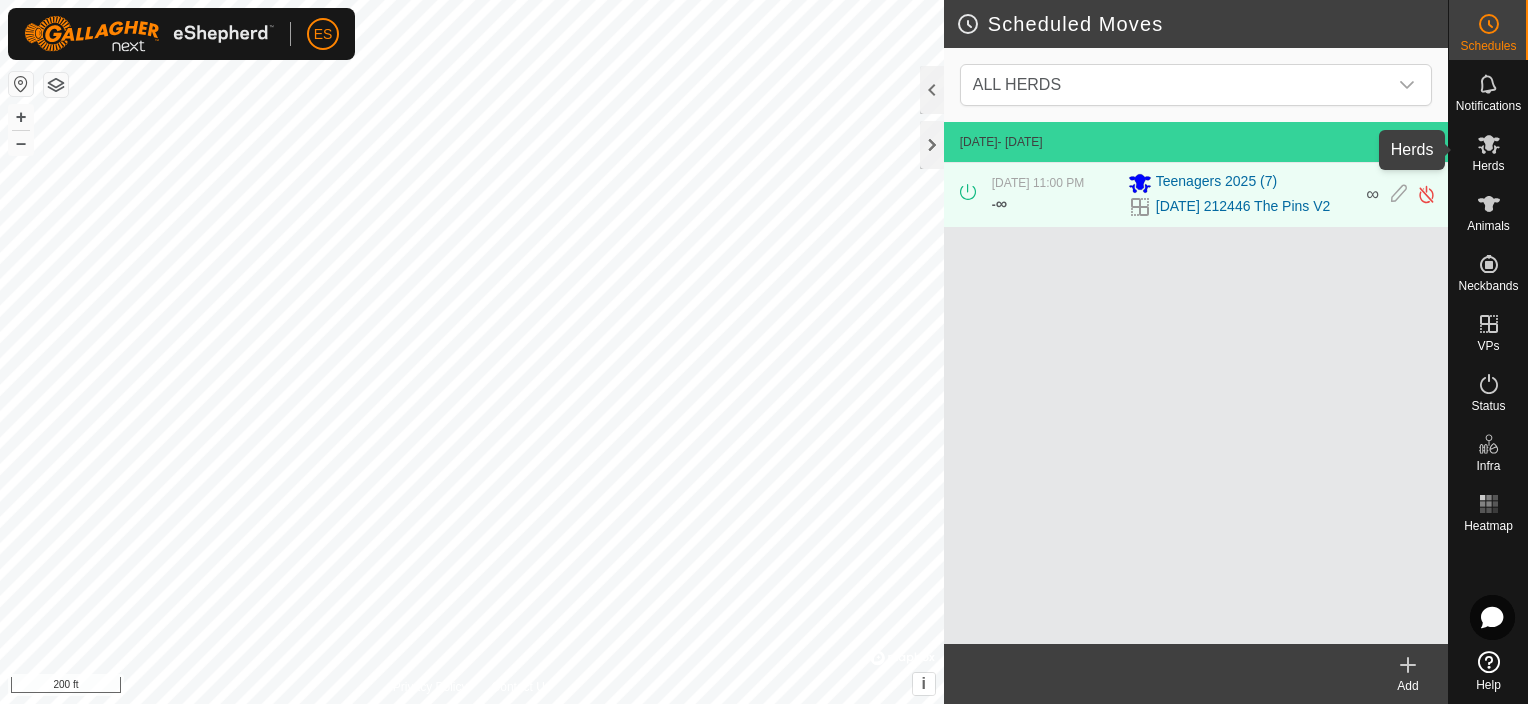 click at bounding box center (1489, 144) 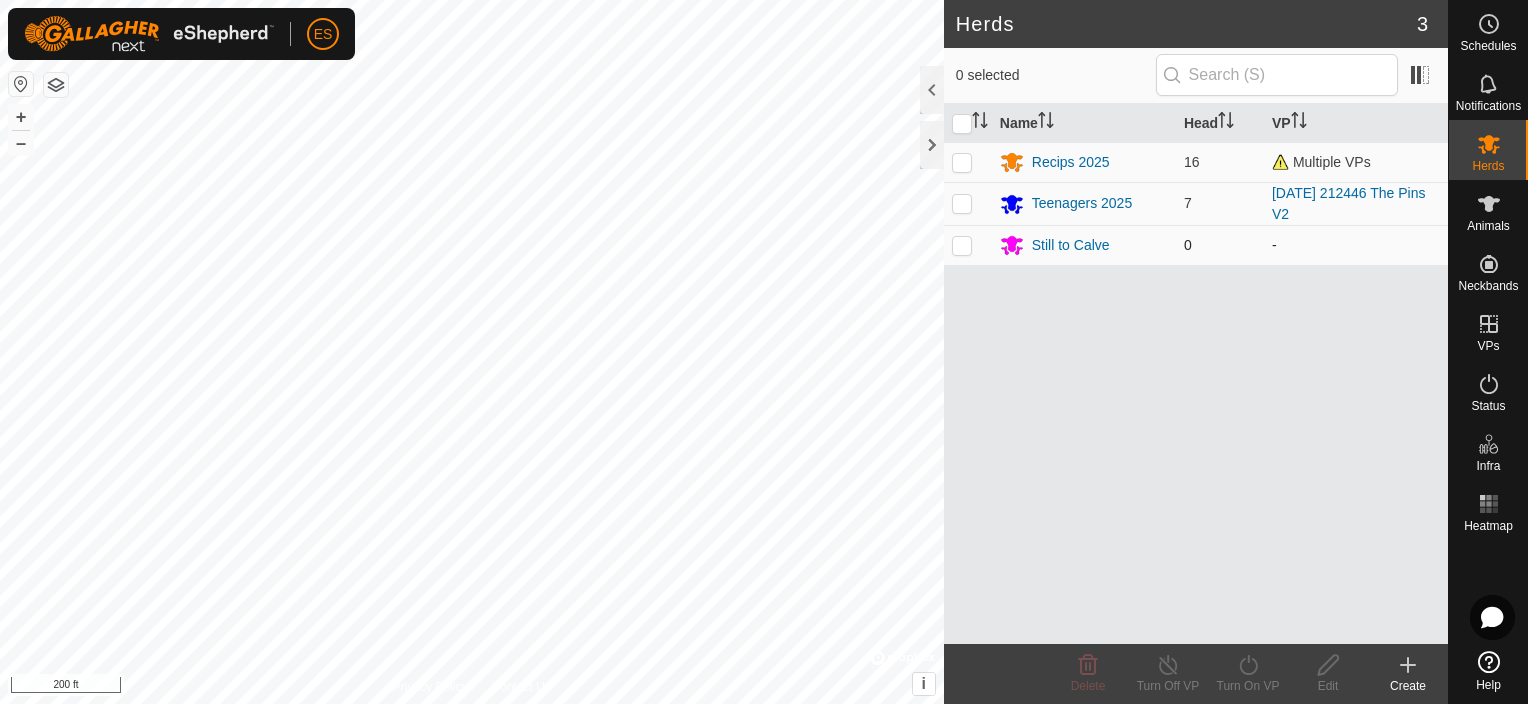 click at bounding box center (962, 245) 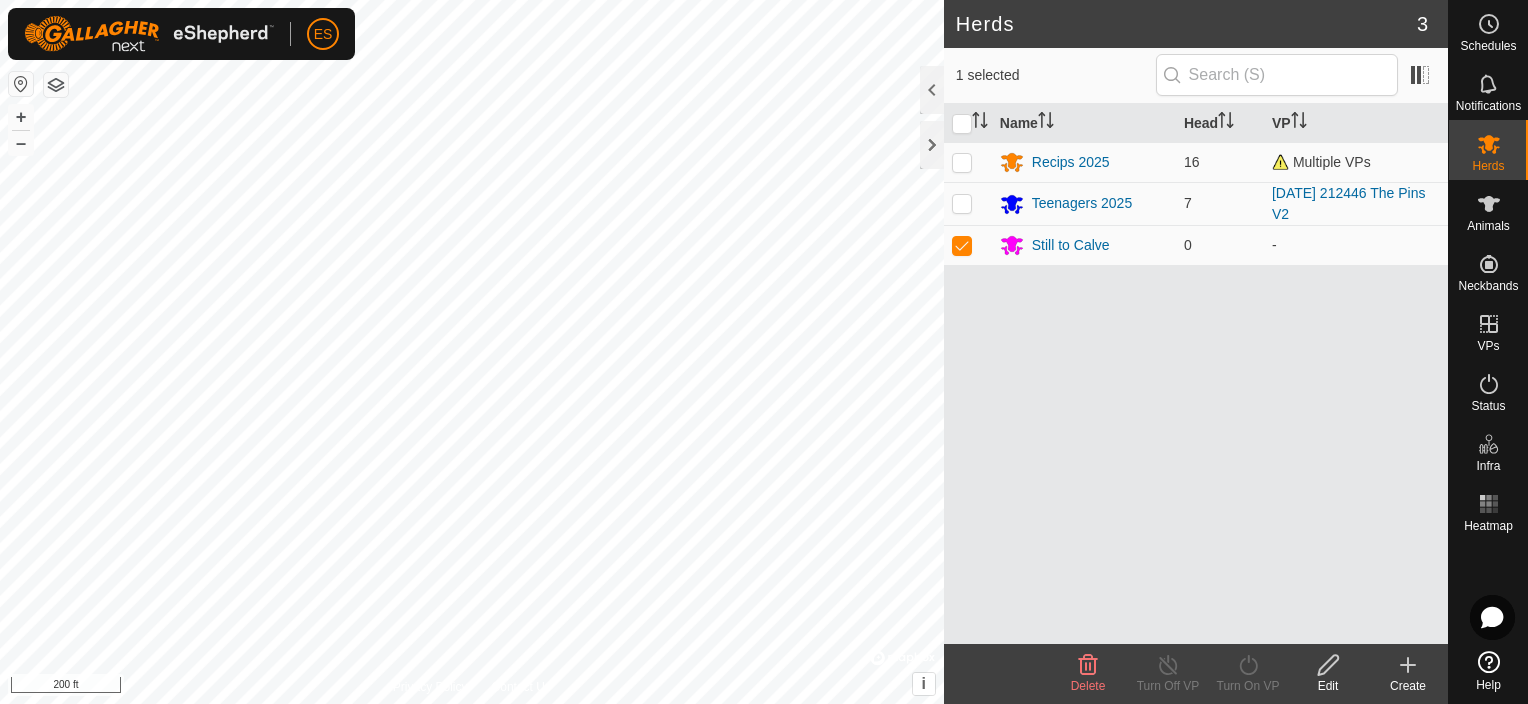 click 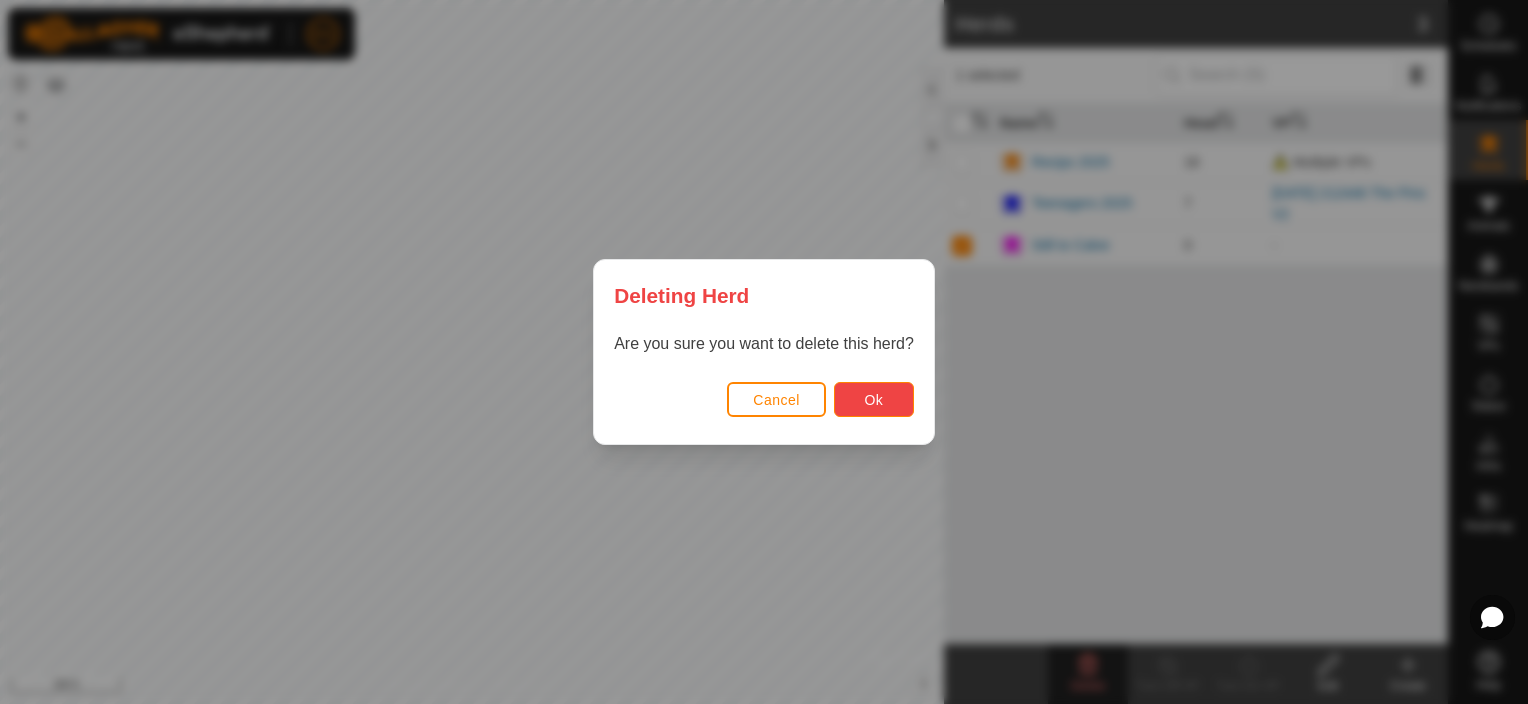 click on "Ok" at bounding box center (874, 399) 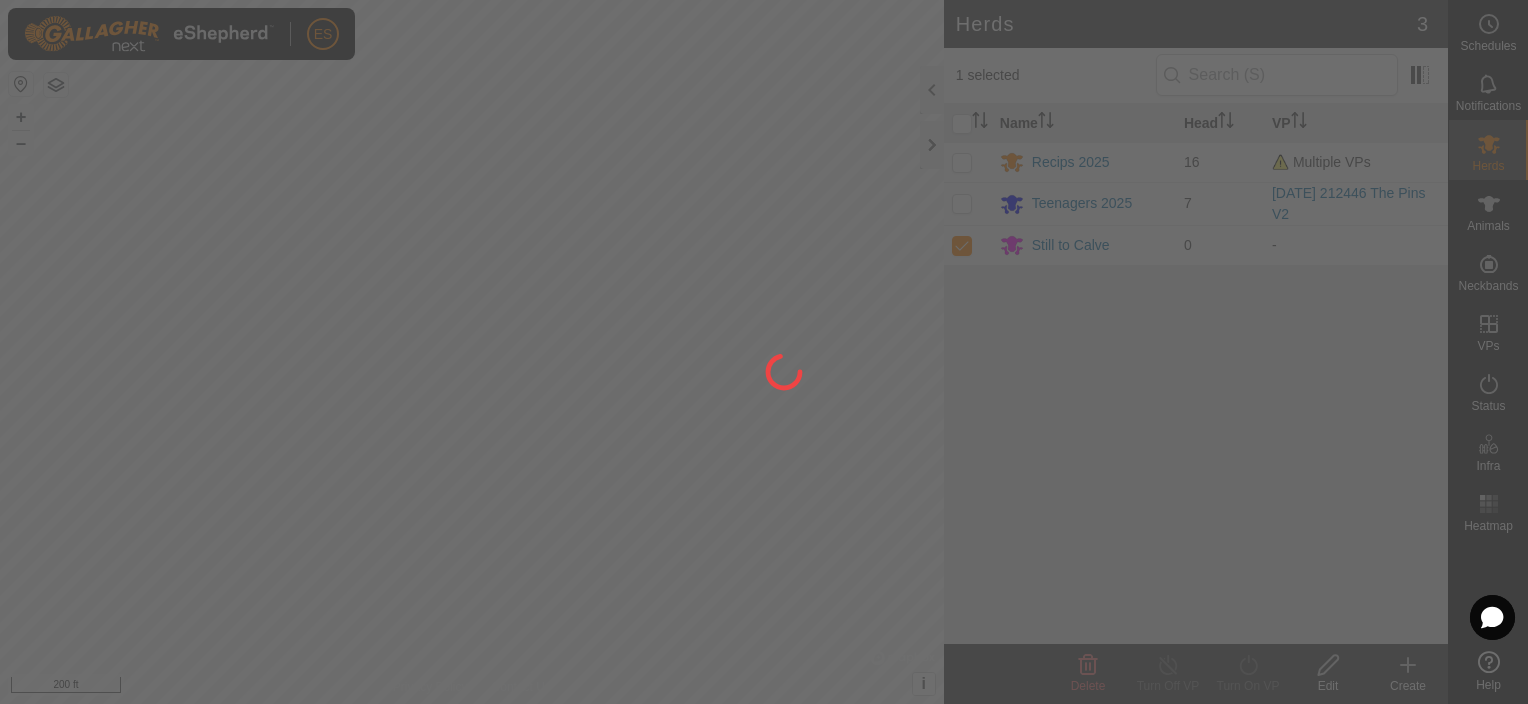 checkbox on "false" 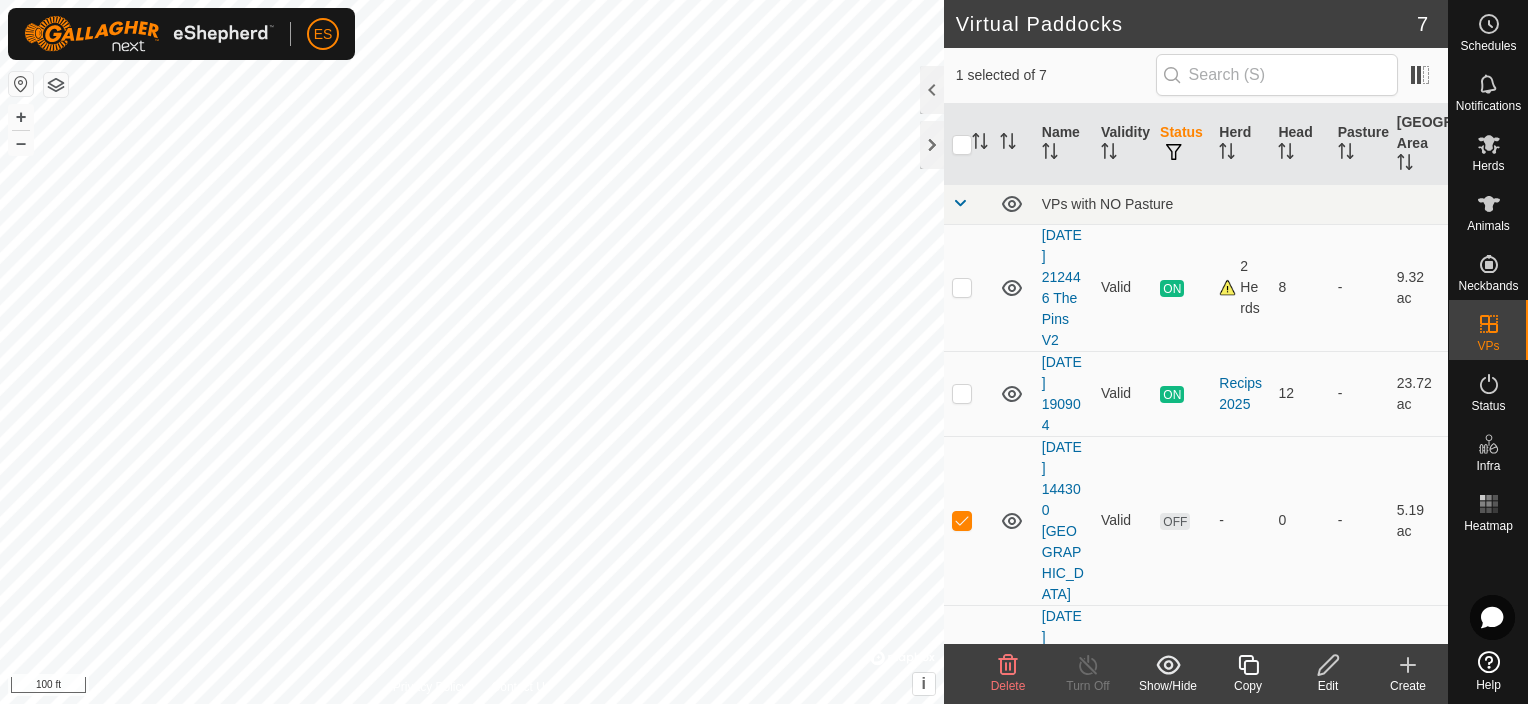 click 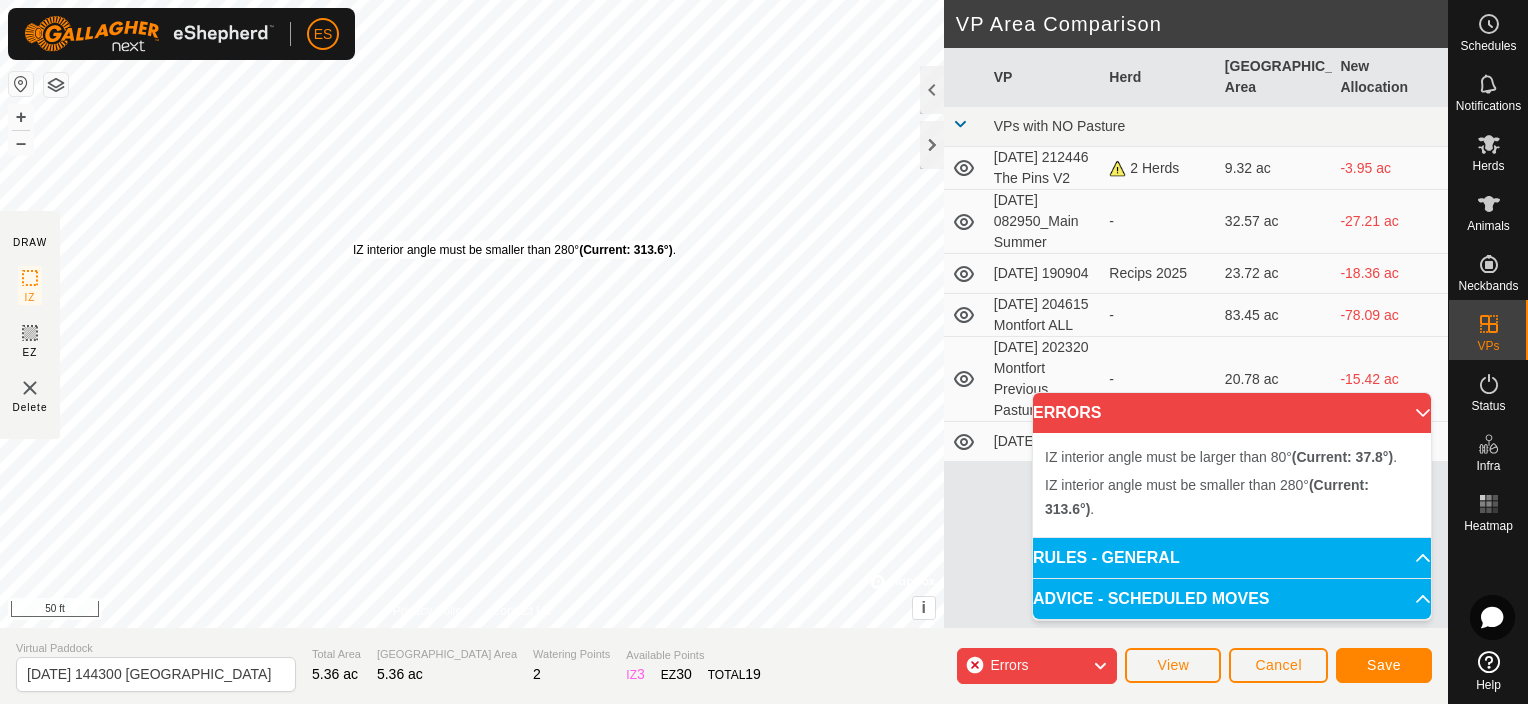click on "IZ interior angle must be smaller than 280°  (Current: 313.6°) ." at bounding box center [514, 250] 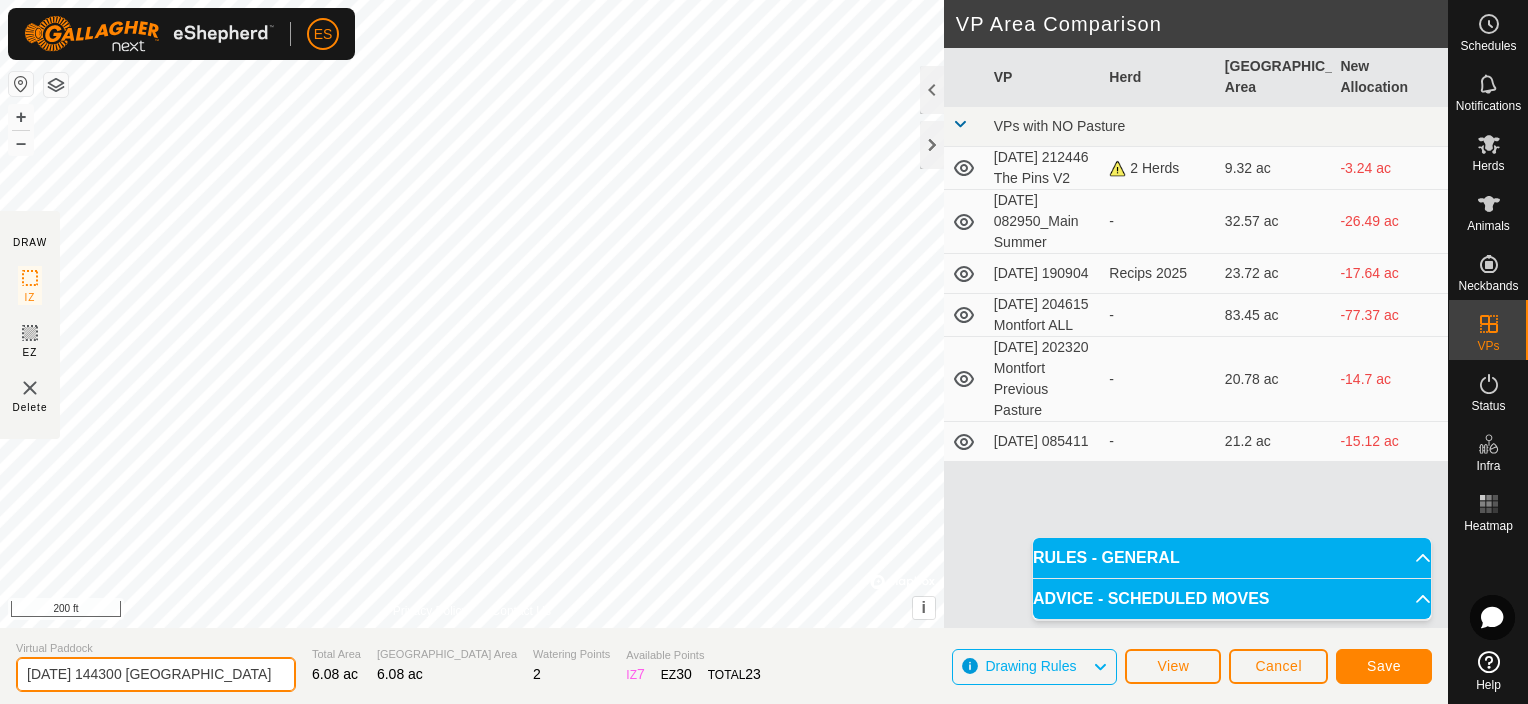 drag, startPoint x: 151, startPoint y: 672, endPoint x: 0, endPoint y: 672, distance: 151 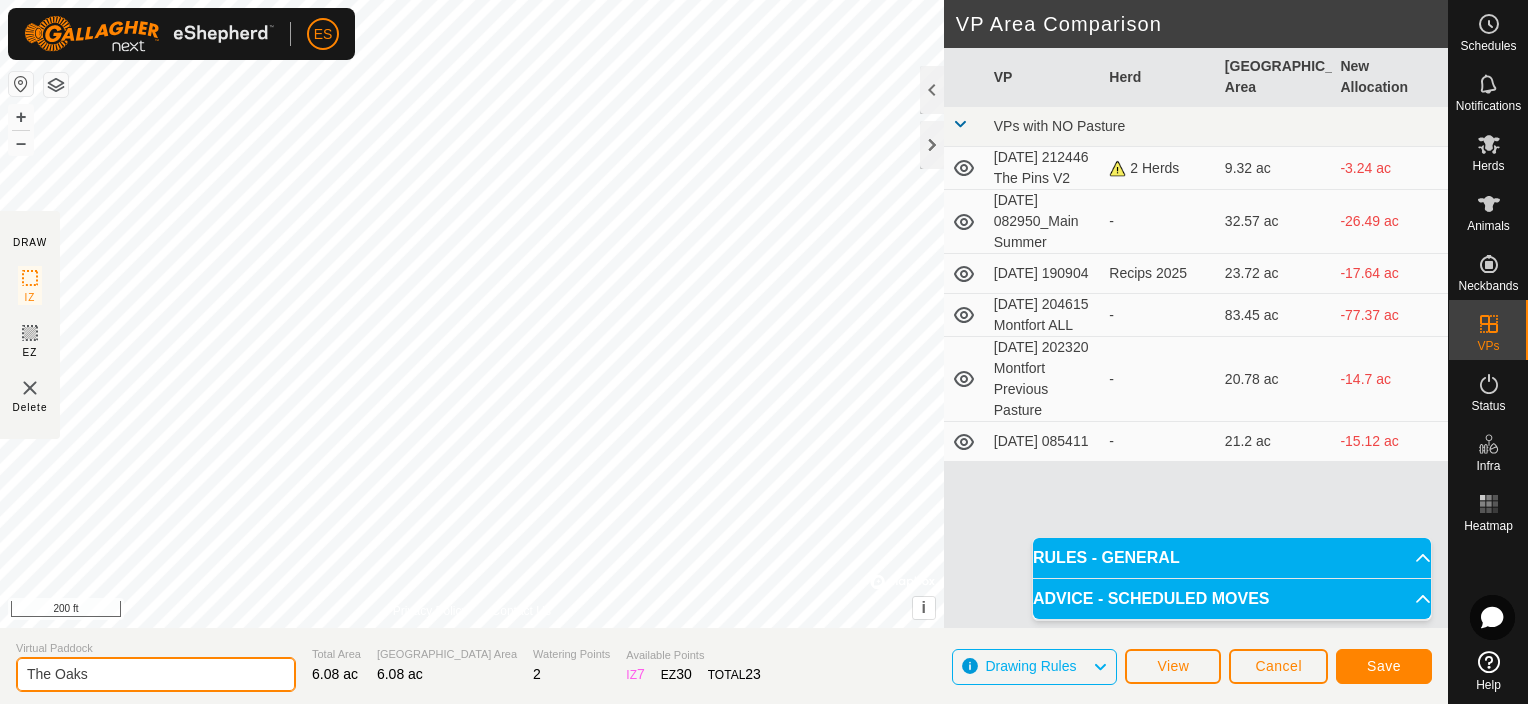 click on "The Oaks" 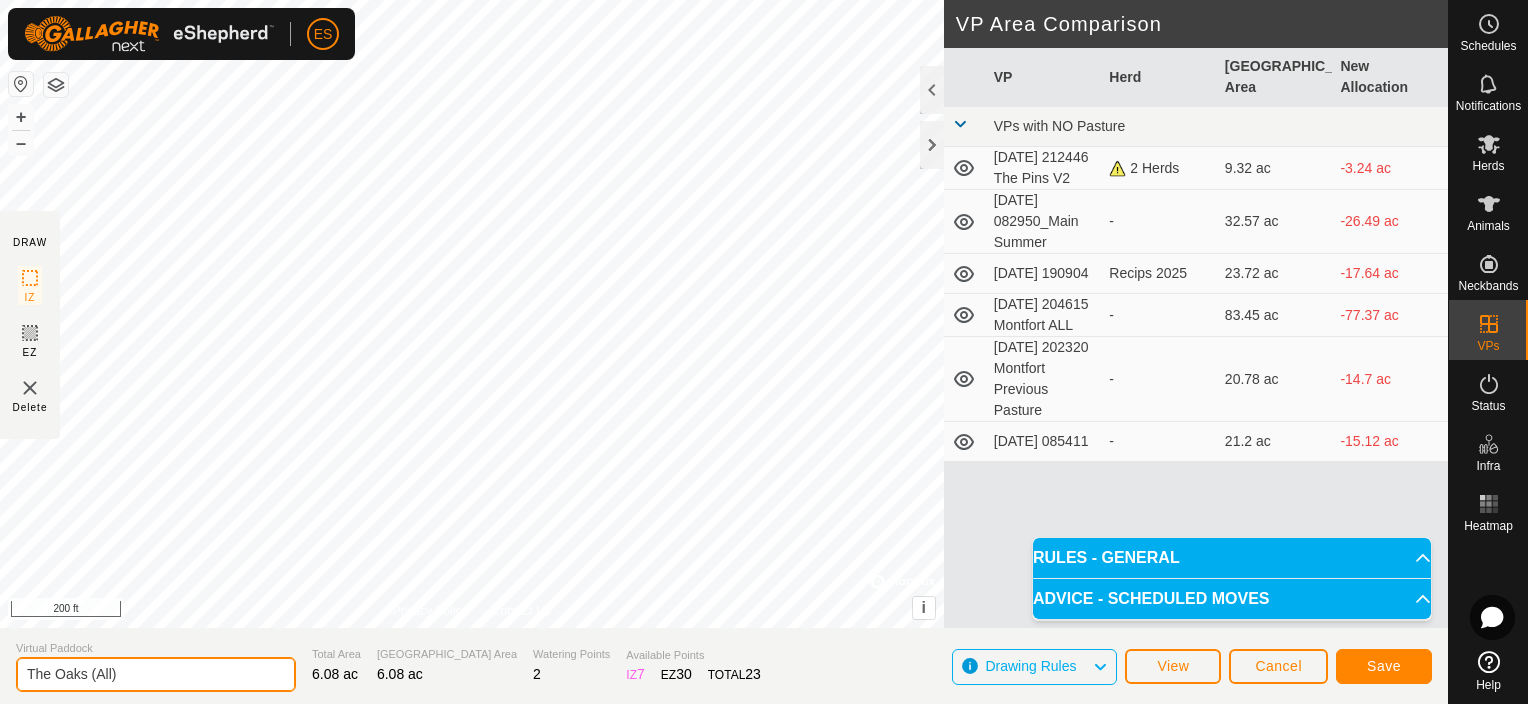 type on "The Oaks (All)" 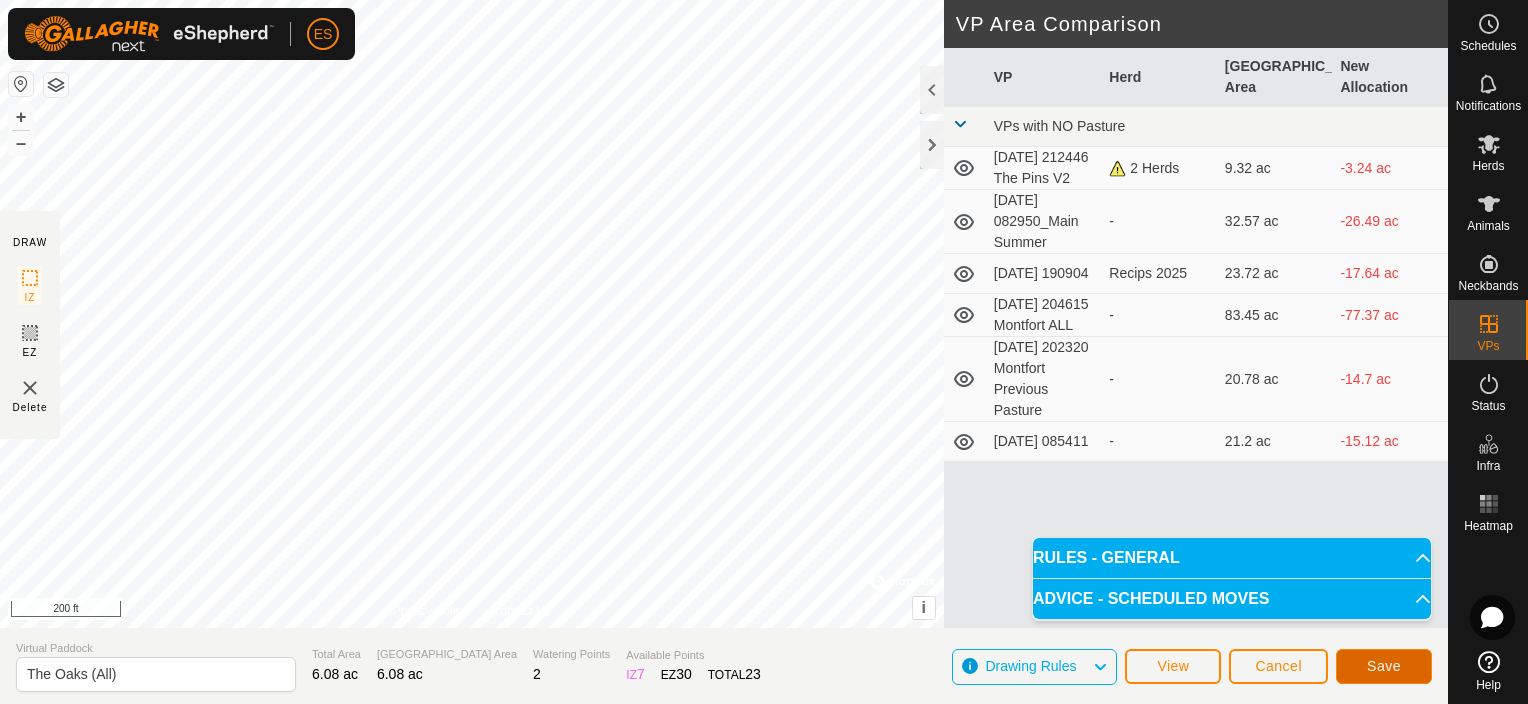 click on "Save" 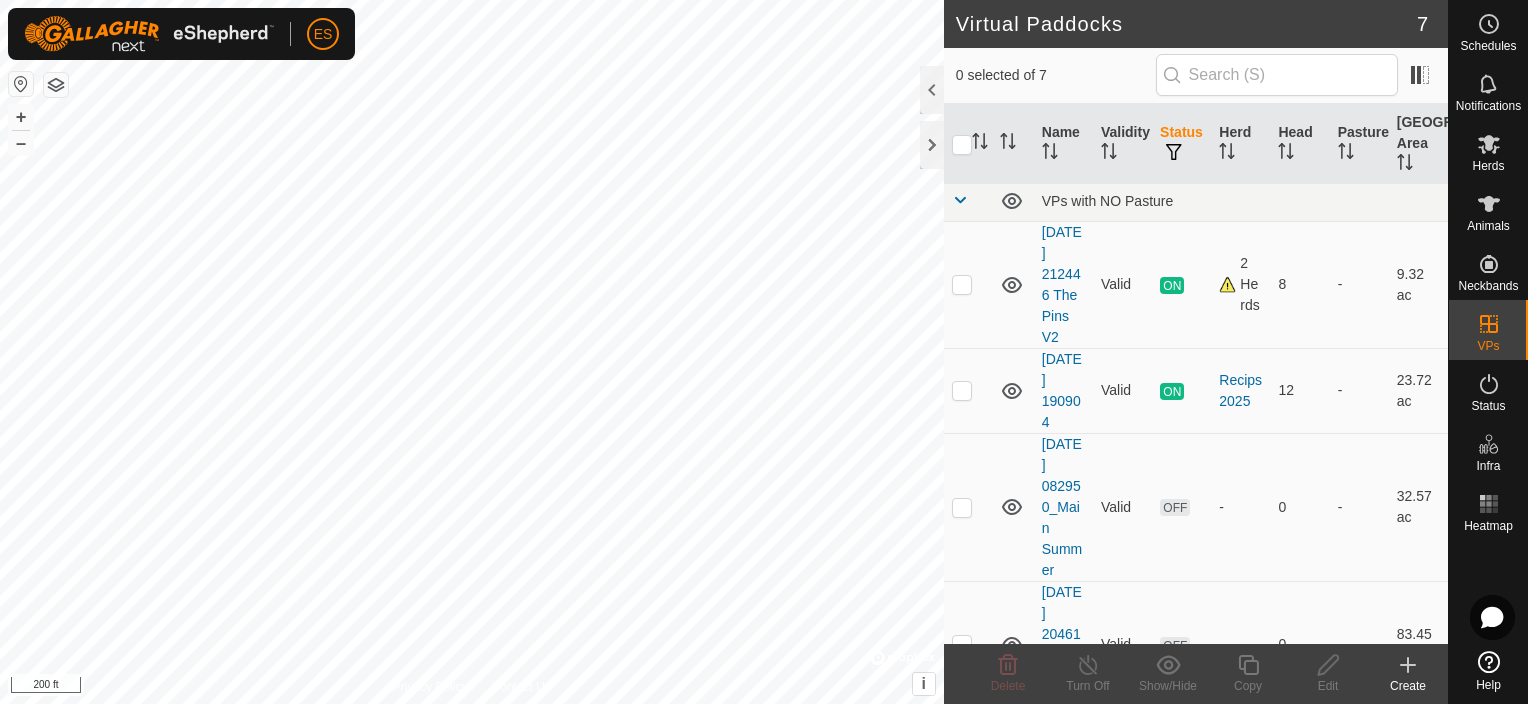 scroll, scrollTop: 0, scrollLeft: 0, axis: both 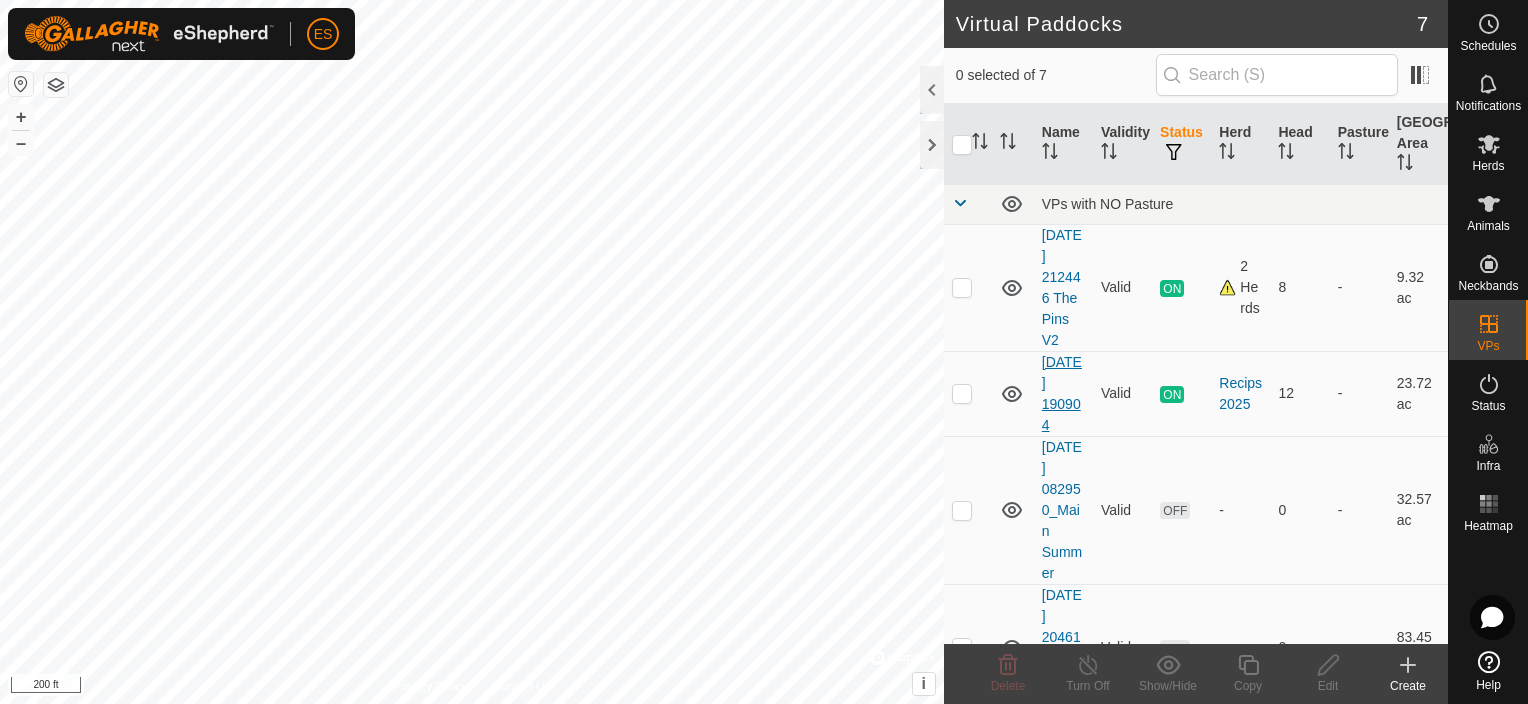 click on "[DATE] 190904" at bounding box center (1062, 393) 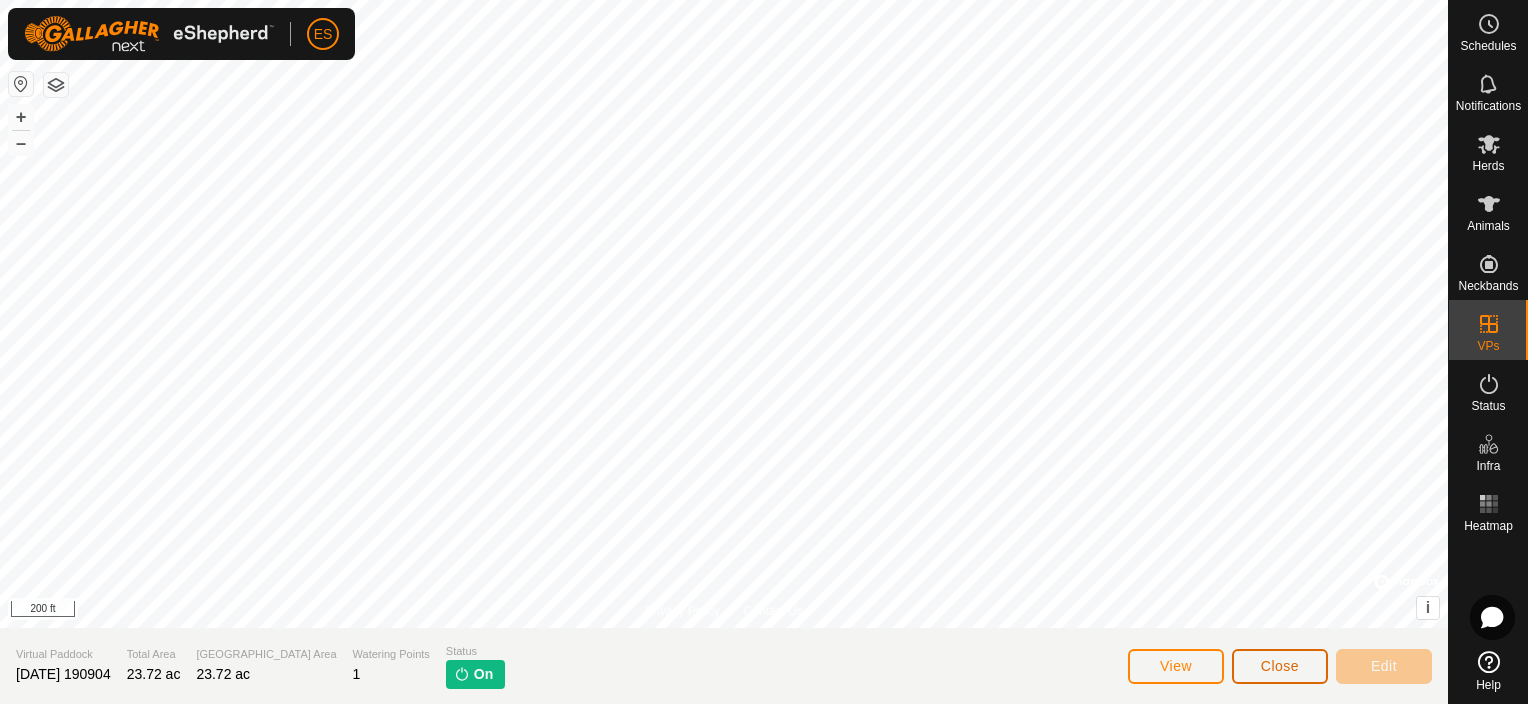 click on "Close" 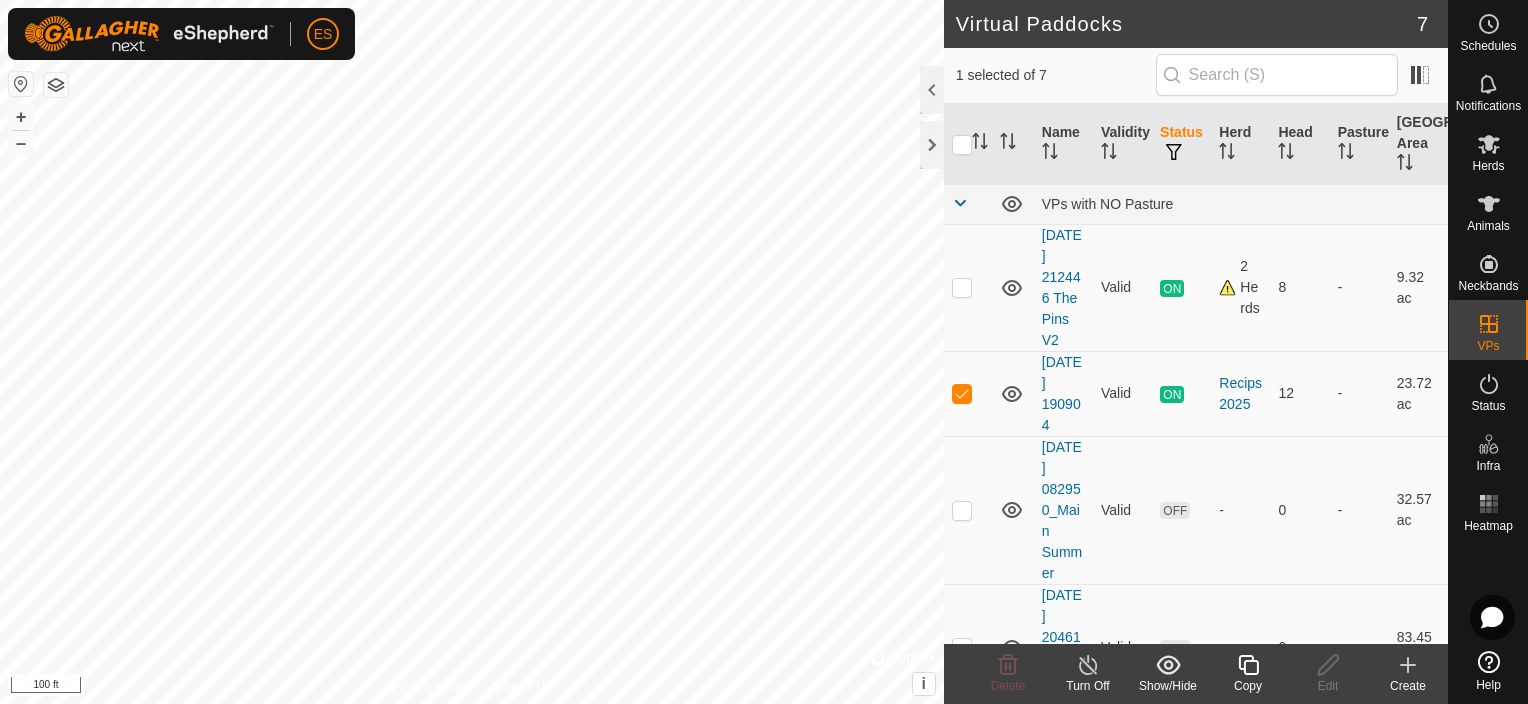checkbox on "false" 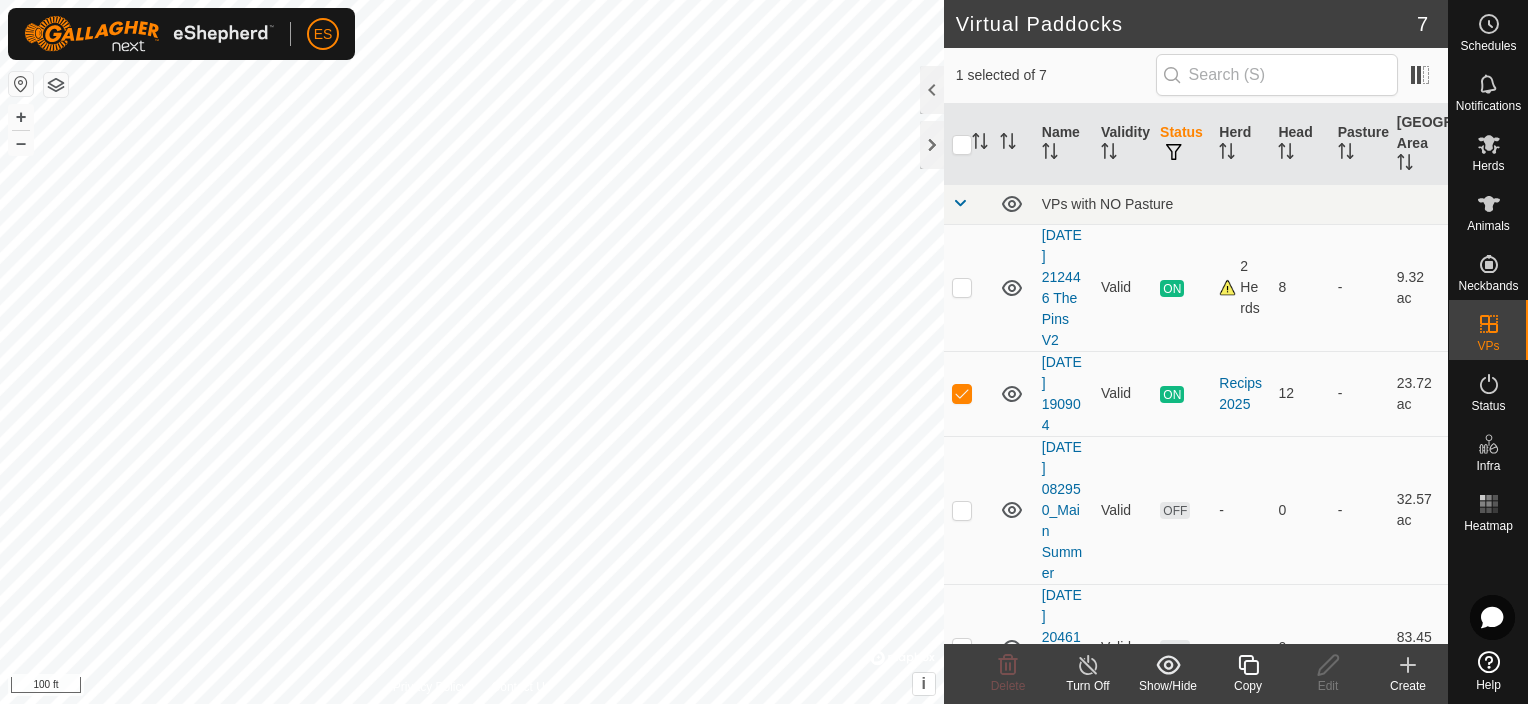 checkbox on "true" 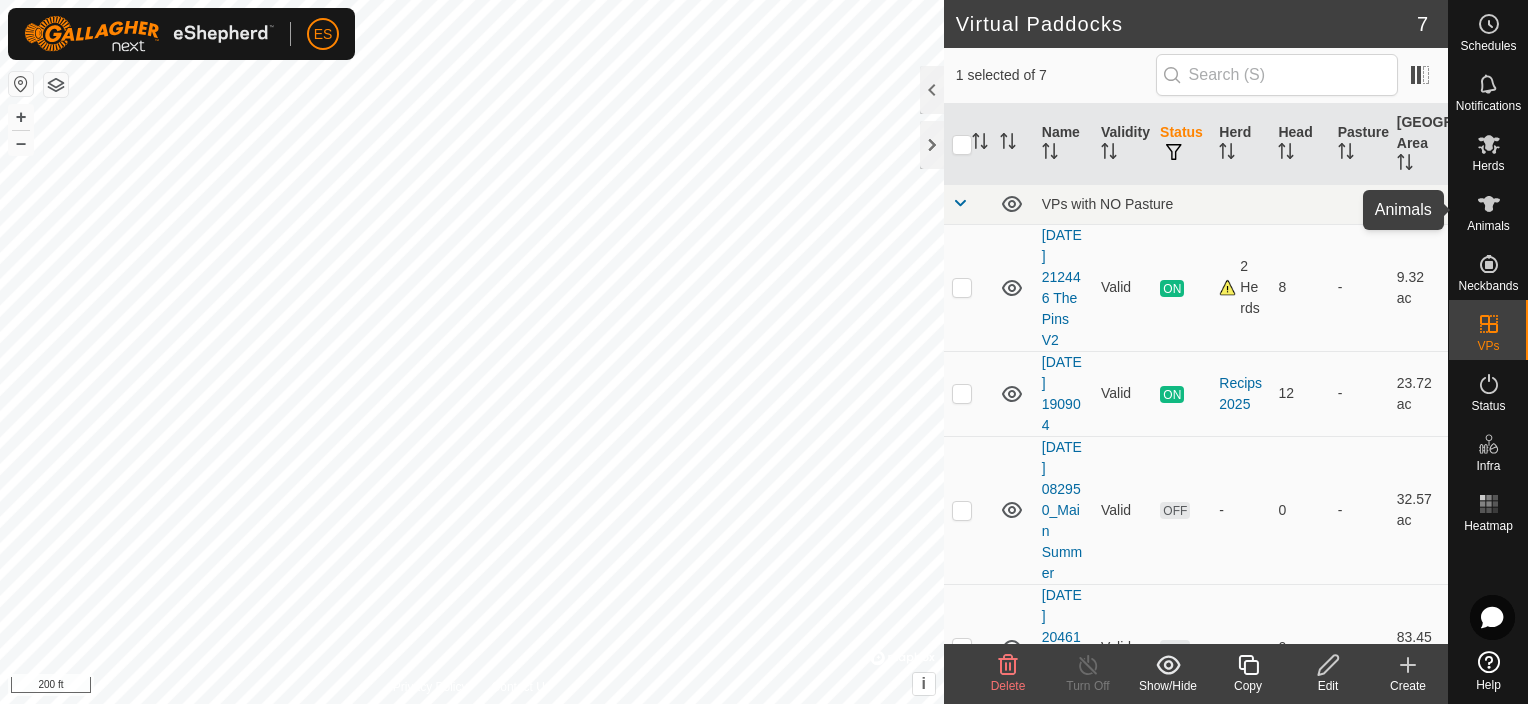 click 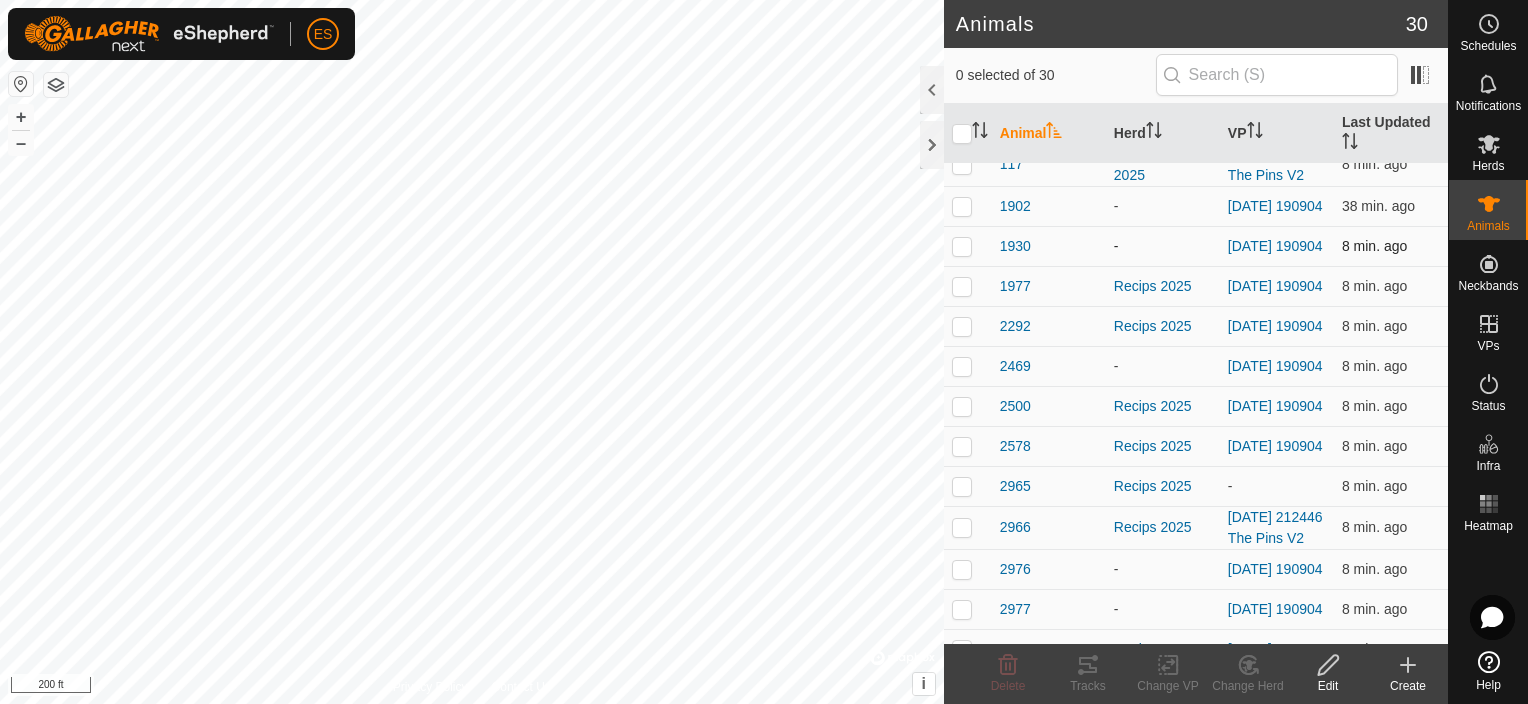 scroll, scrollTop: 400, scrollLeft: 0, axis: vertical 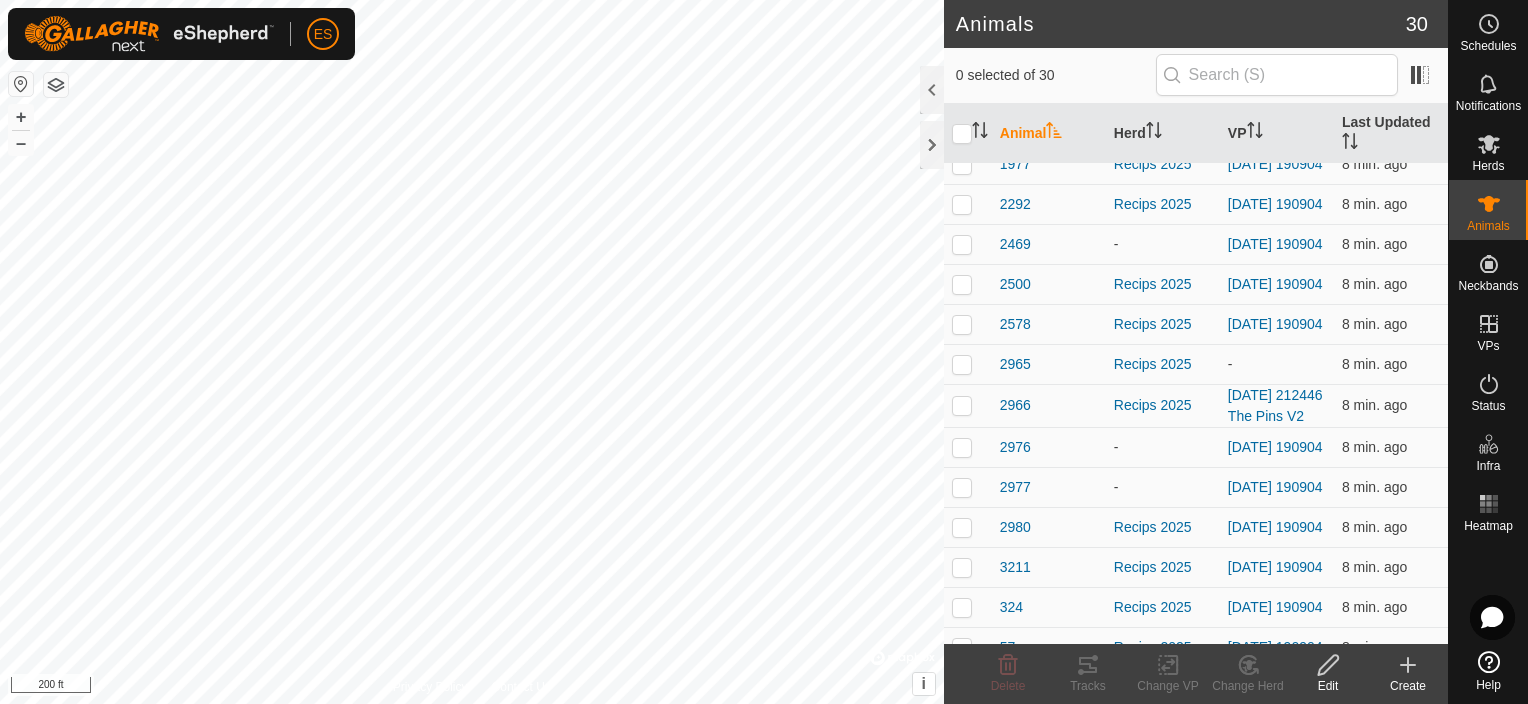 click on "1902" at bounding box center [1015, 84] 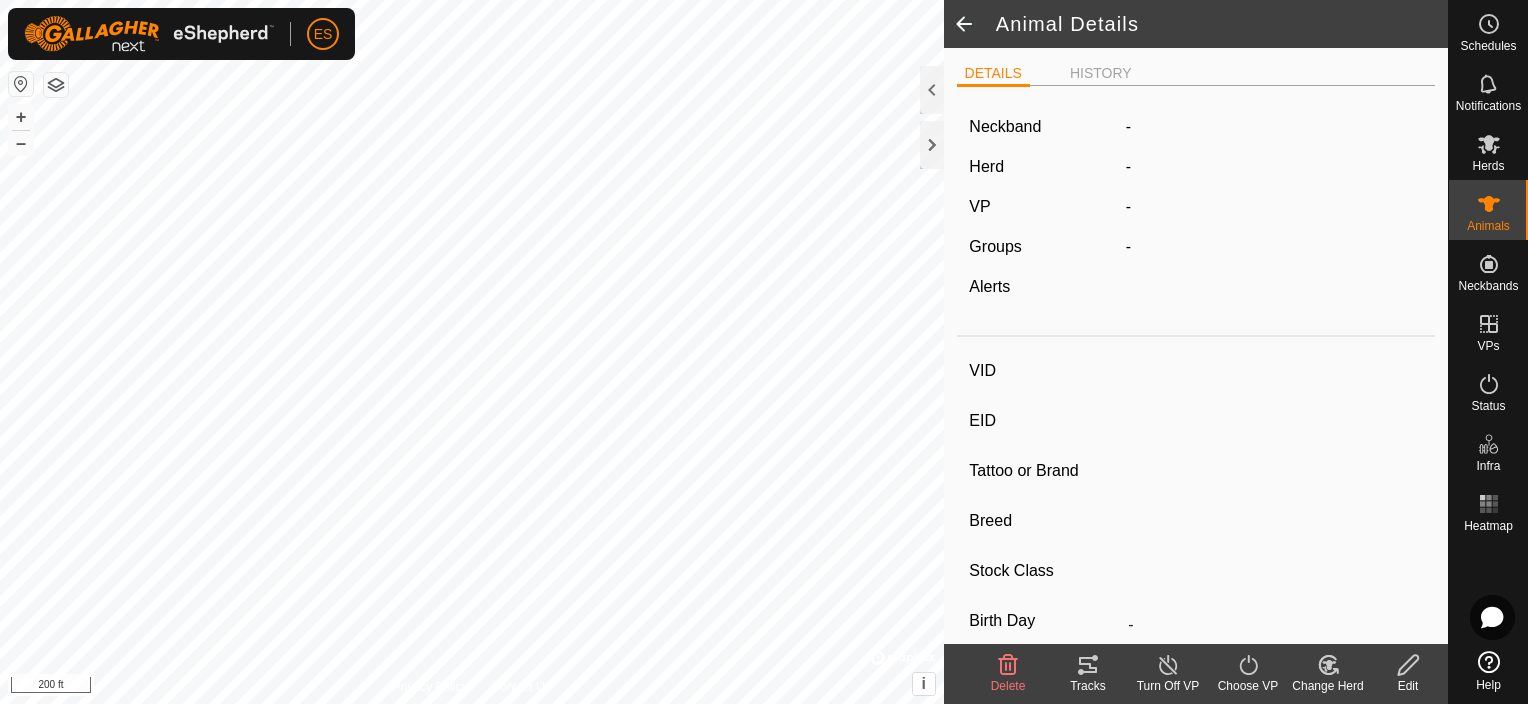 type on "1902" 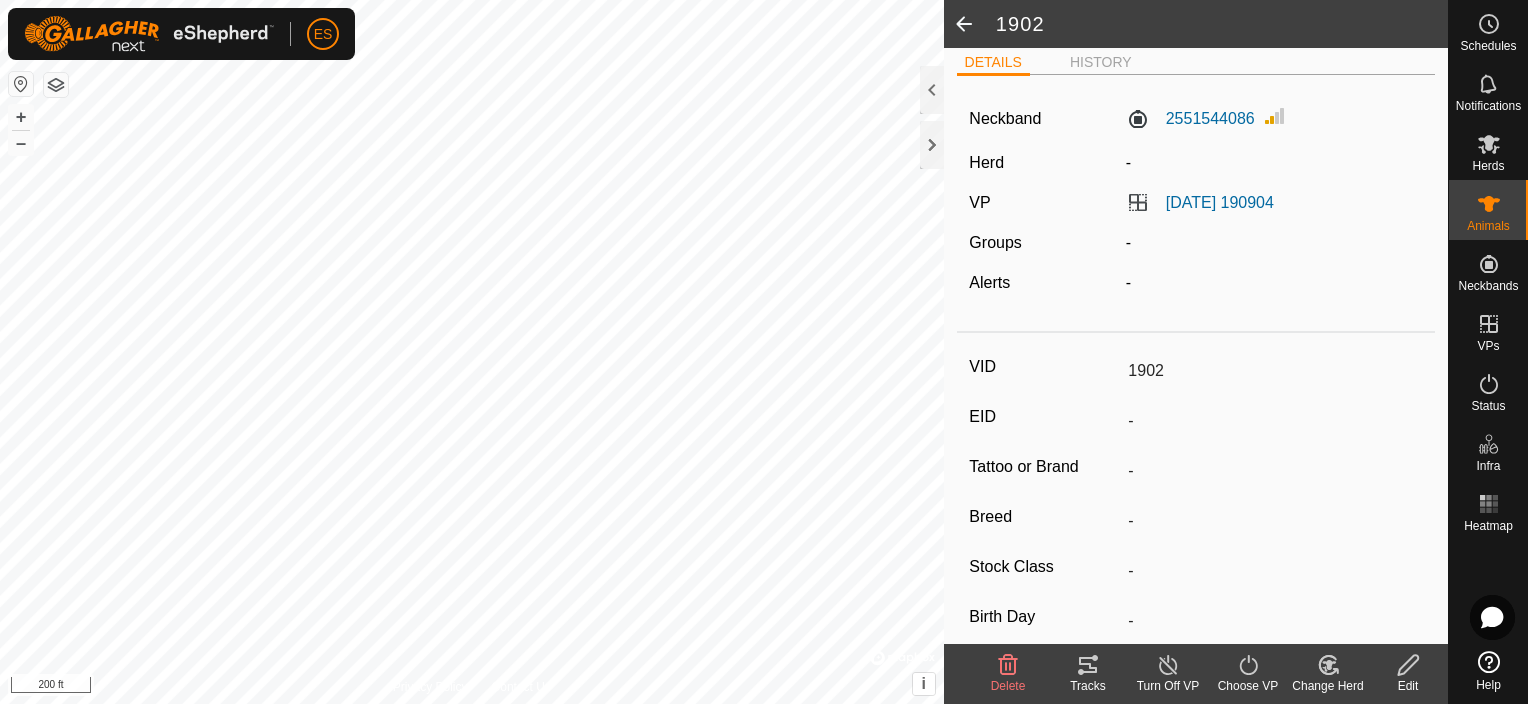 scroll, scrollTop: 0, scrollLeft: 0, axis: both 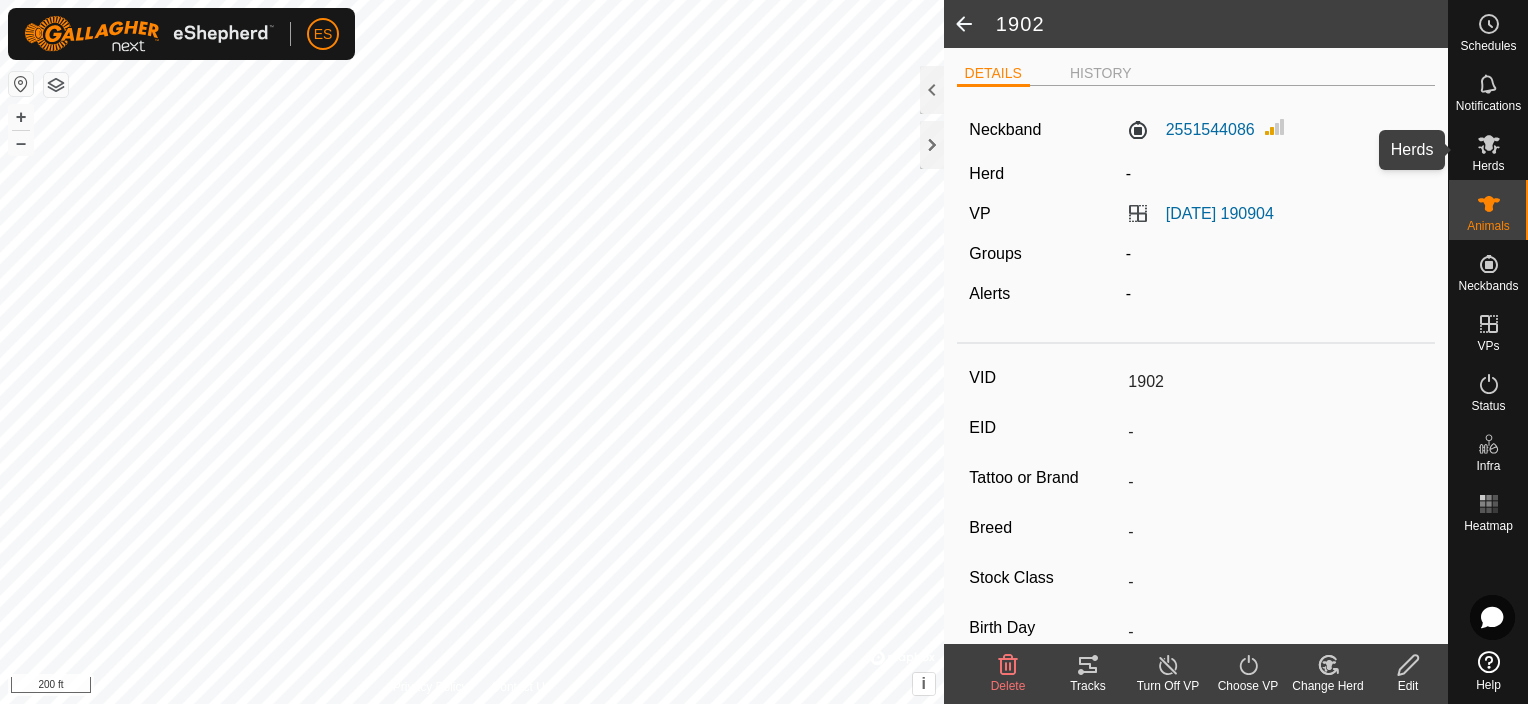 click at bounding box center [1489, 144] 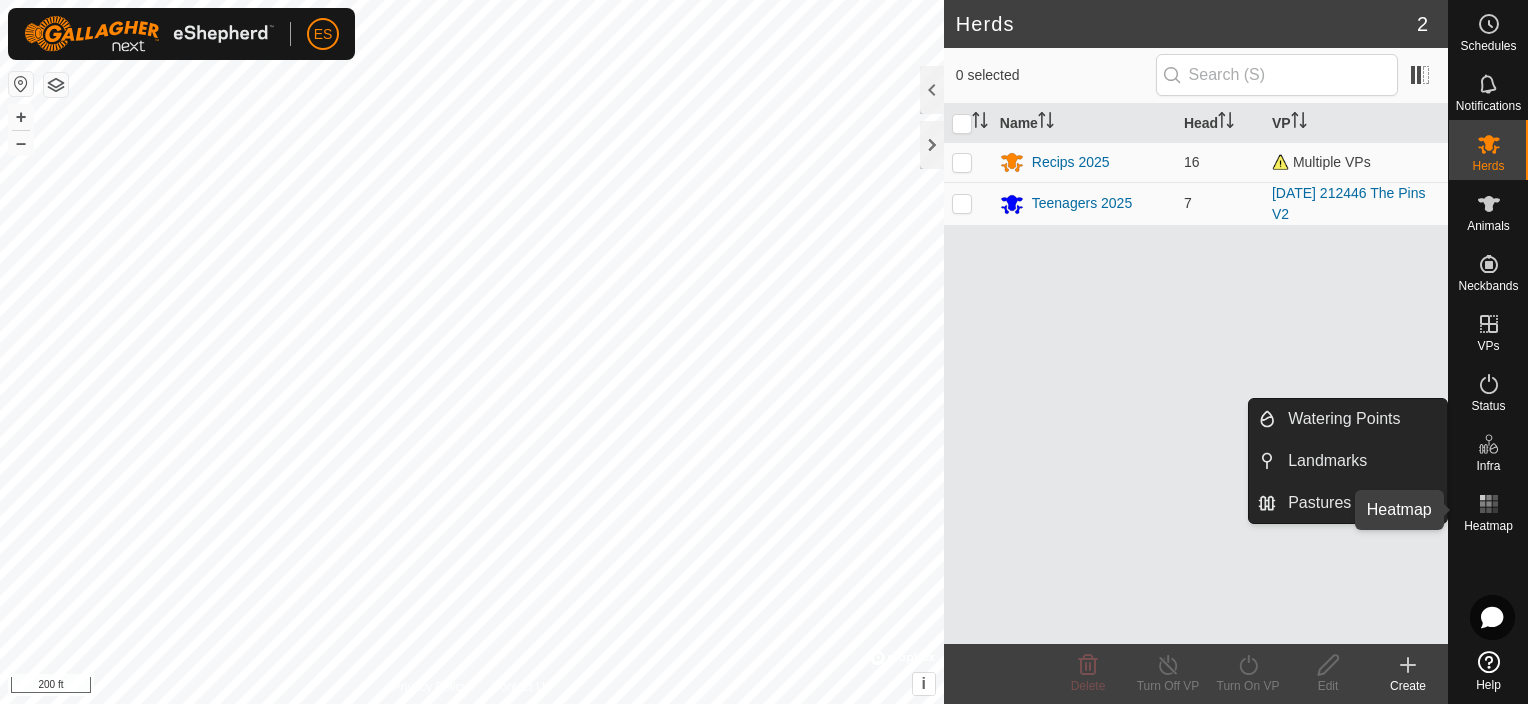 click 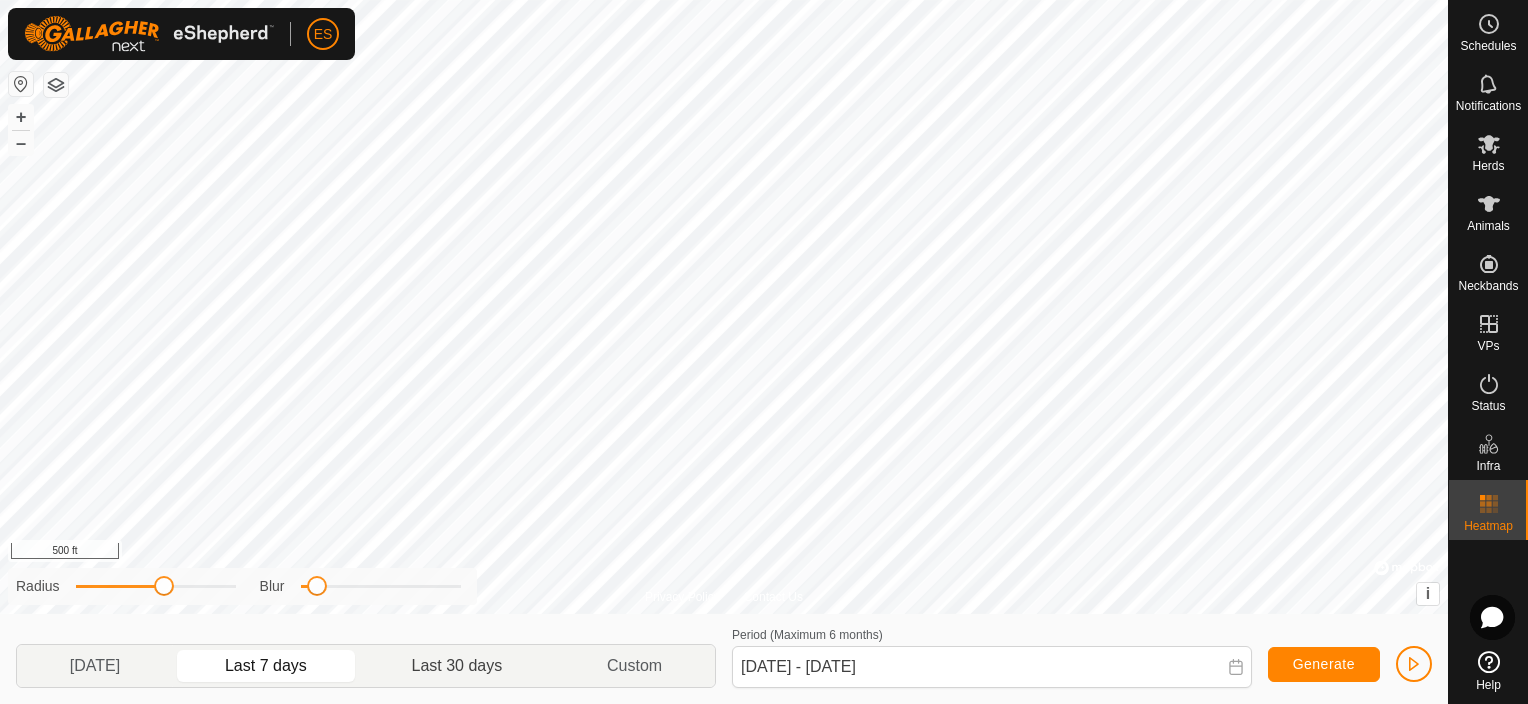 click on "Last 30 days" 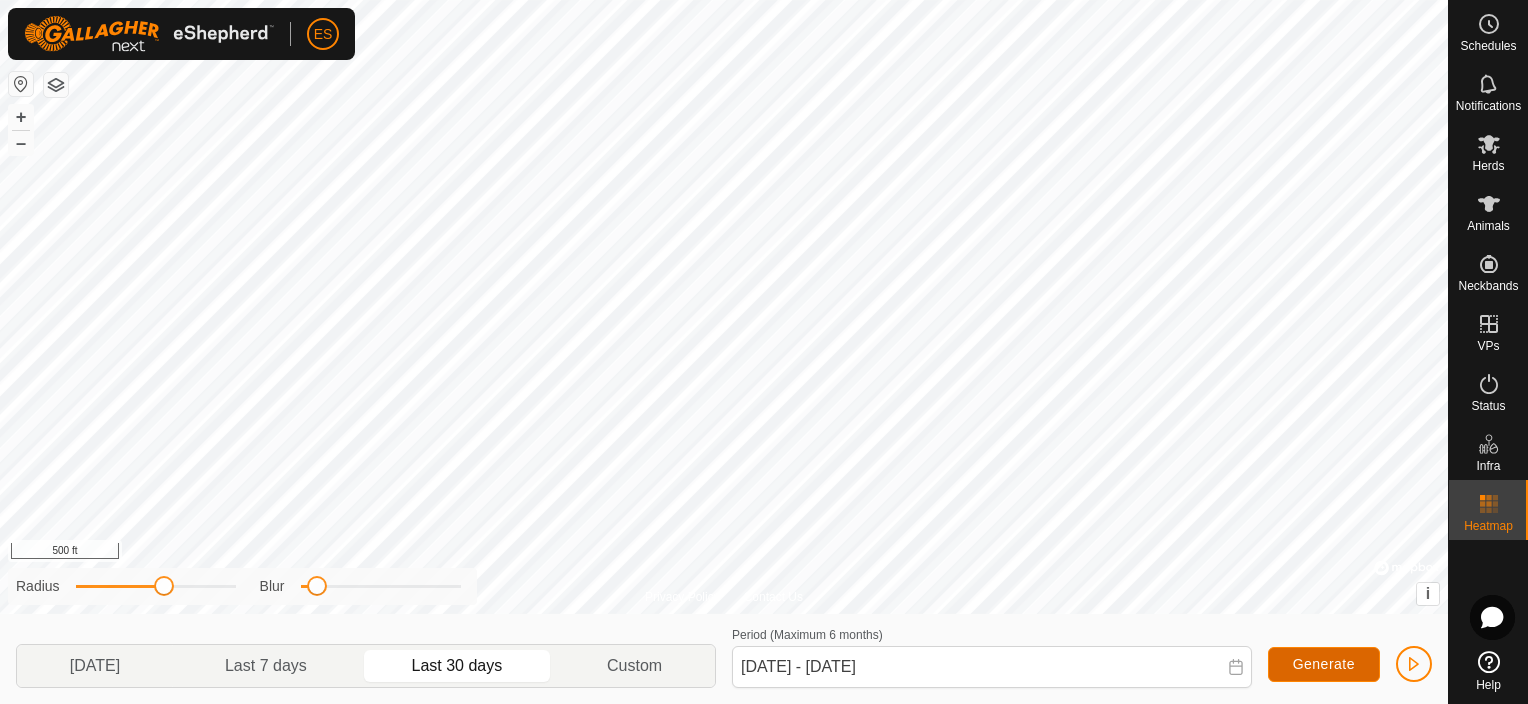 click on "Generate" 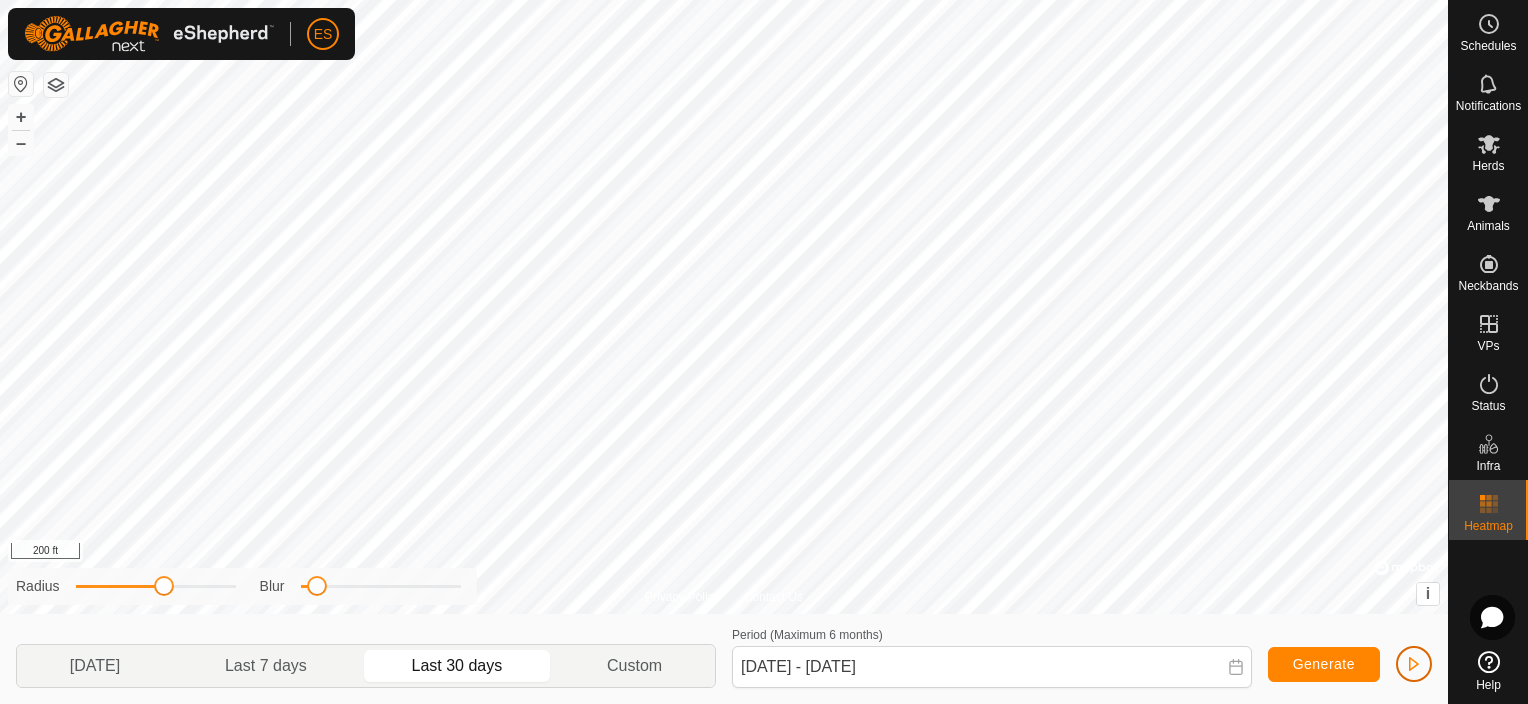 click 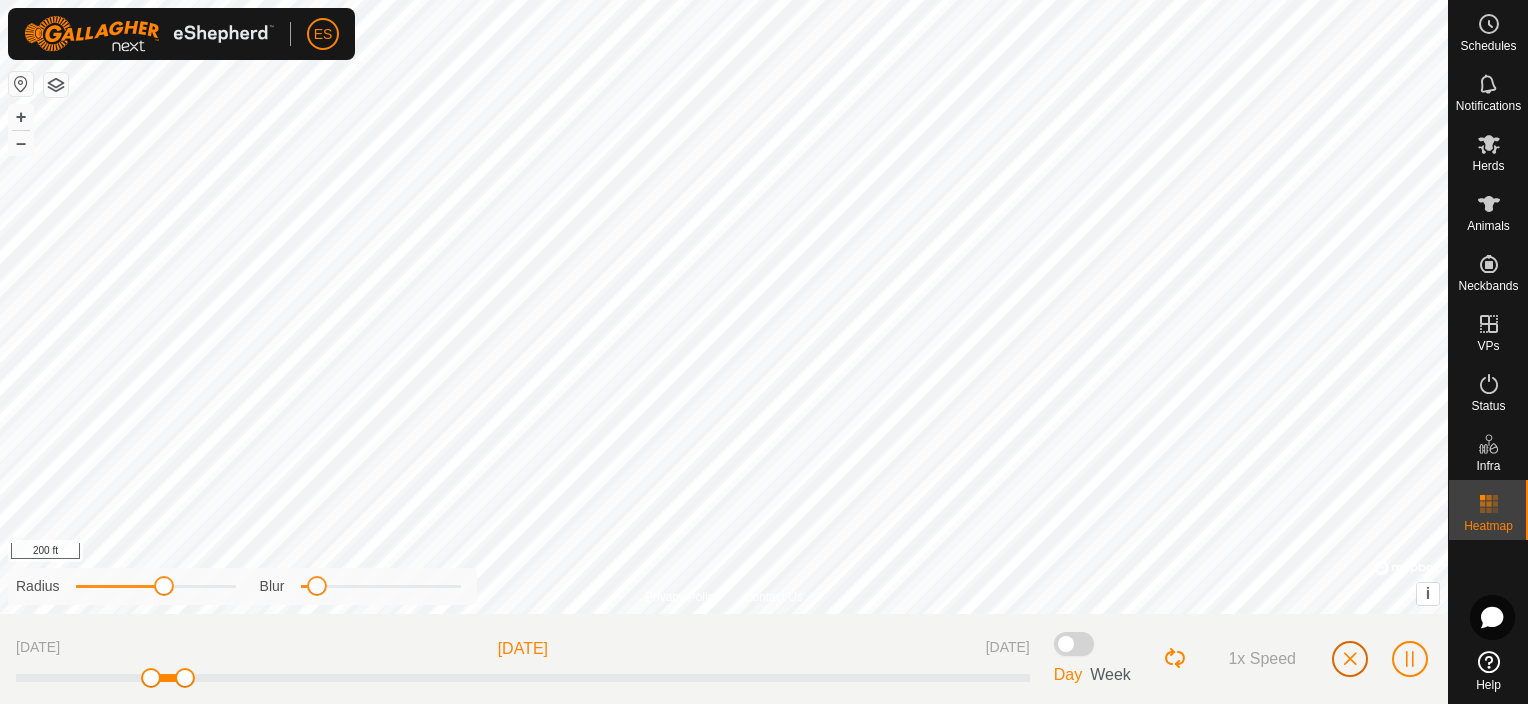 click 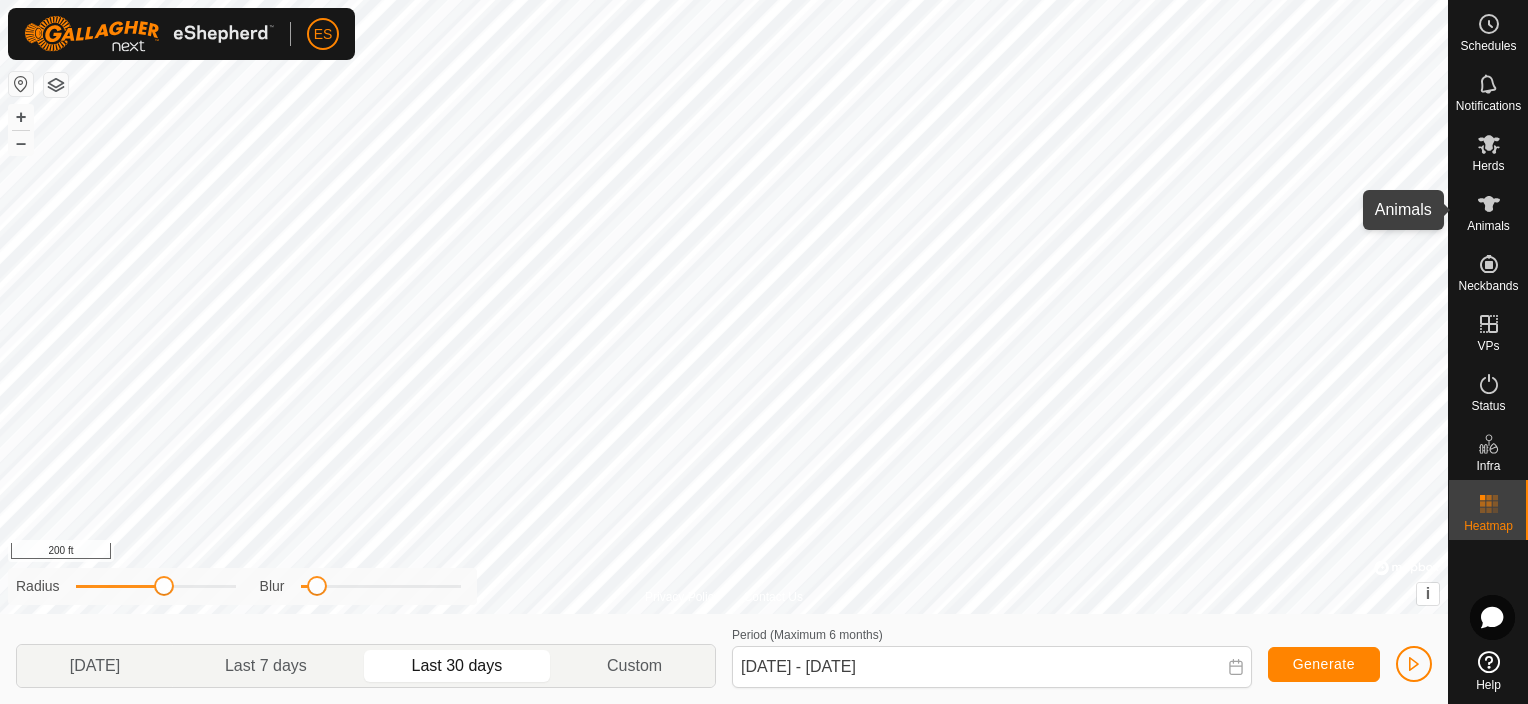 click 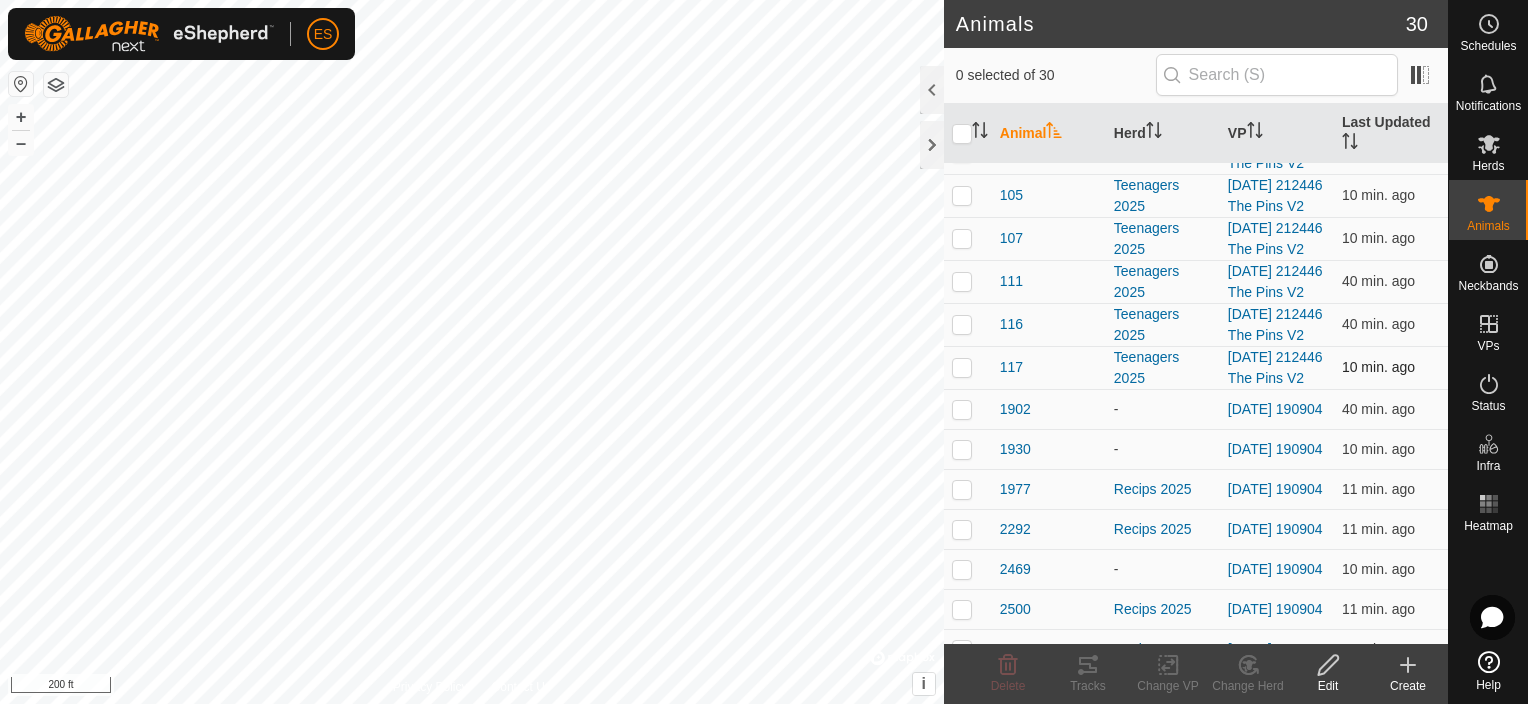 scroll, scrollTop: 100, scrollLeft: 0, axis: vertical 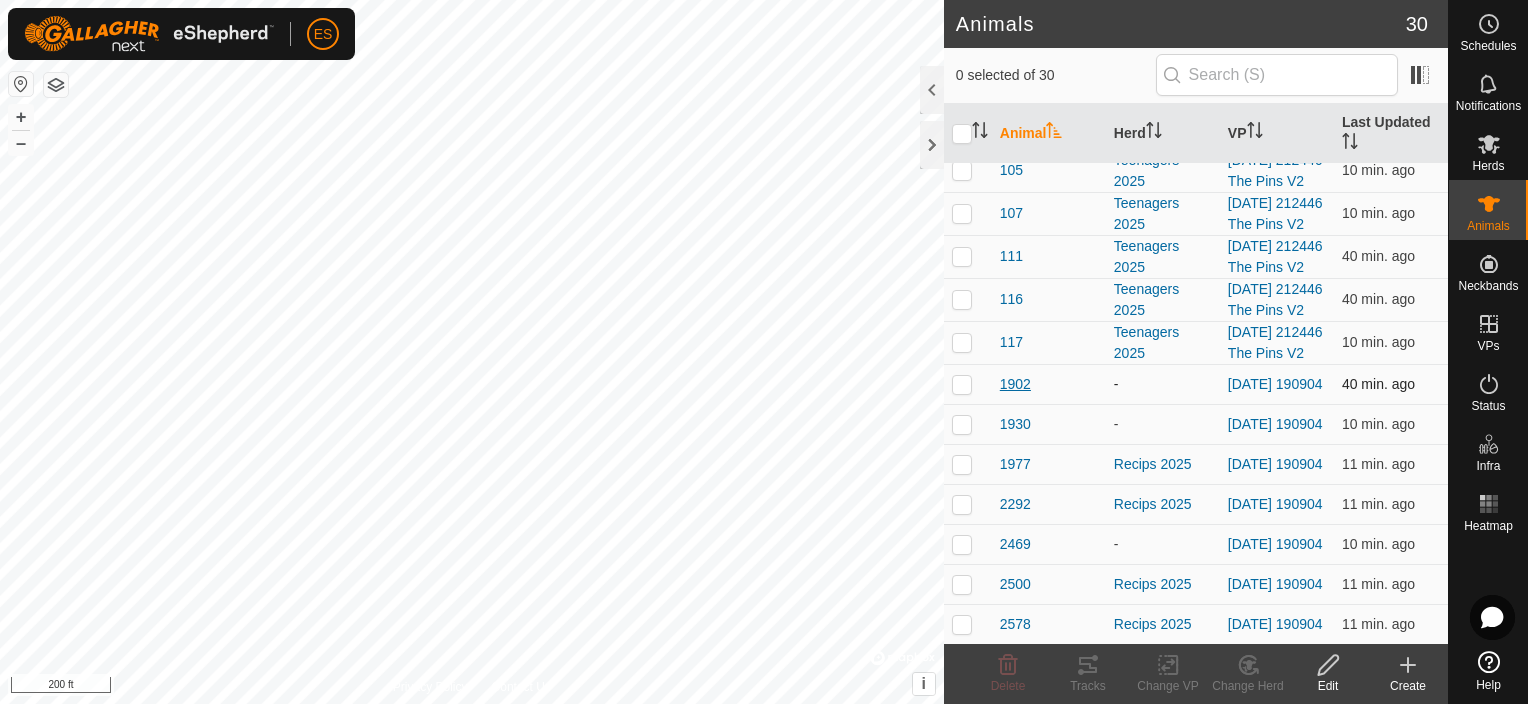 click on "1902" at bounding box center [1015, 384] 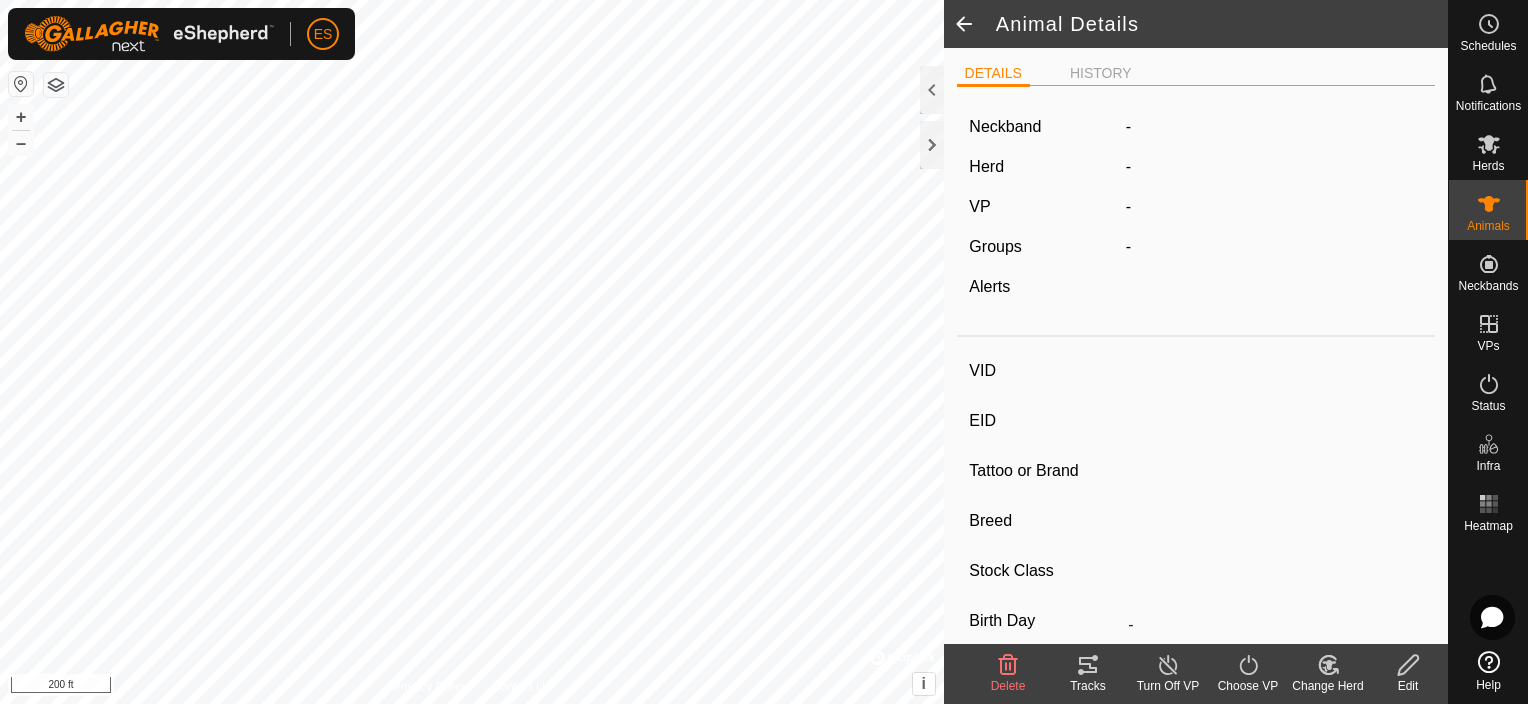 type on "1902" 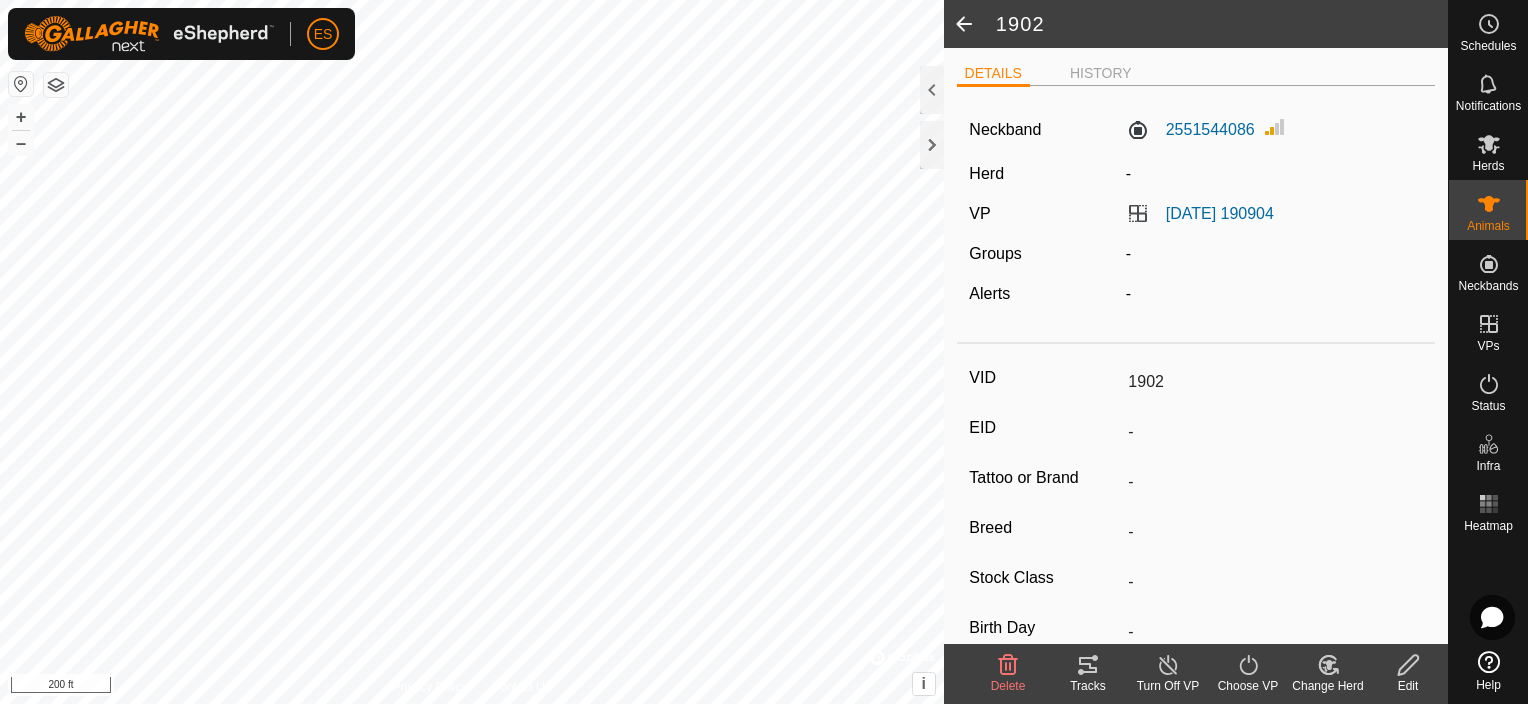 click 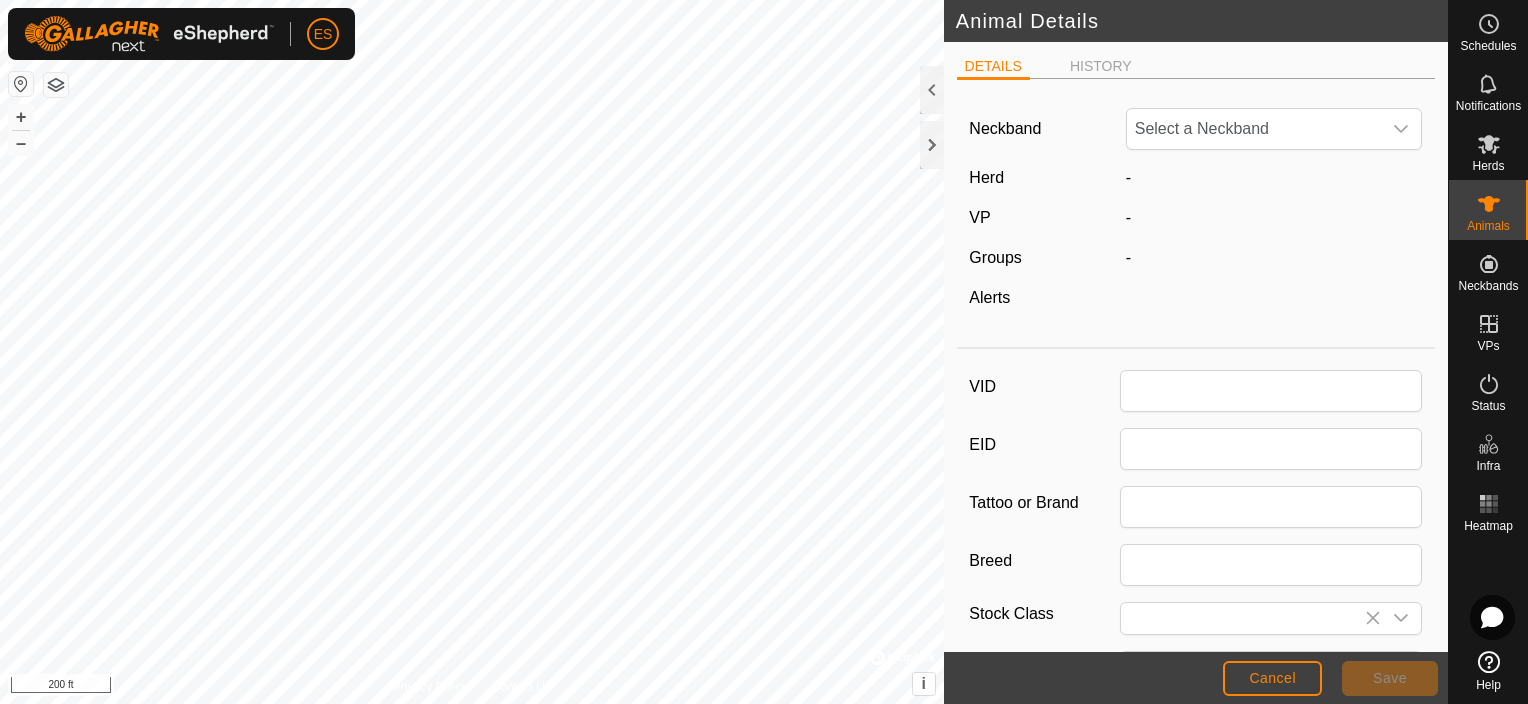 type on "1902" 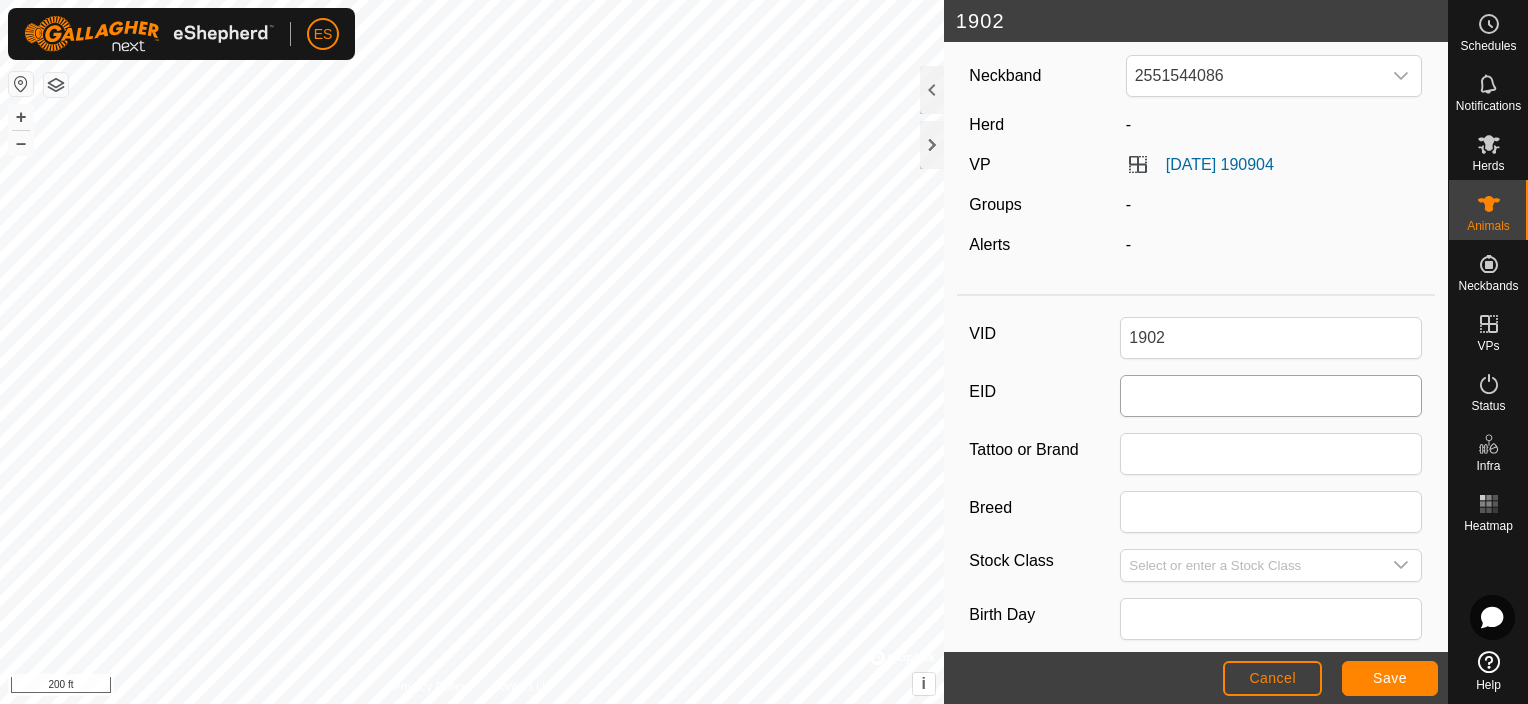 scroll, scrollTop: 0, scrollLeft: 0, axis: both 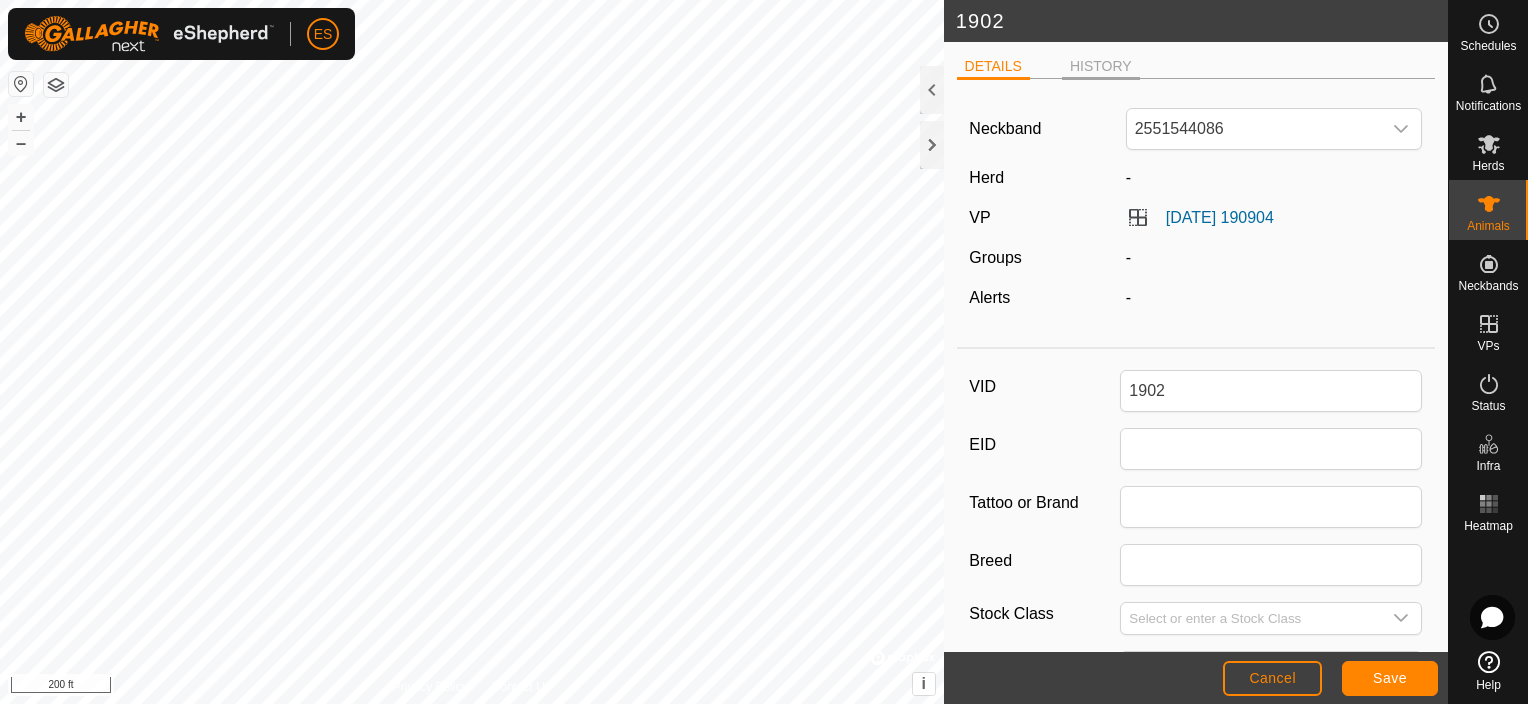 click on "HISTORY" 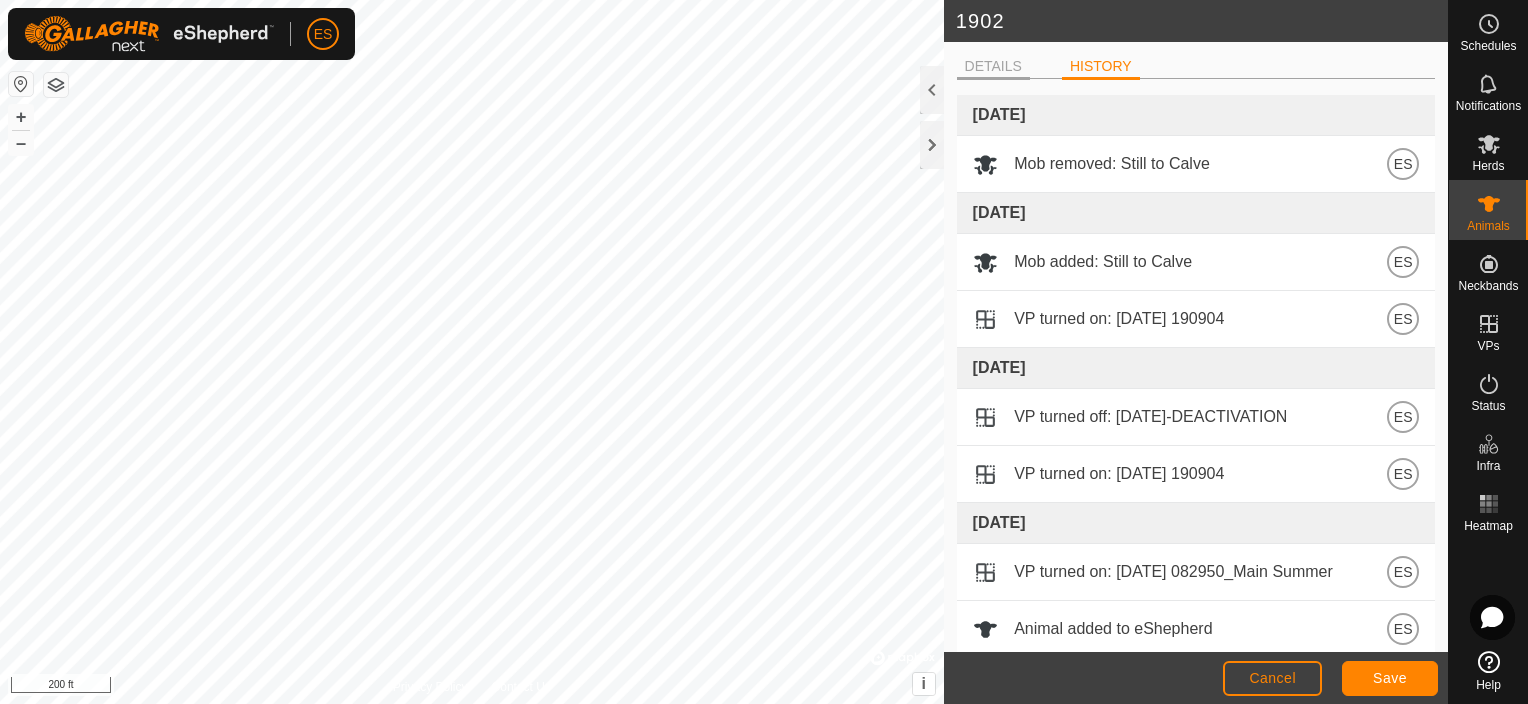 click on "DETAILS" 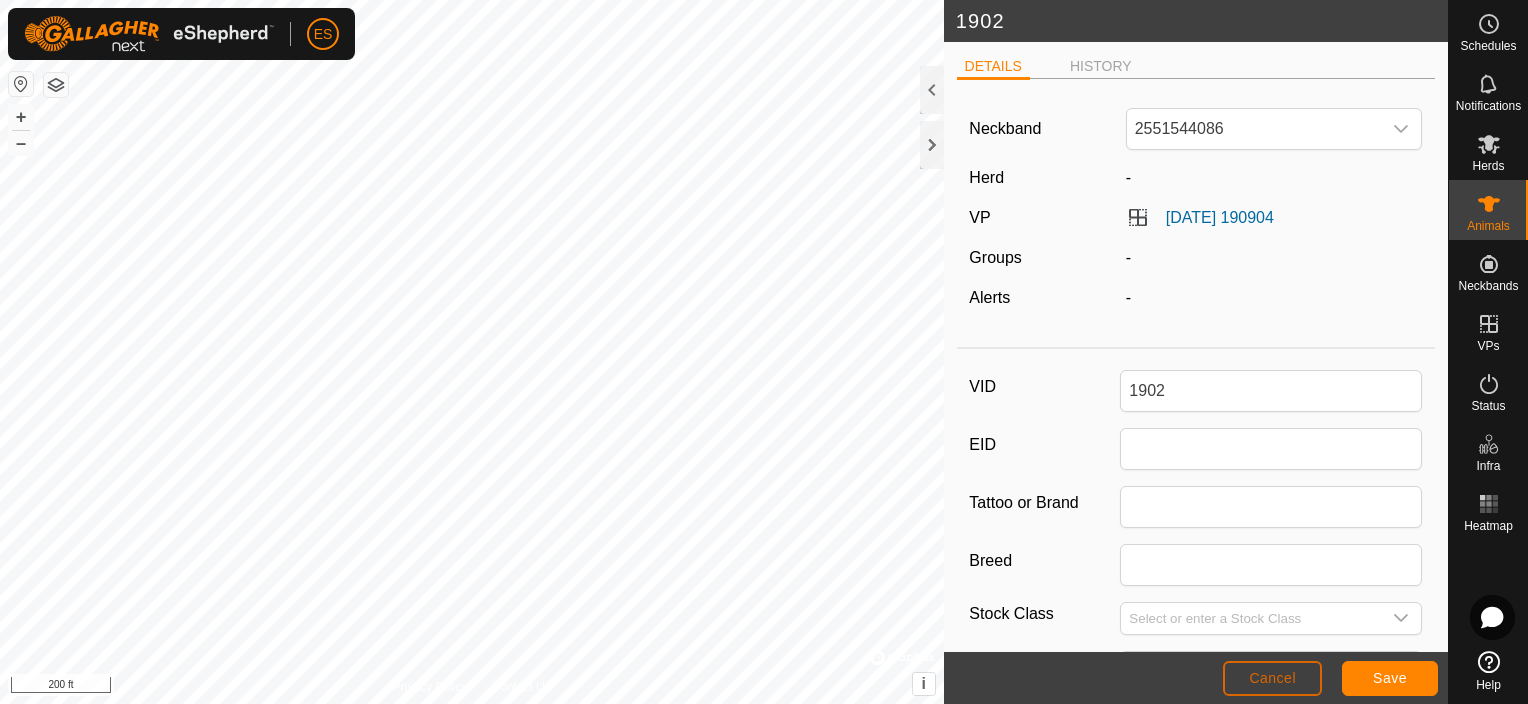 click on "Cancel" 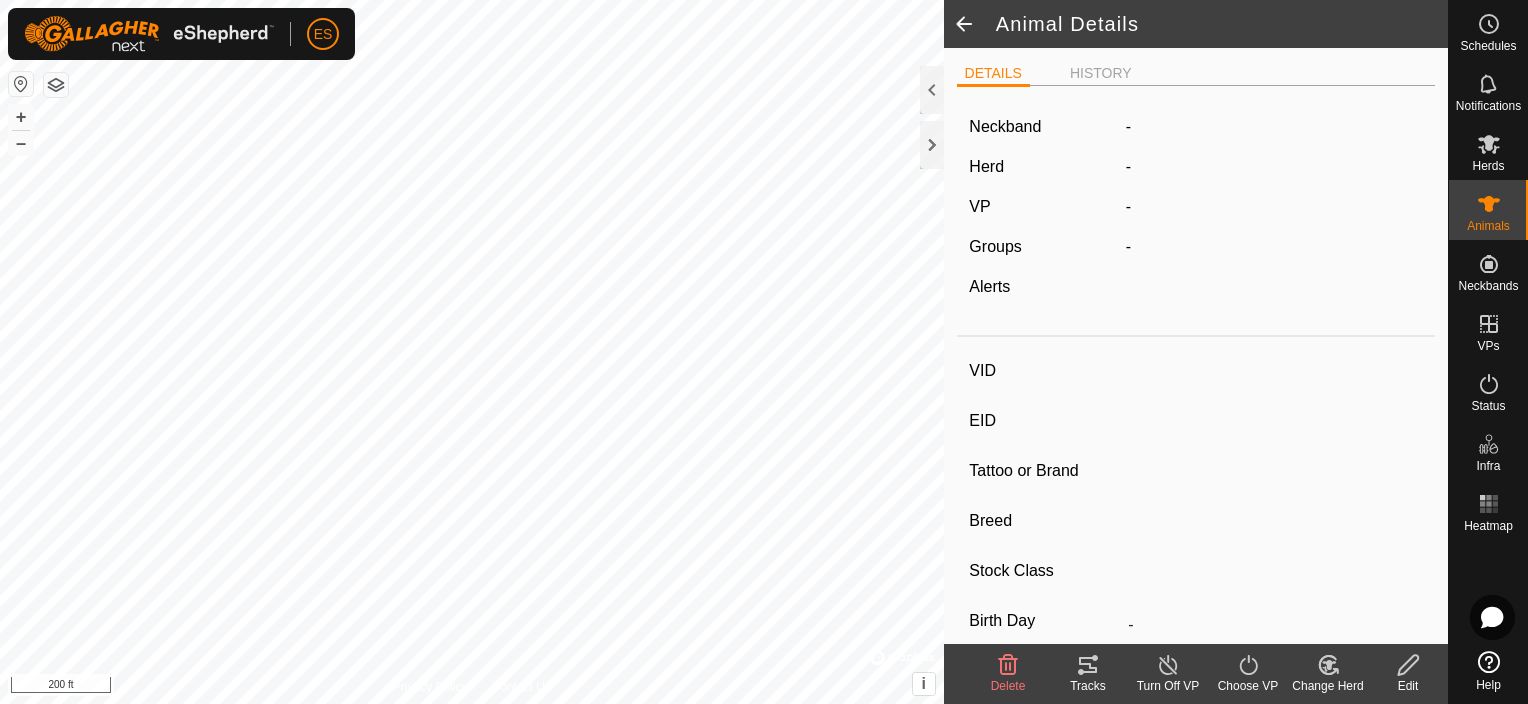 type on "1902" 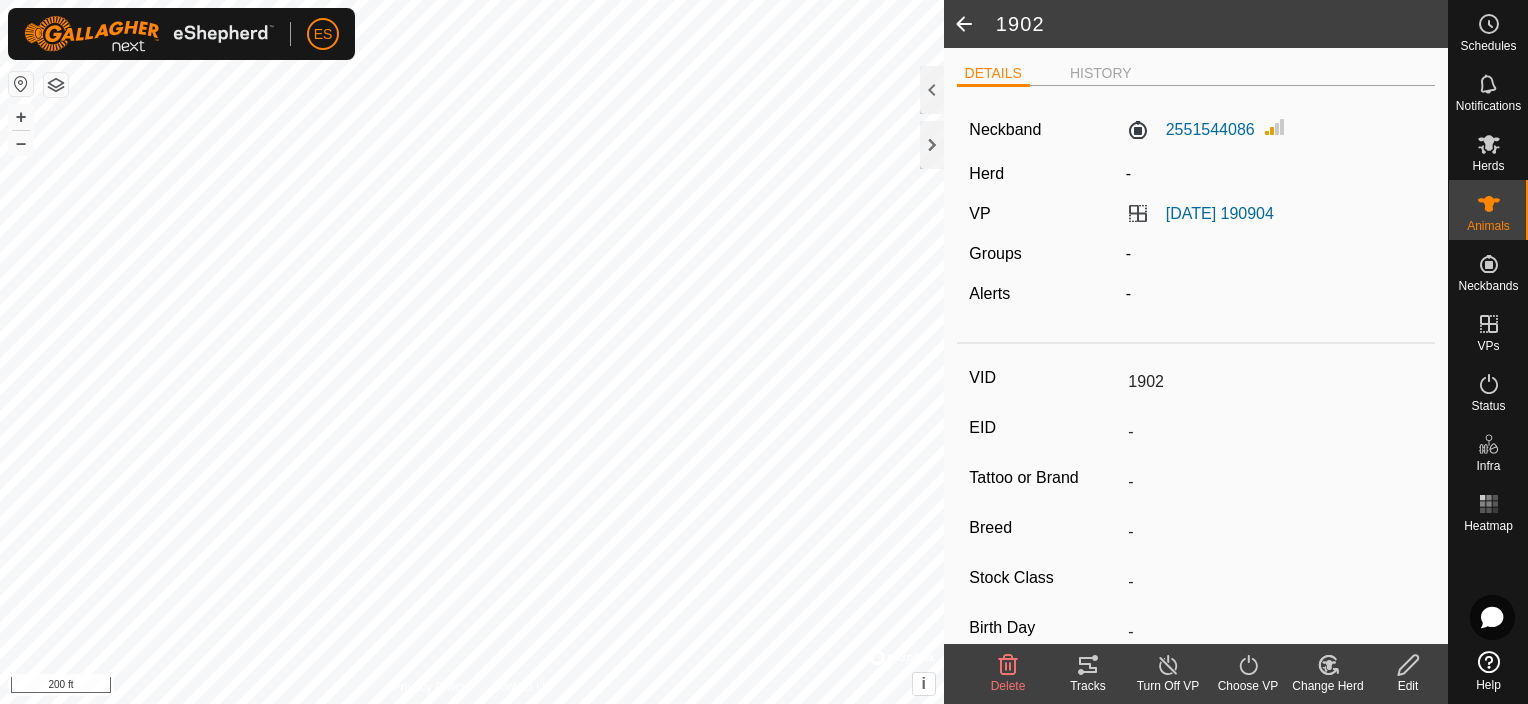 click 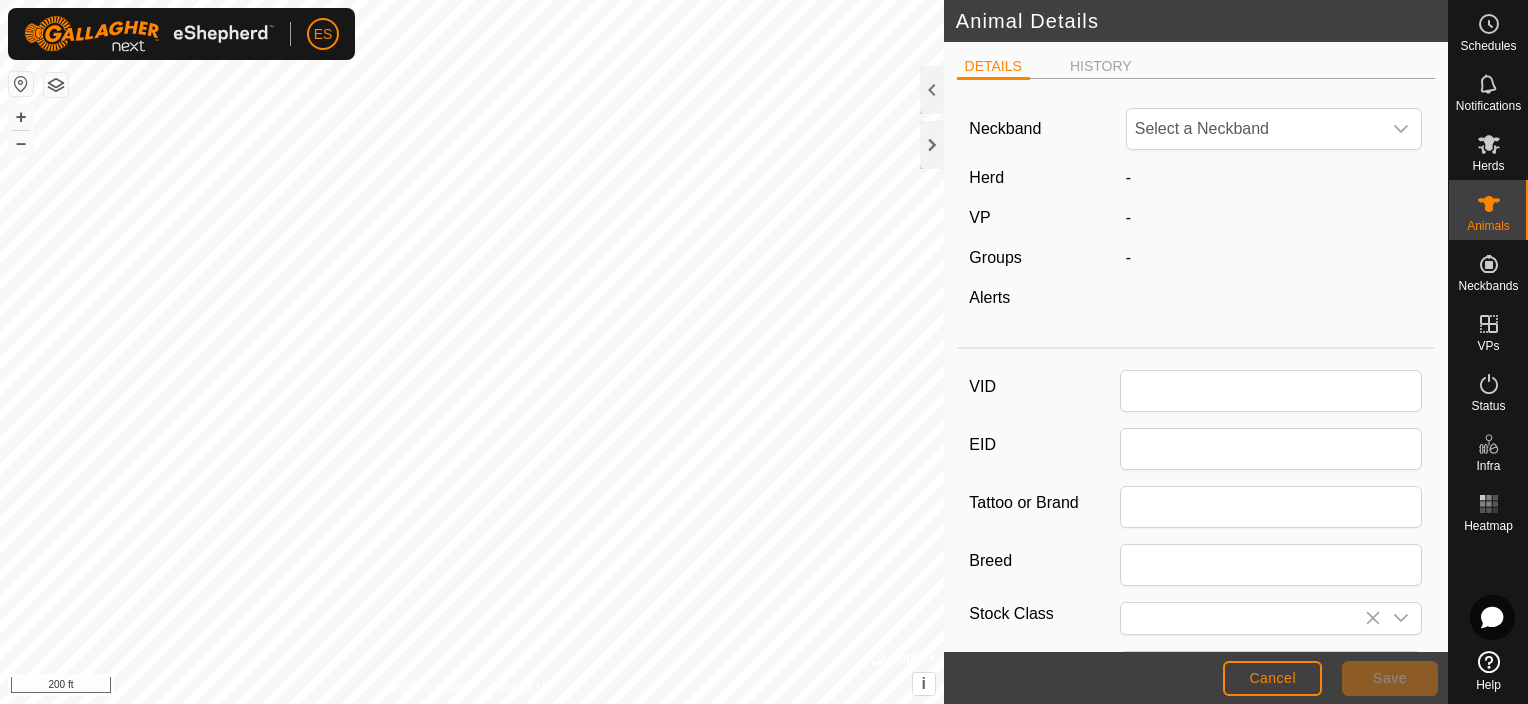 type on "1902" 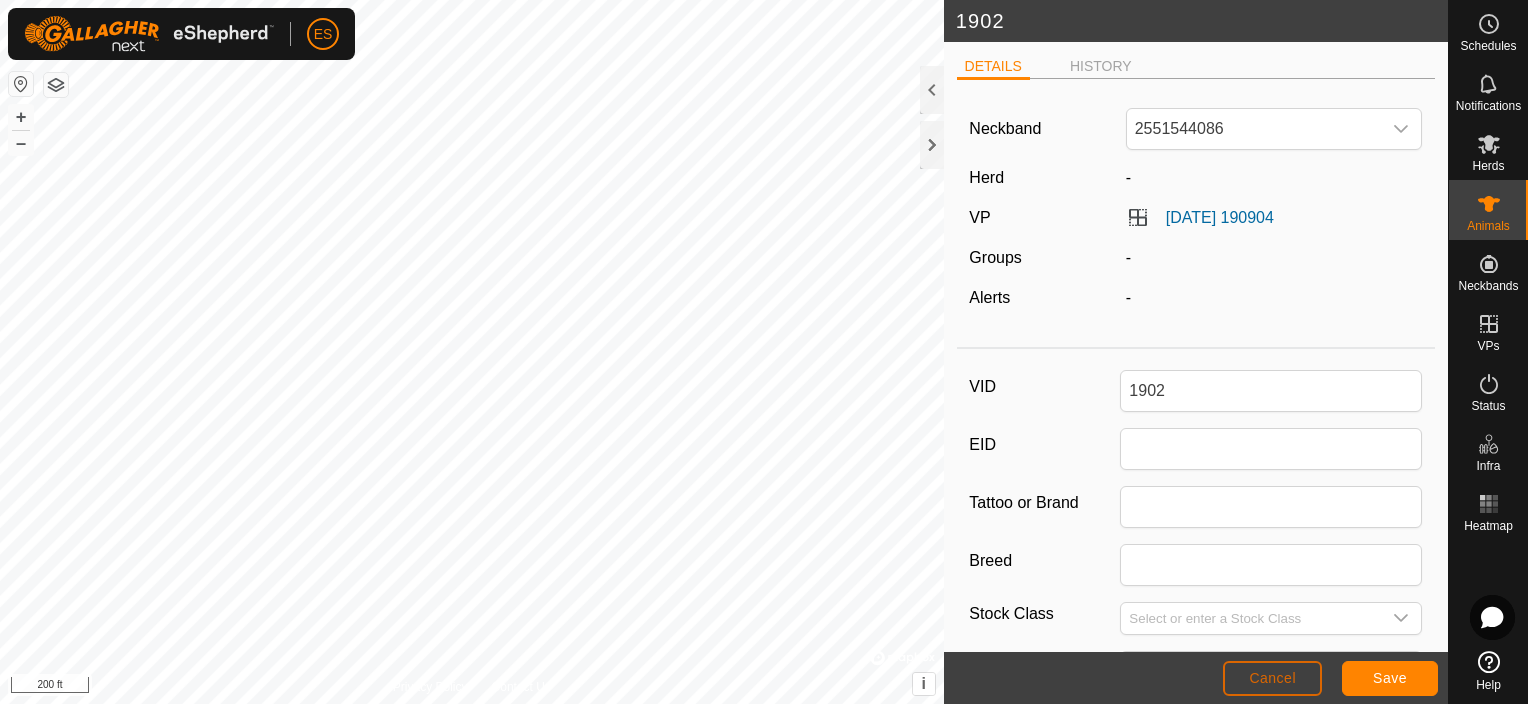 click on "Cancel" 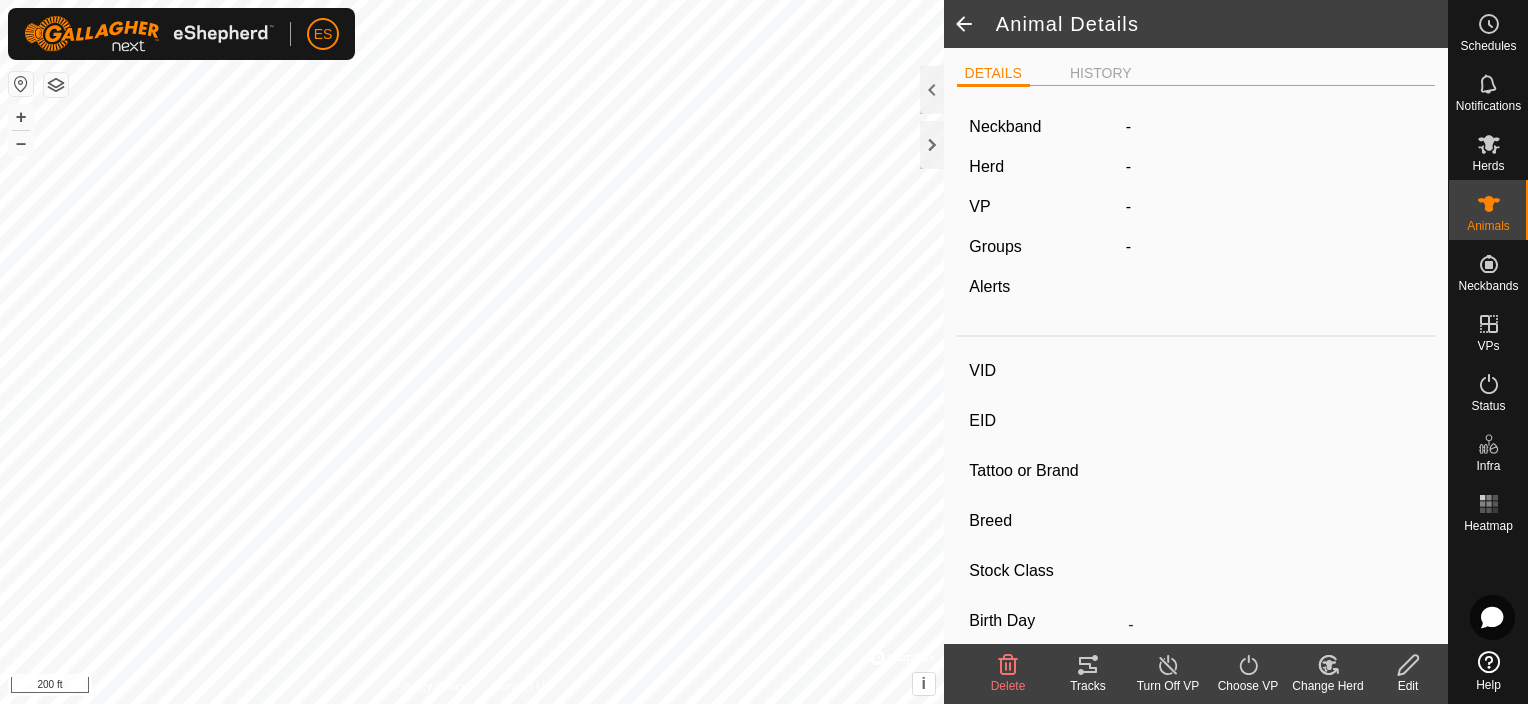 type on "1902" 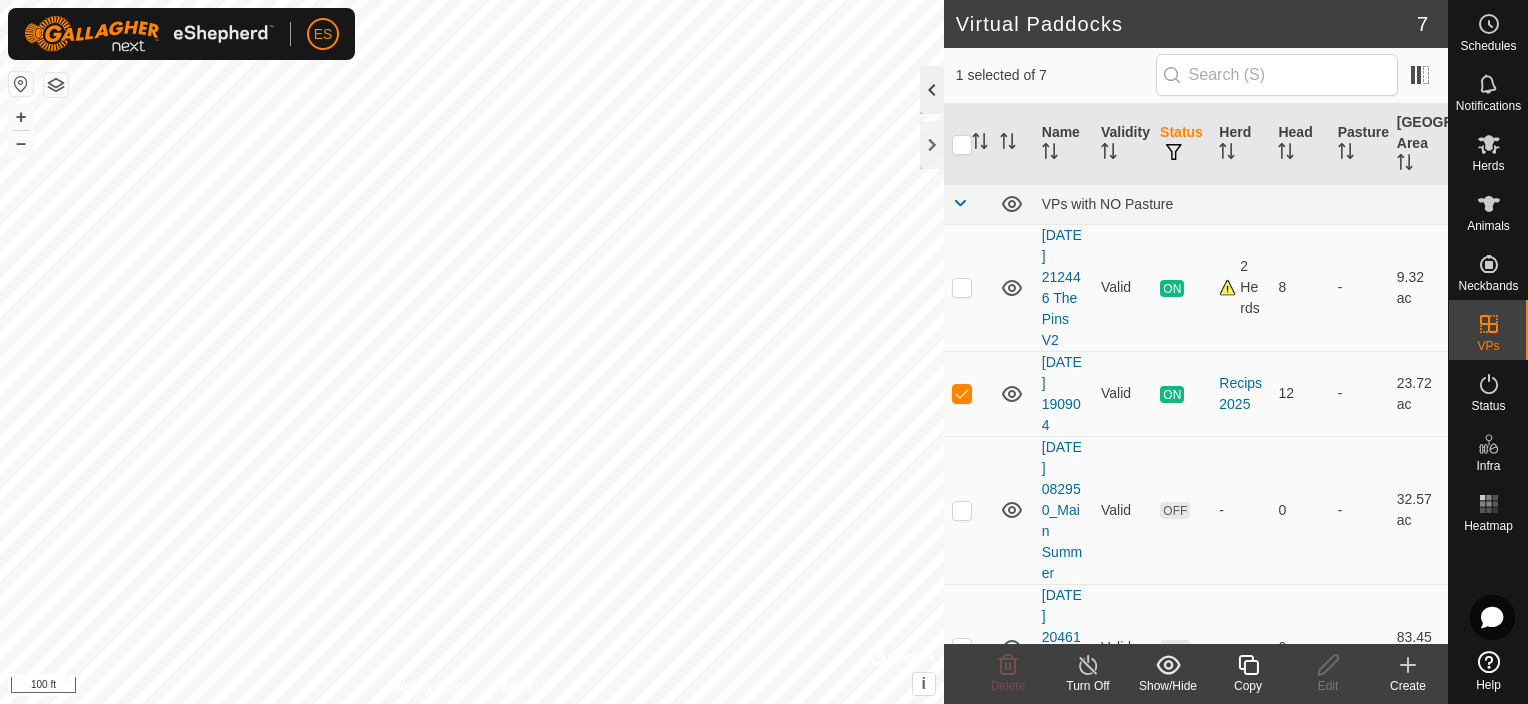checkbox on "false" 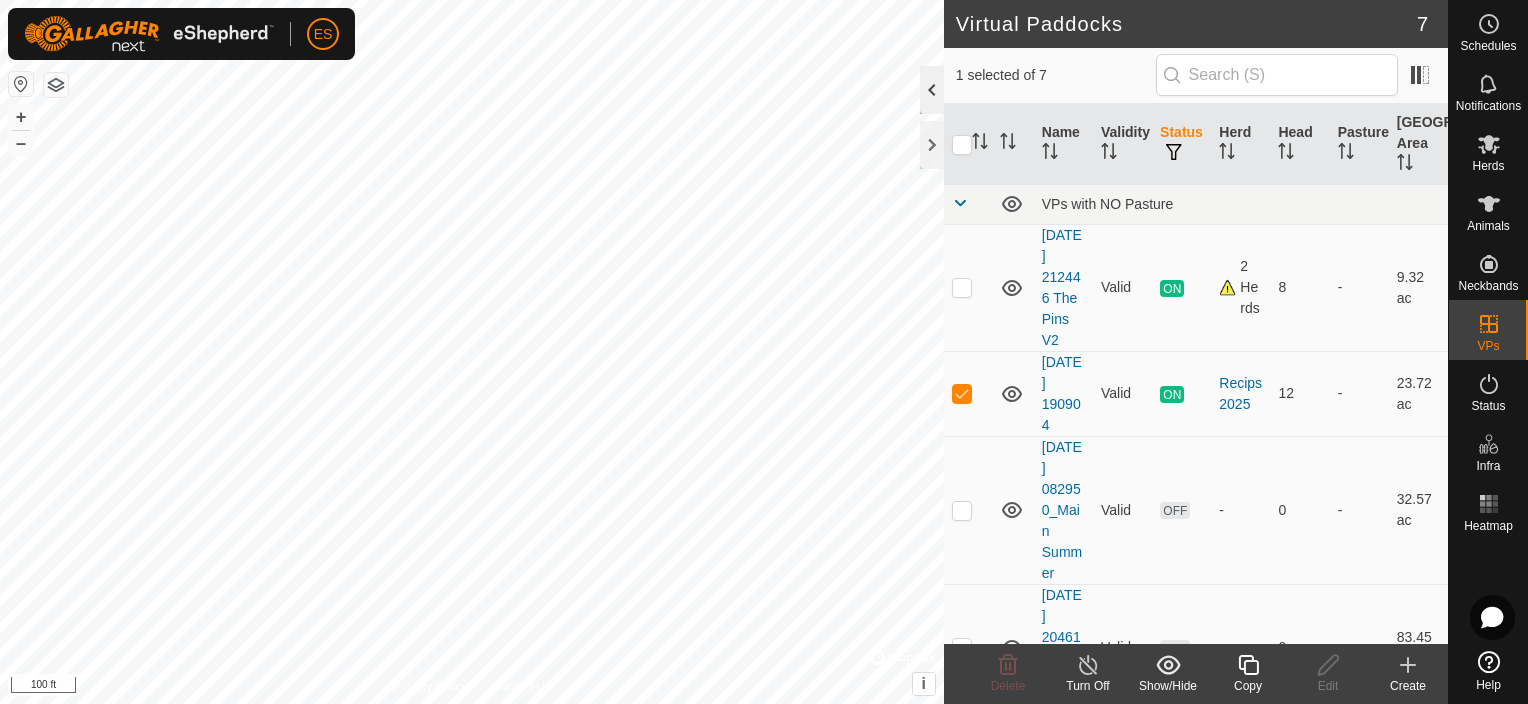 checkbox on "true" 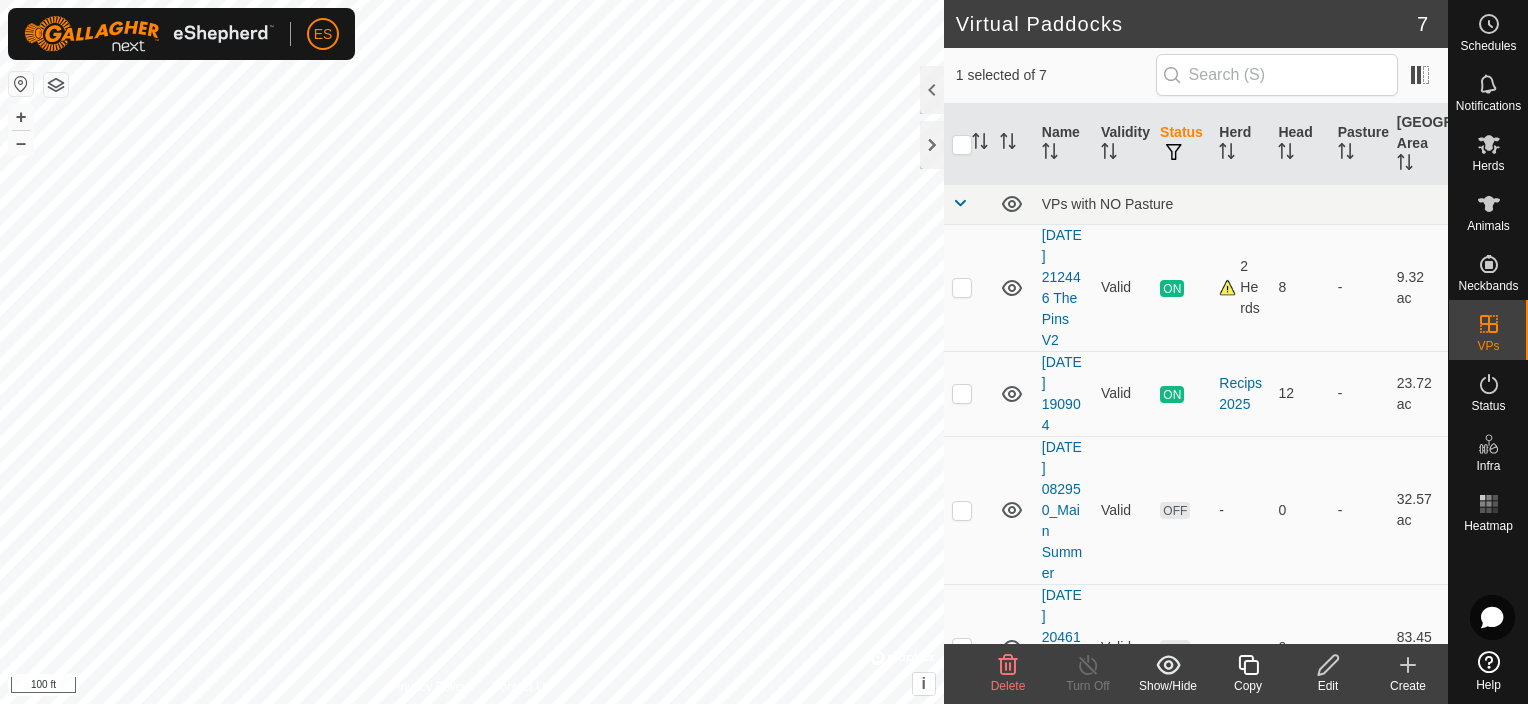 click 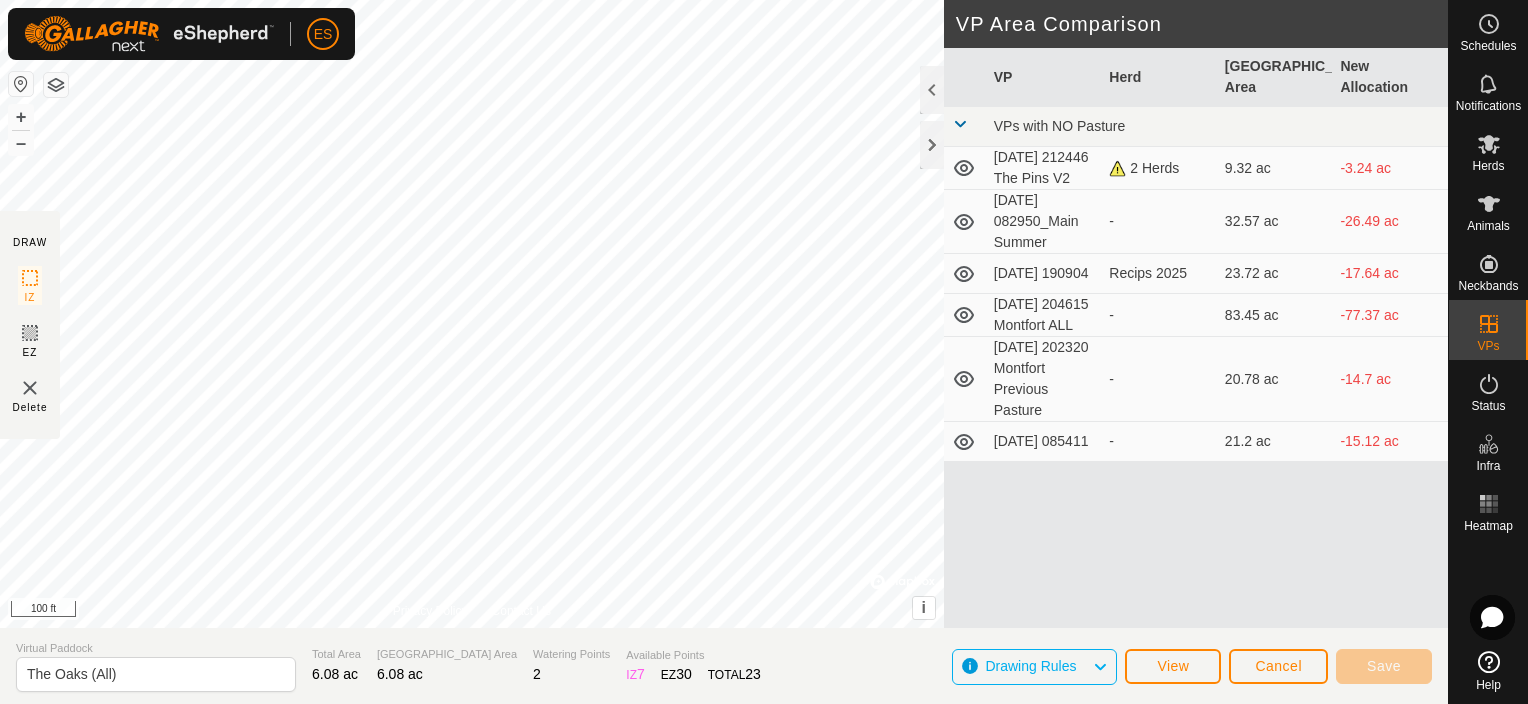 click 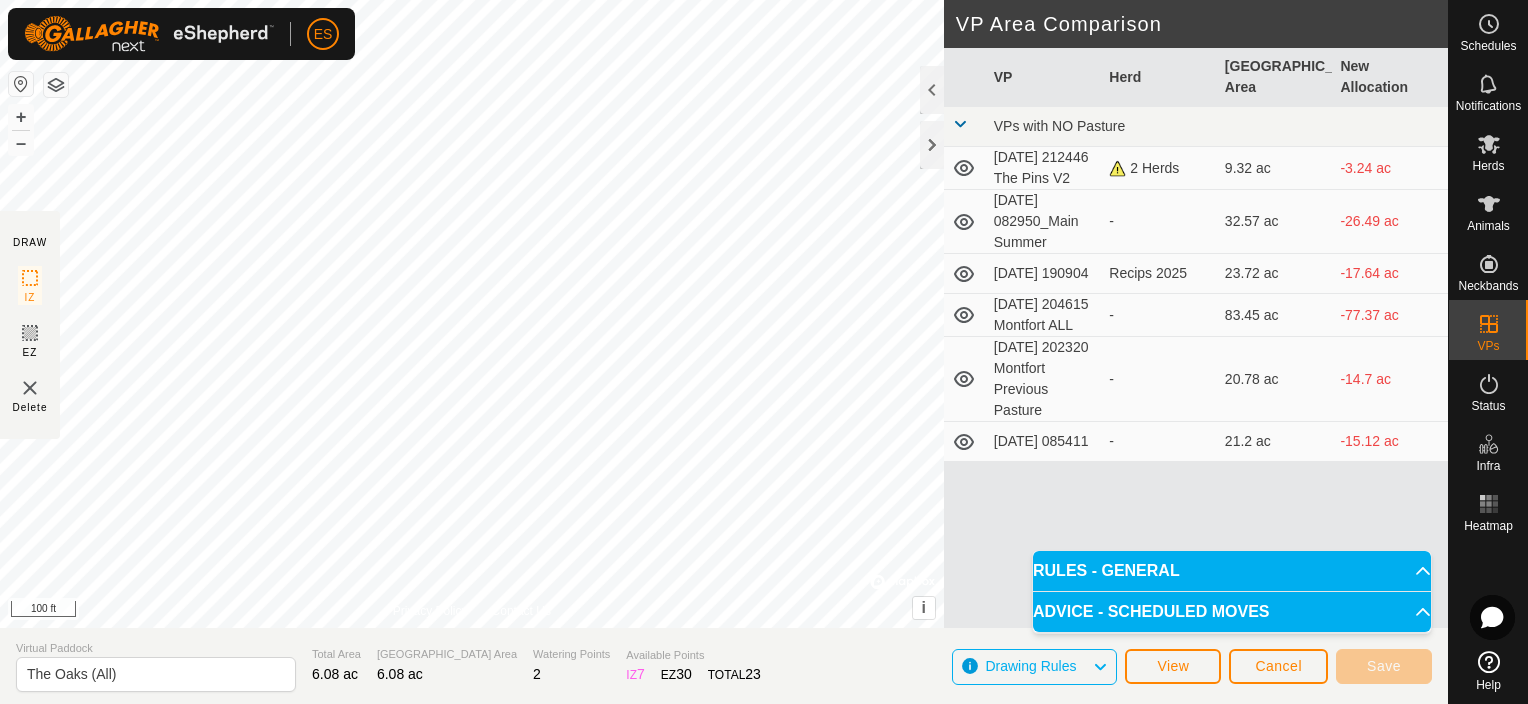 click on "ADVICE - SCHEDULED MOVES" at bounding box center (1232, 612) 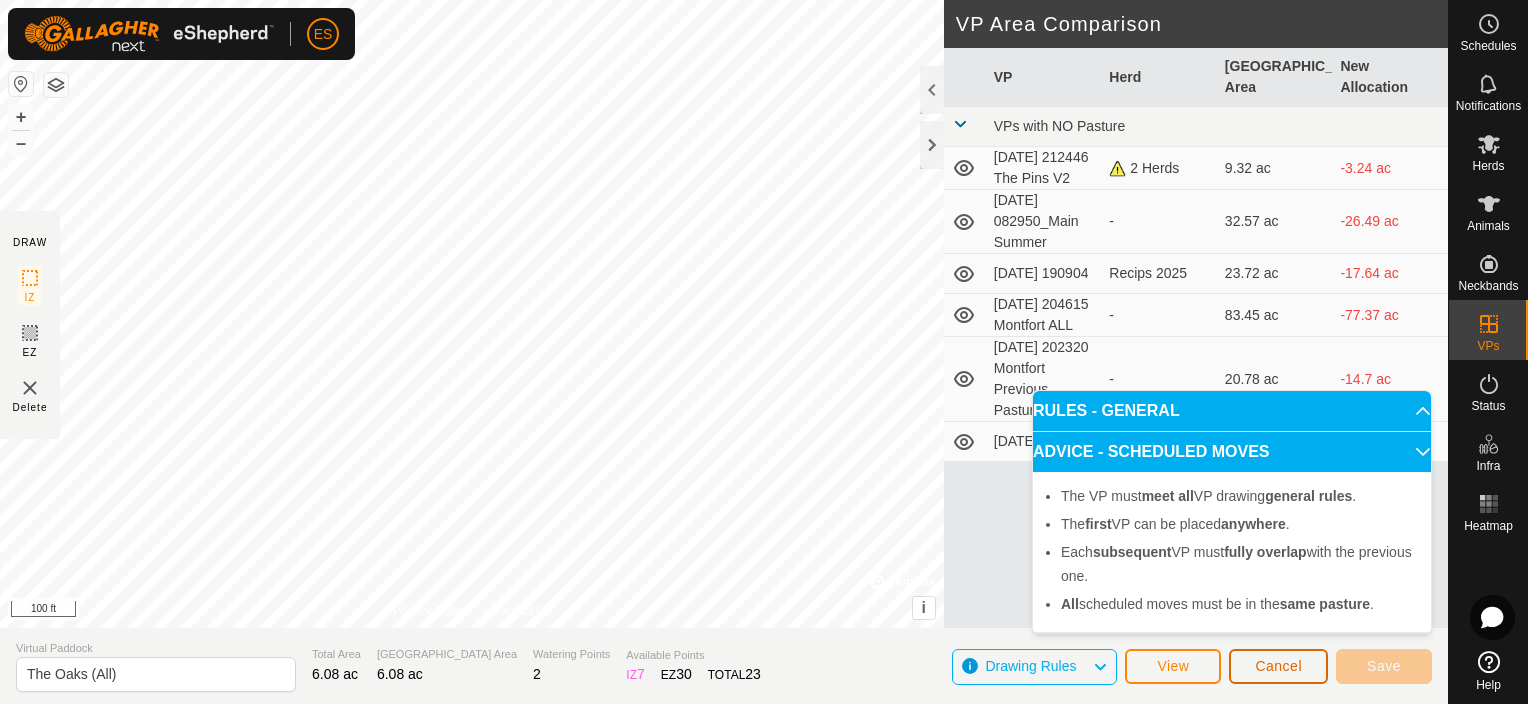 click on "Cancel" 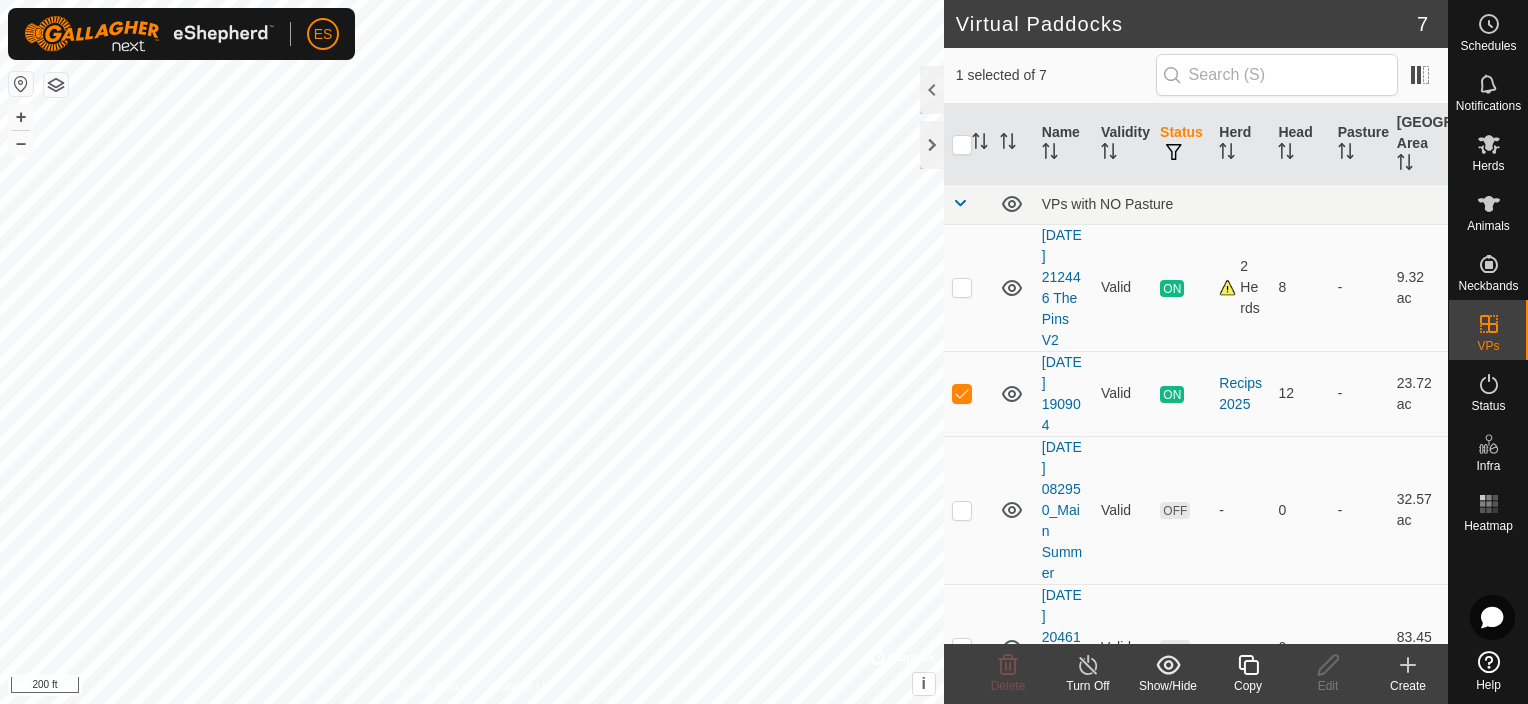 checkbox on "false" 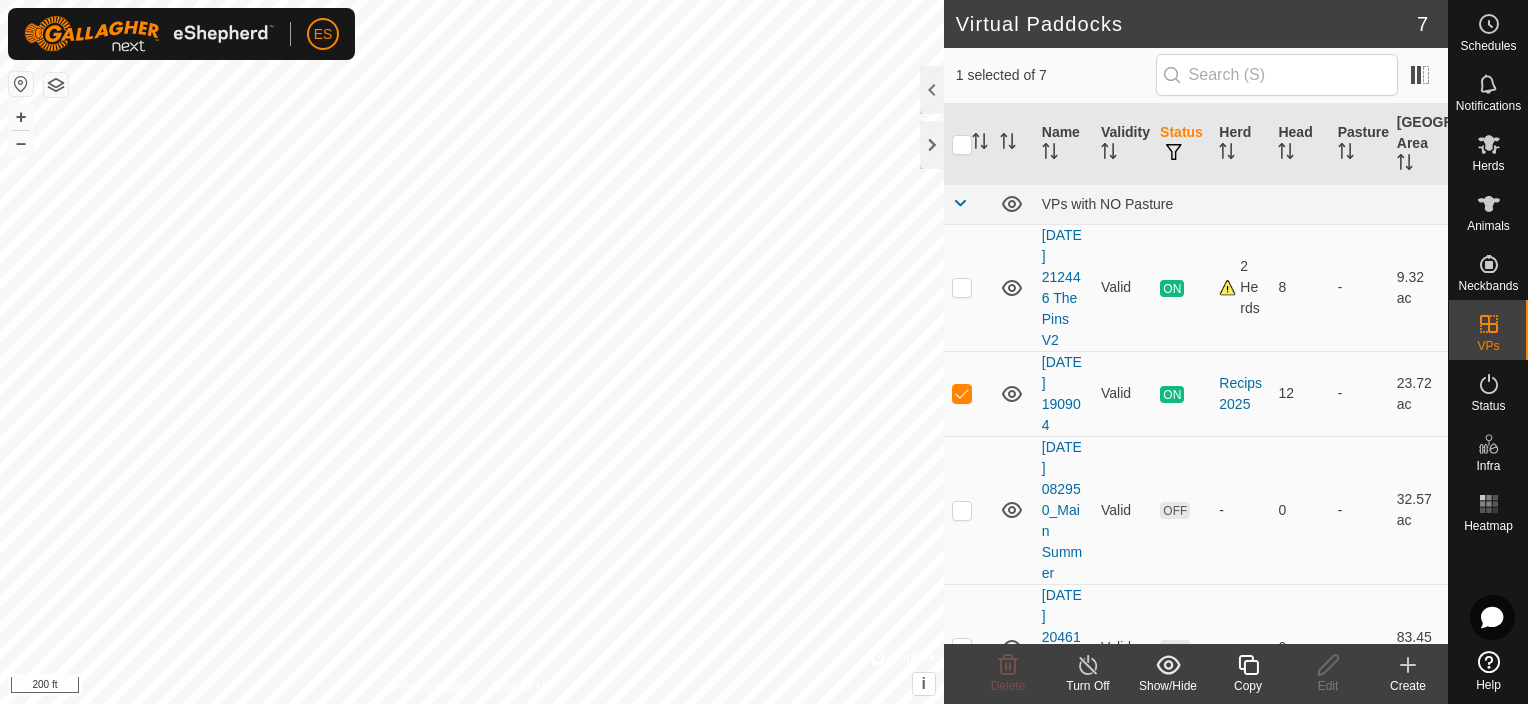 checkbox on "true" 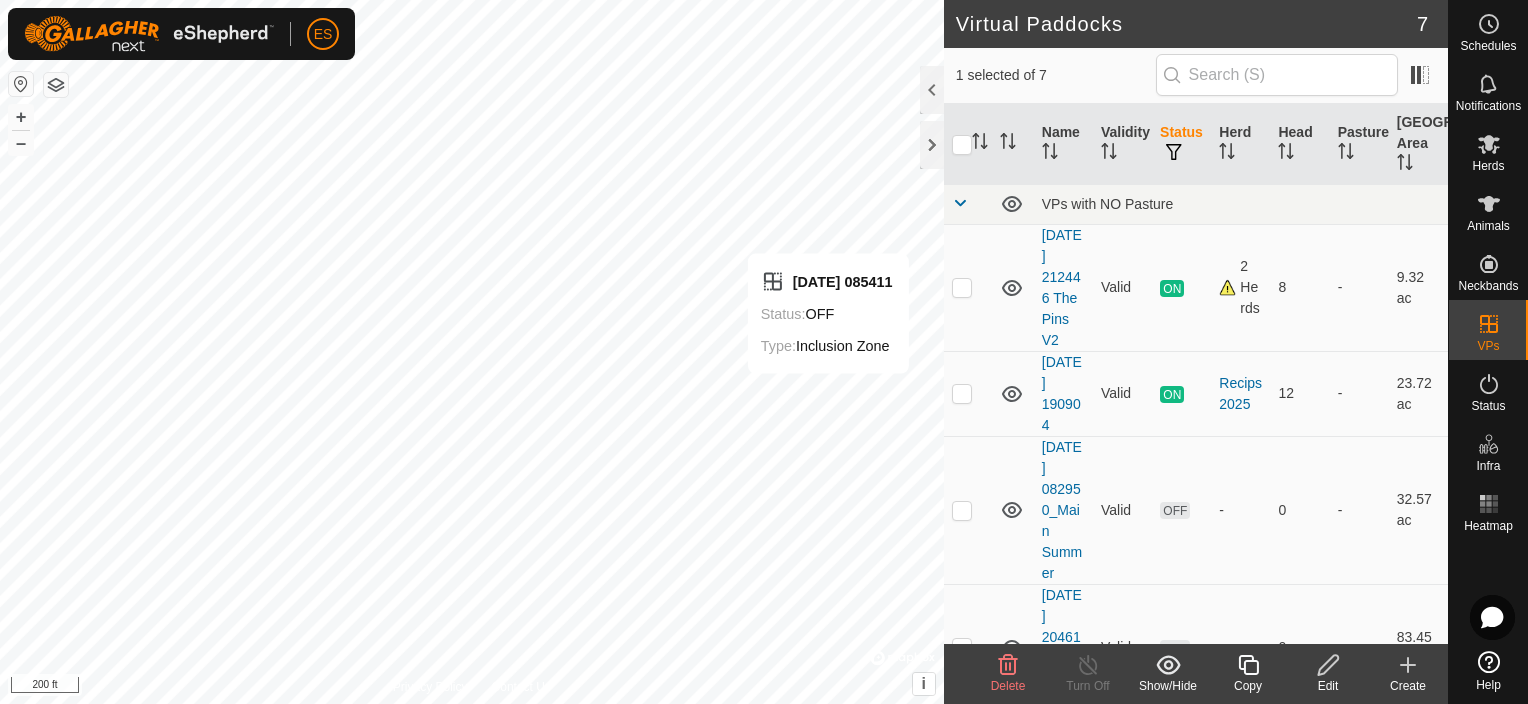 click 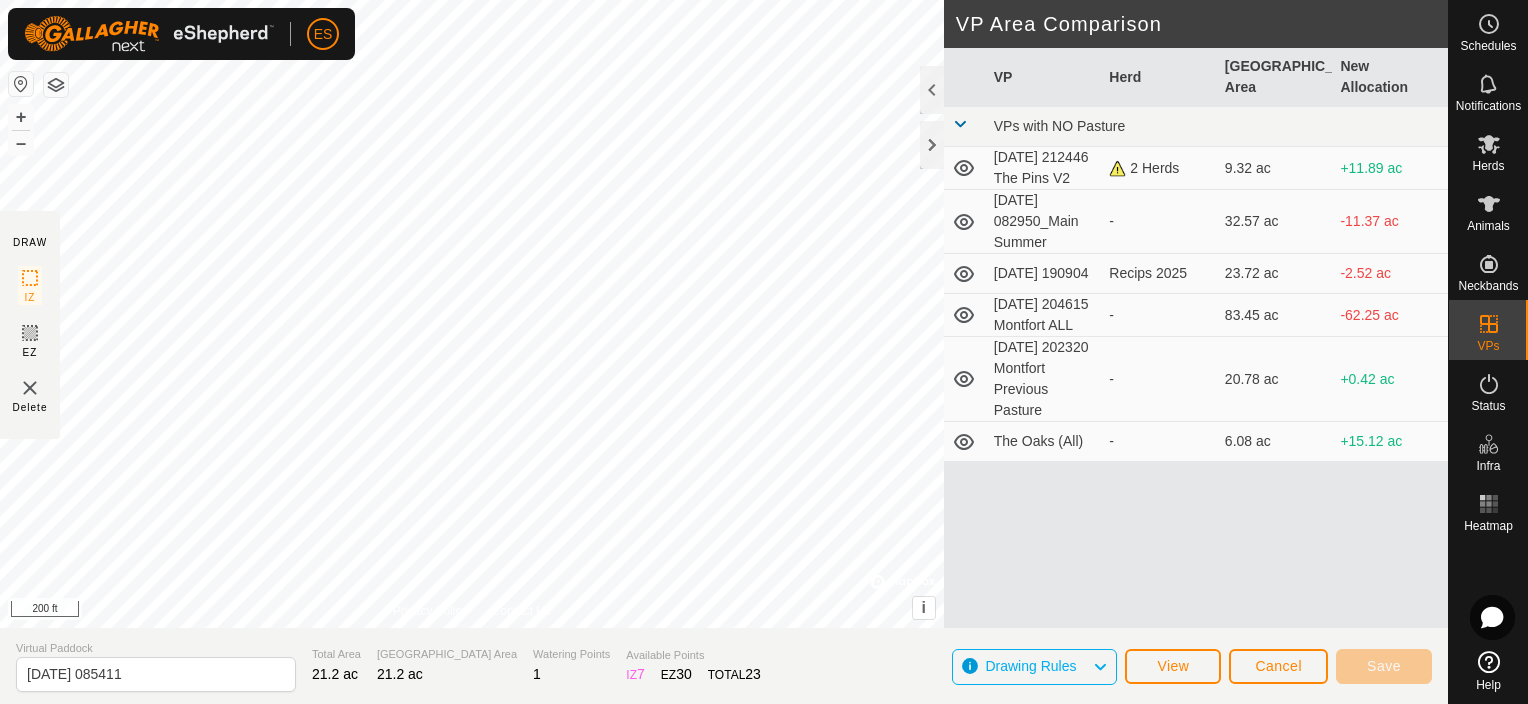 click 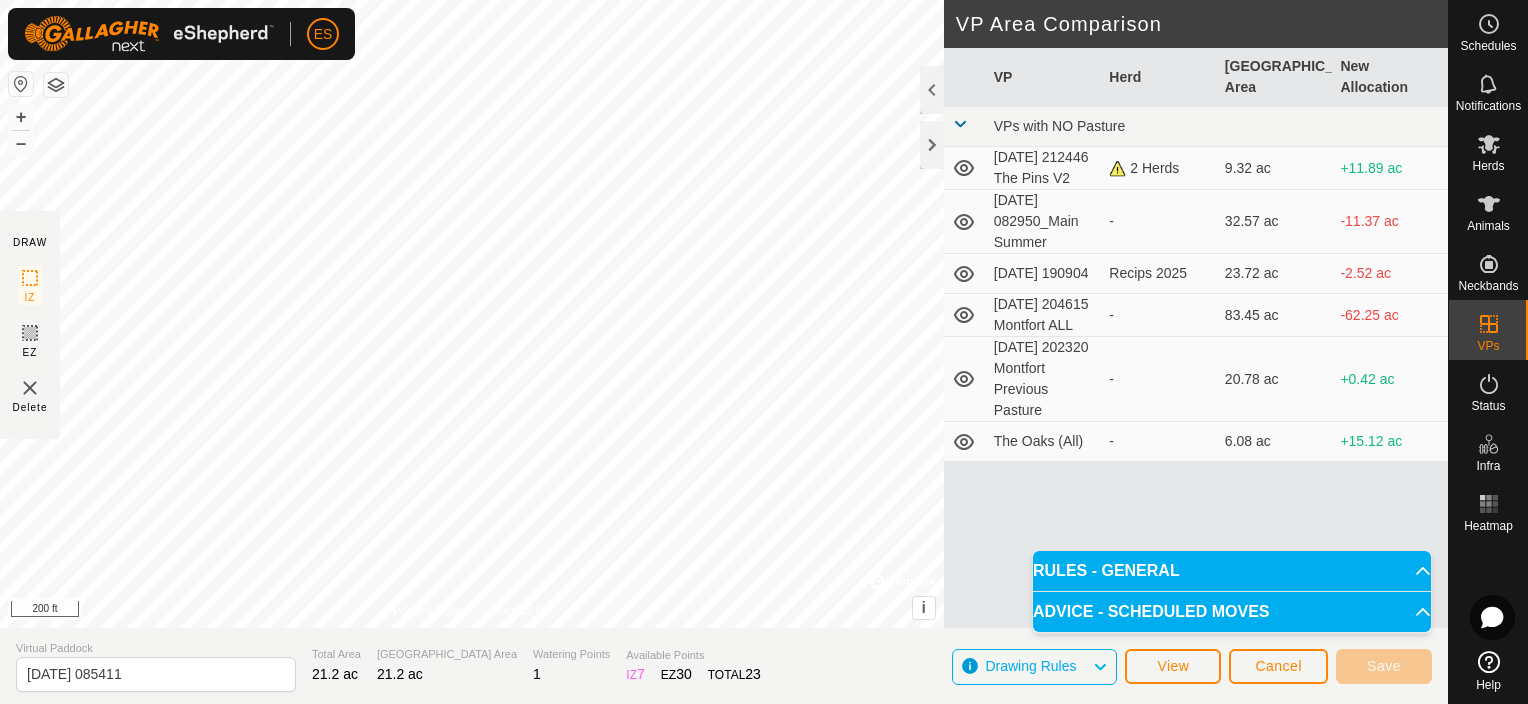 click on "ADVICE - SCHEDULED MOVES" at bounding box center [1232, 612] 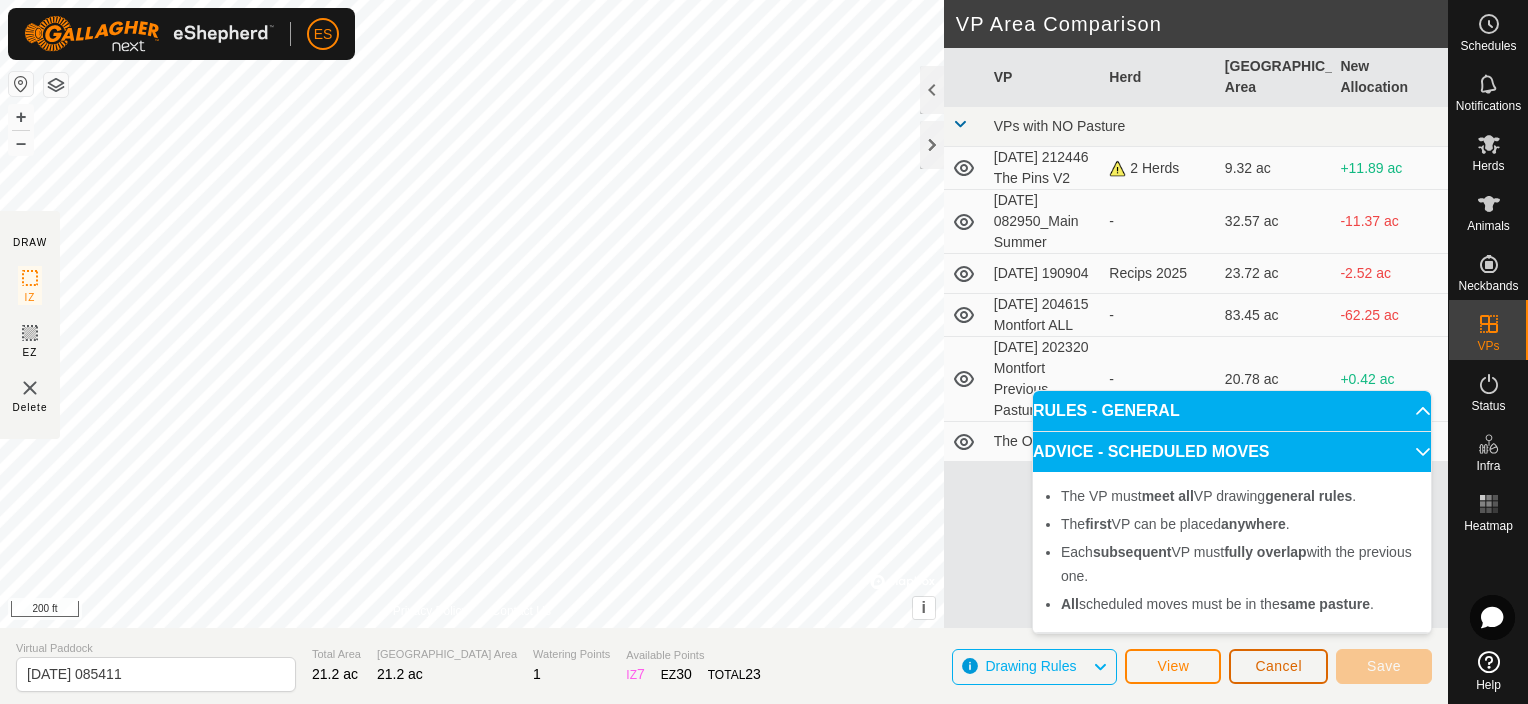 click on "Cancel" 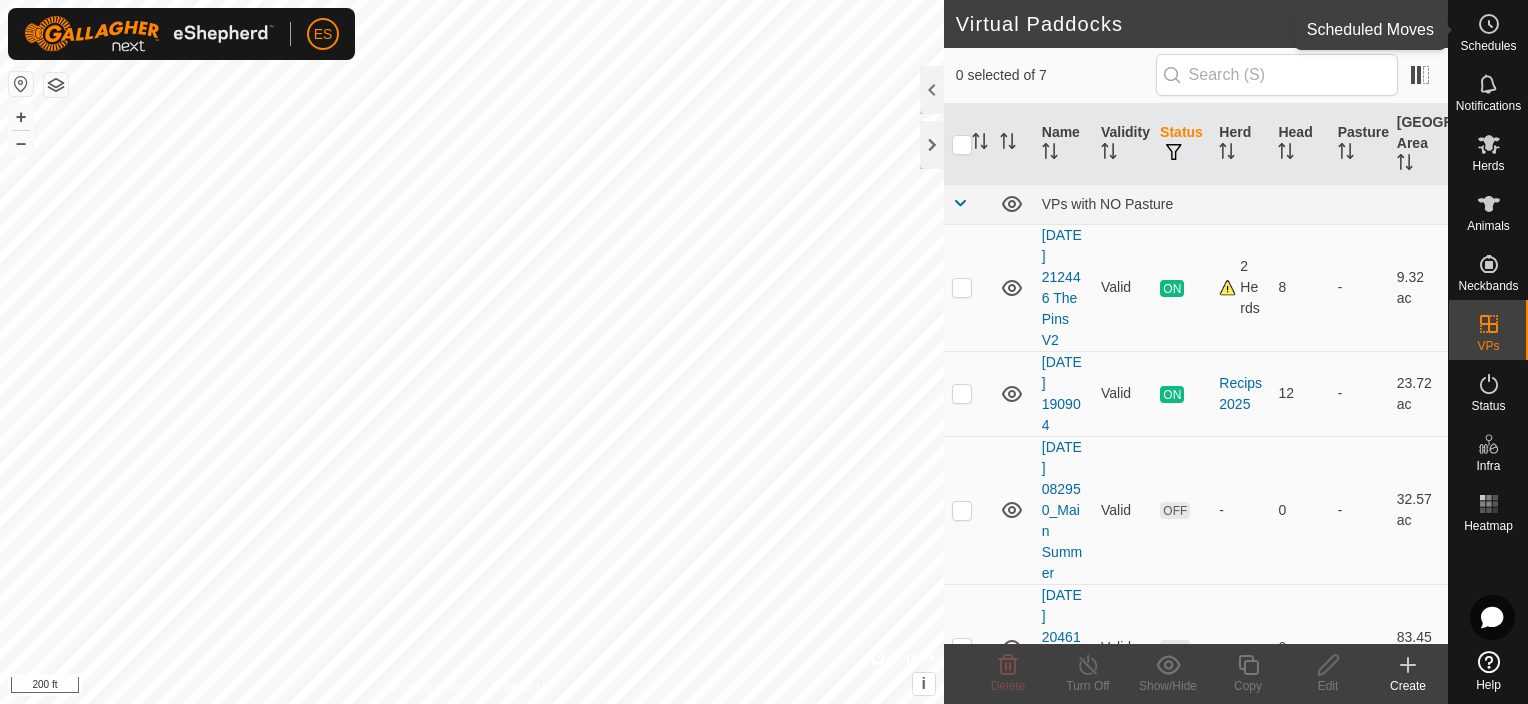 click 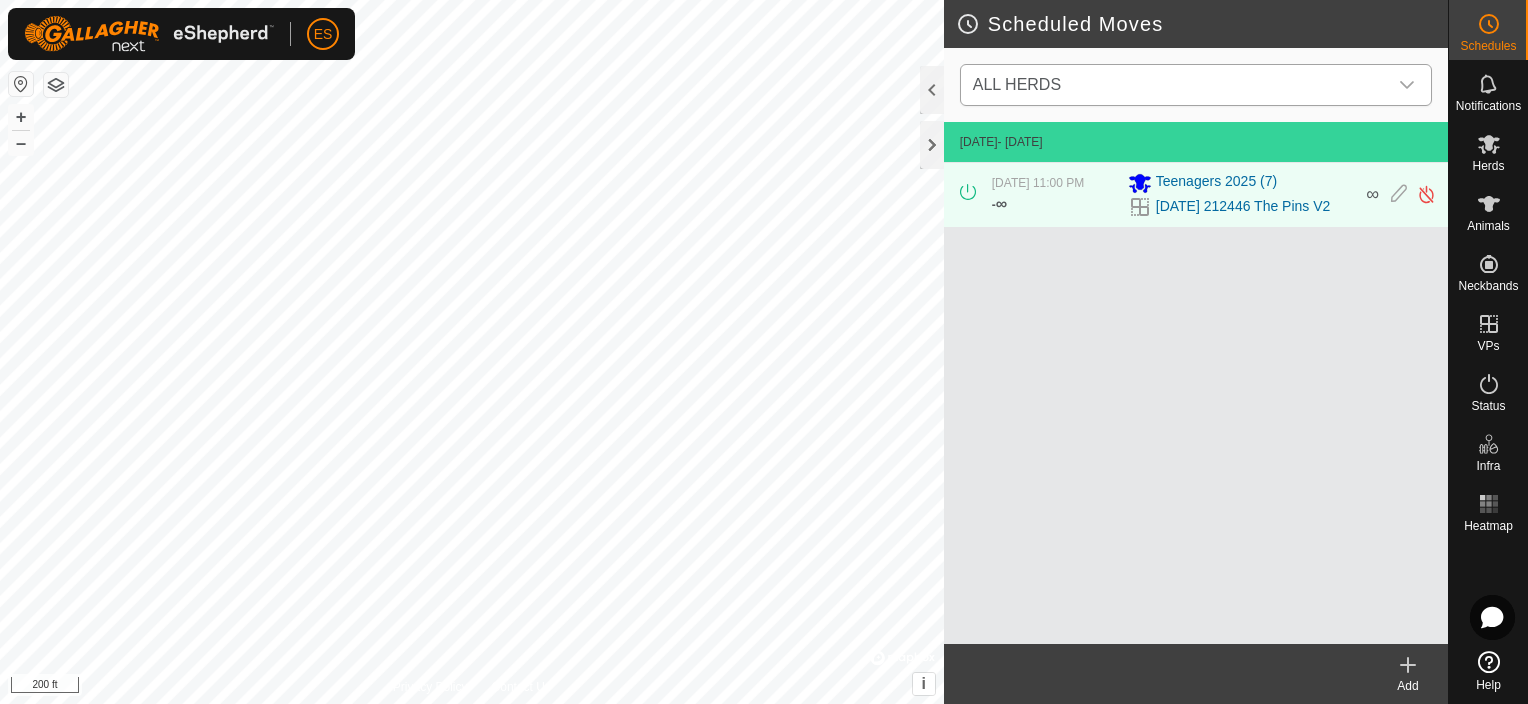 click 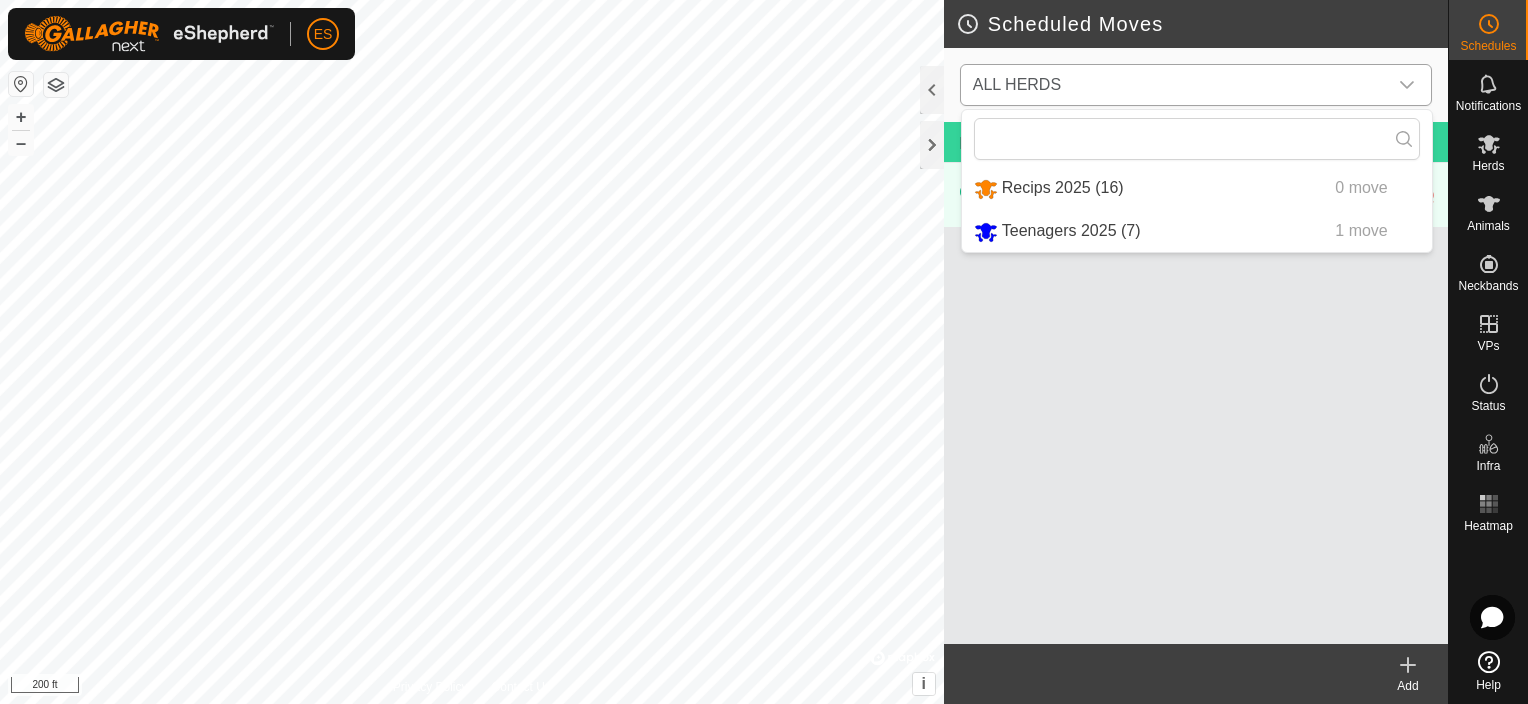 click 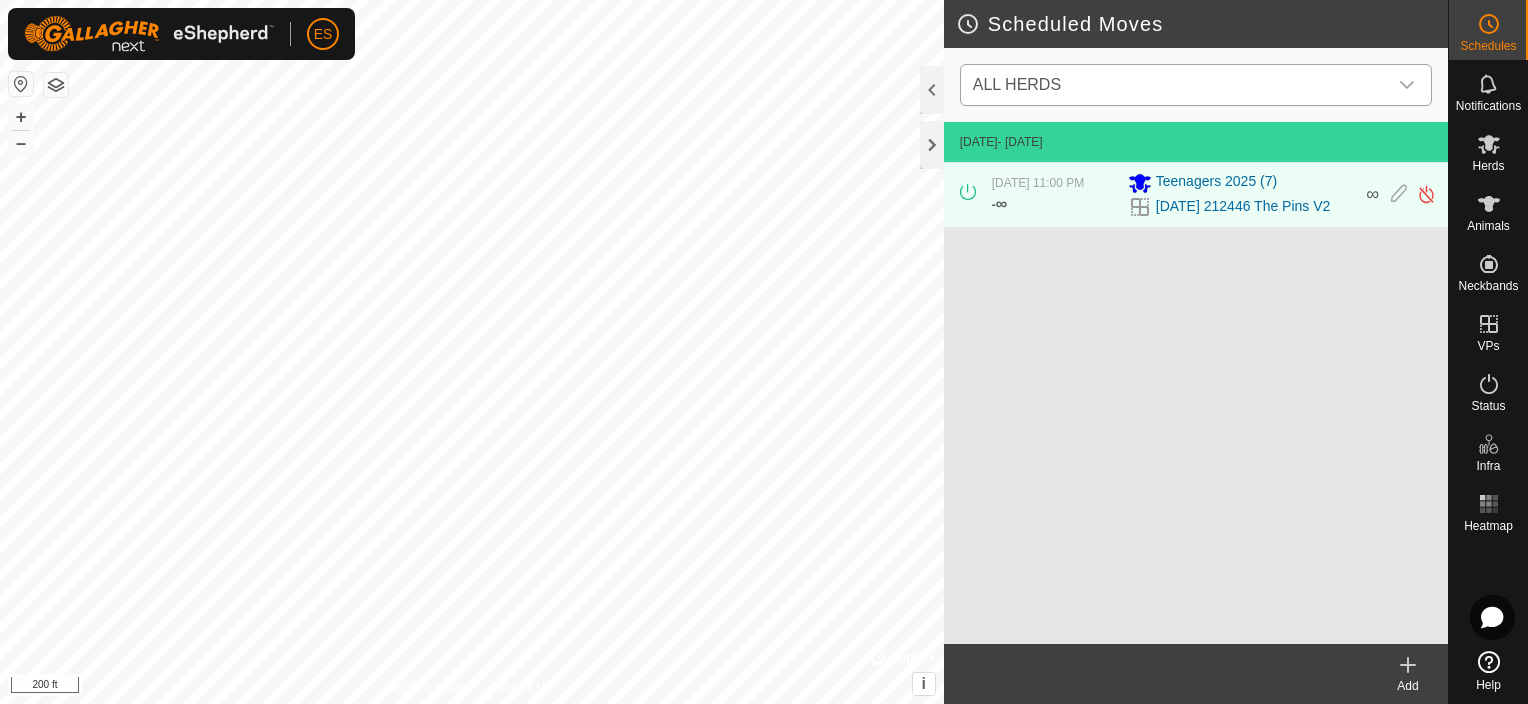 click 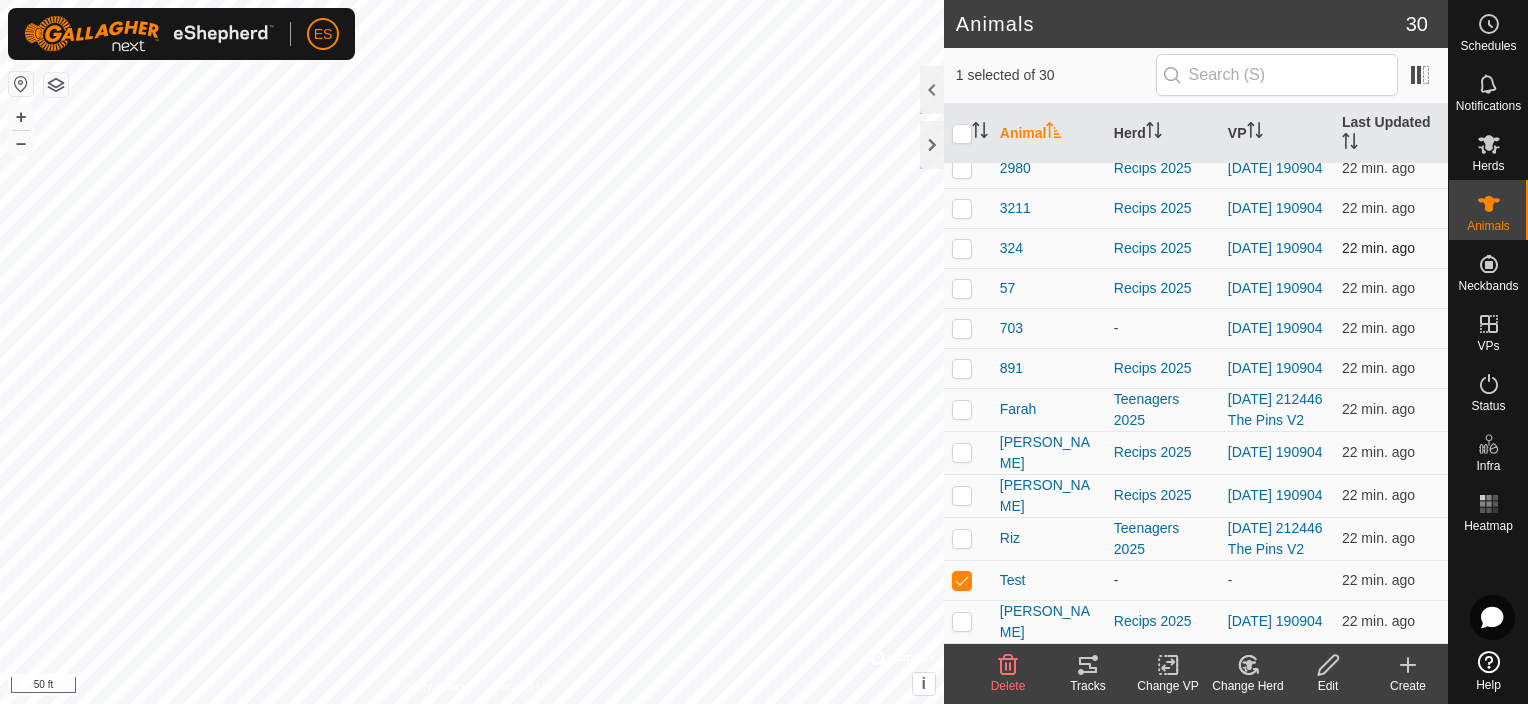 scroll, scrollTop: 1007, scrollLeft: 0, axis: vertical 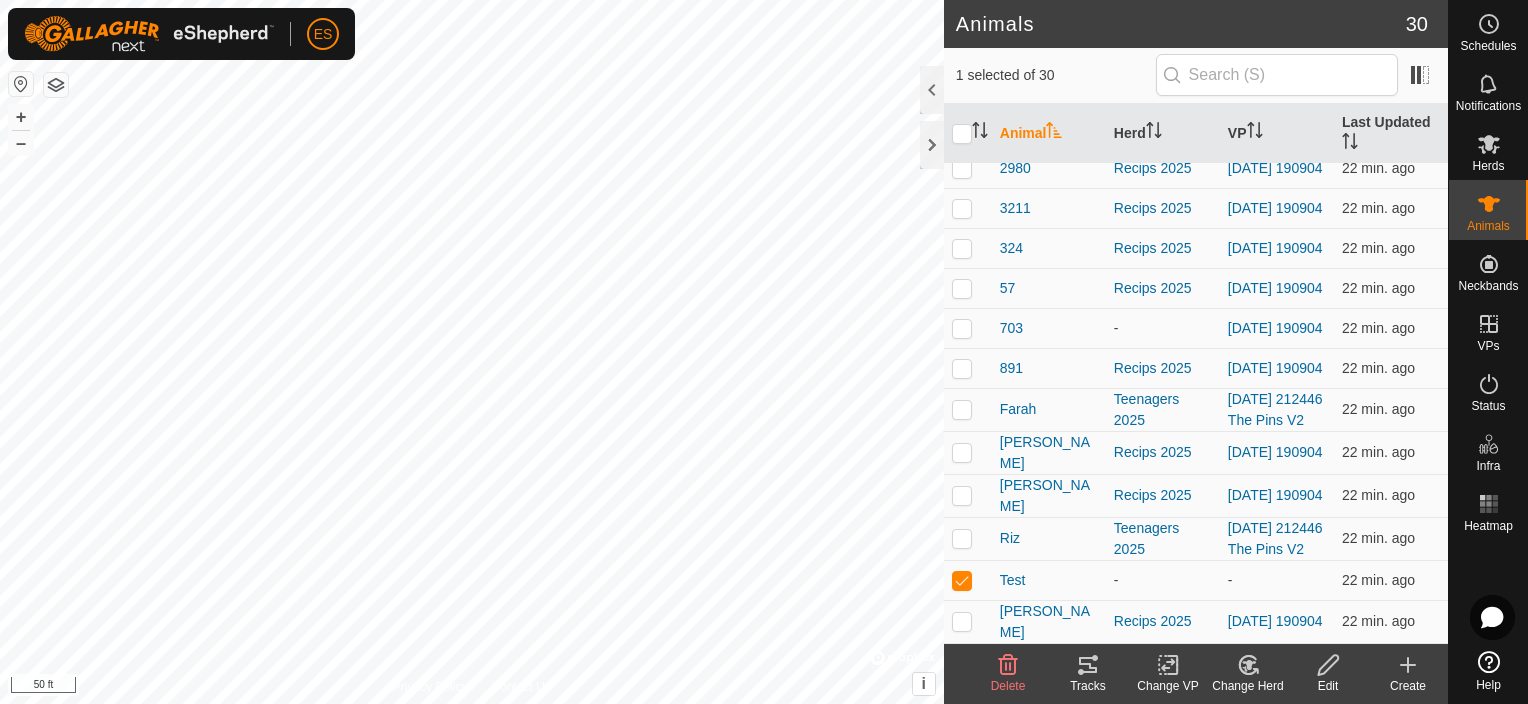 click 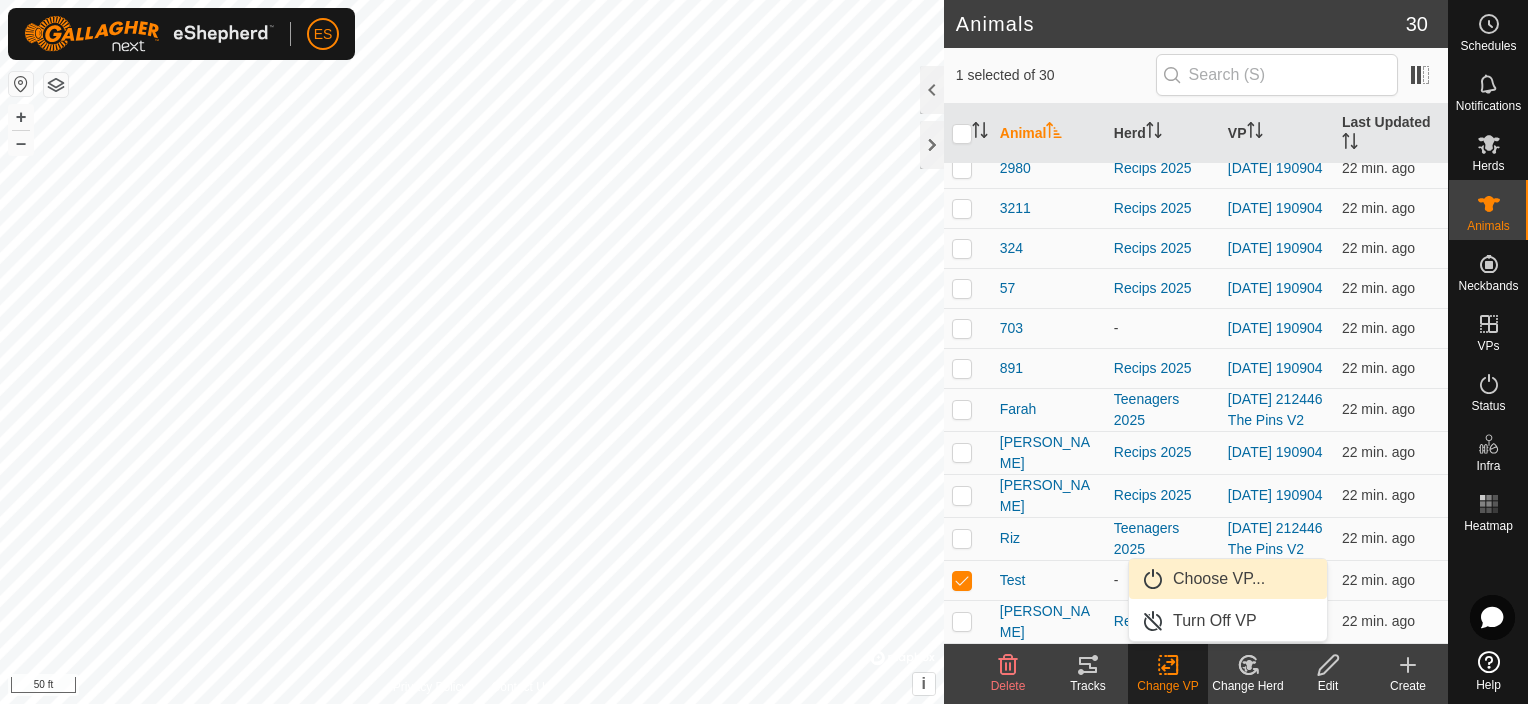 click on "Choose VP..." at bounding box center [1228, 579] 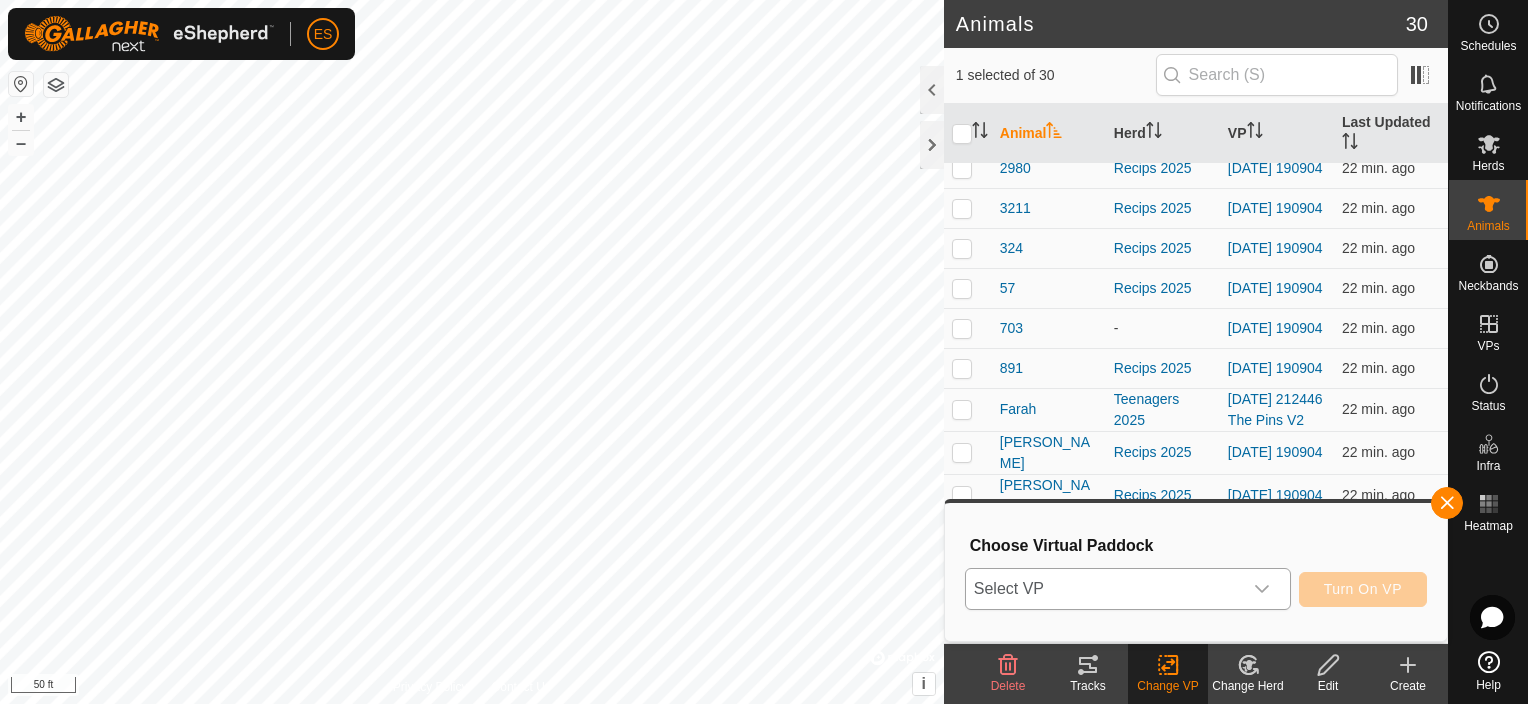drag, startPoint x: 1286, startPoint y: 592, endPoint x: 1258, endPoint y: 587, distance: 28.442924 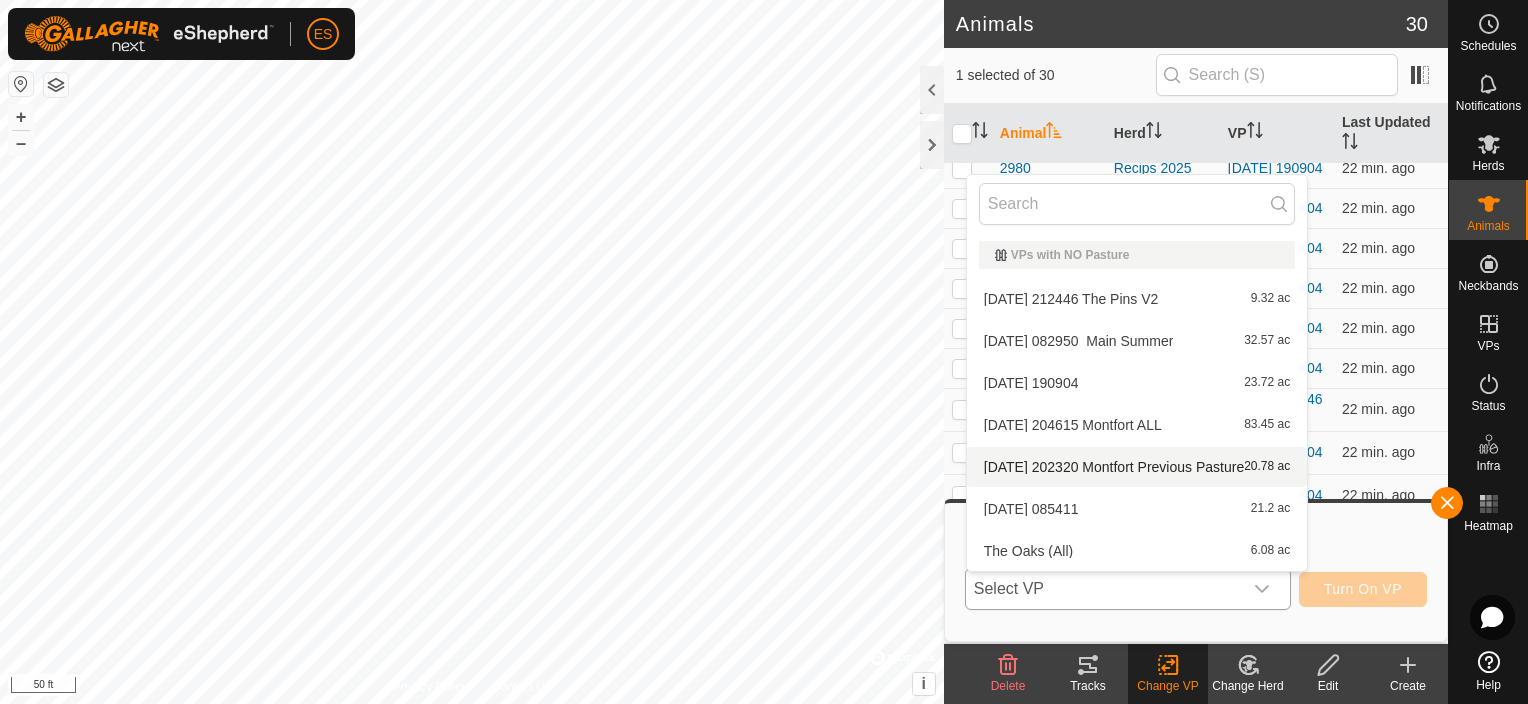 click on "[DATE] 202320 Montfort Previous Pasture  20.78 ac" at bounding box center (1137, 467) 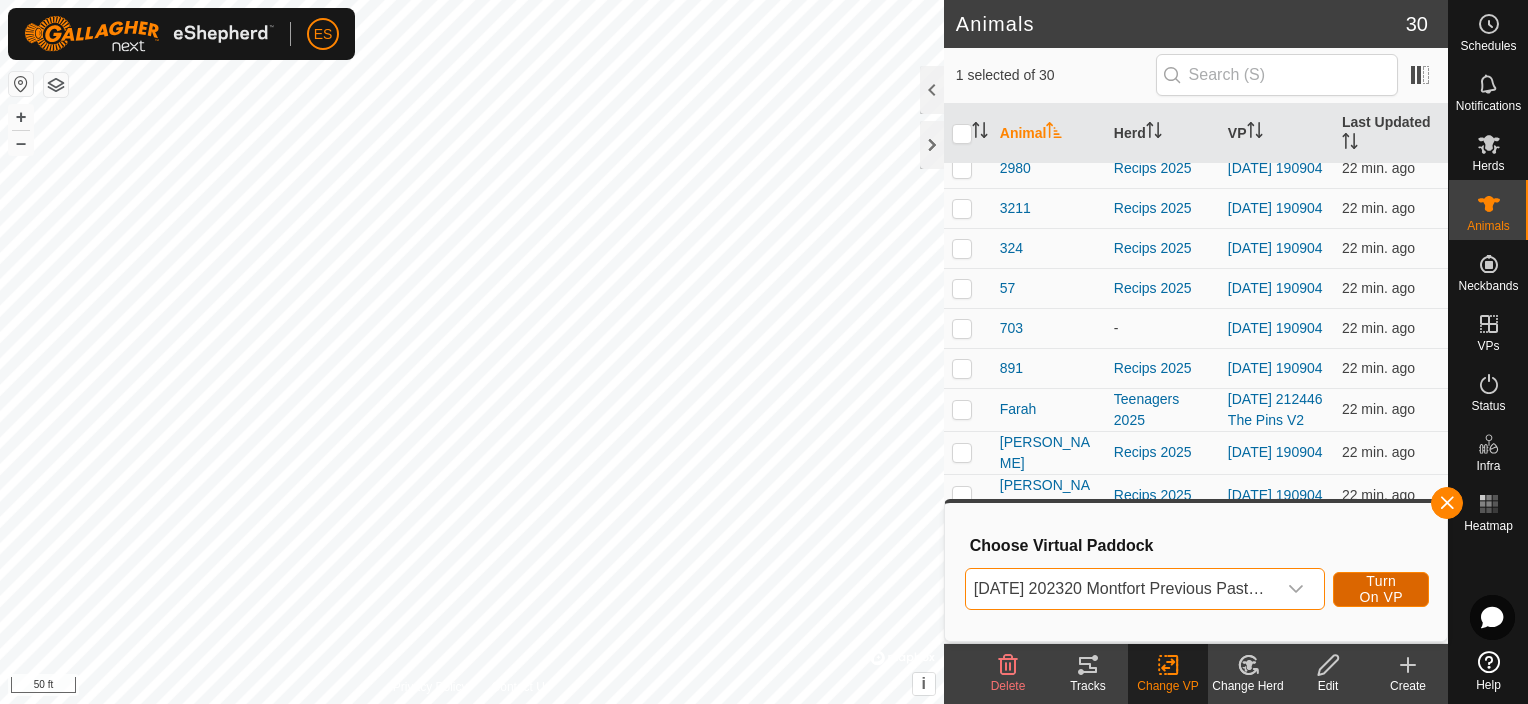 click on "Turn On VP" at bounding box center (1381, 589) 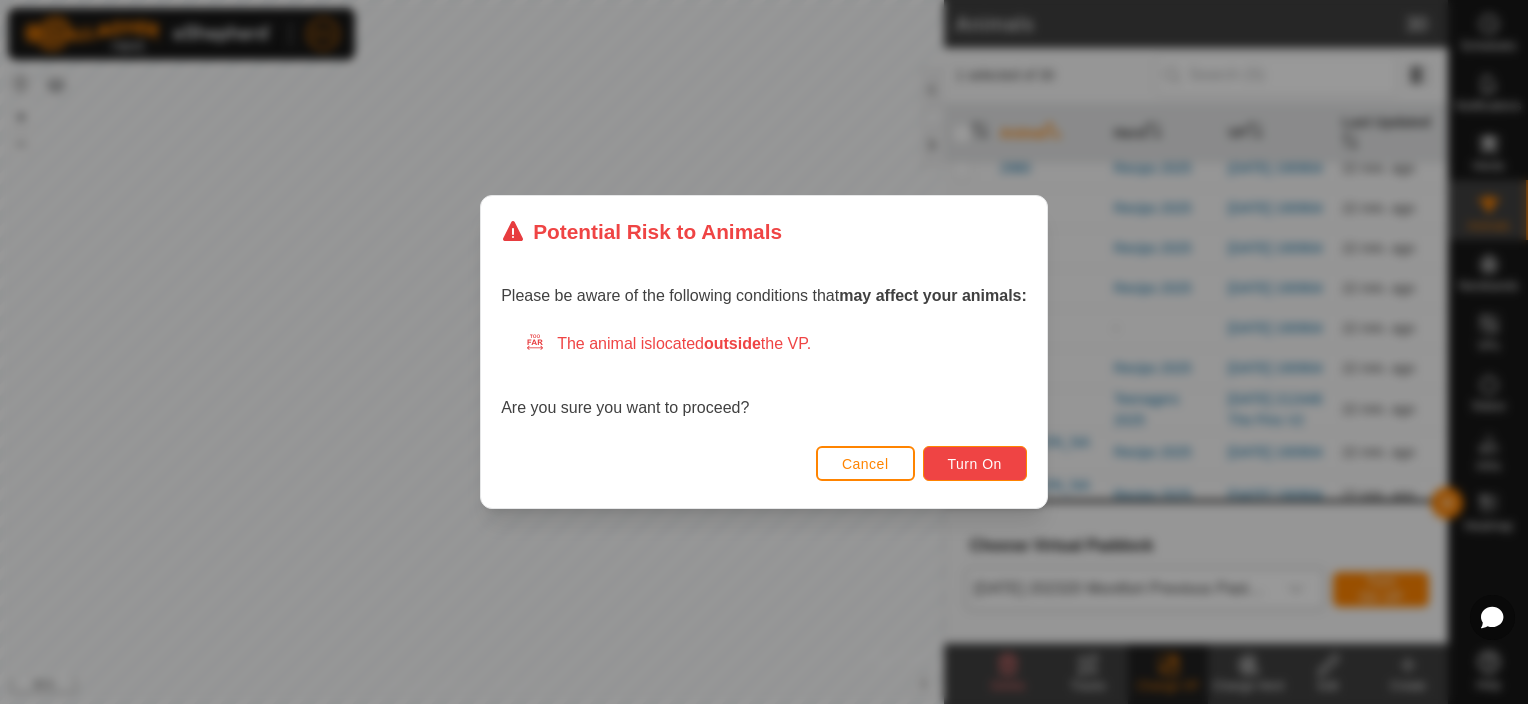 click on "Turn On" at bounding box center (975, 463) 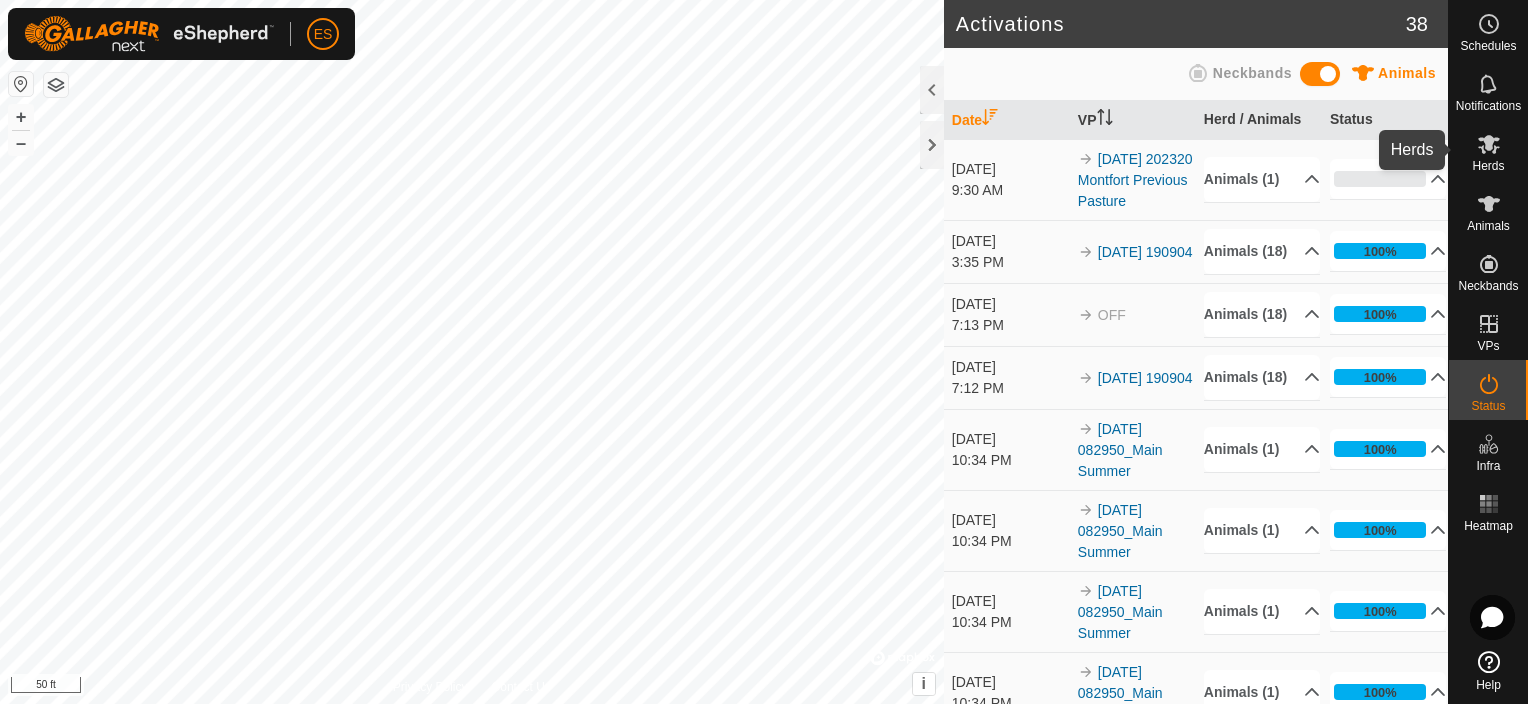 click 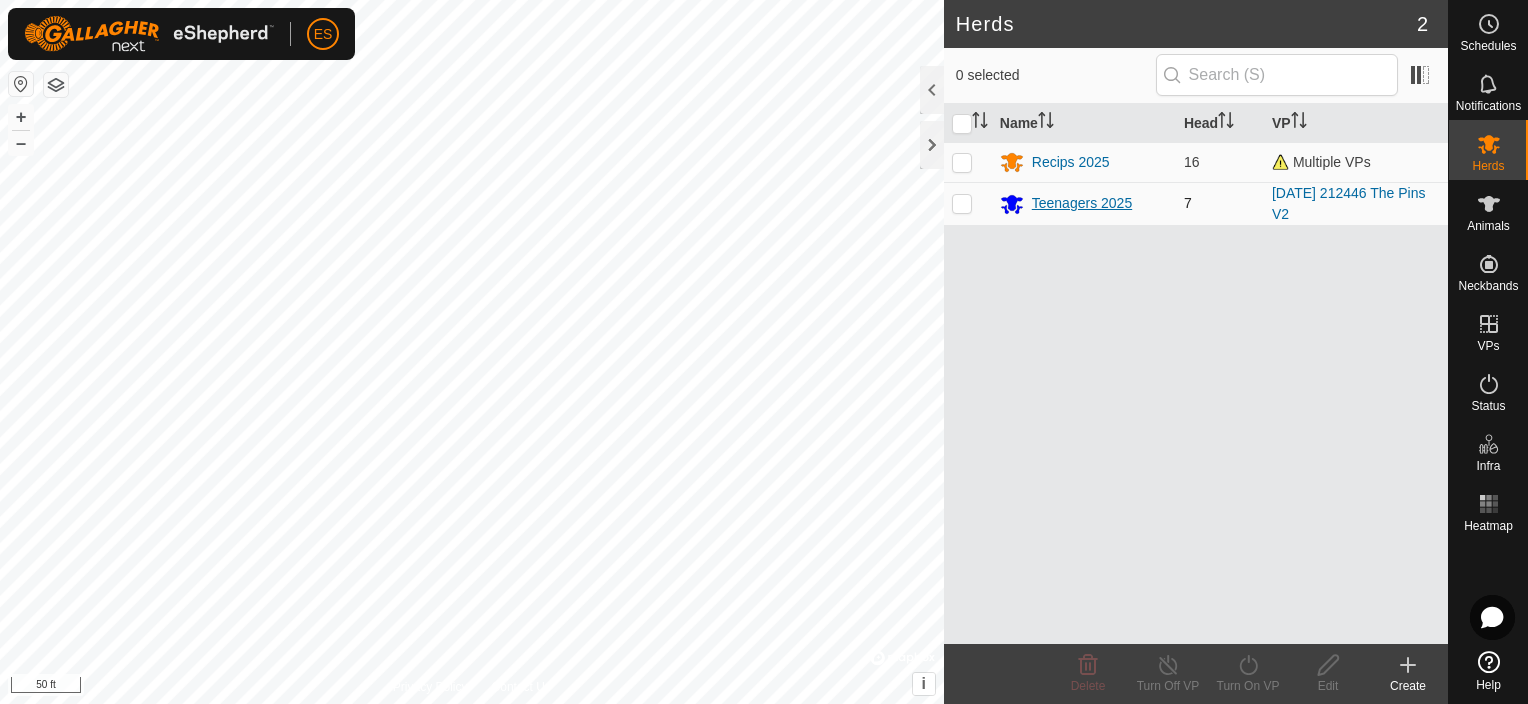 click on "Teenagers 2025" at bounding box center [1082, 203] 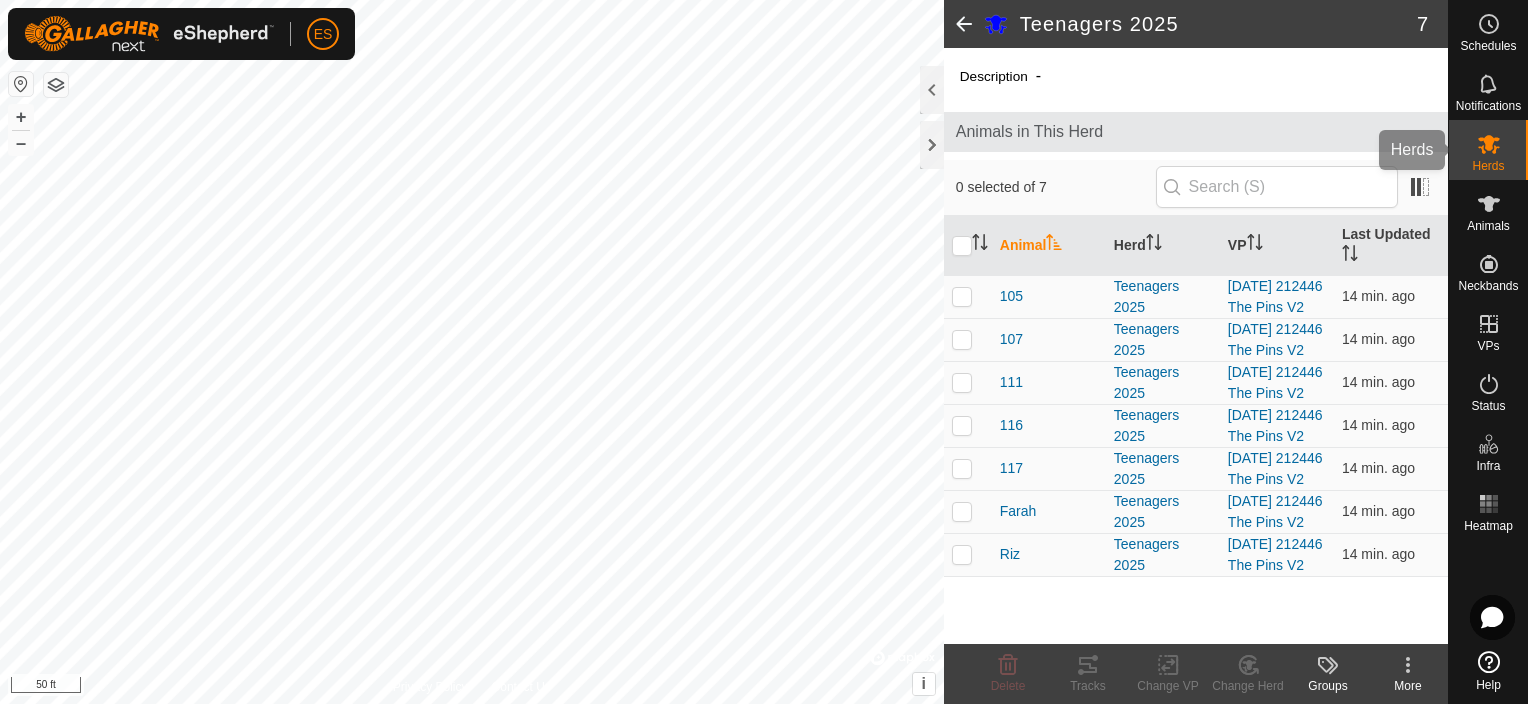 click at bounding box center [1489, 144] 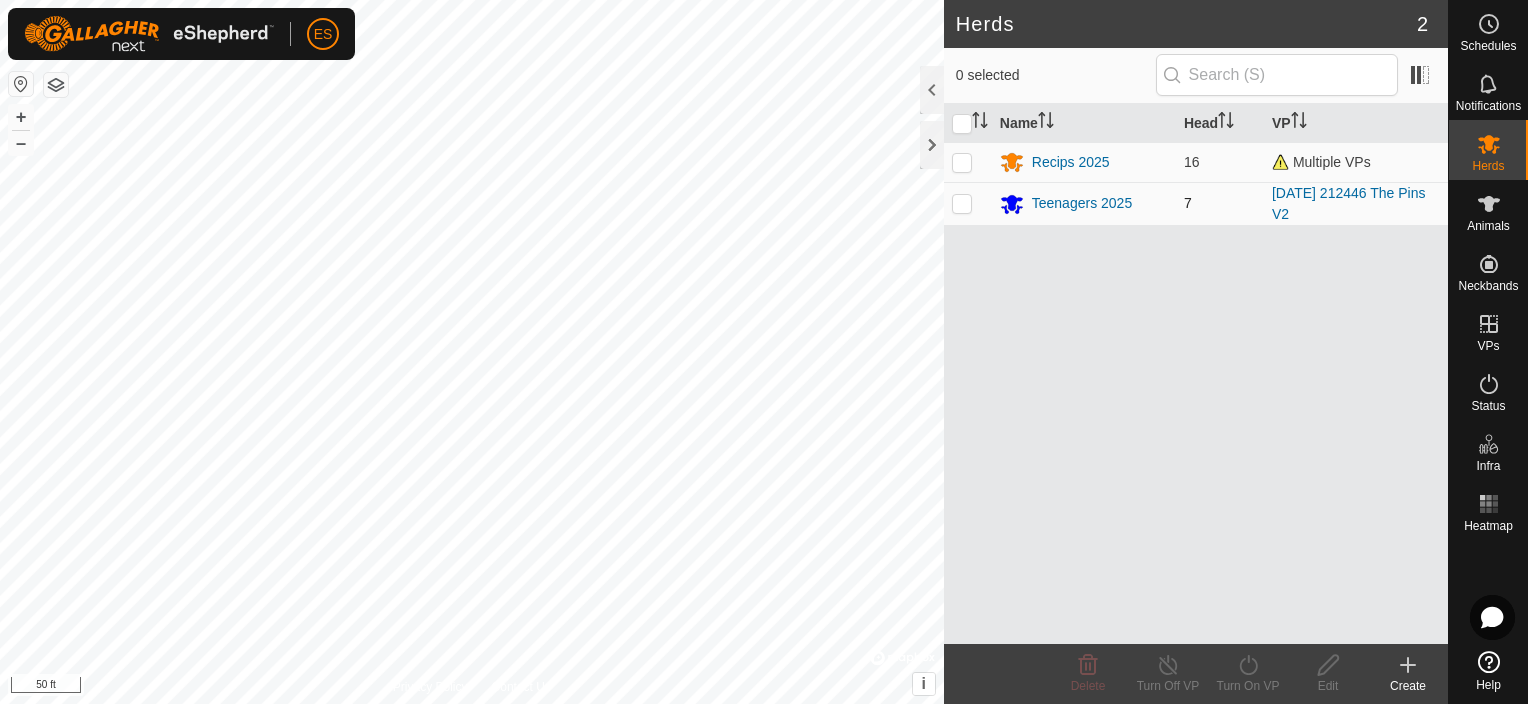 click at bounding box center (962, 203) 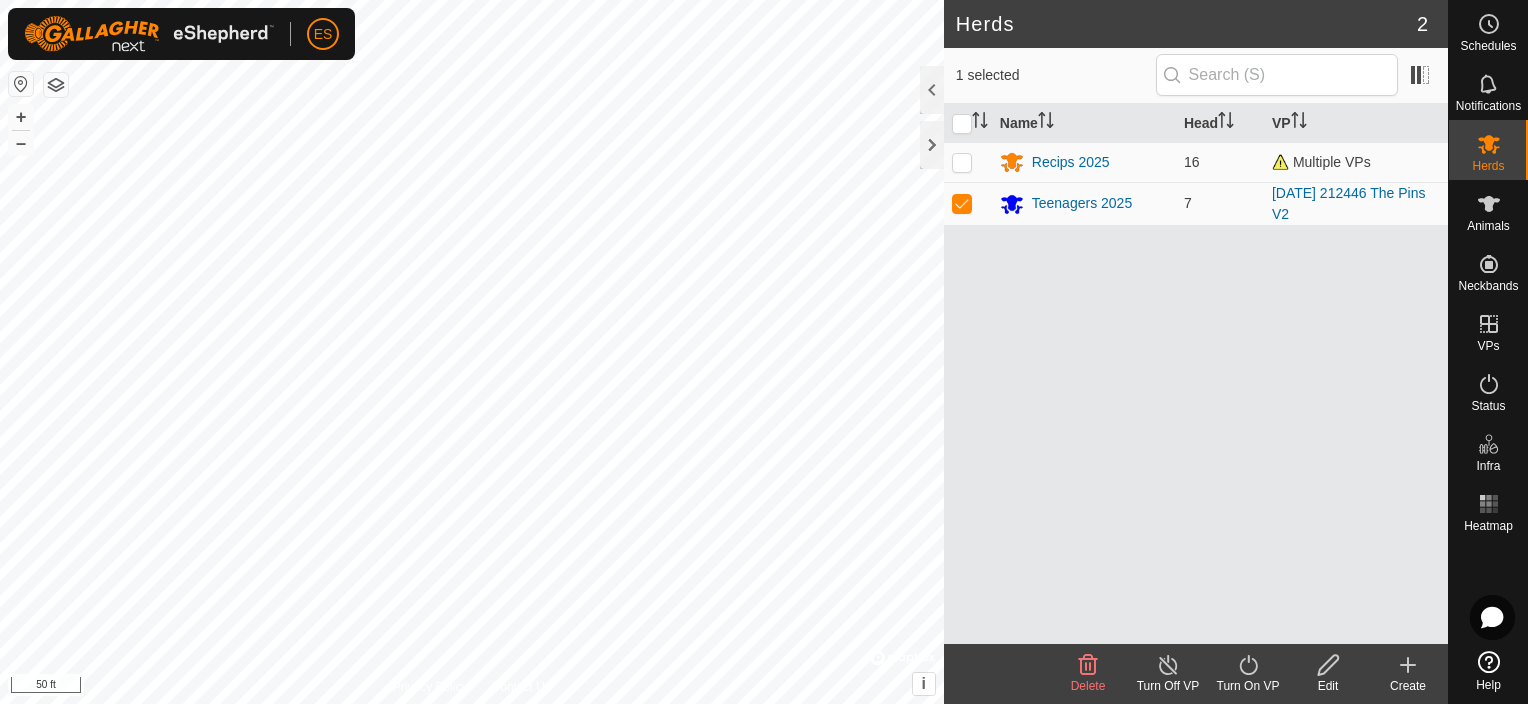 click on "Edit" 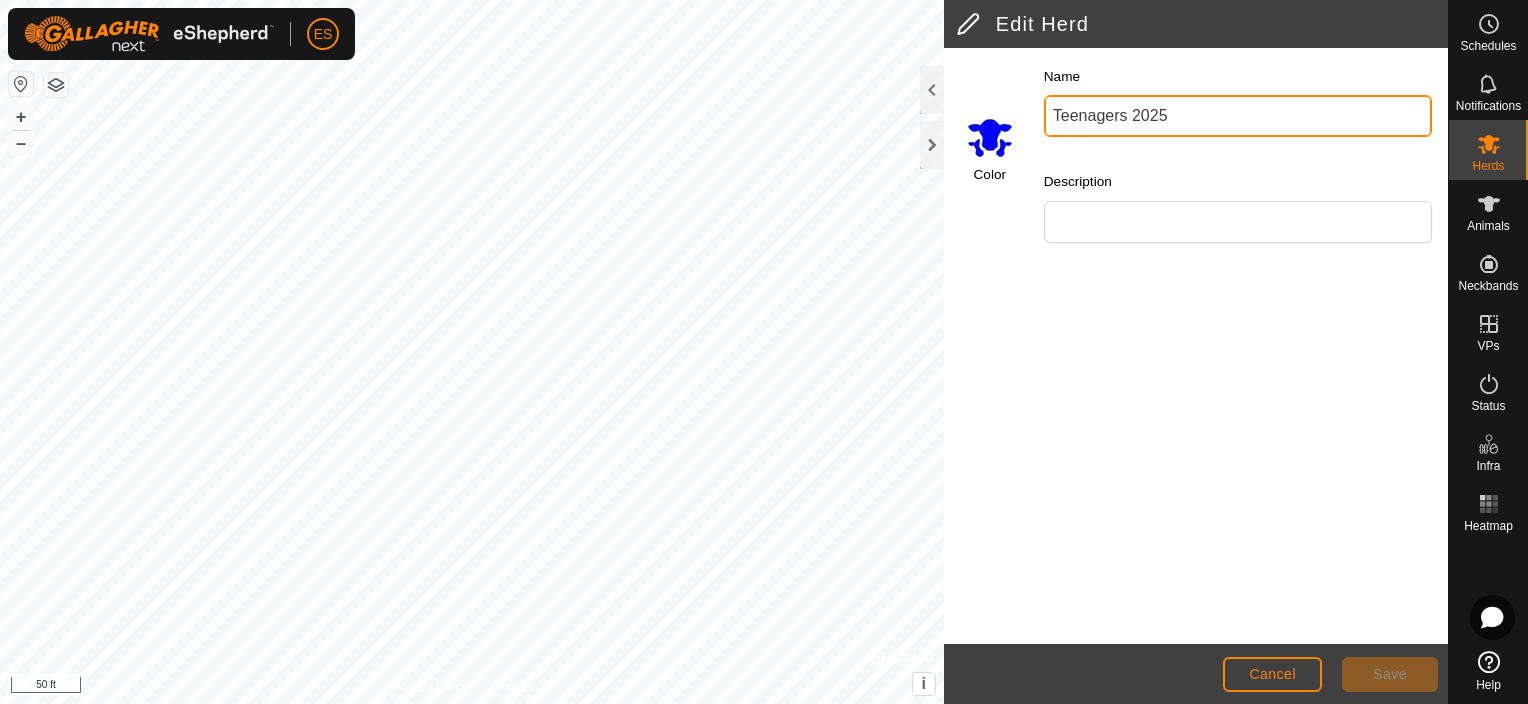 drag, startPoint x: 1125, startPoint y: 118, endPoint x: 1034, endPoint y: 124, distance: 91.197586 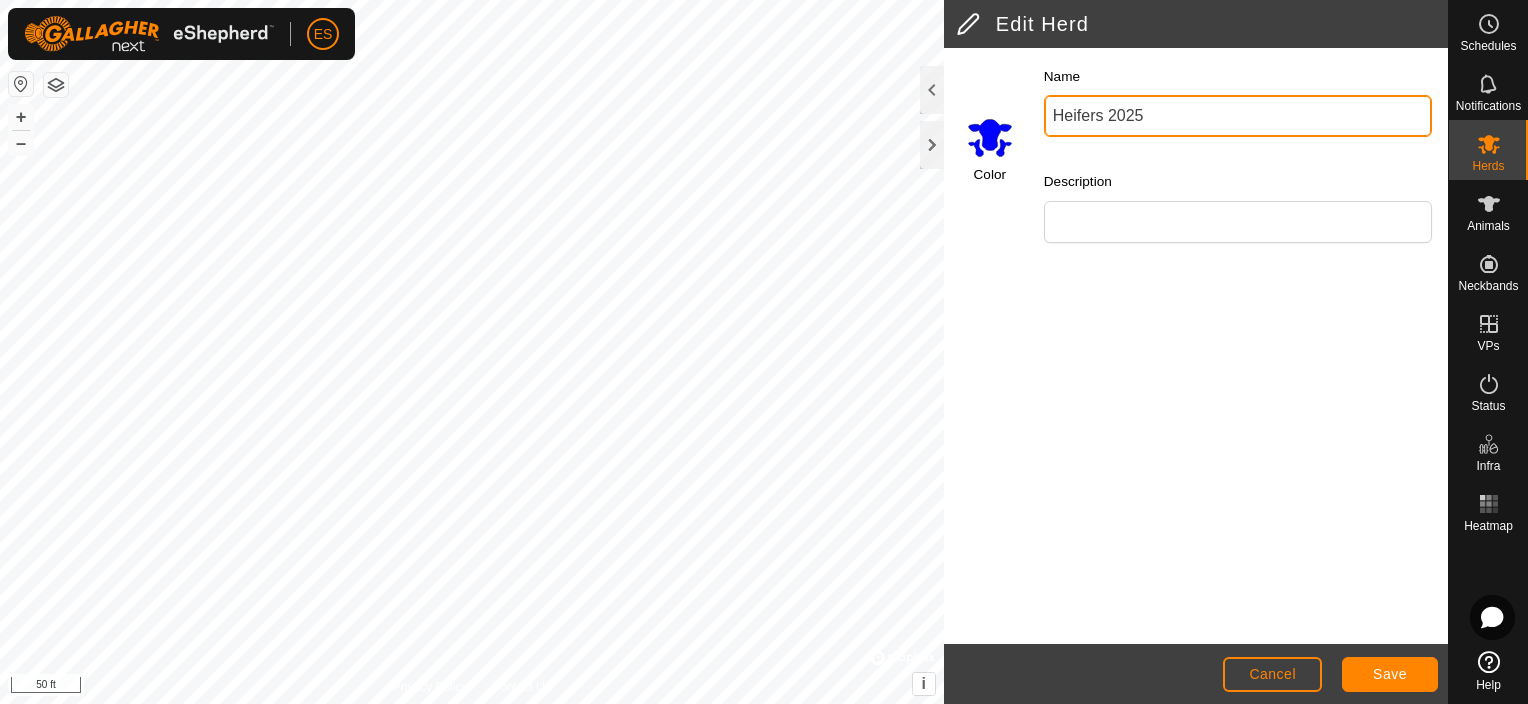 type on "Heifers 2025" 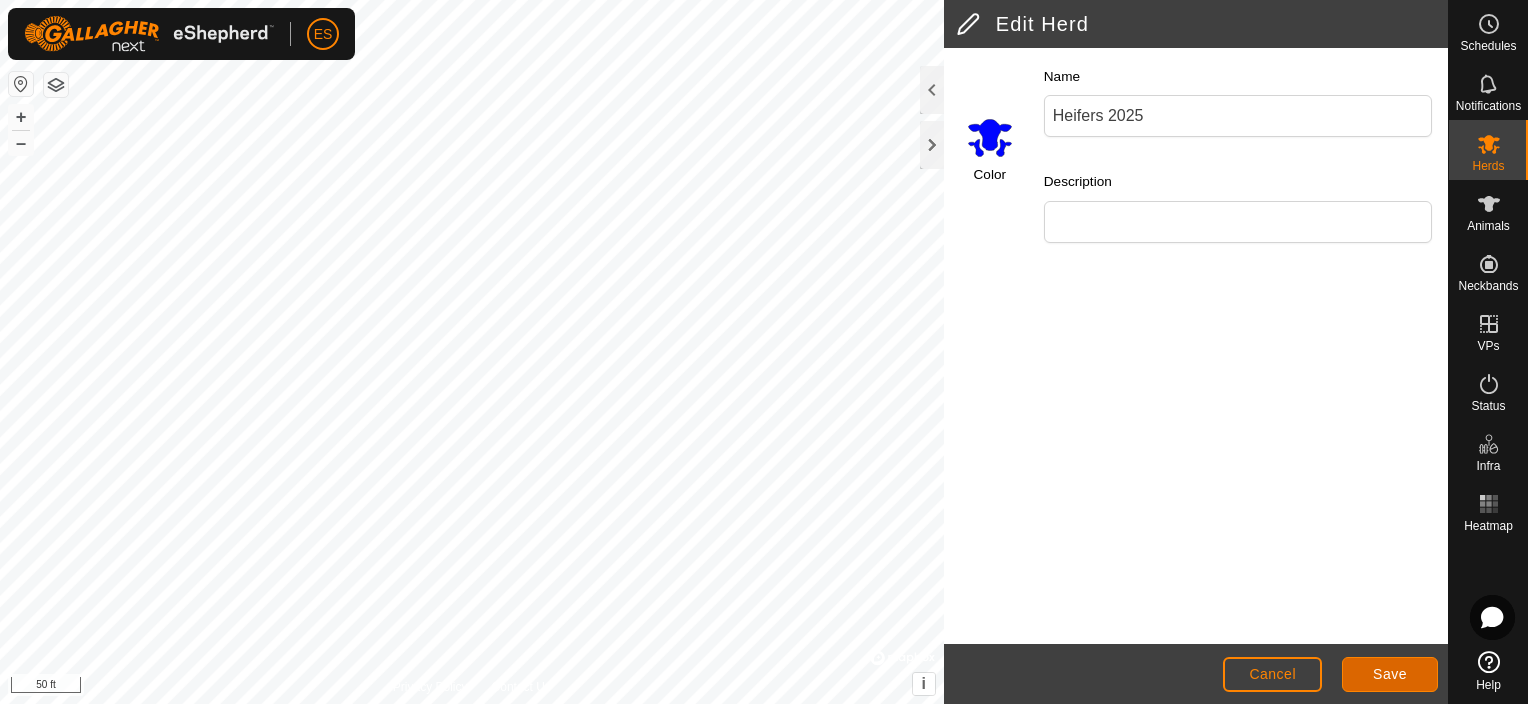 click on "Save" 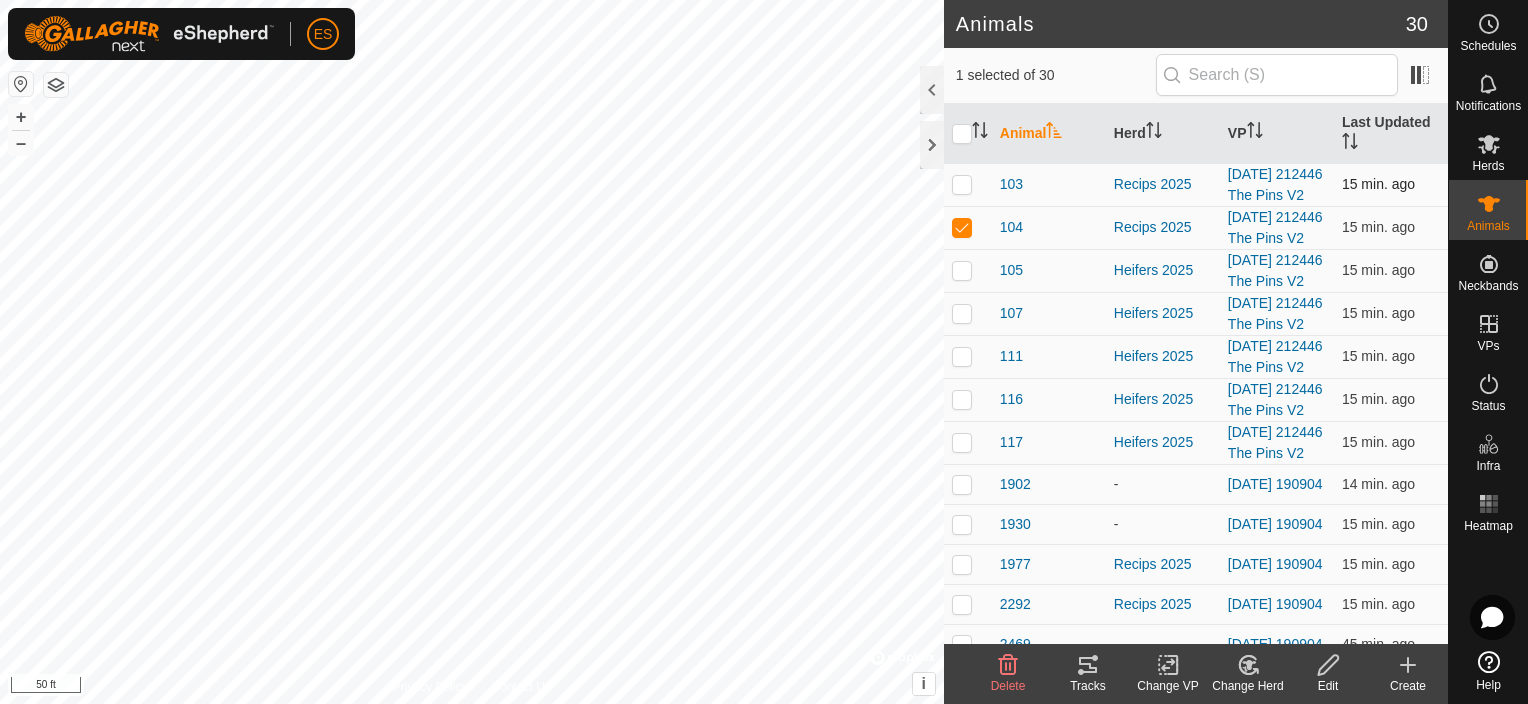click at bounding box center (962, 184) 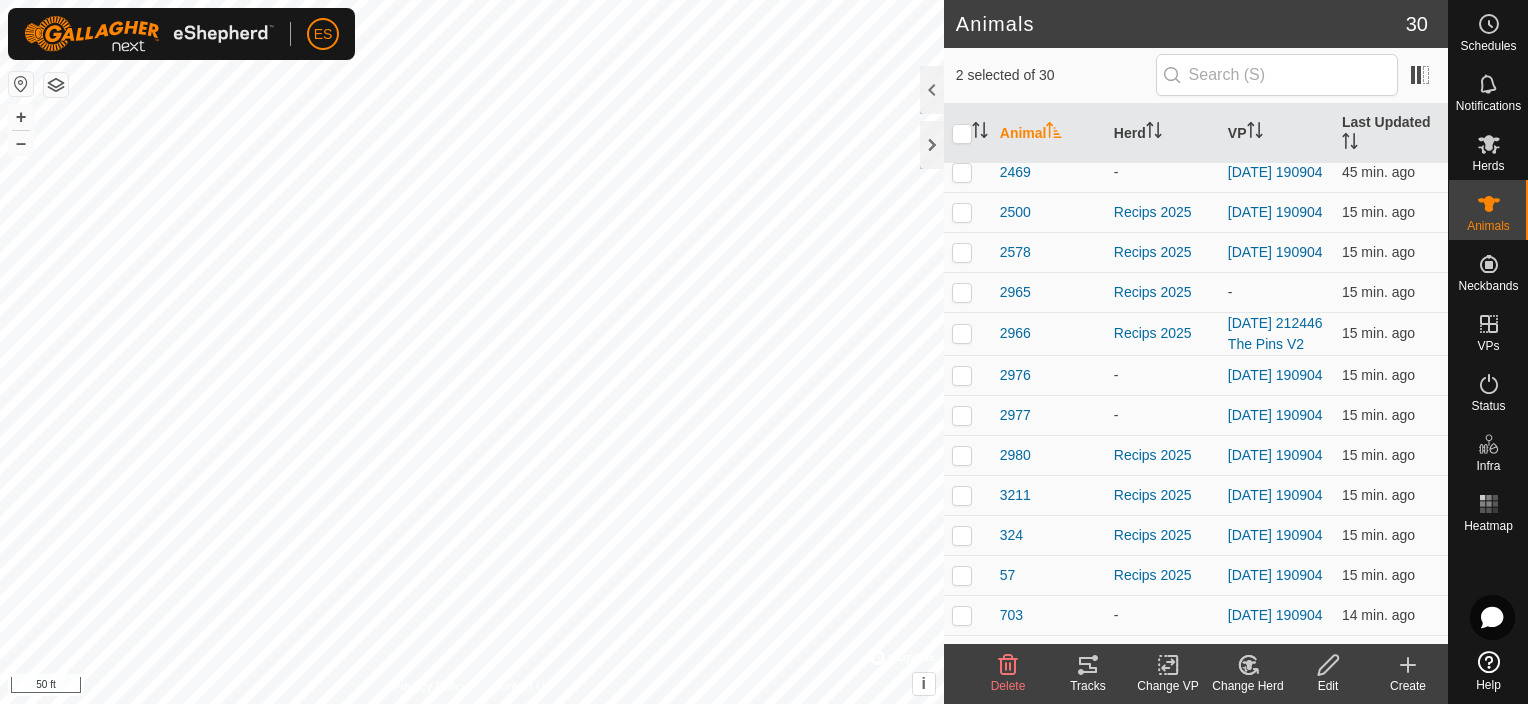 scroll, scrollTop: 475, scrollLeft: 0, axis: vertical 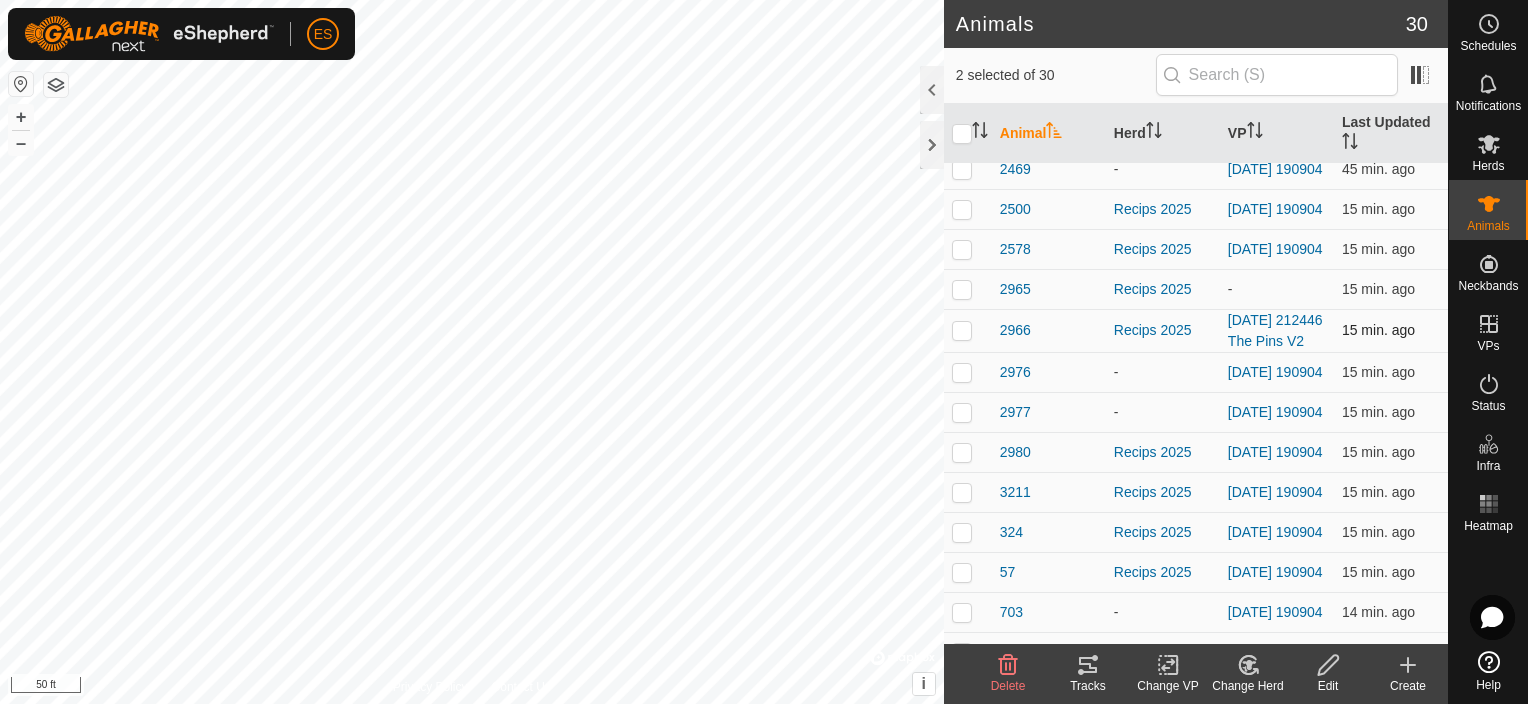 click at bounding box center (962, 330) 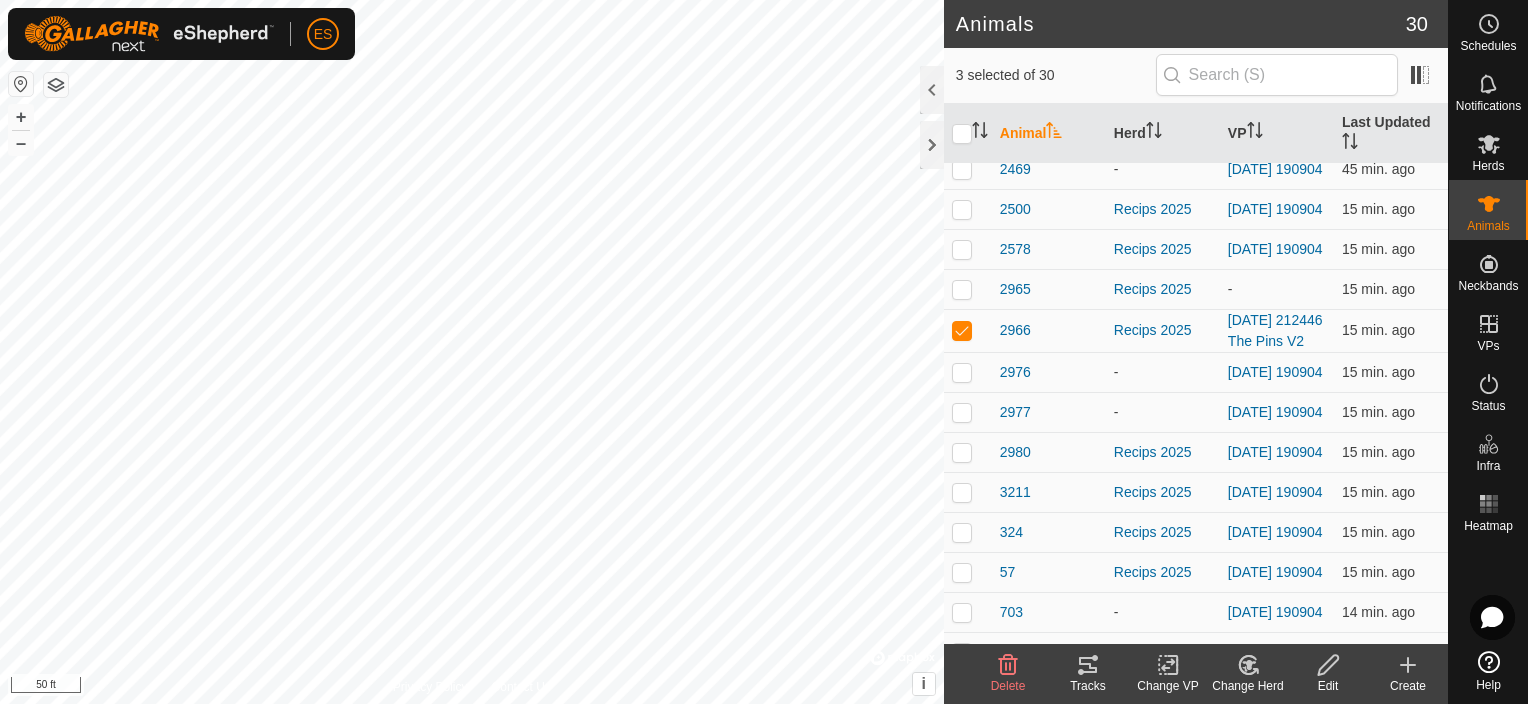 click 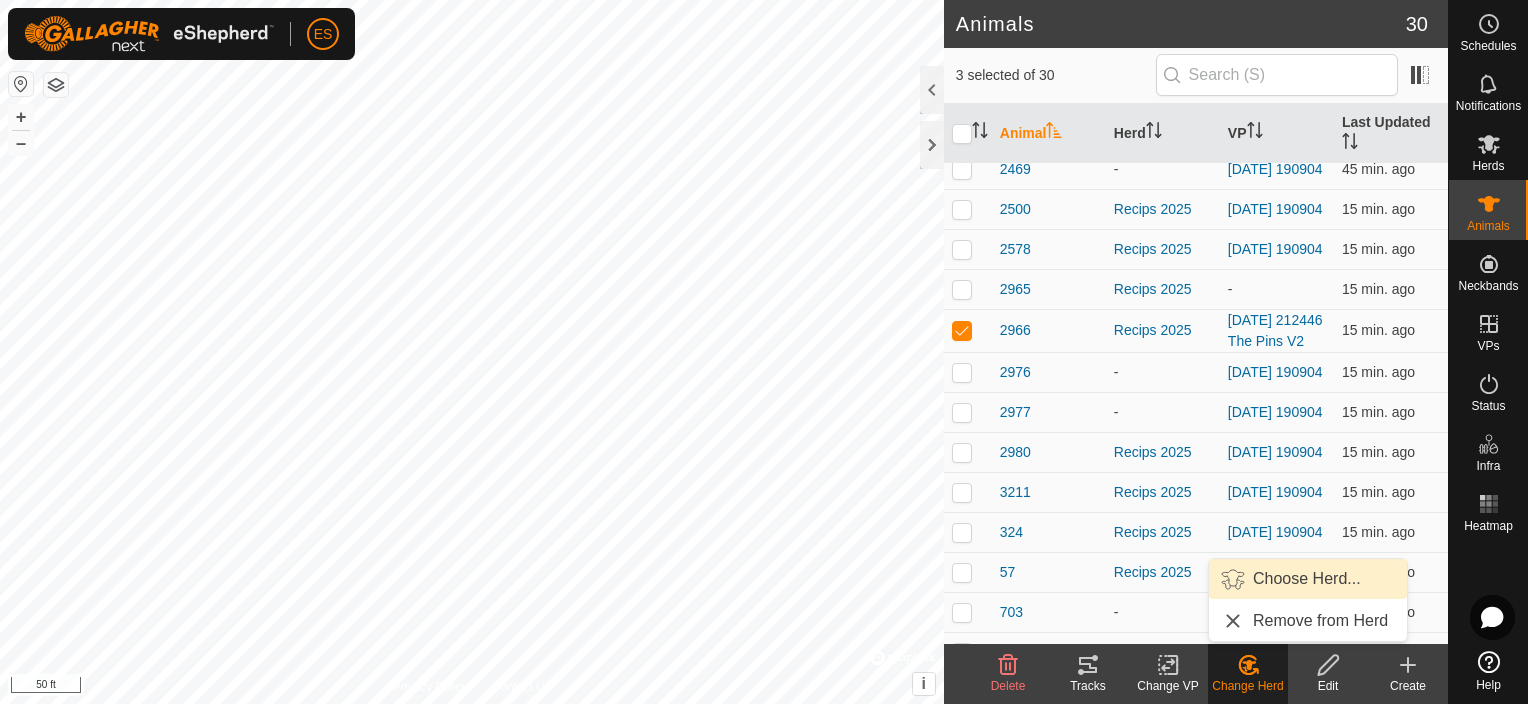 click on "Choose Herd..." at bounding box center [1308, 579] 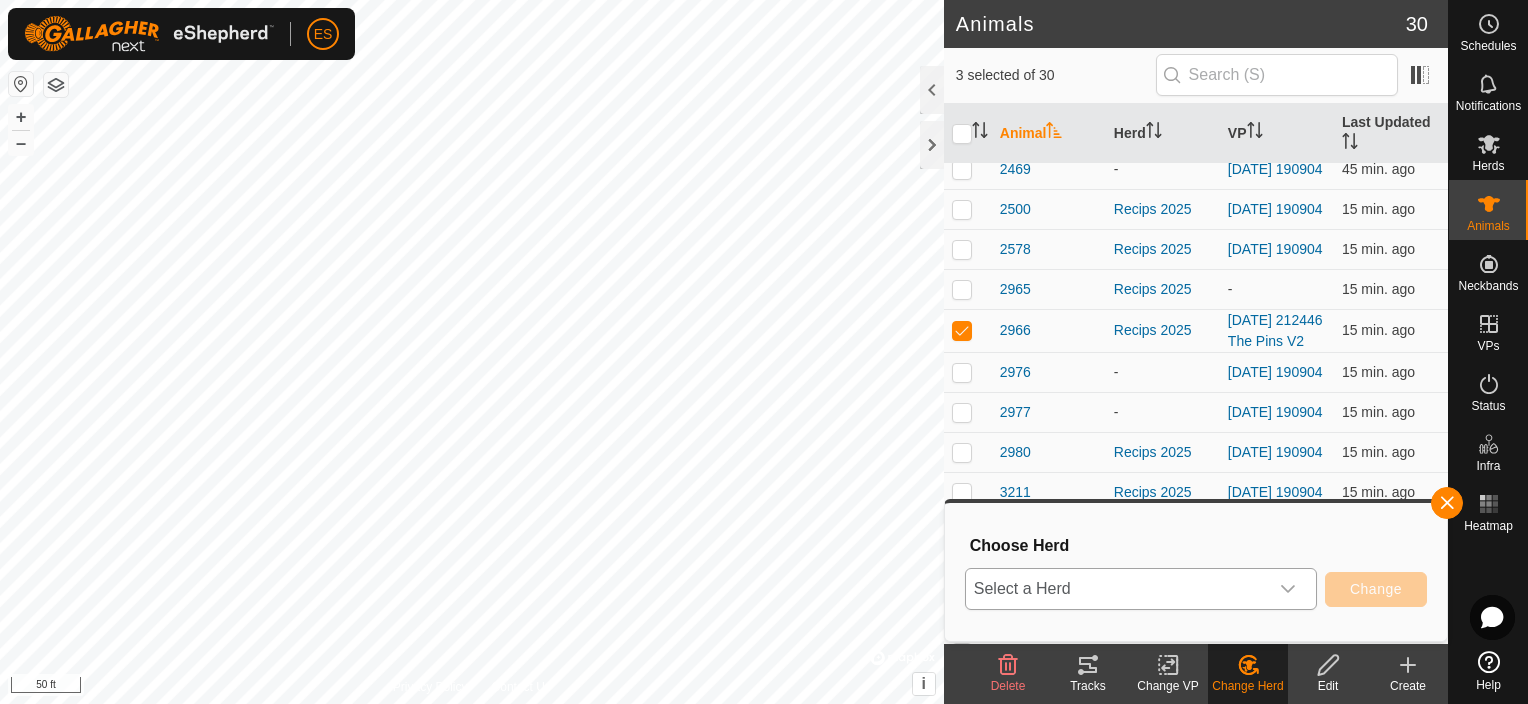 click 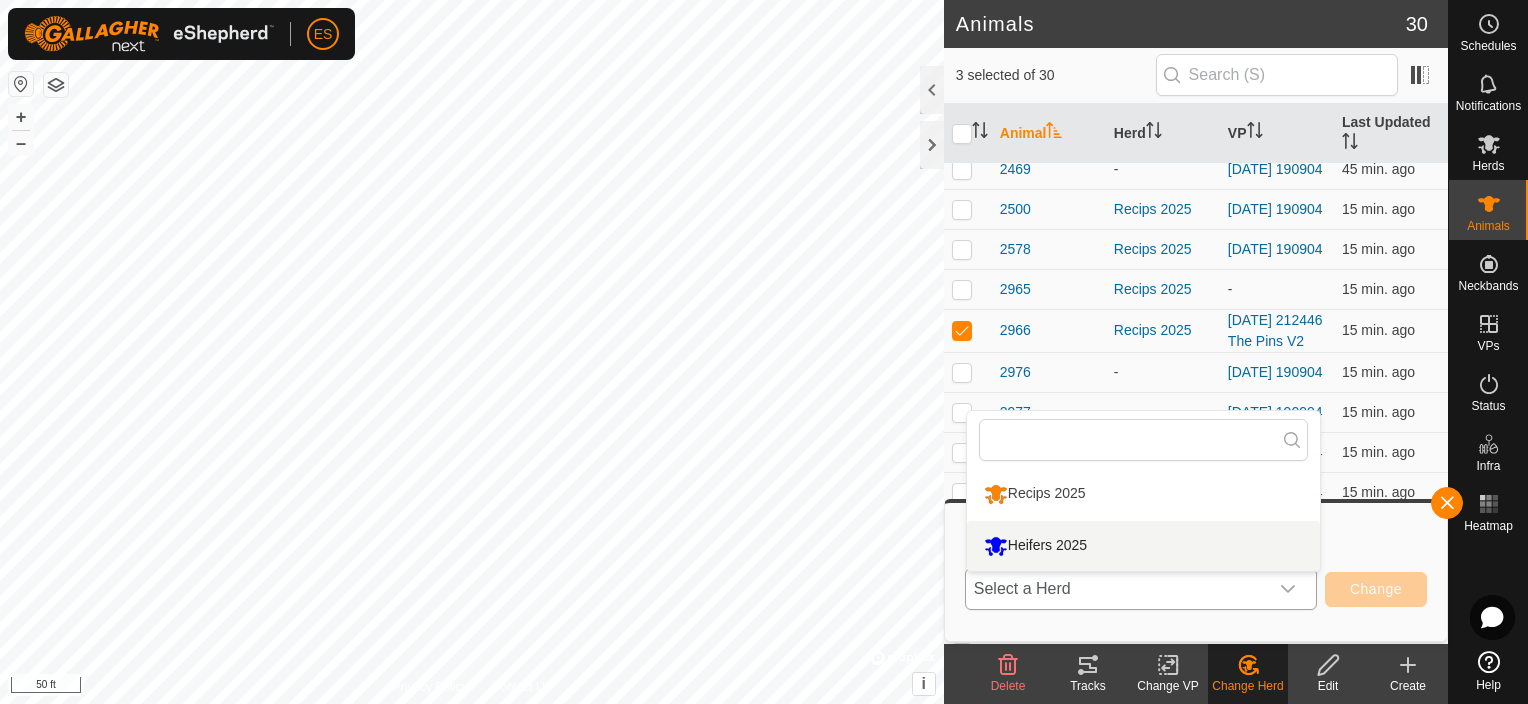 click on "Heifers 2025" at bounding box center [1143, 546] 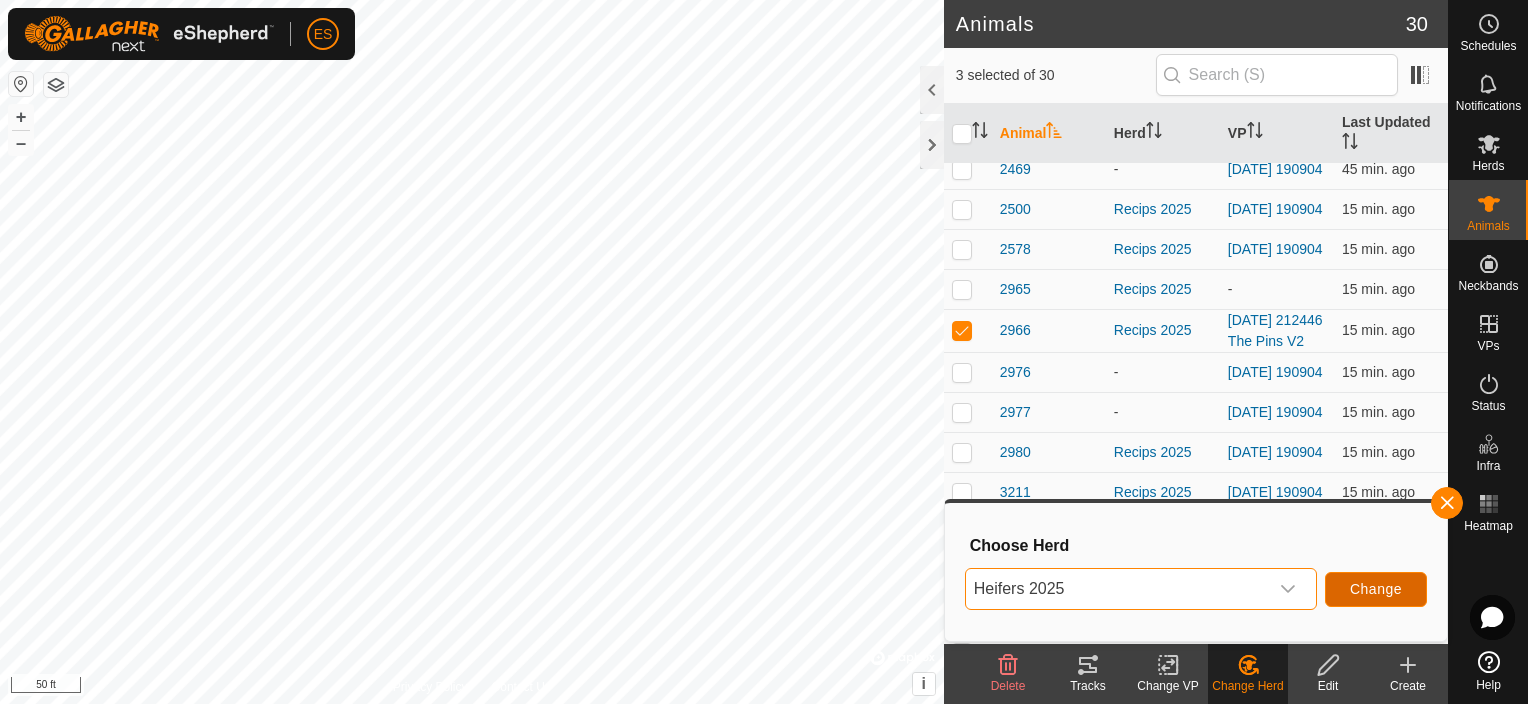 click on "Change" at bounding box center (1376, 589) 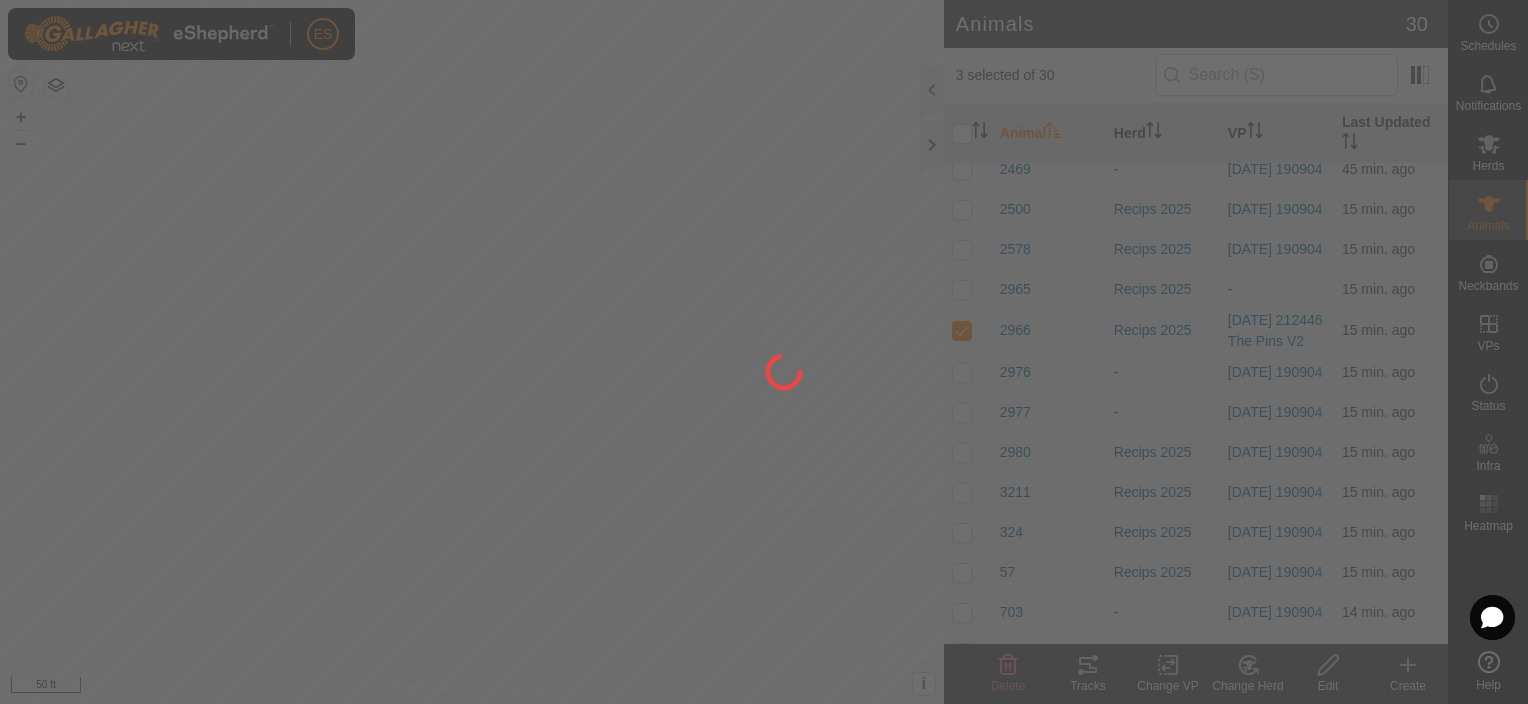 checkbox on "false" 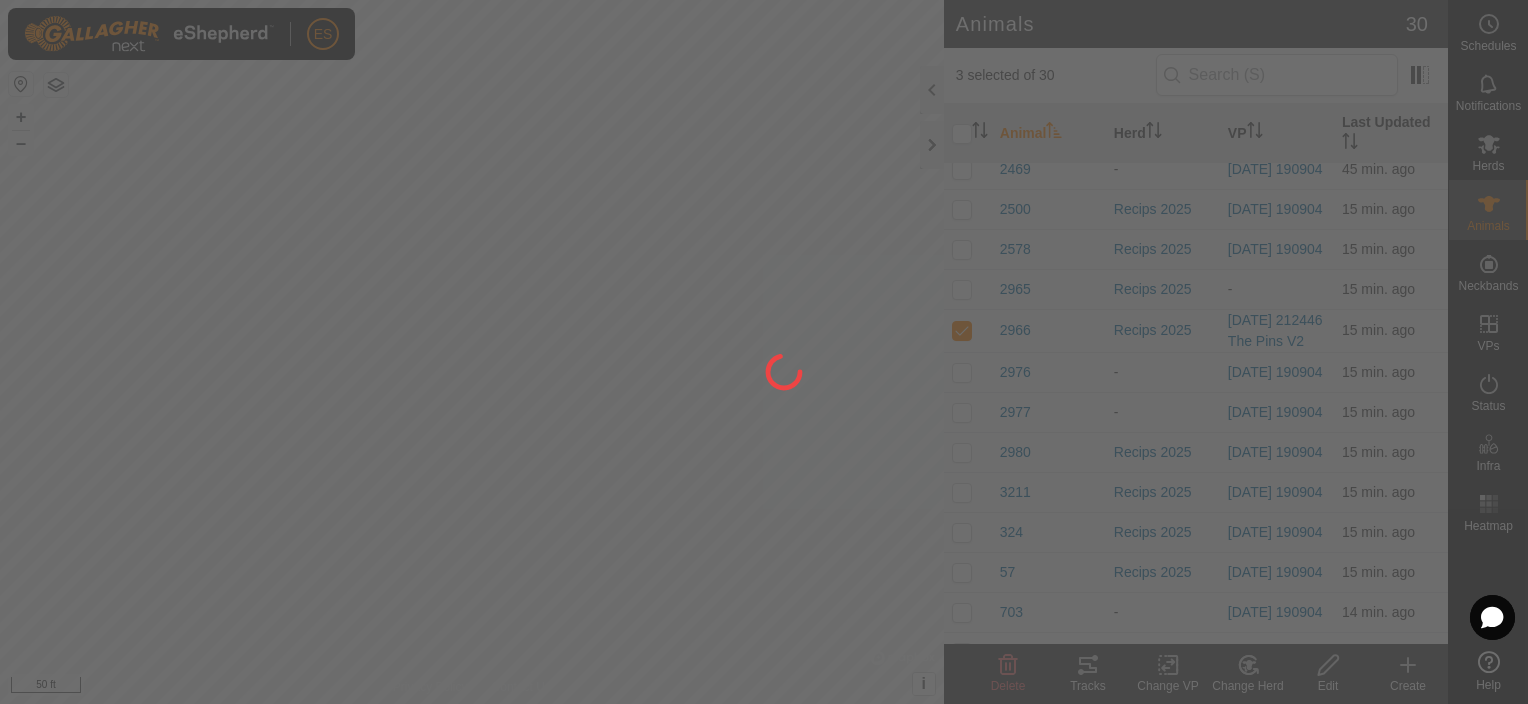 checkbox on "false" 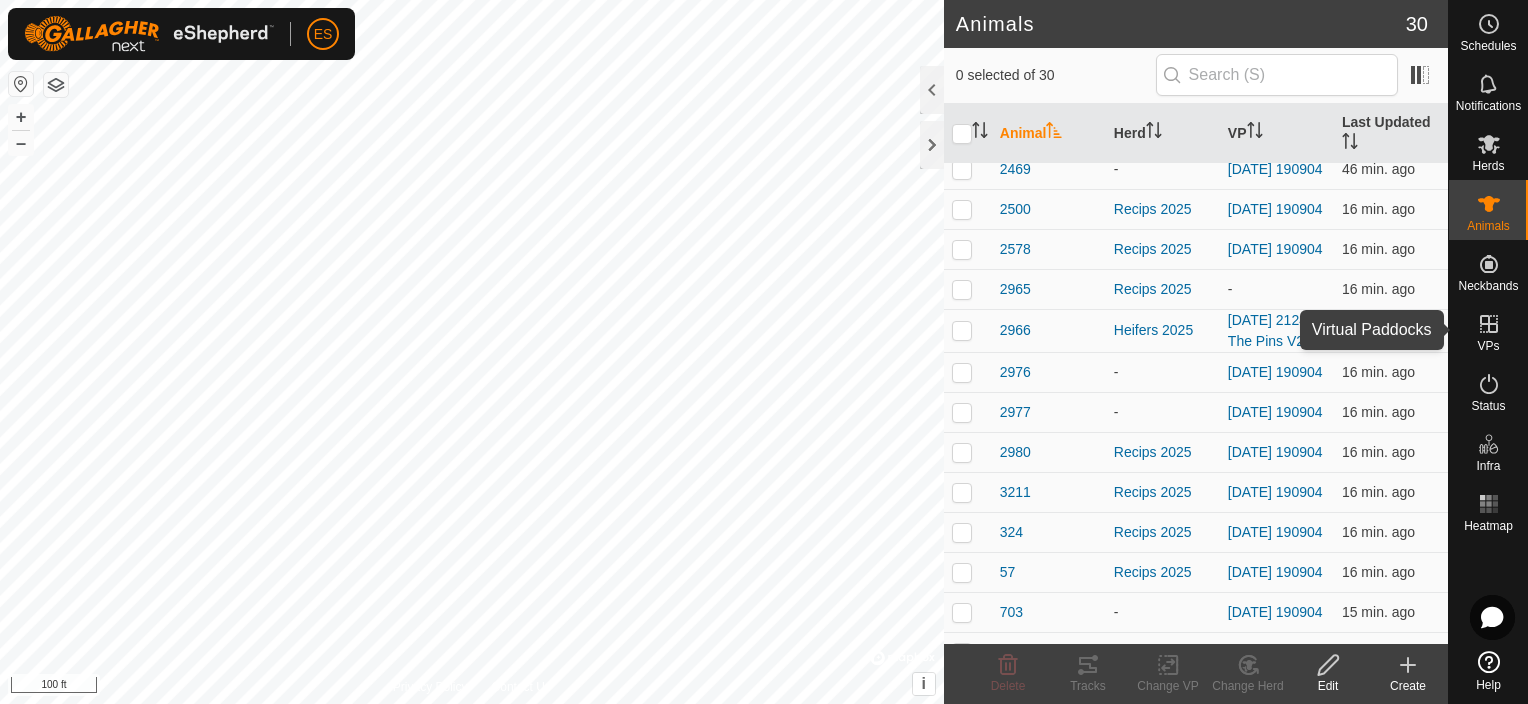 click 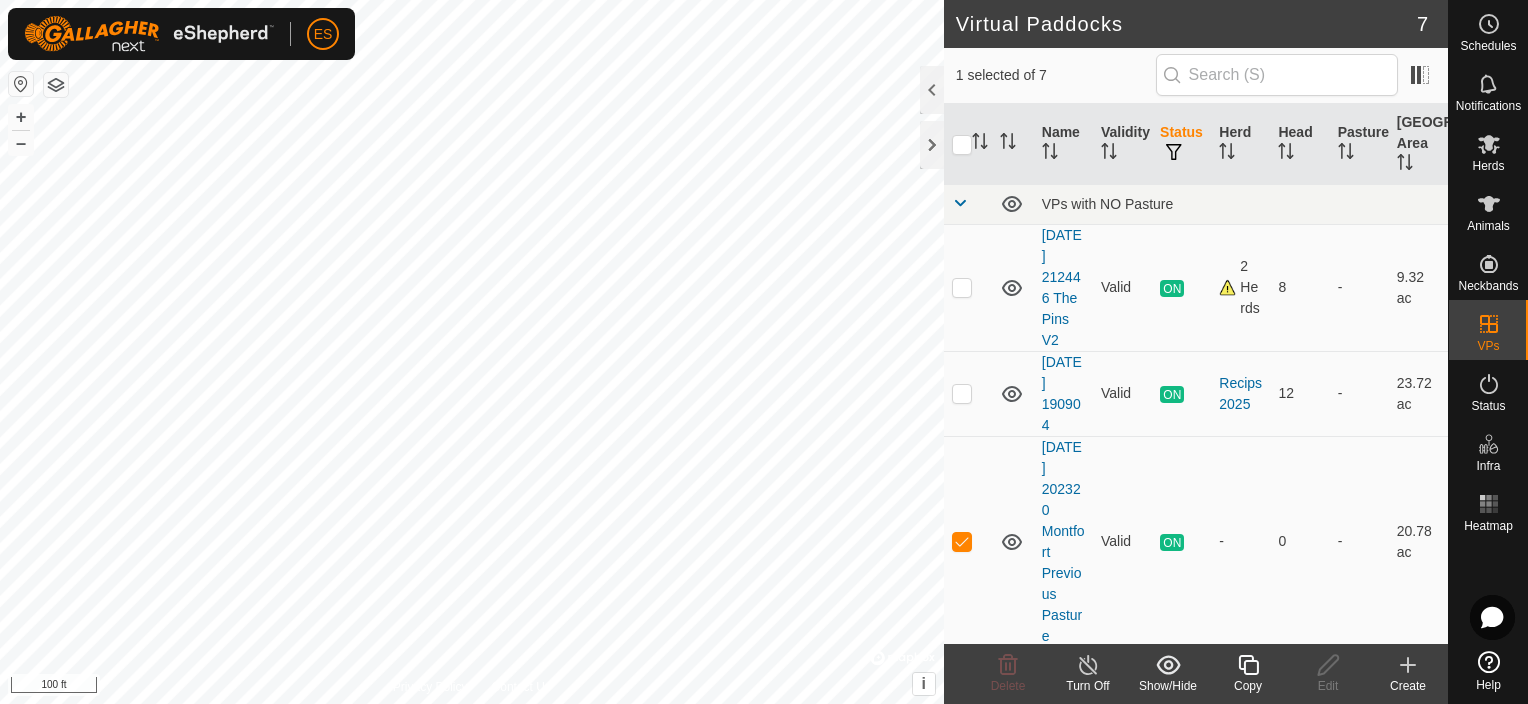 click 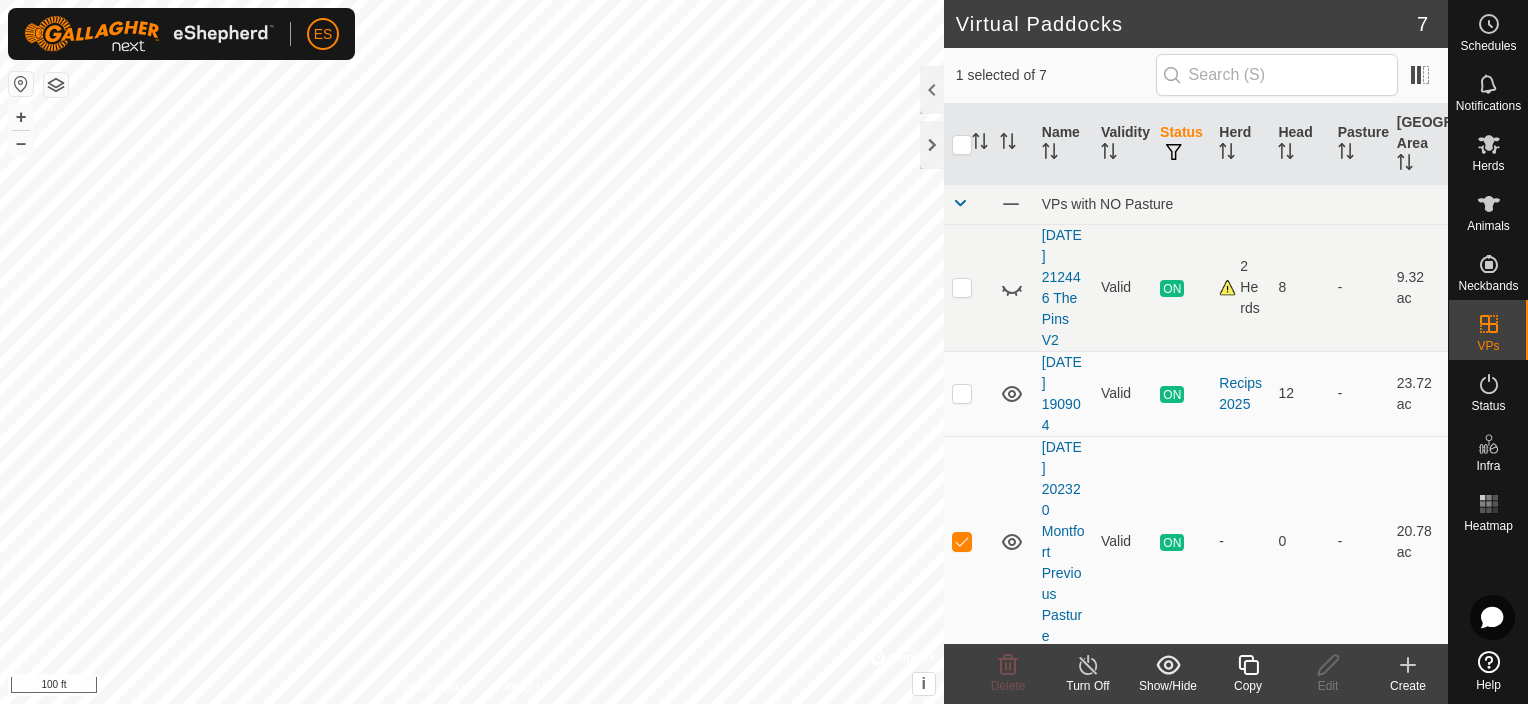 click 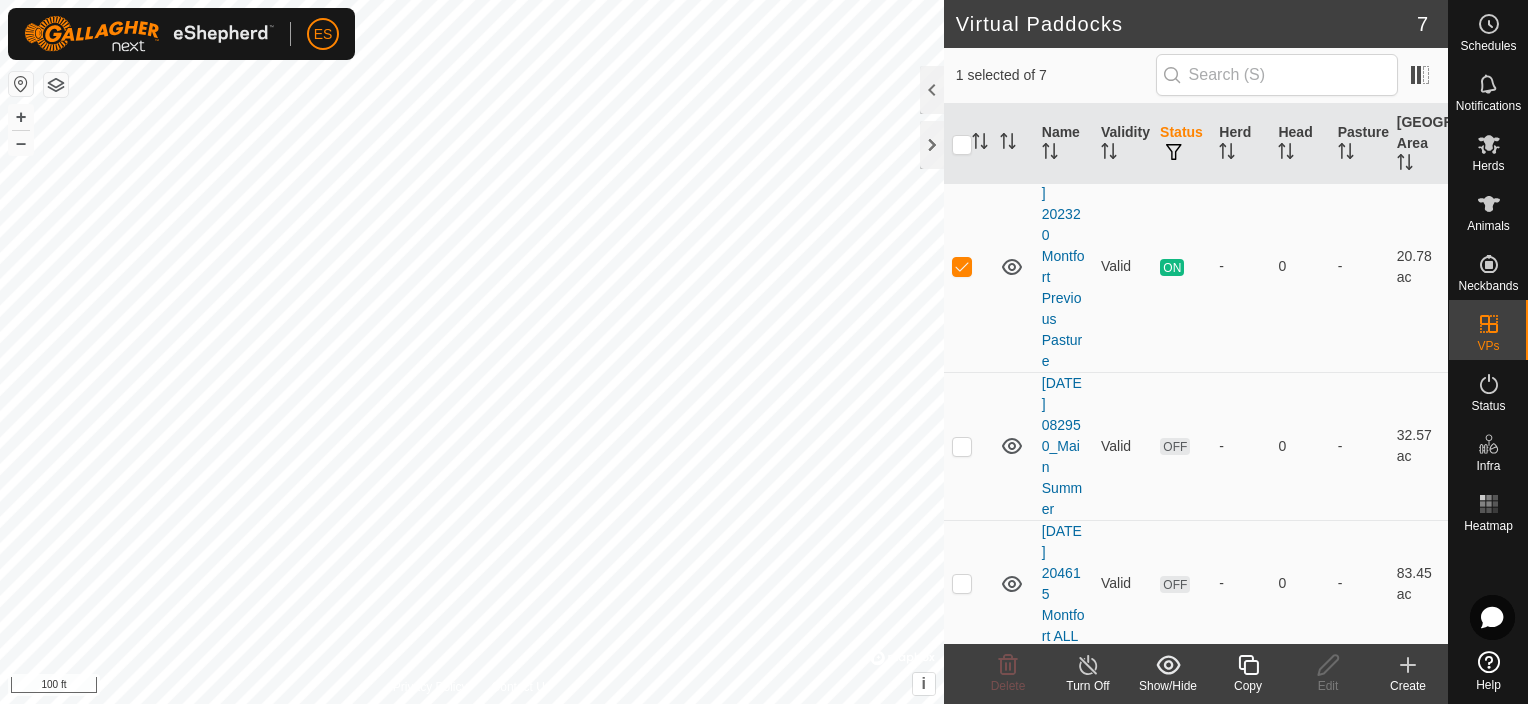 scroll, scrollTop: 300, scrollLeft: 0, axis: vertical 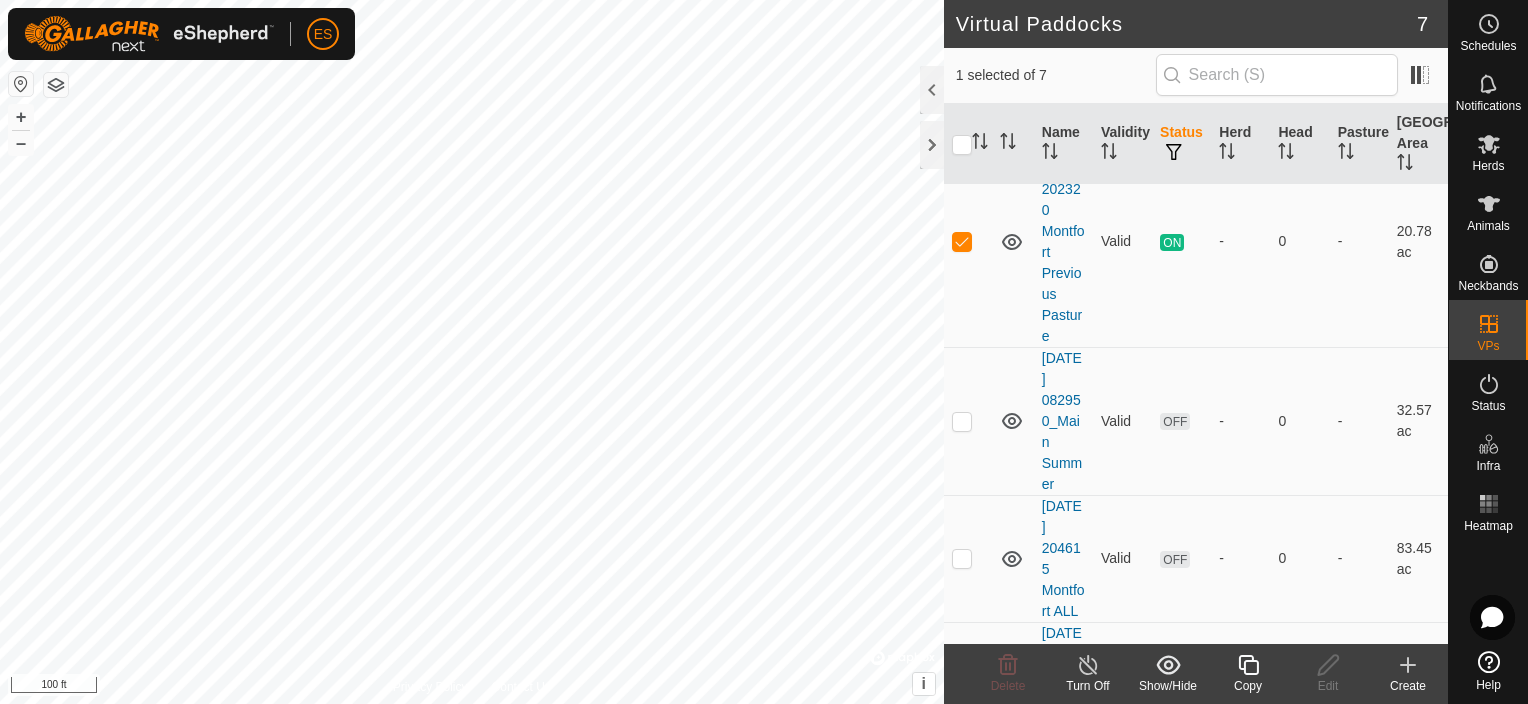 click 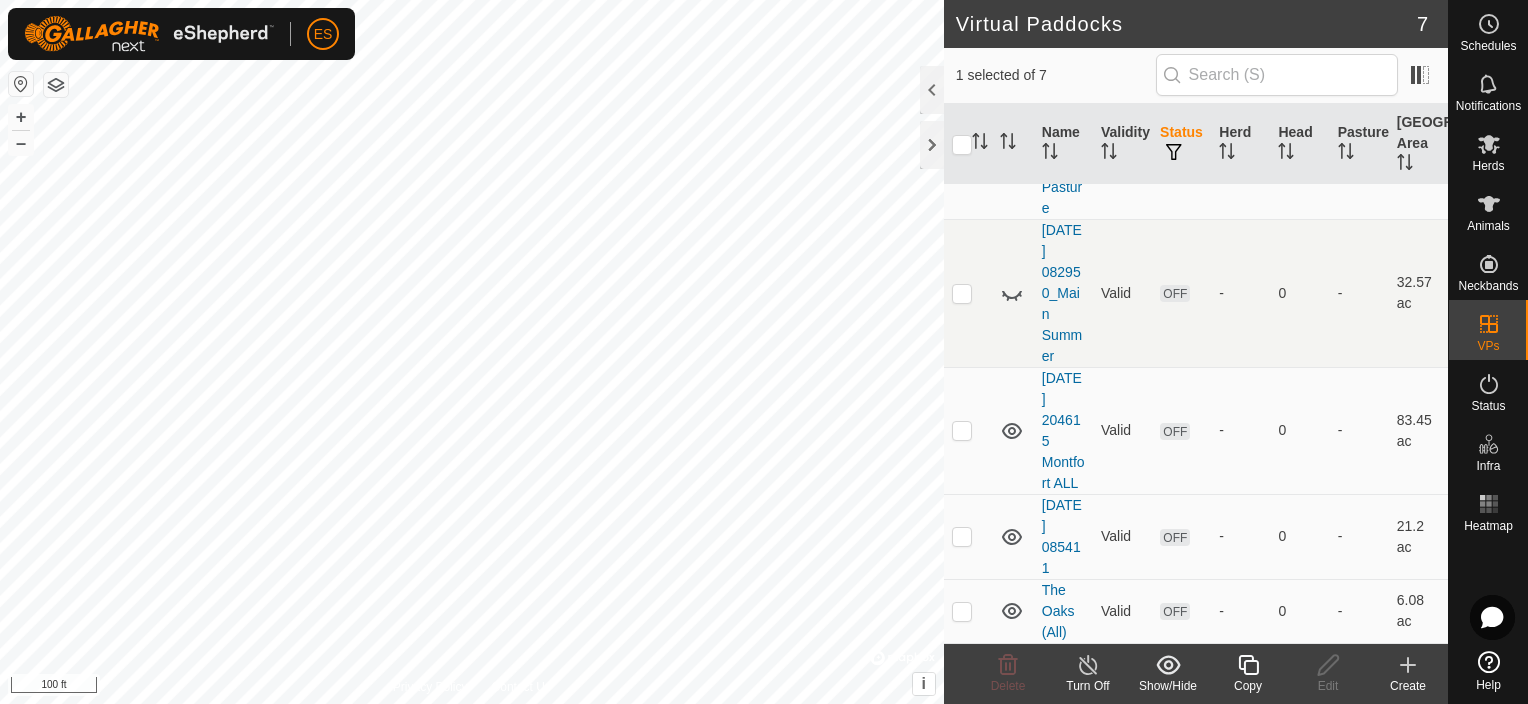 scroll, scrollTop: 446, scrollLeft: 0, axis: vertical 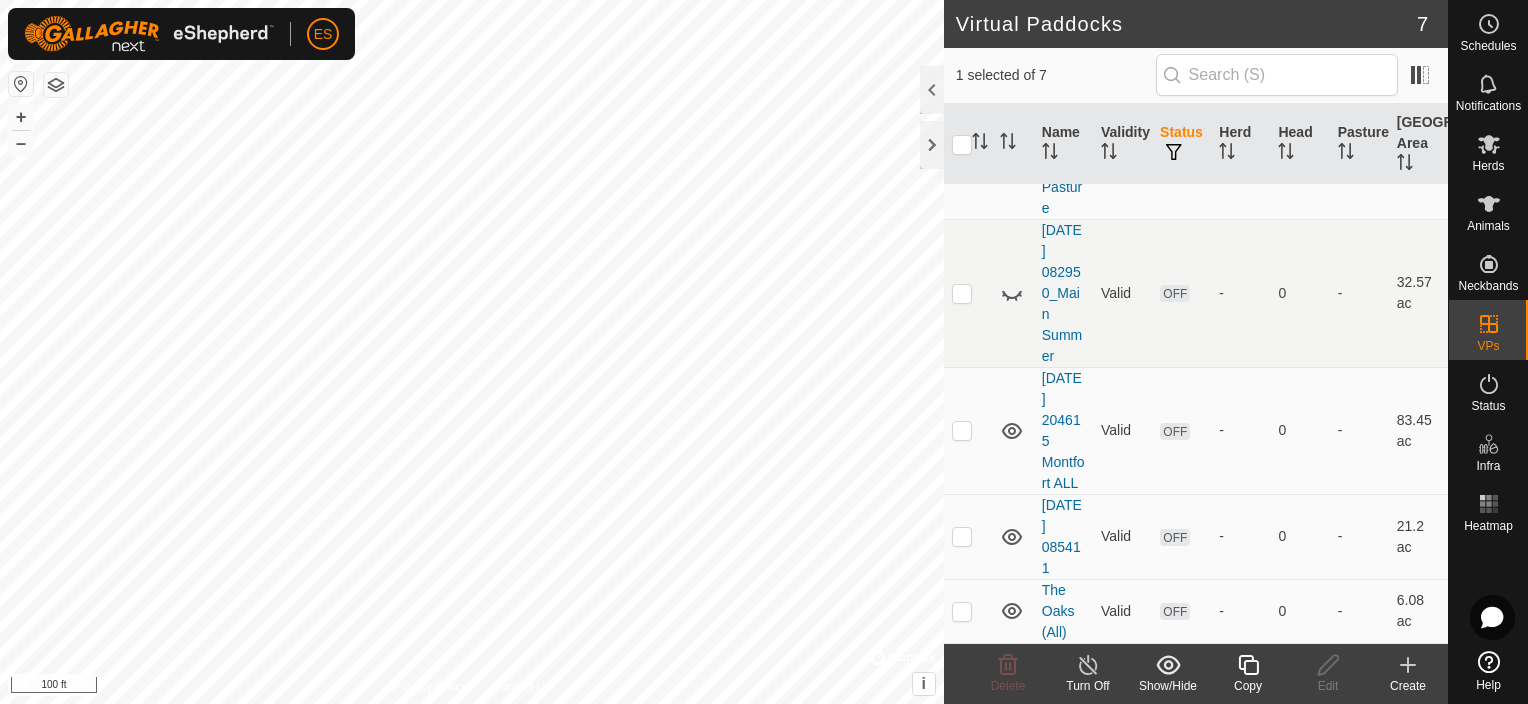 click 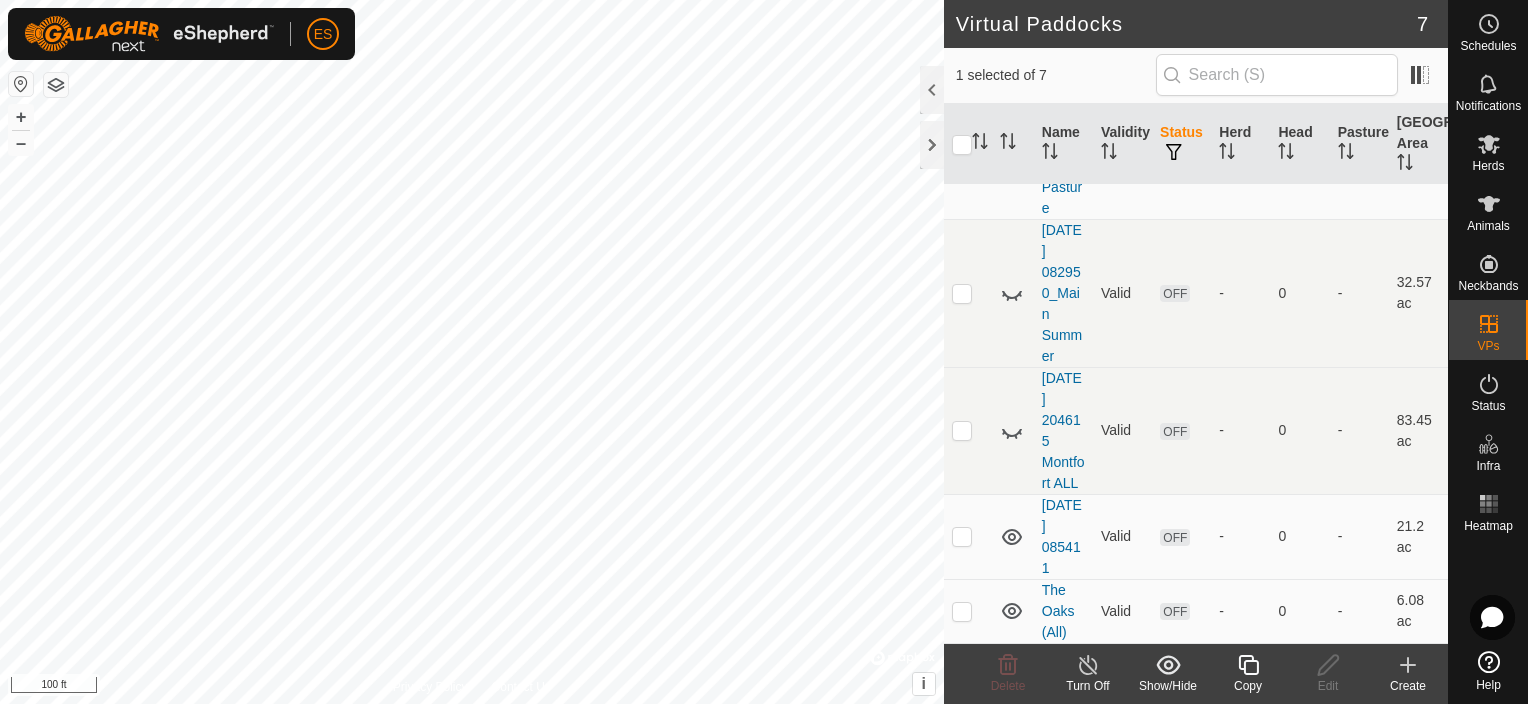 click 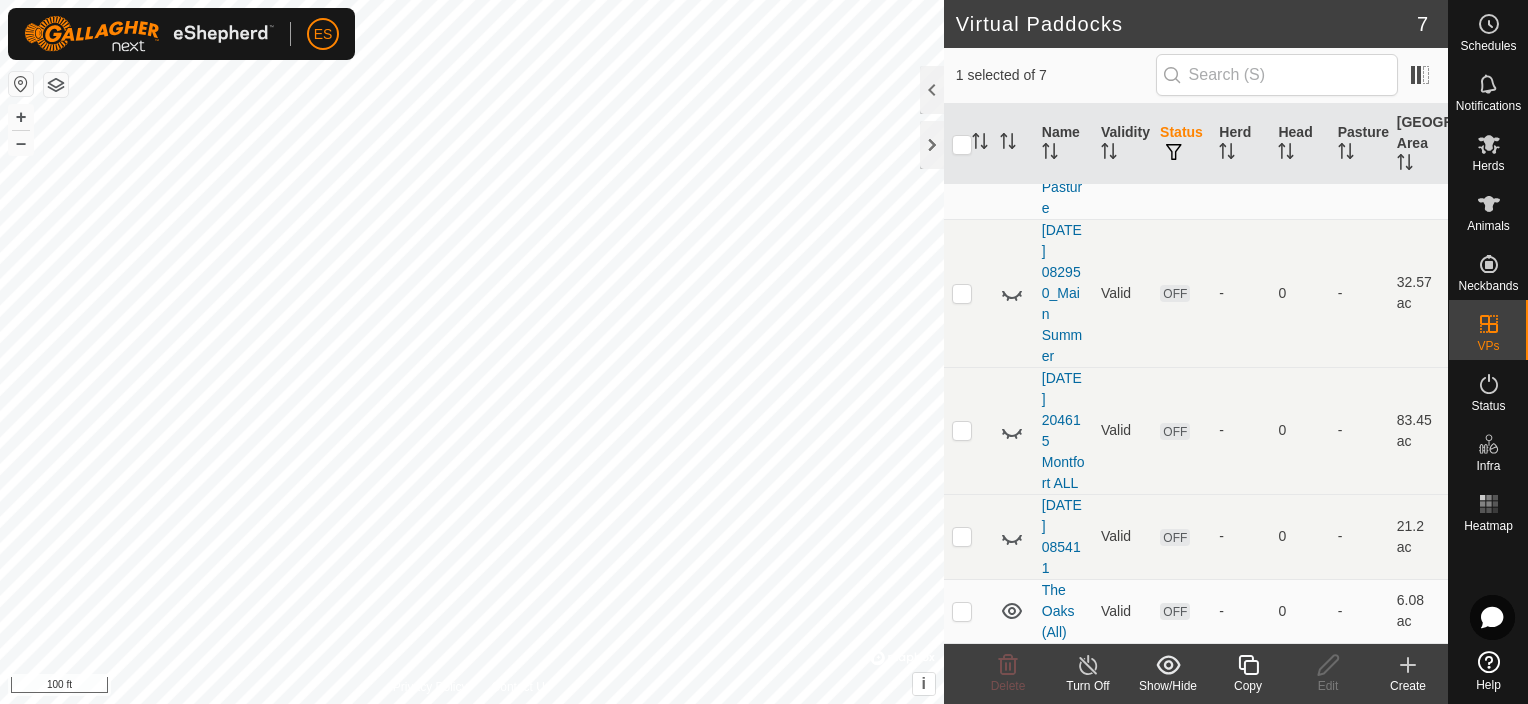 checkbox on "false" 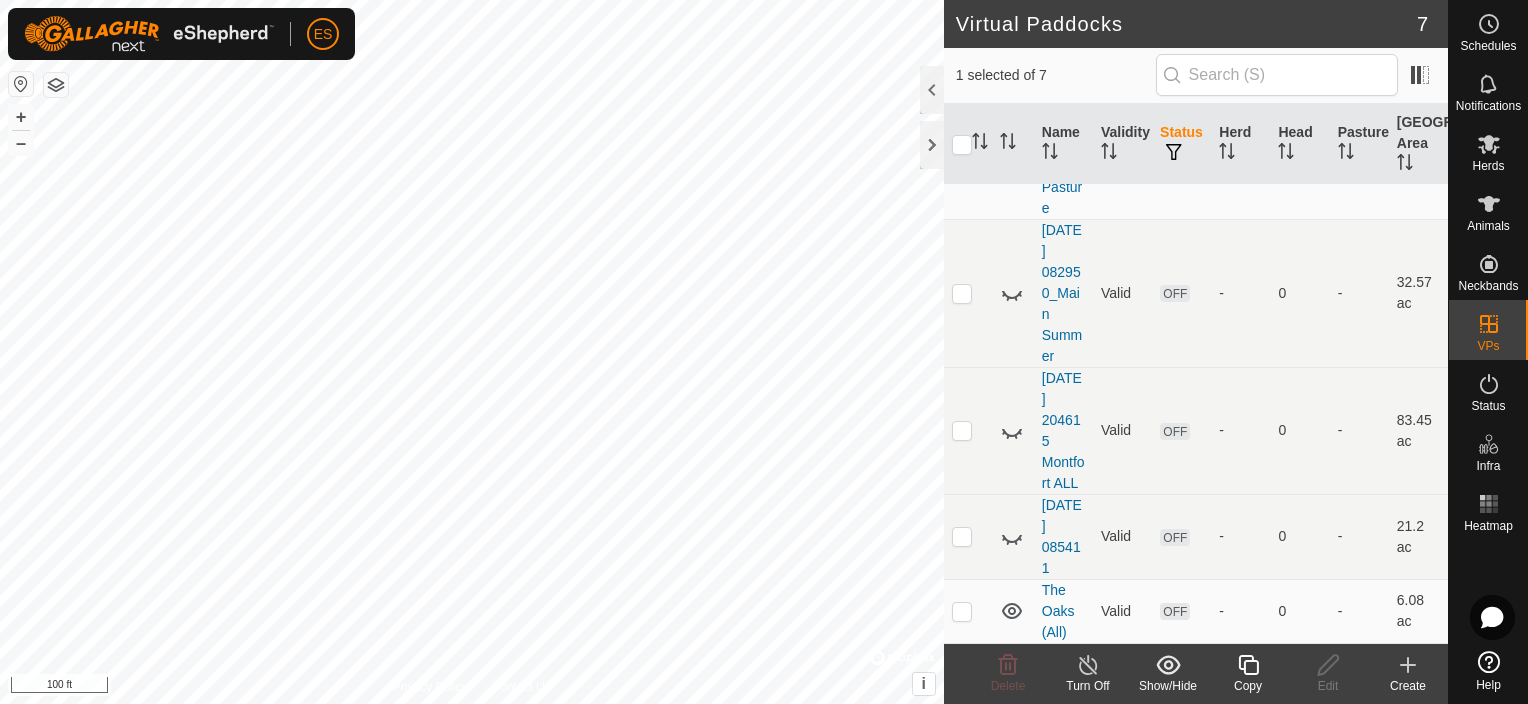 checkbox on "true" 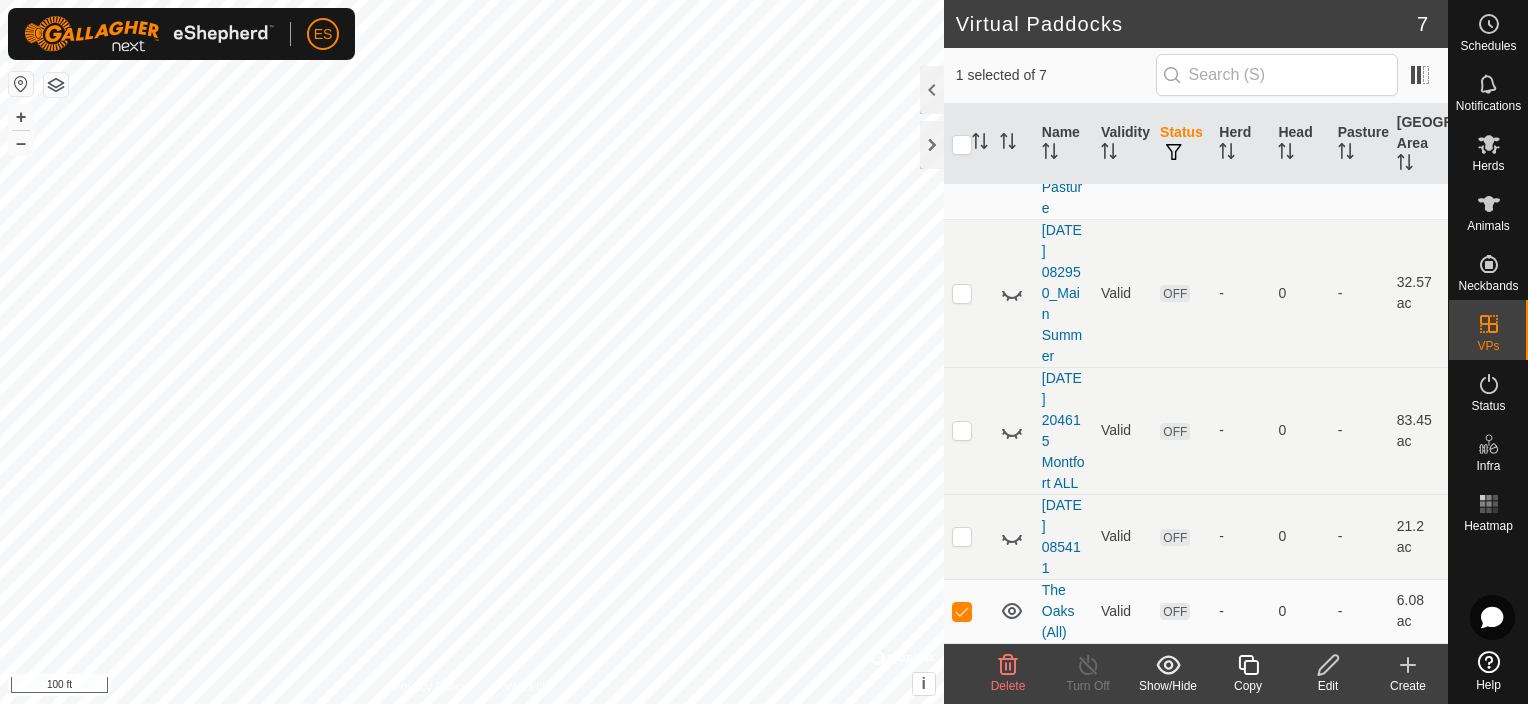 click 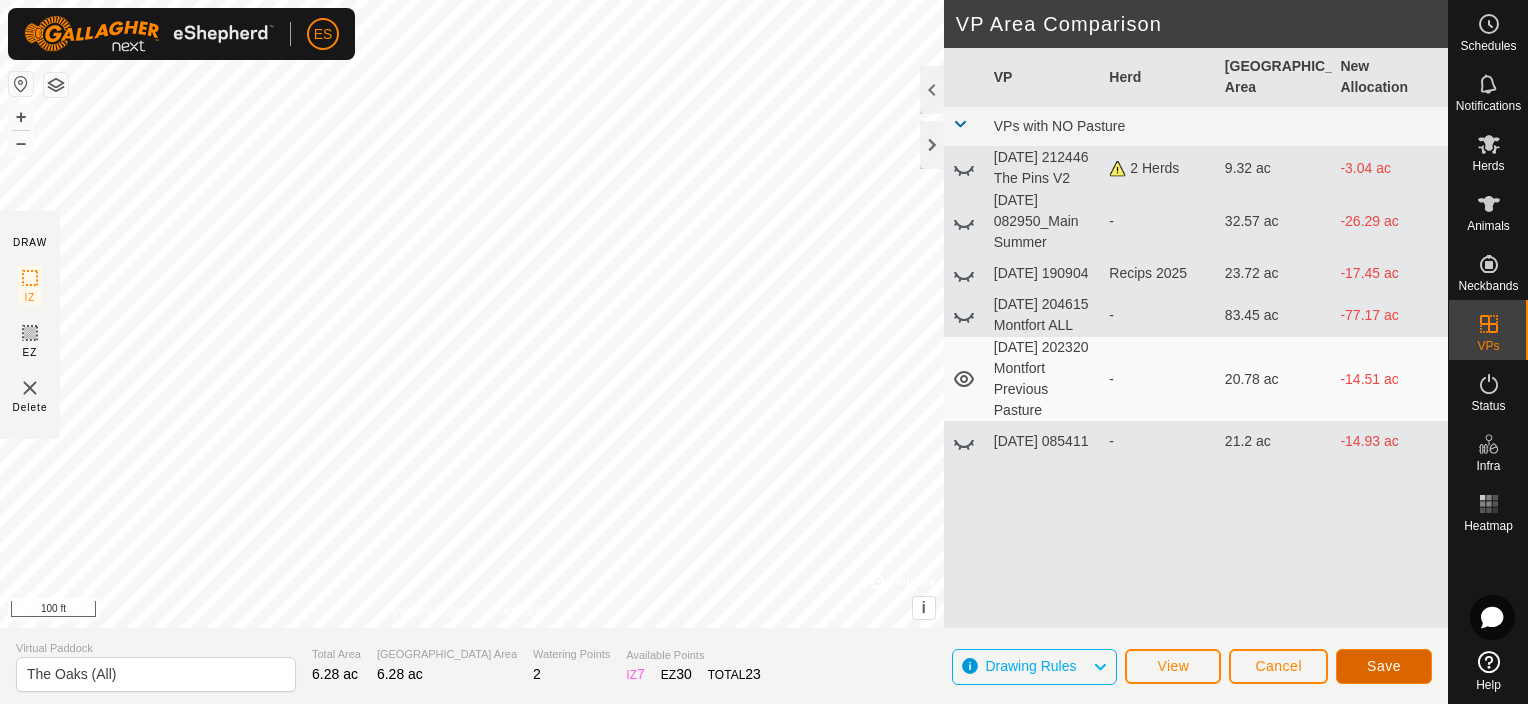 click on "Save" 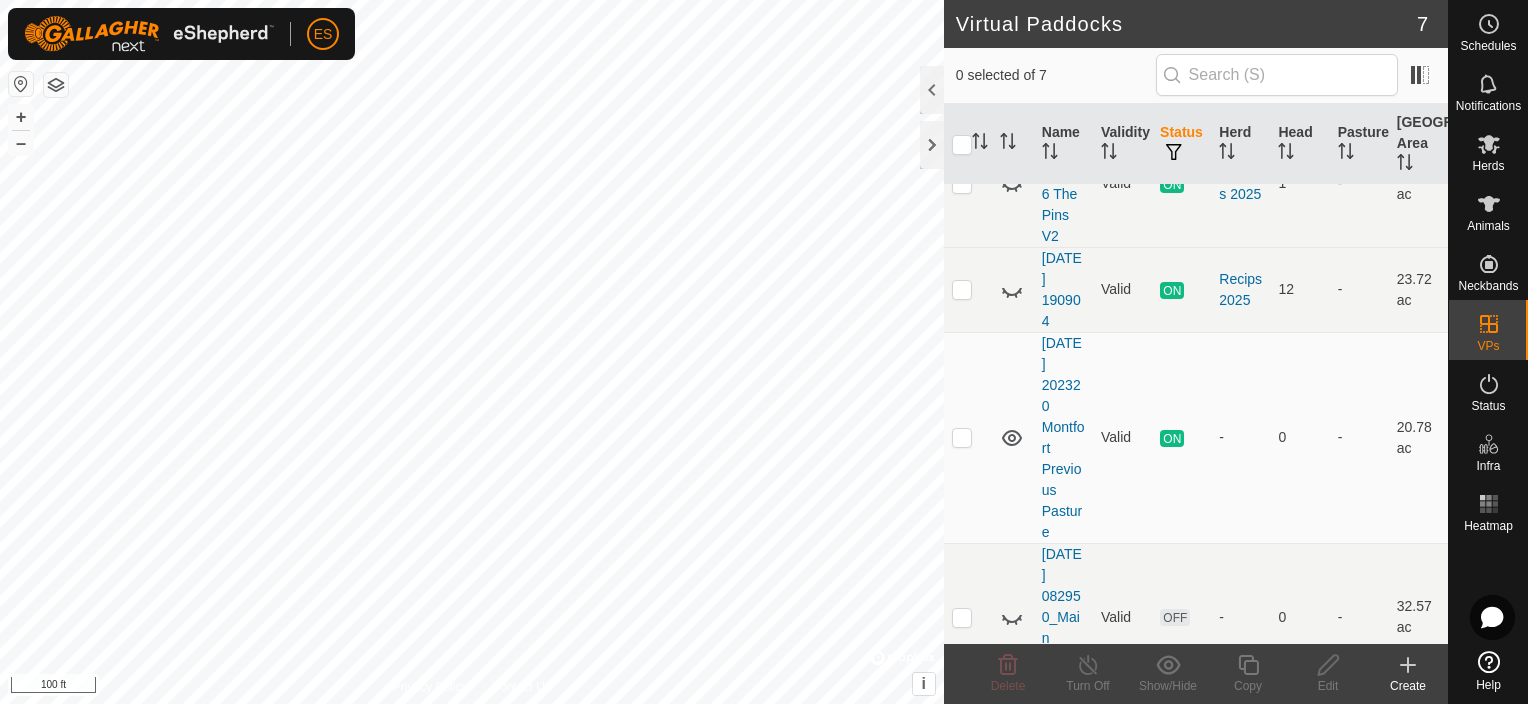 scroll, scrollTop: 446, scrollLeft: 0, axis: vertical 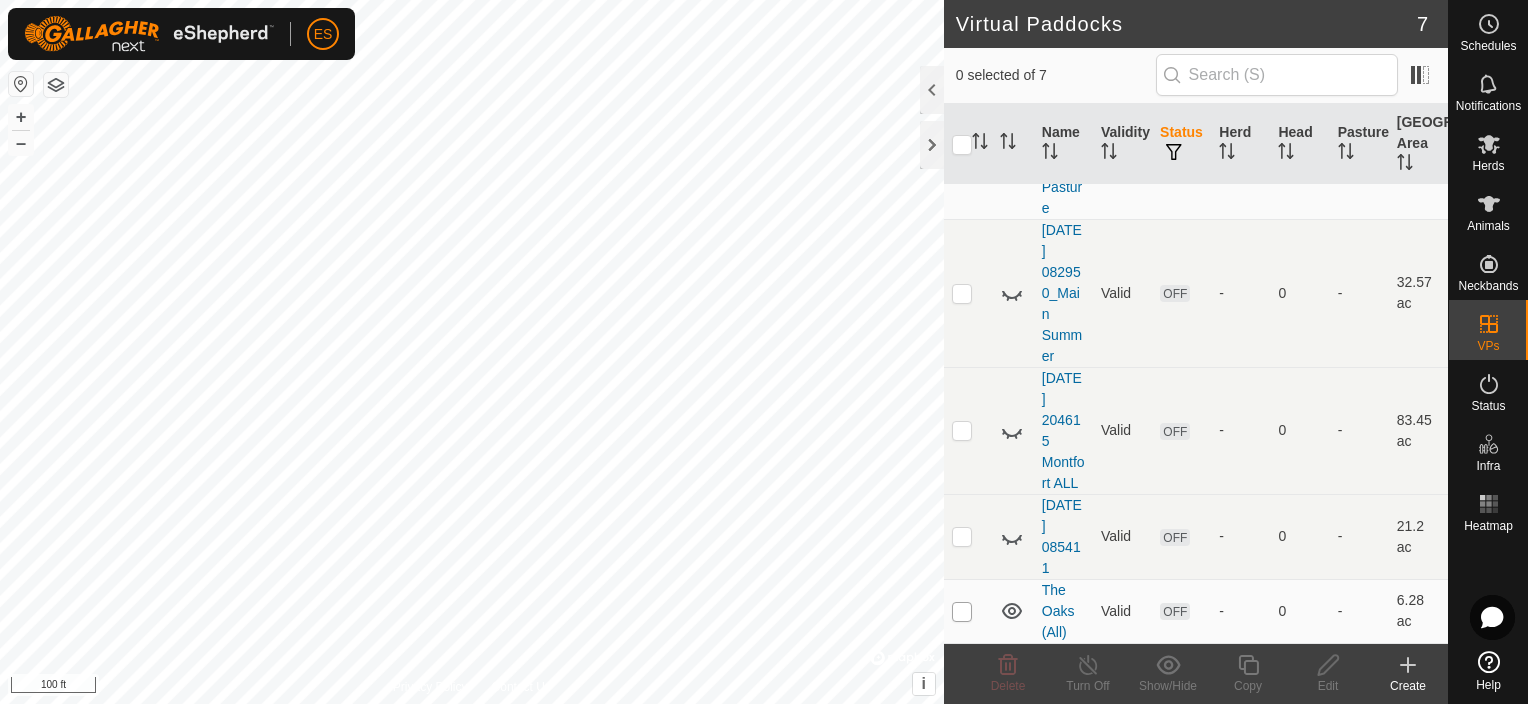 click at bounding box center [962, 612] 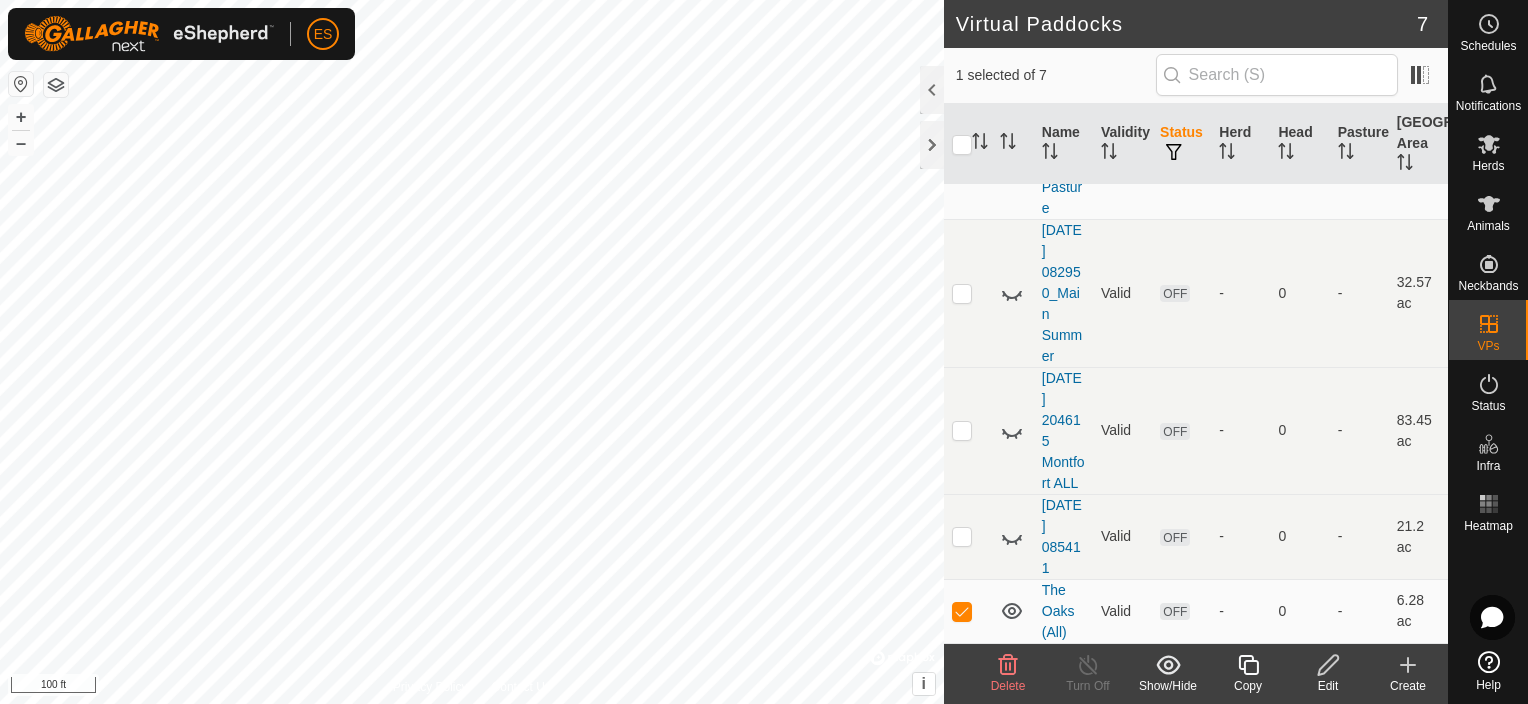 click 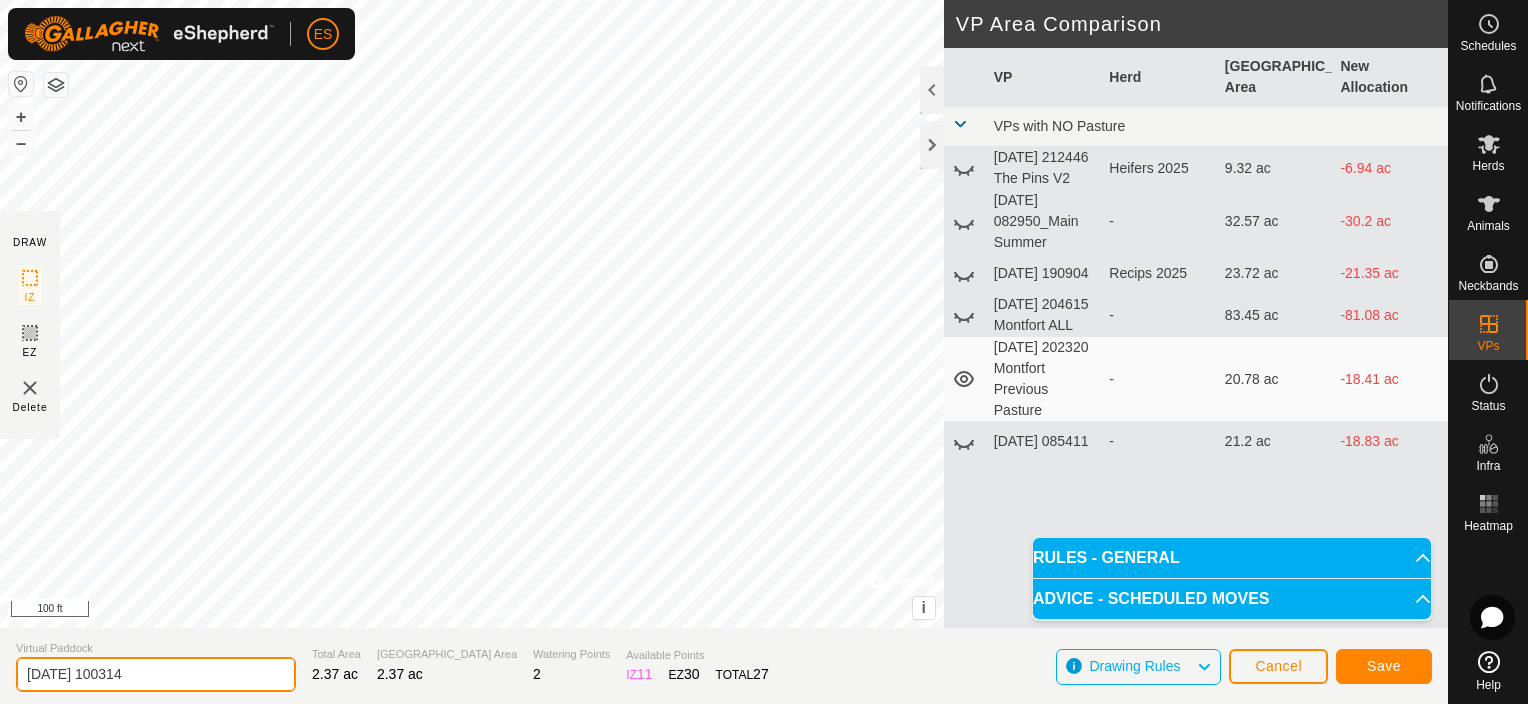 drag, startPoint x: 161, startPoint y: 668, endPoint x: 5, endPoint y: 675, distance: 156.15697 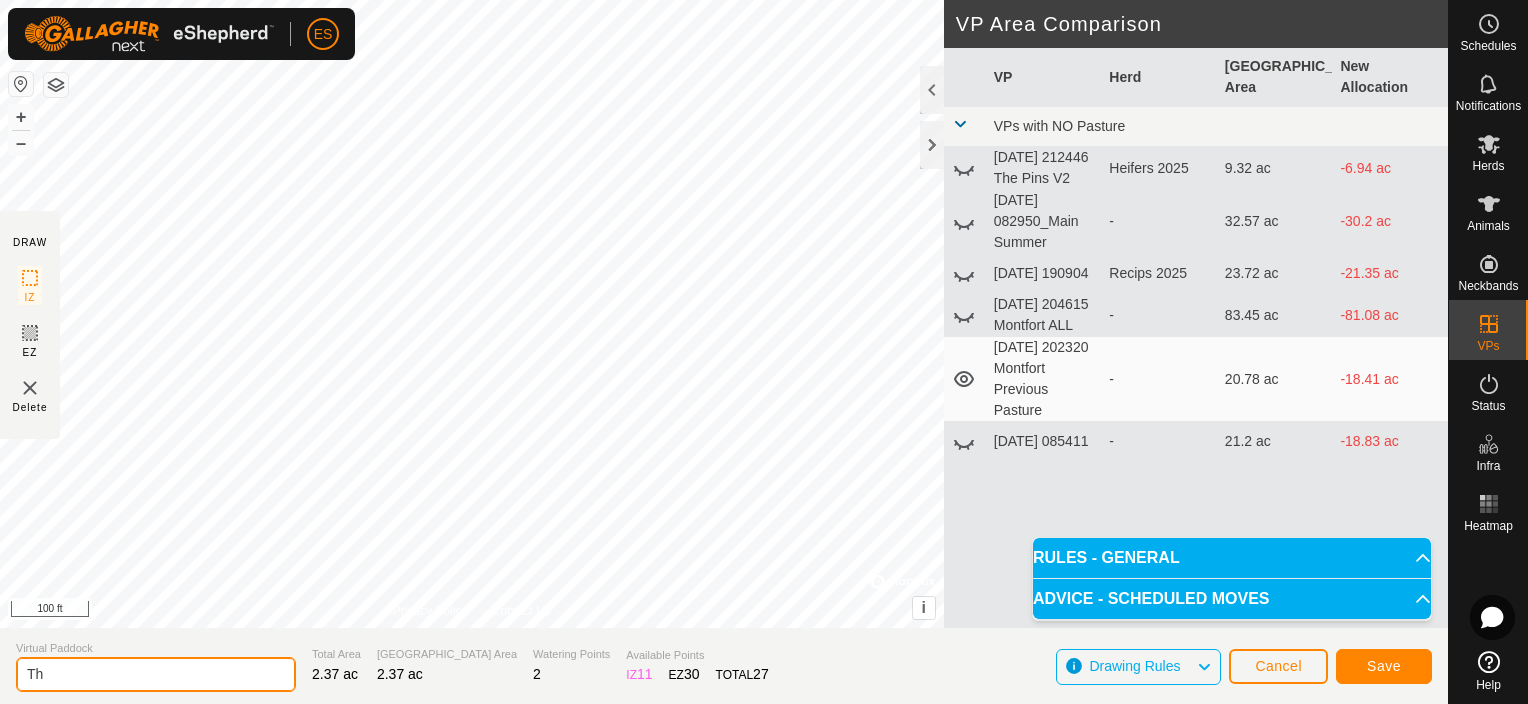 type on "T" 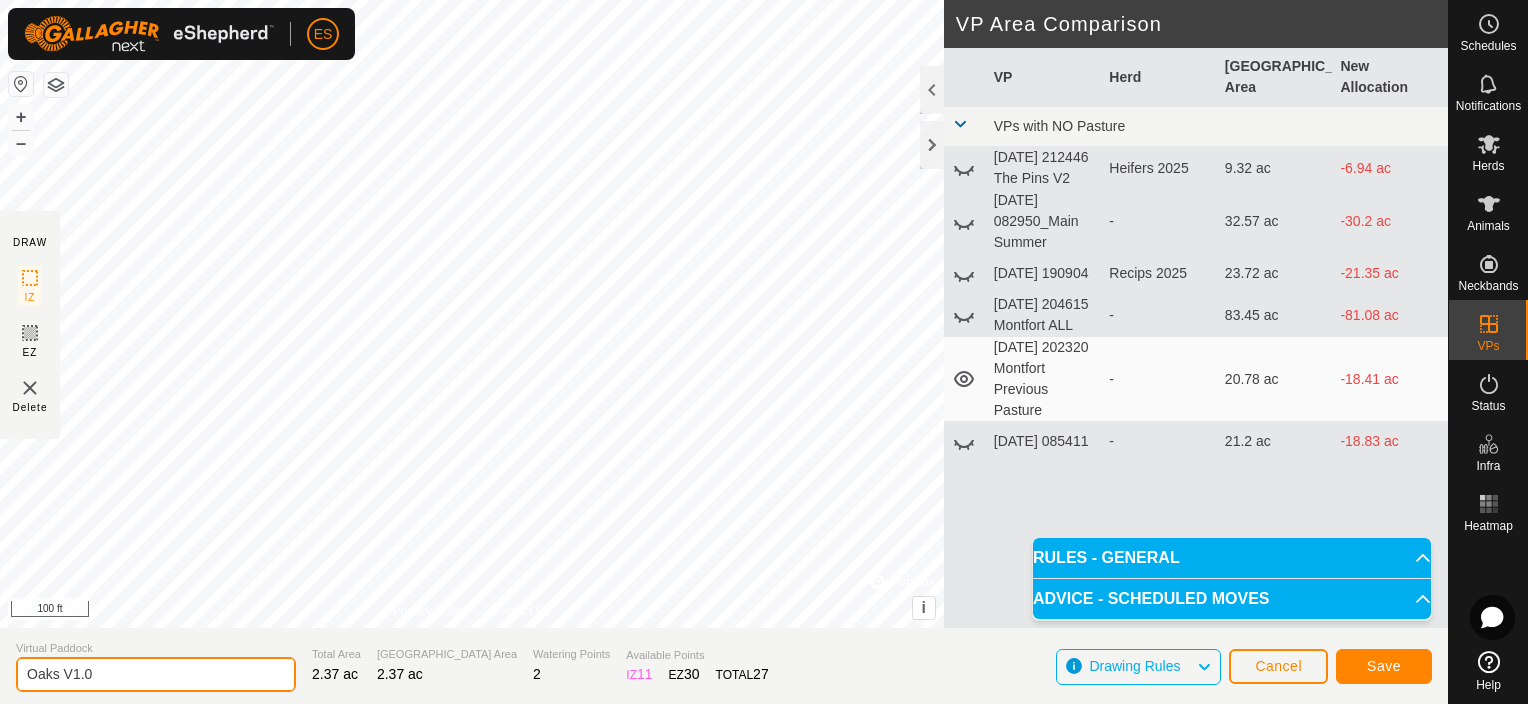type on "Oaks V1.0" 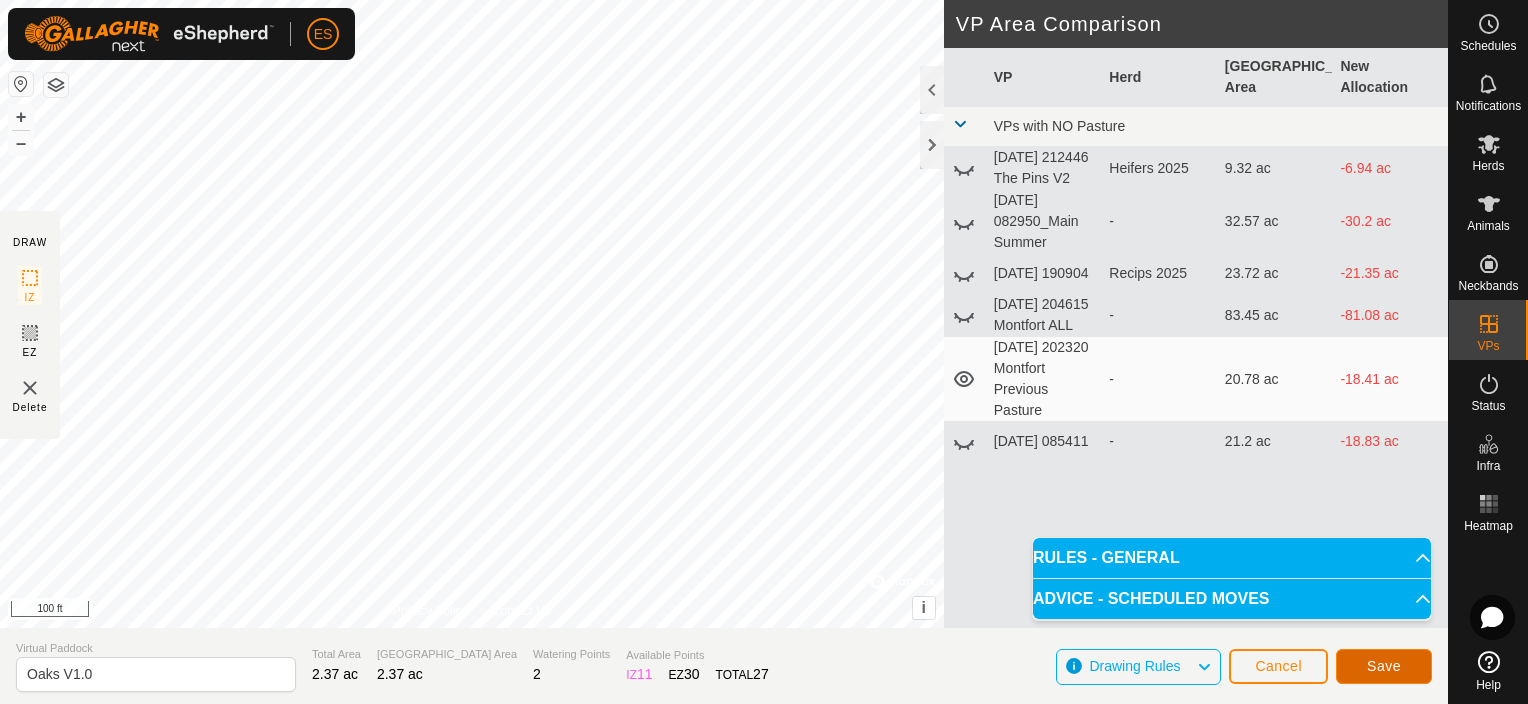 click on "Save" 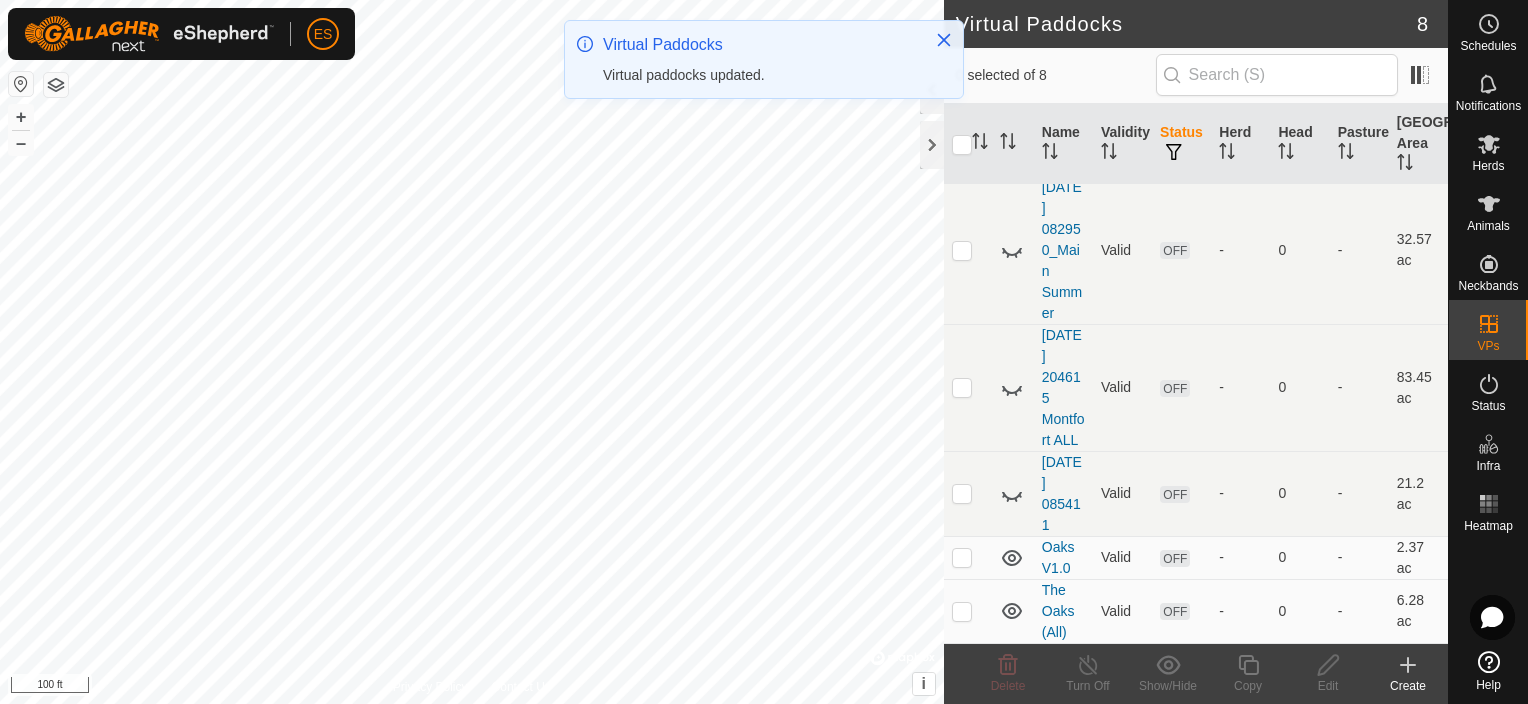 scroll, scrollTop: 0, scrollLeft: 0, axis: both 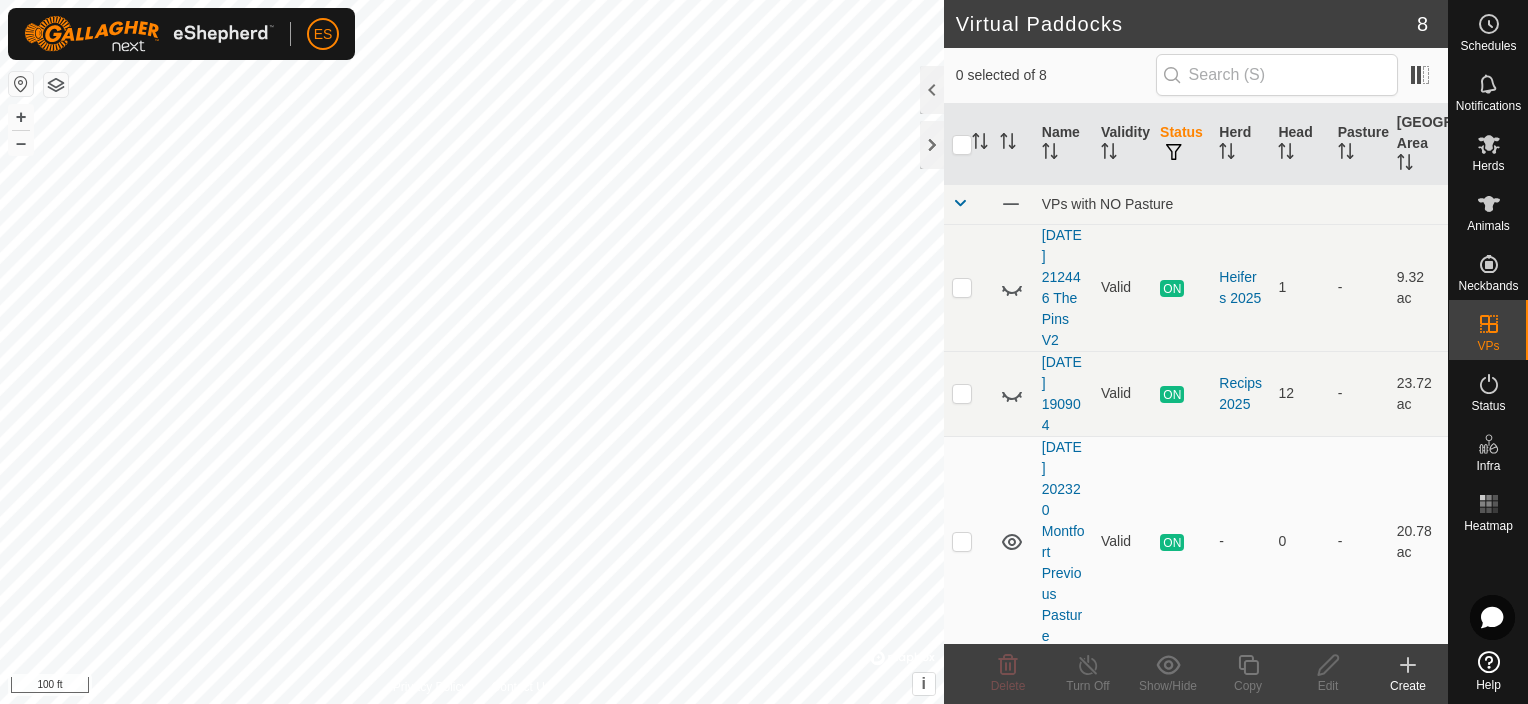 checkbox on "true" 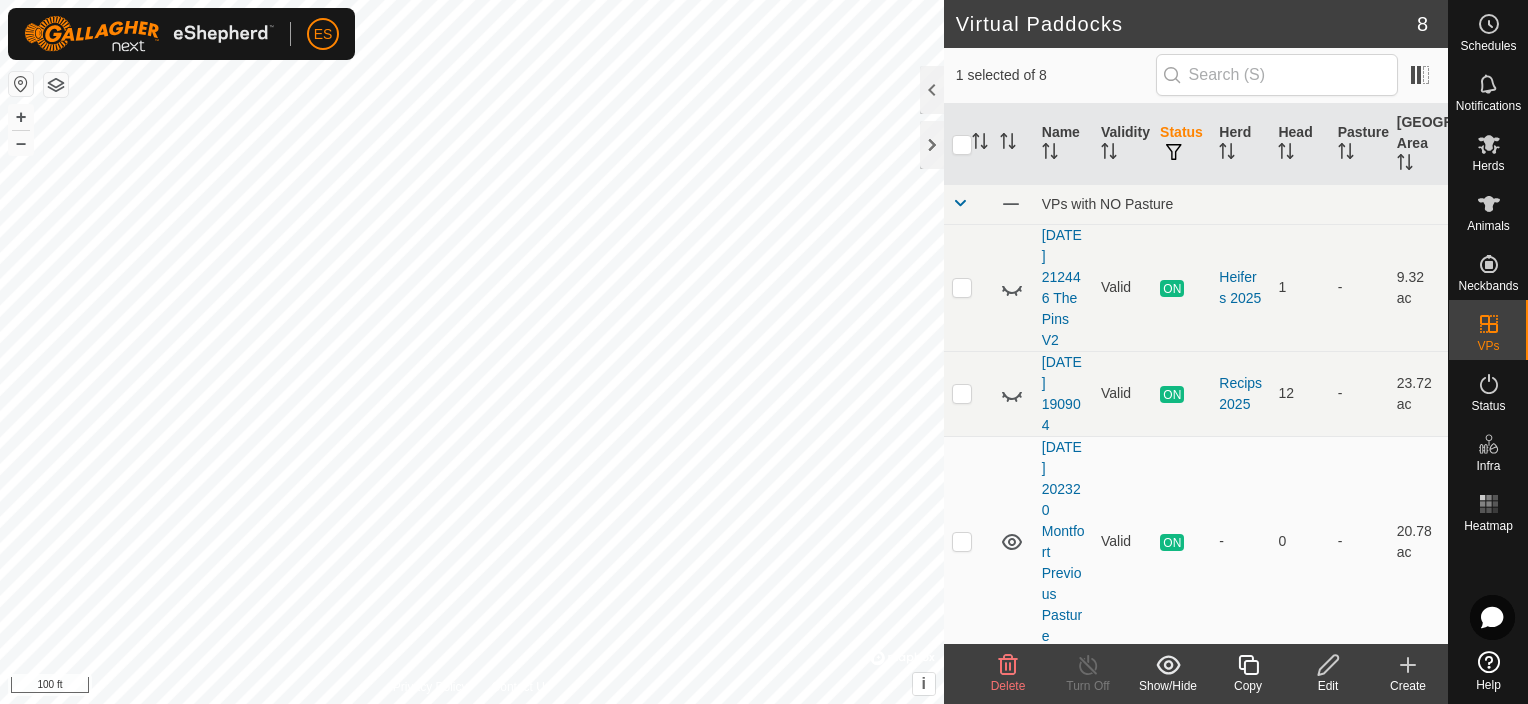 click 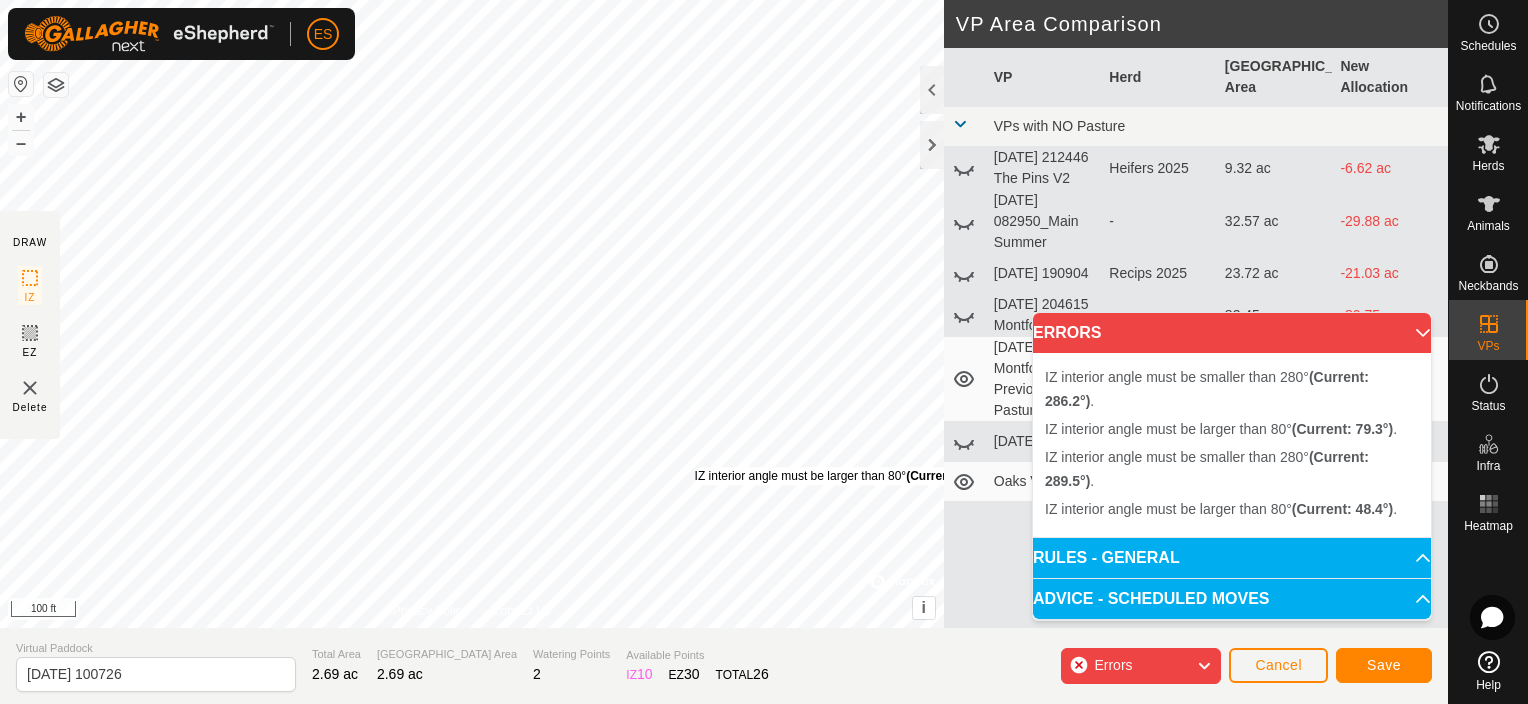 click on "IZ interior angle must be larger than 80°  (Current: 48.4°) ." at bounding box center (846, 476) 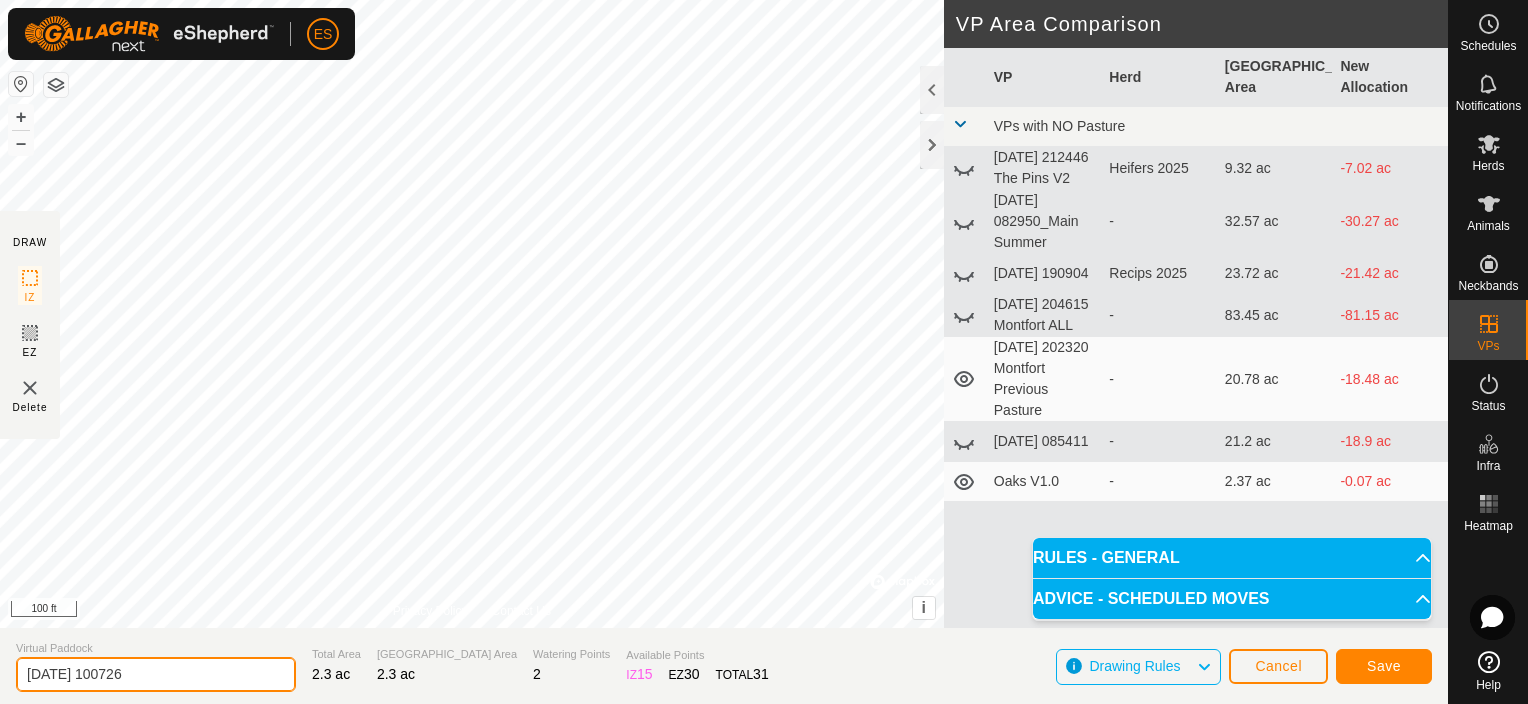 click on "[DATE] 100726" 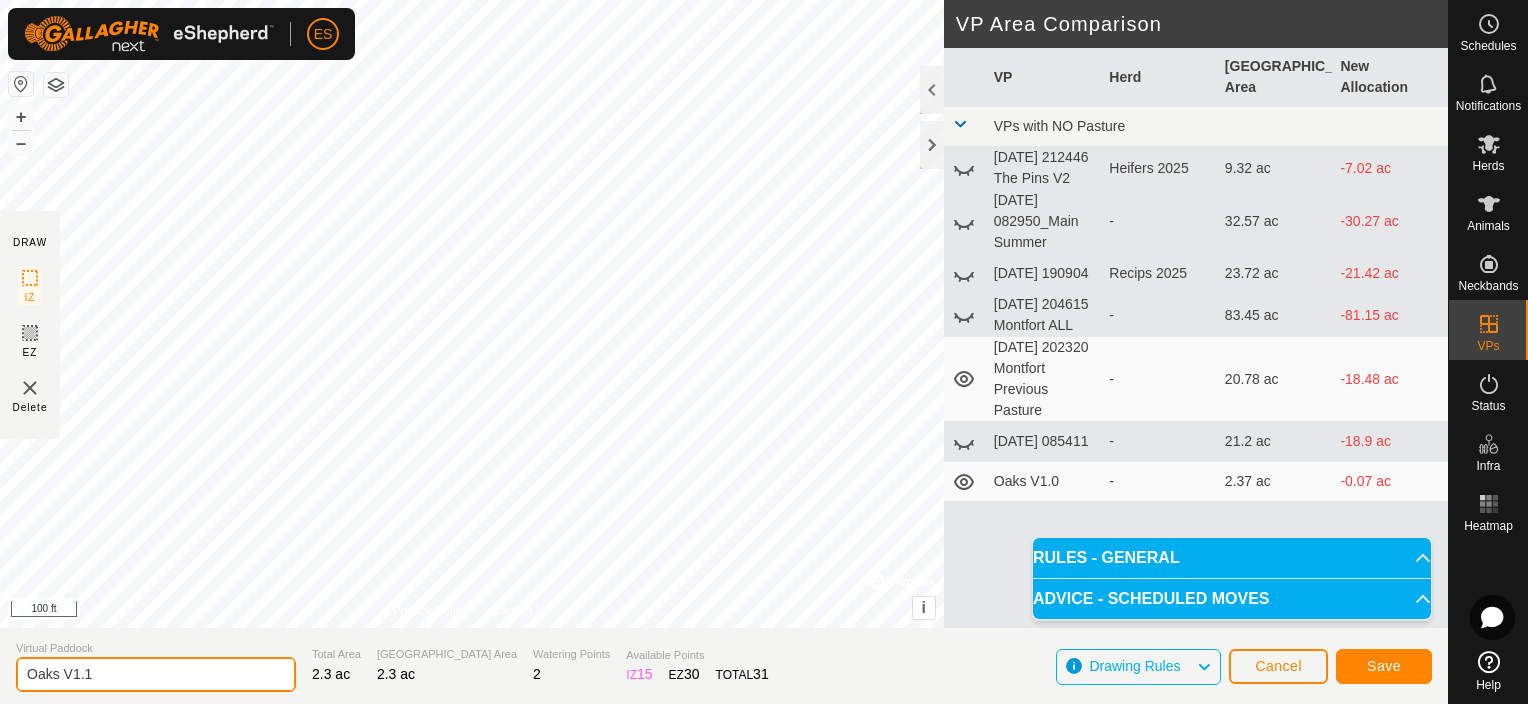 type on "Oaks V1.1" 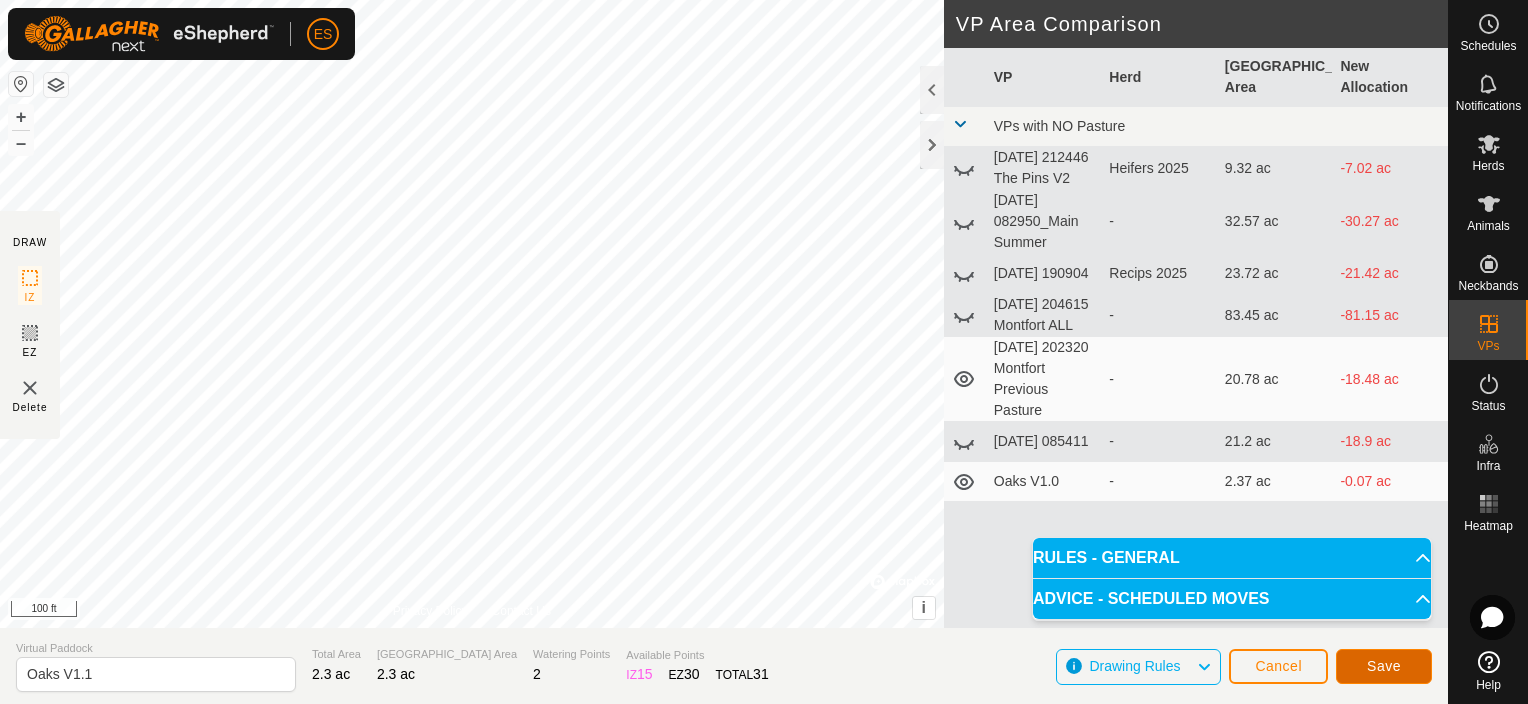 click on "Save" 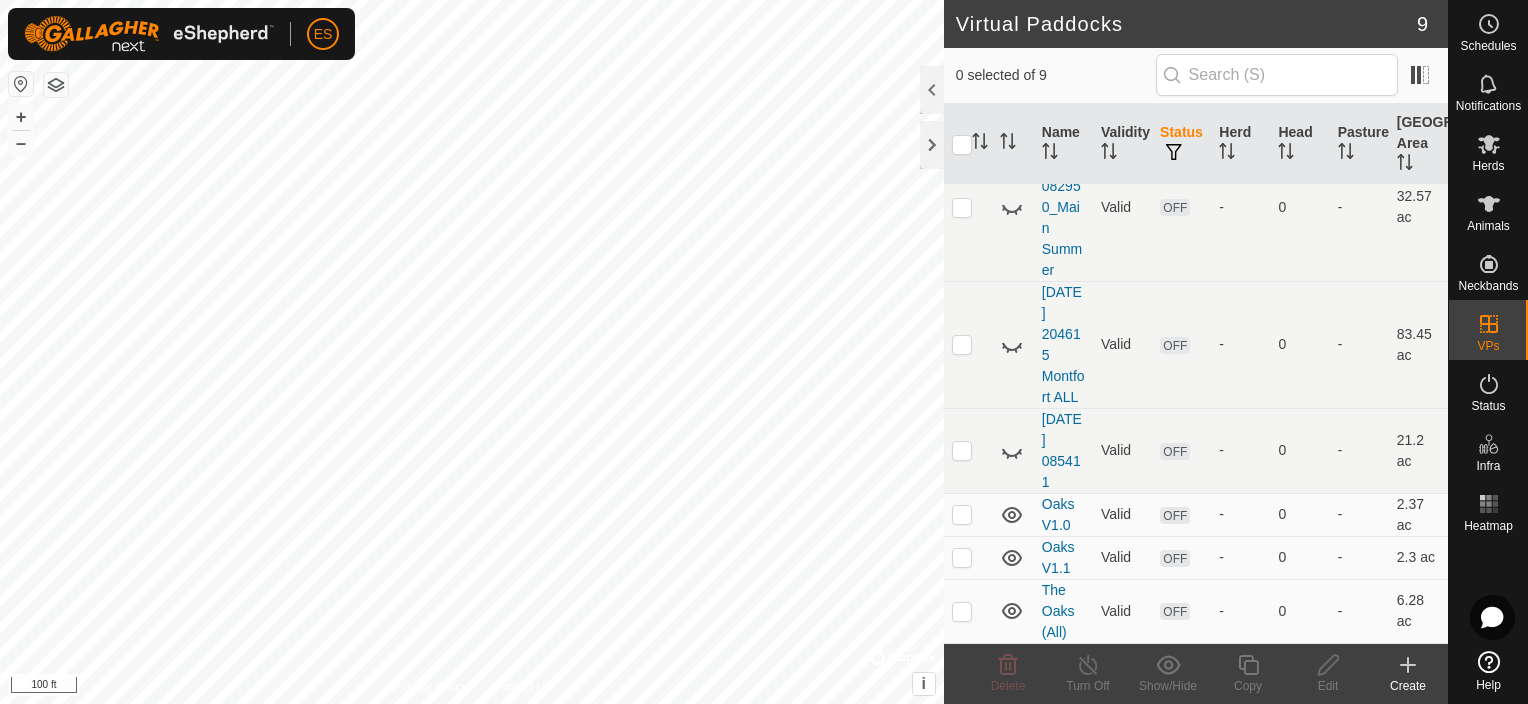 scroll, scrollTop: 0, scrollLeft: 0, axis: both 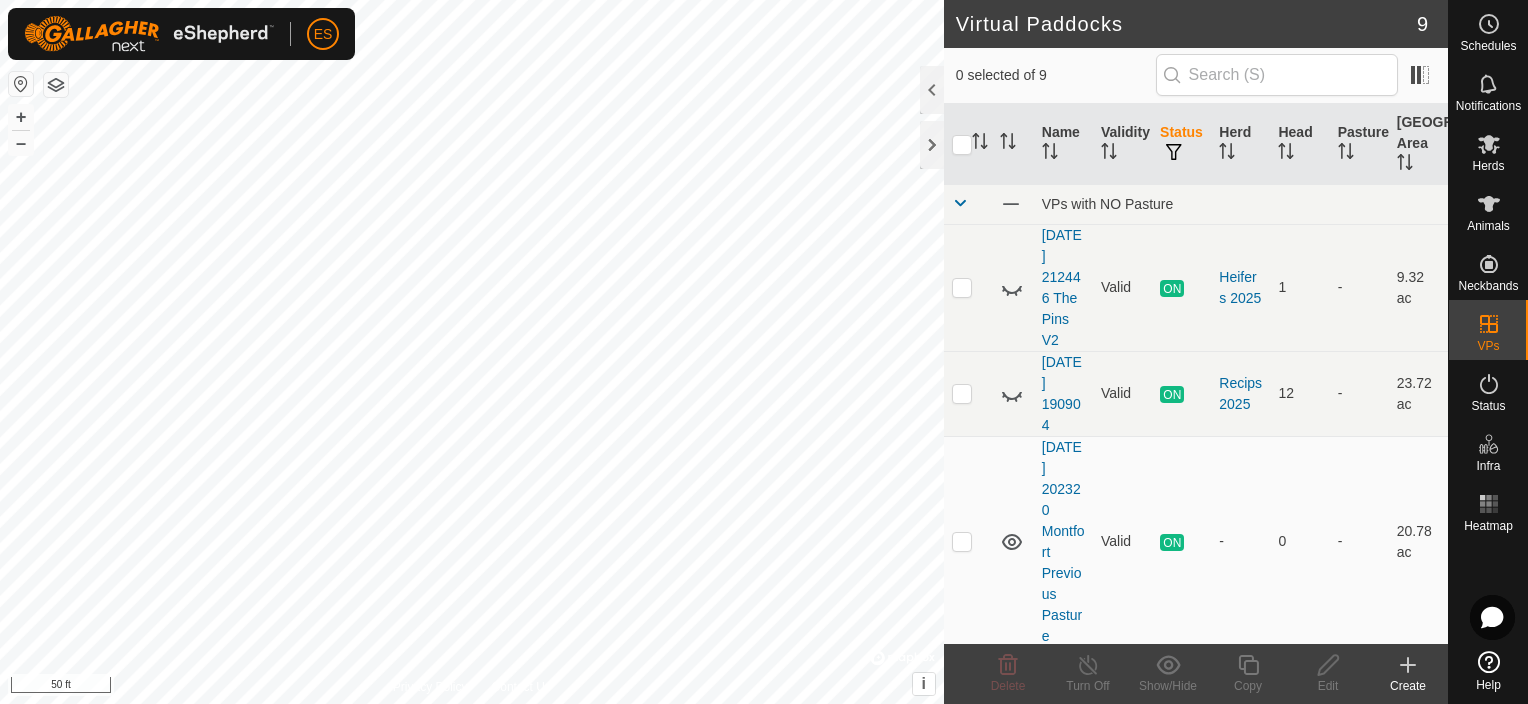 checkbox on "true" 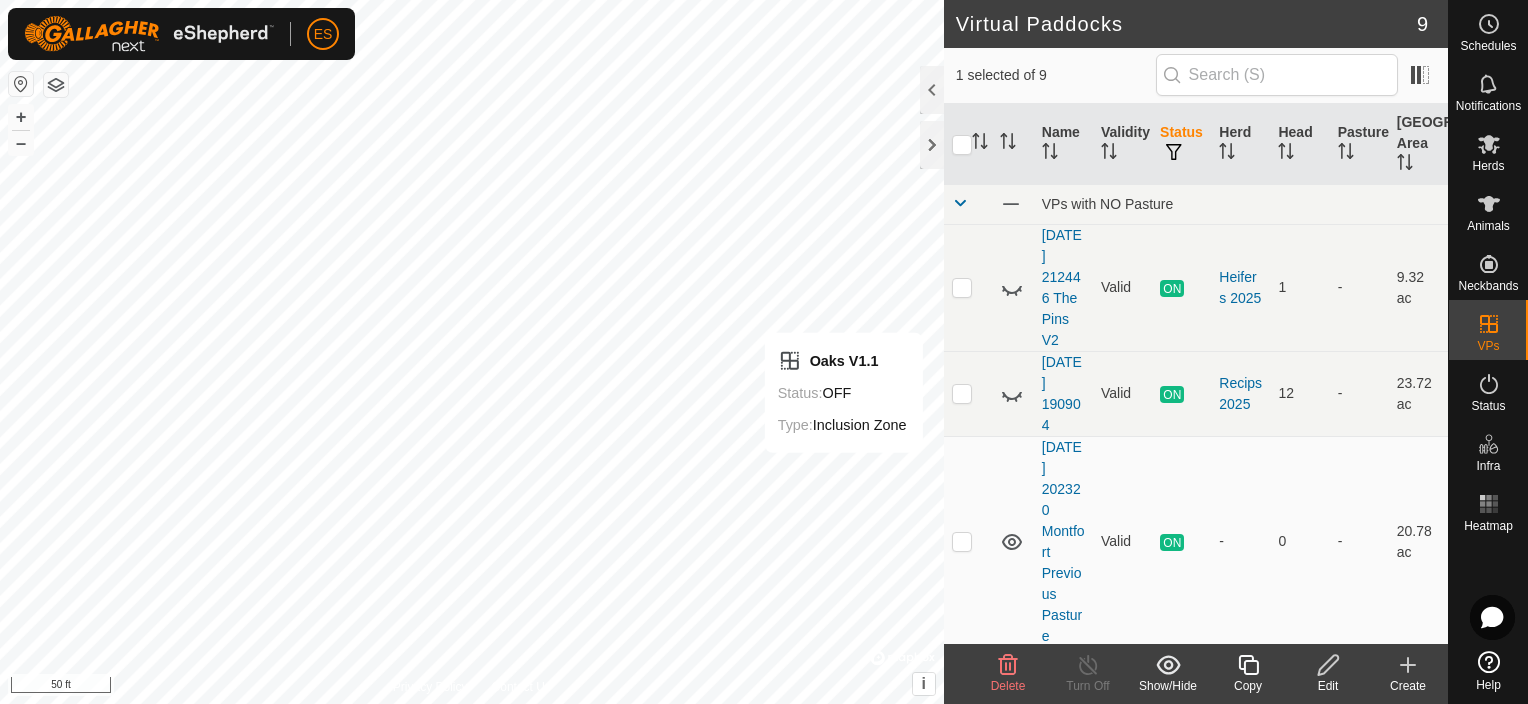 click 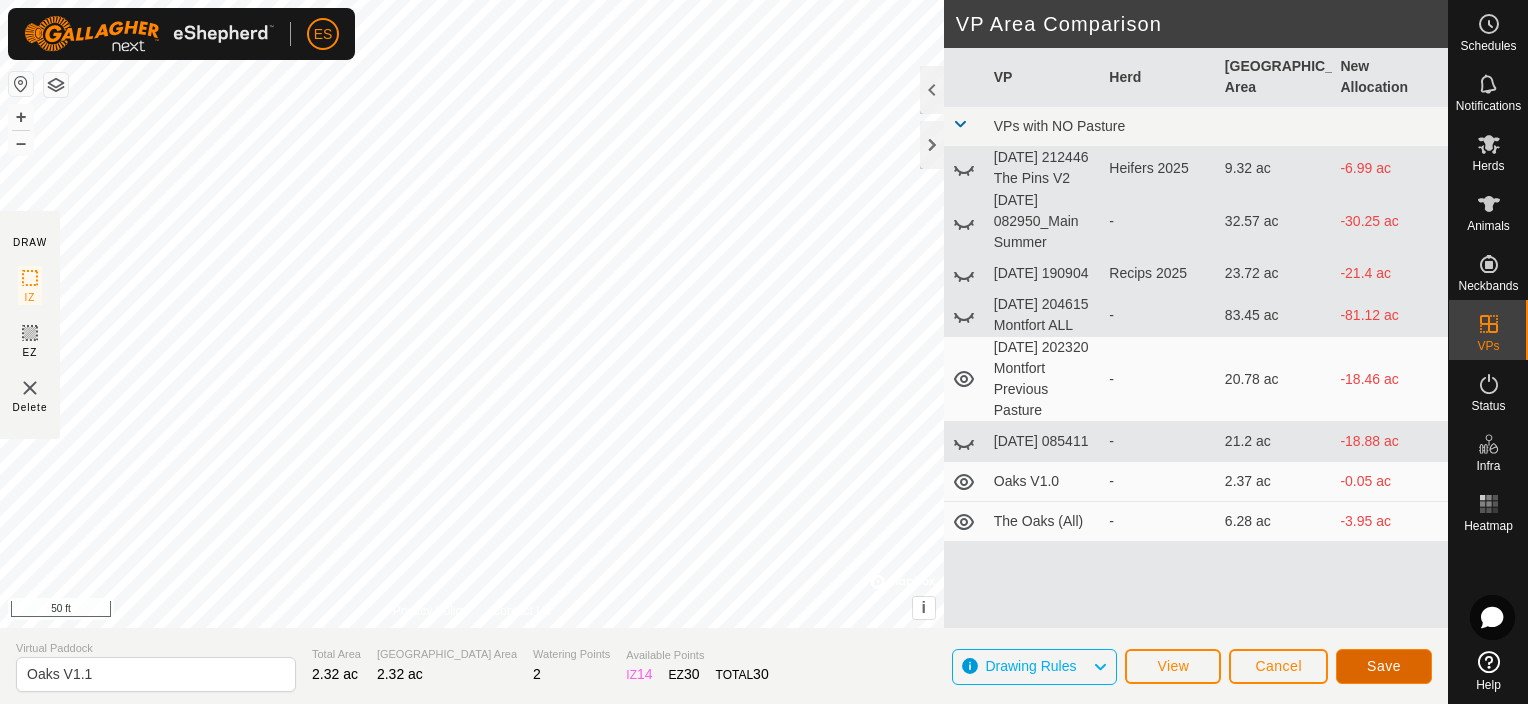 click on "Save" 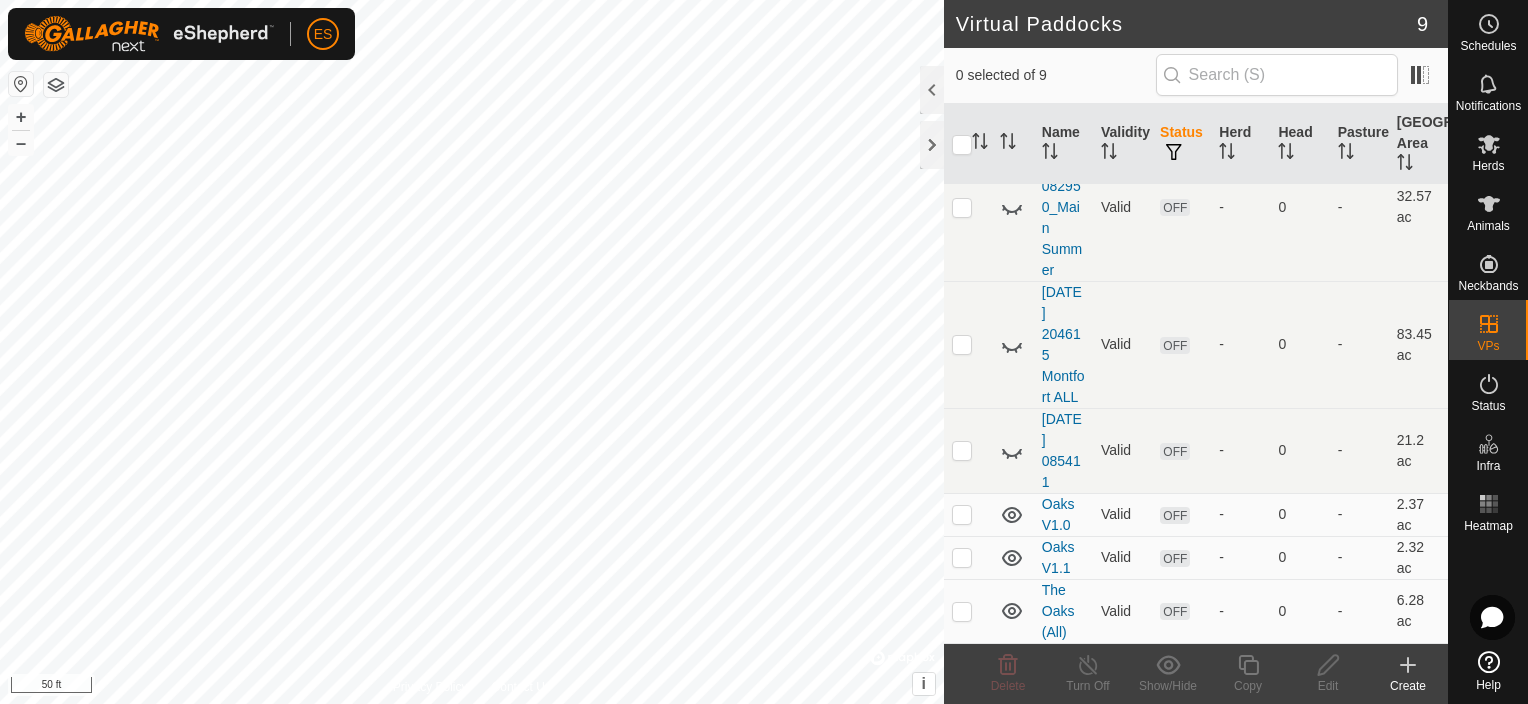 scroll, scrollTop: 532, scrollLeft: 0, axis: vertical 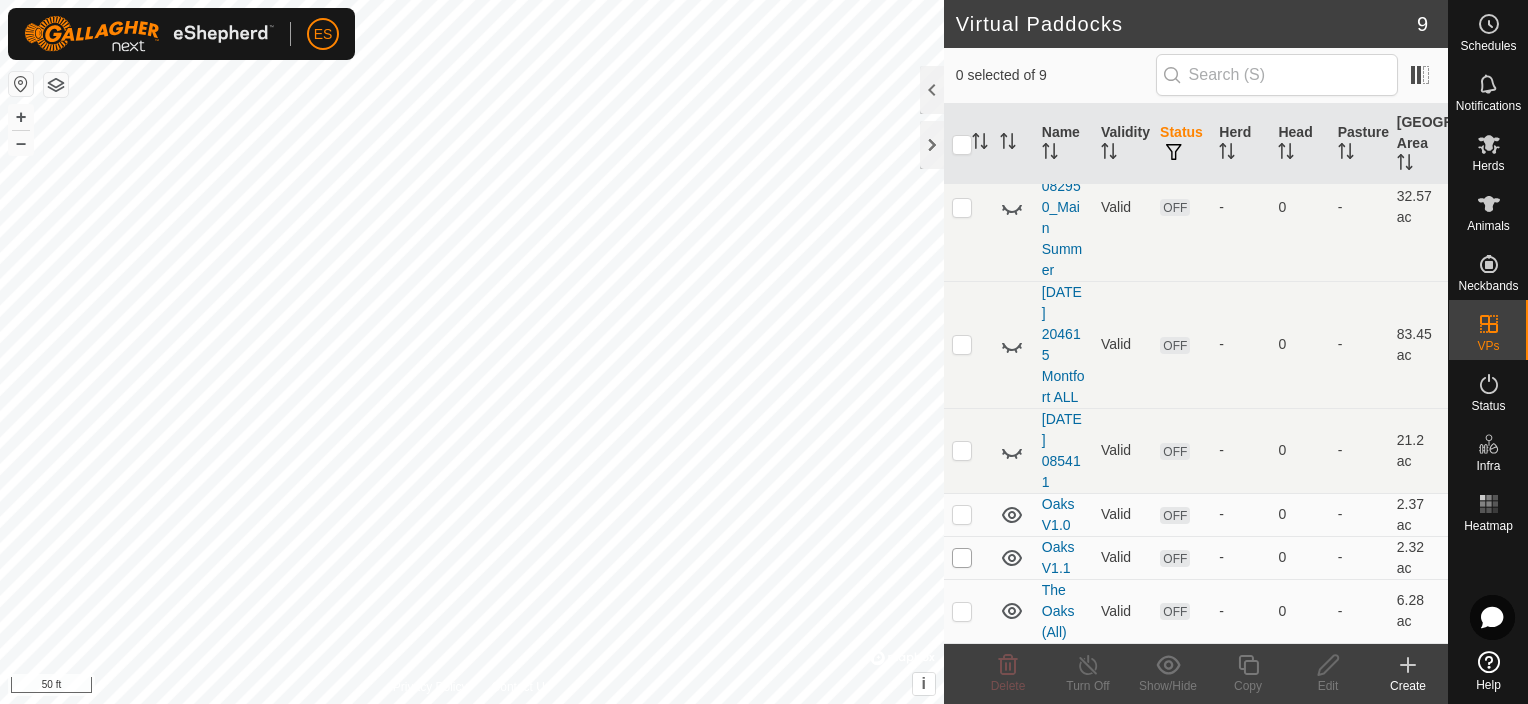 click at bounding box center [962, 558] 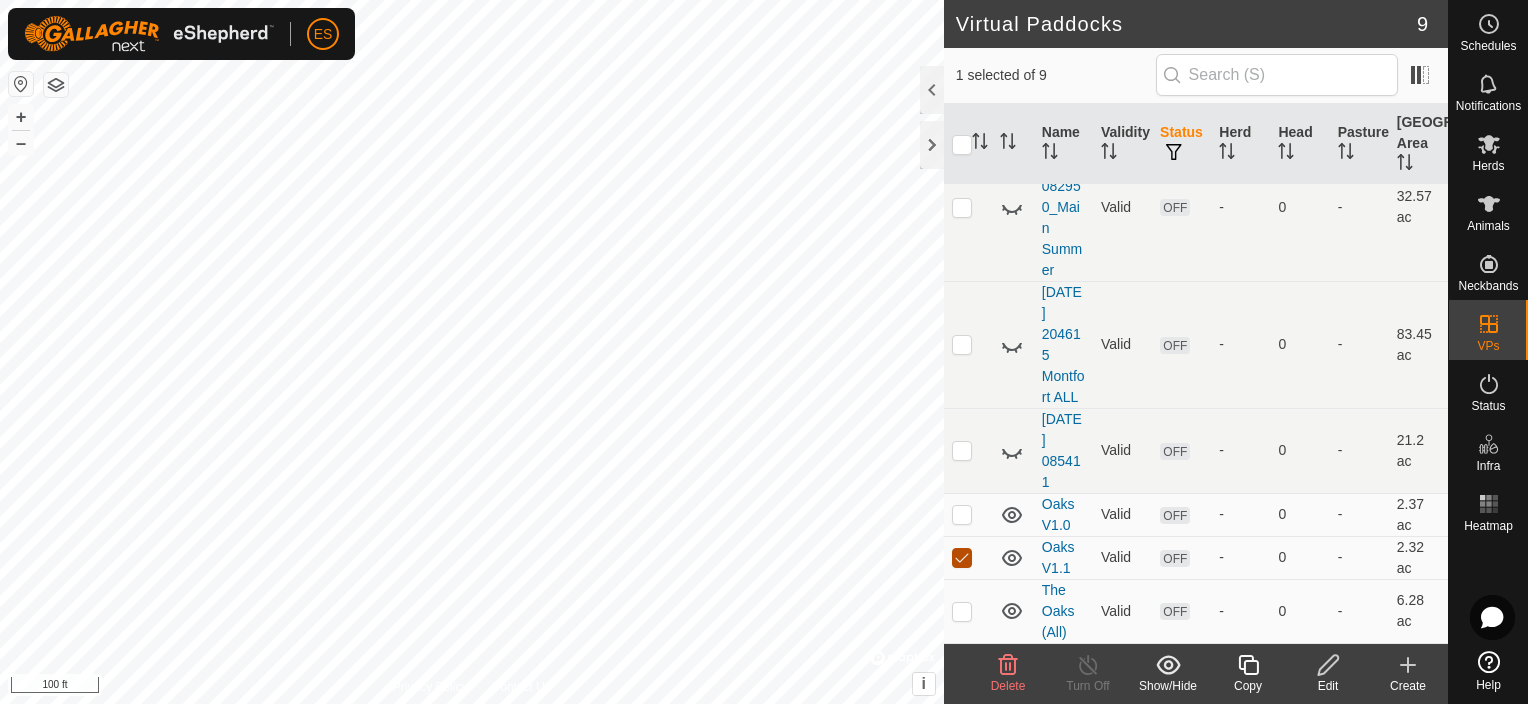 click at bounding box center (962, 558) 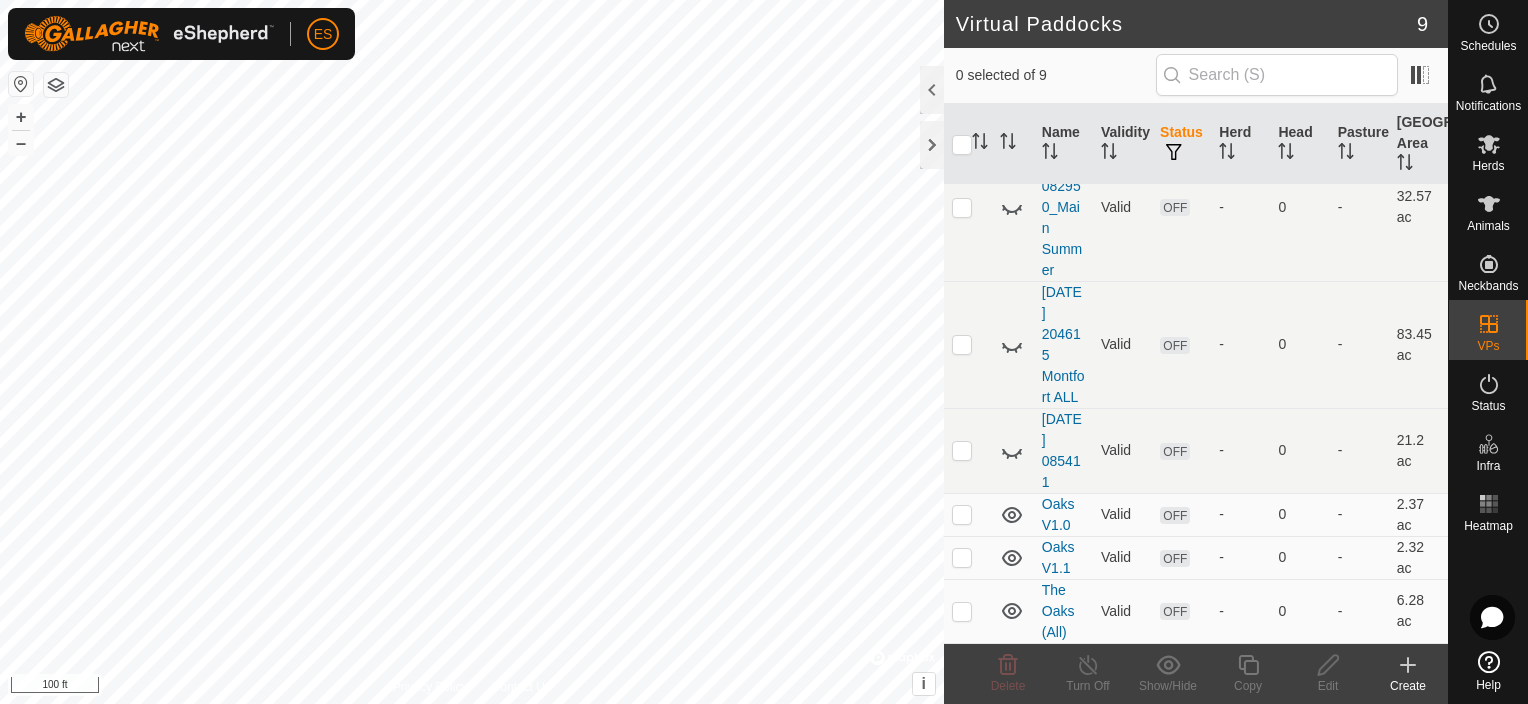 checkbox on "true" 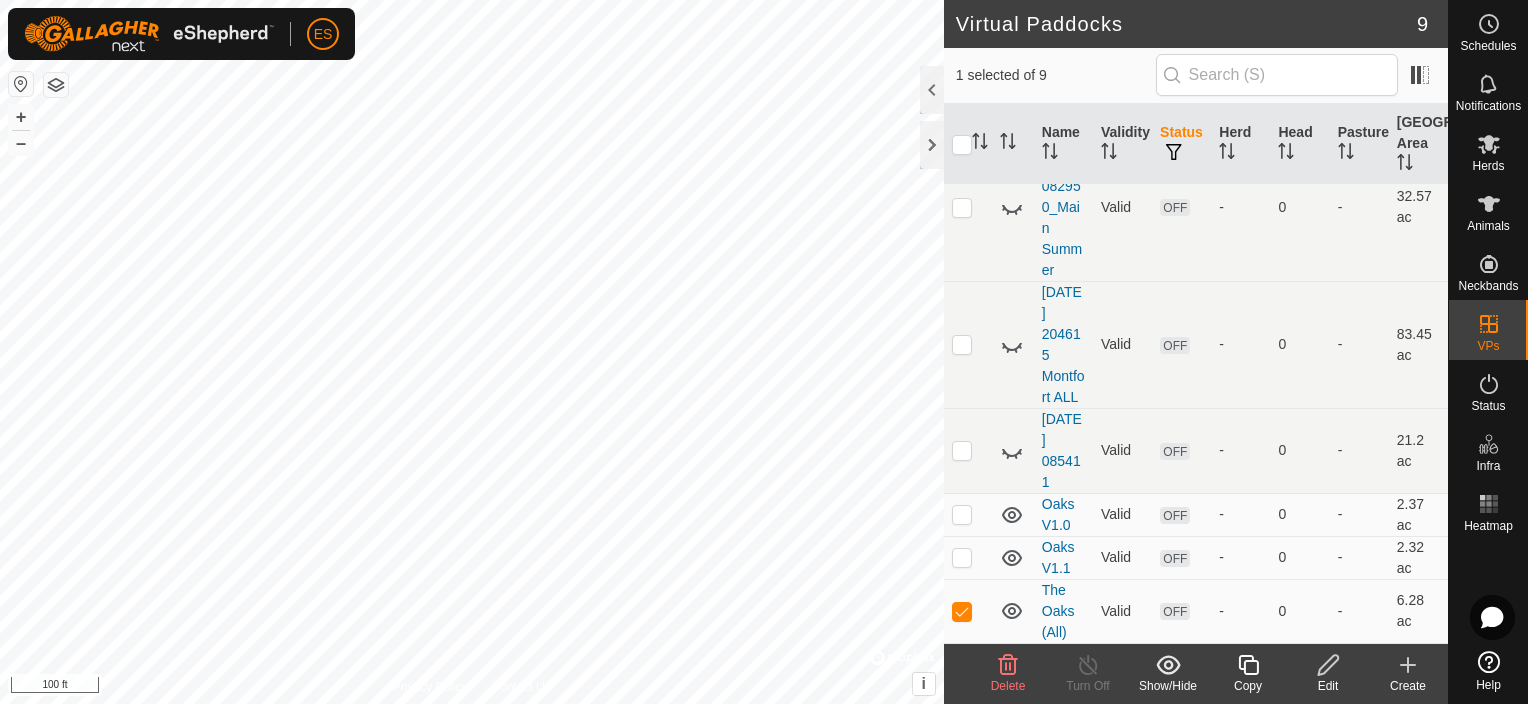 click 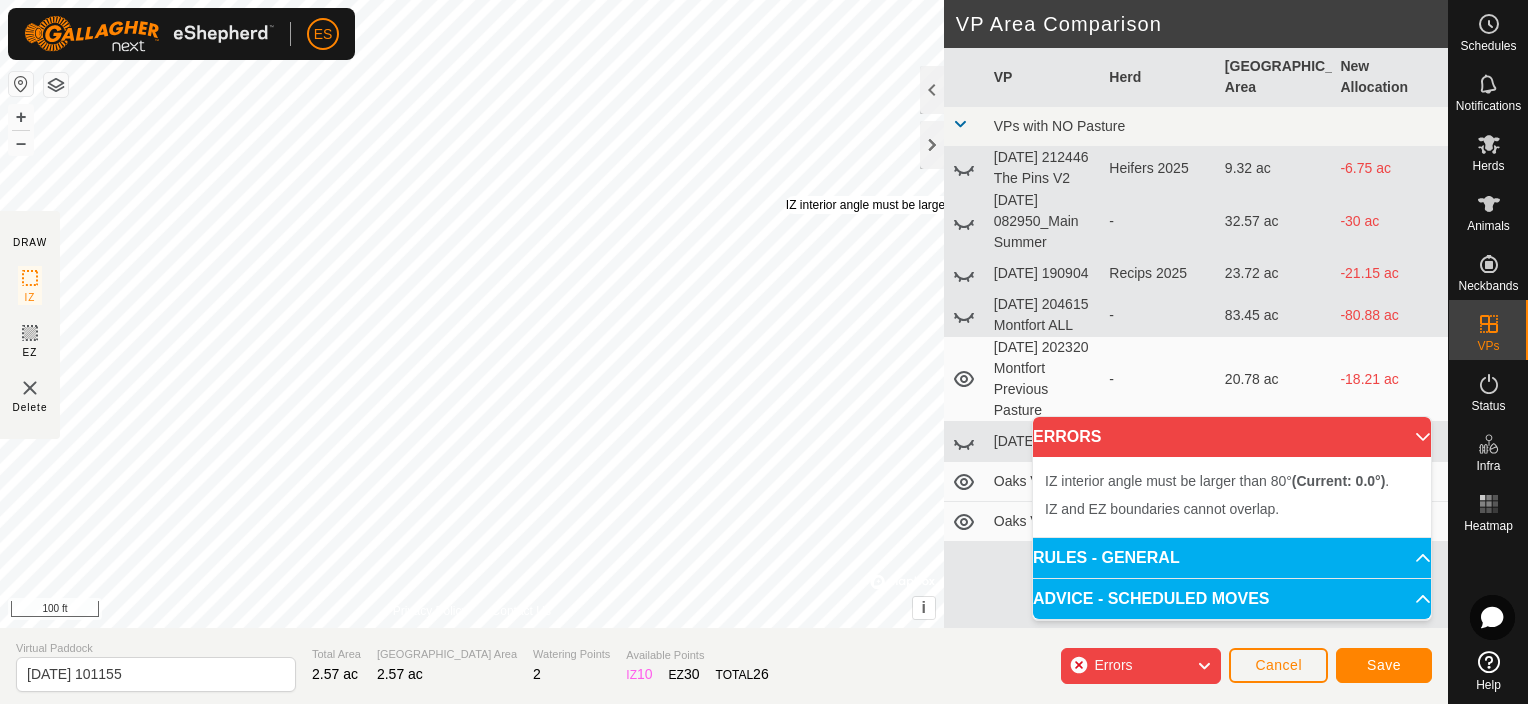 click on "IZ interior angle must be larger than 80°  (Current: 0.0°) ." at bounding box center (933, 205) 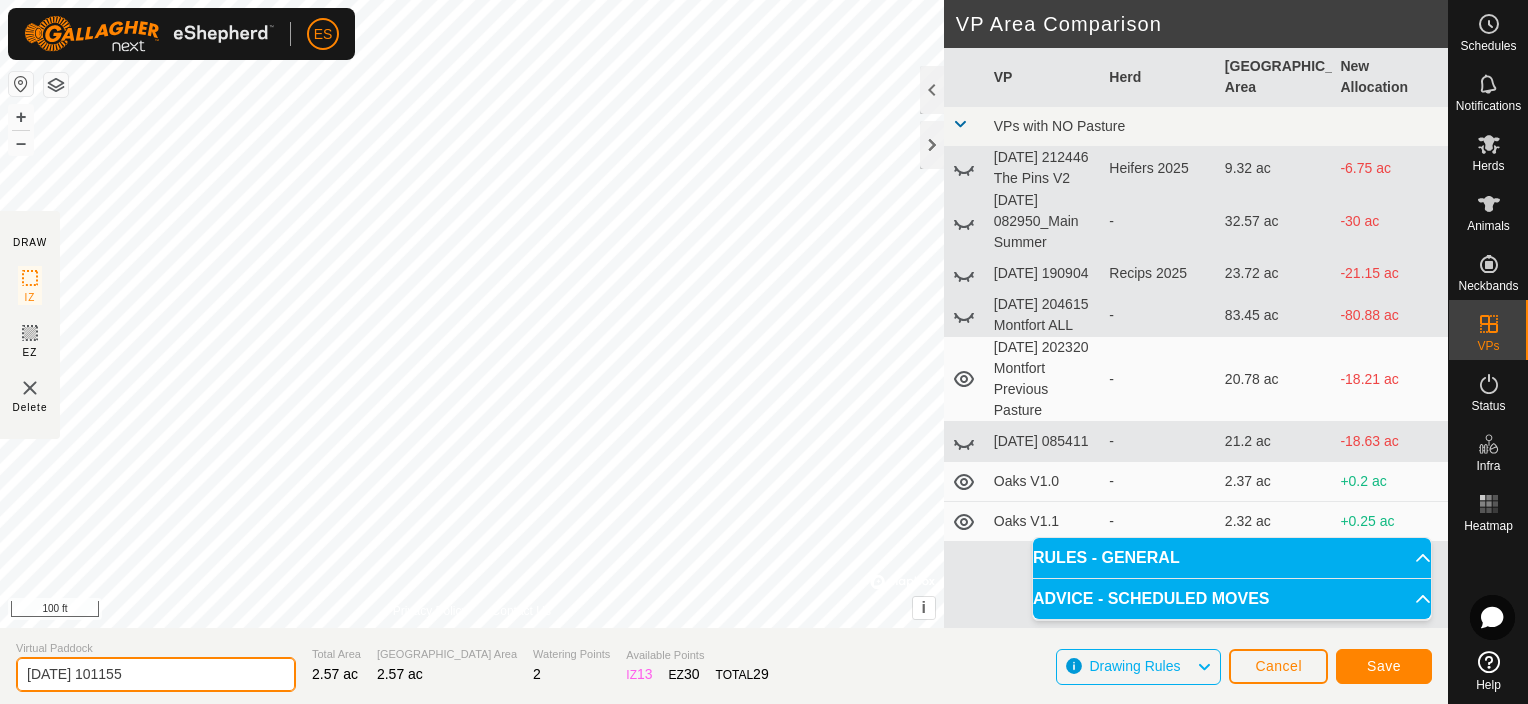 drag, startPoint x: 167, startPoint y: 671, endPoint x: 0, endPoint y: 663, distance: 167.19151 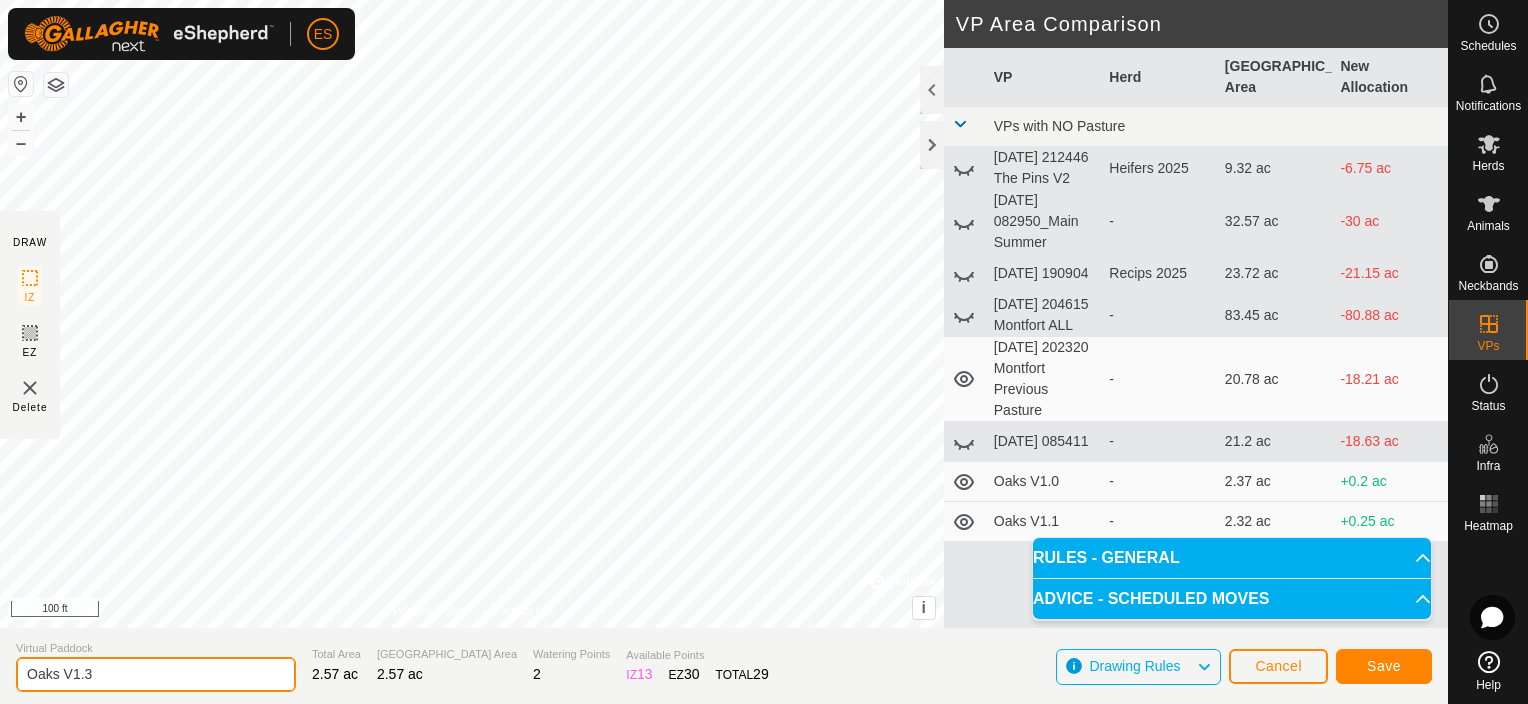 type on "Oaks V1.3" 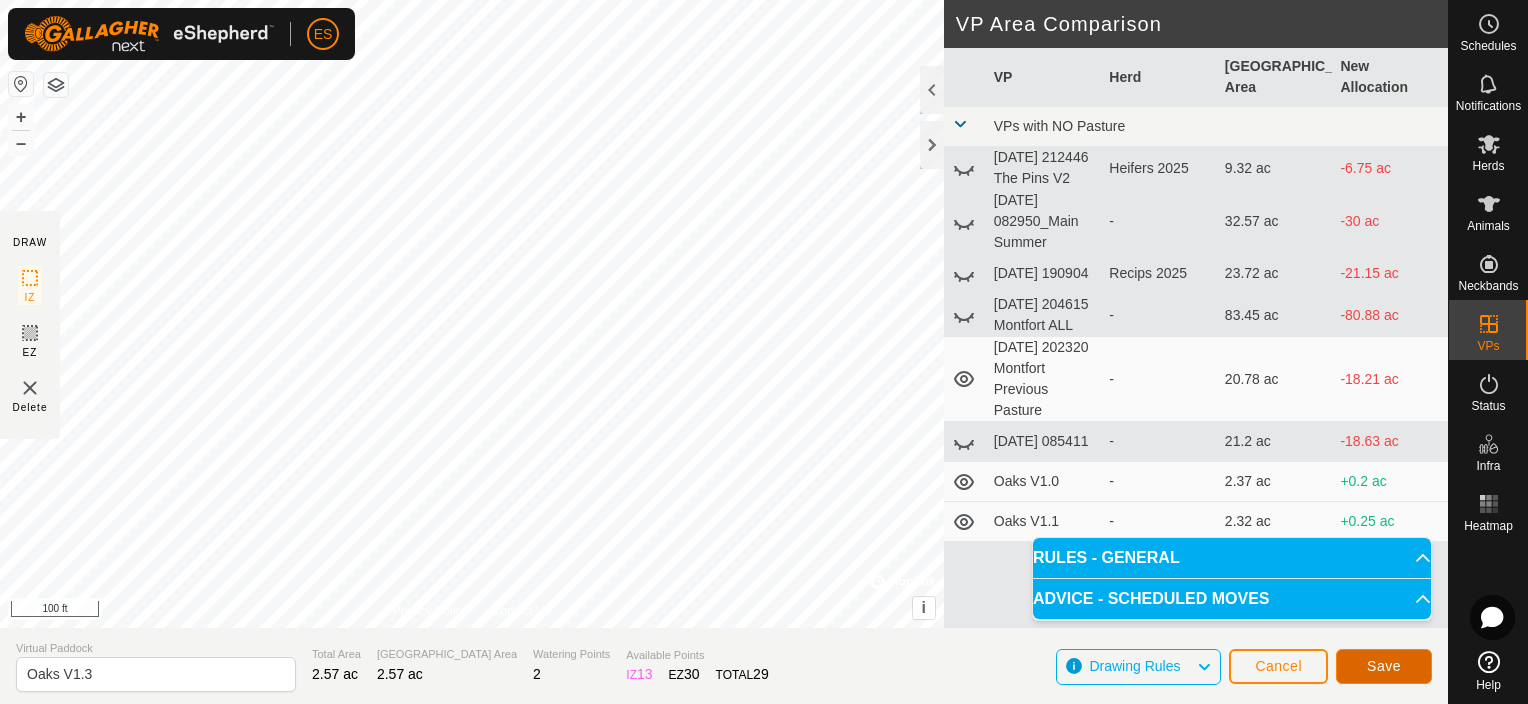 click on "Save" 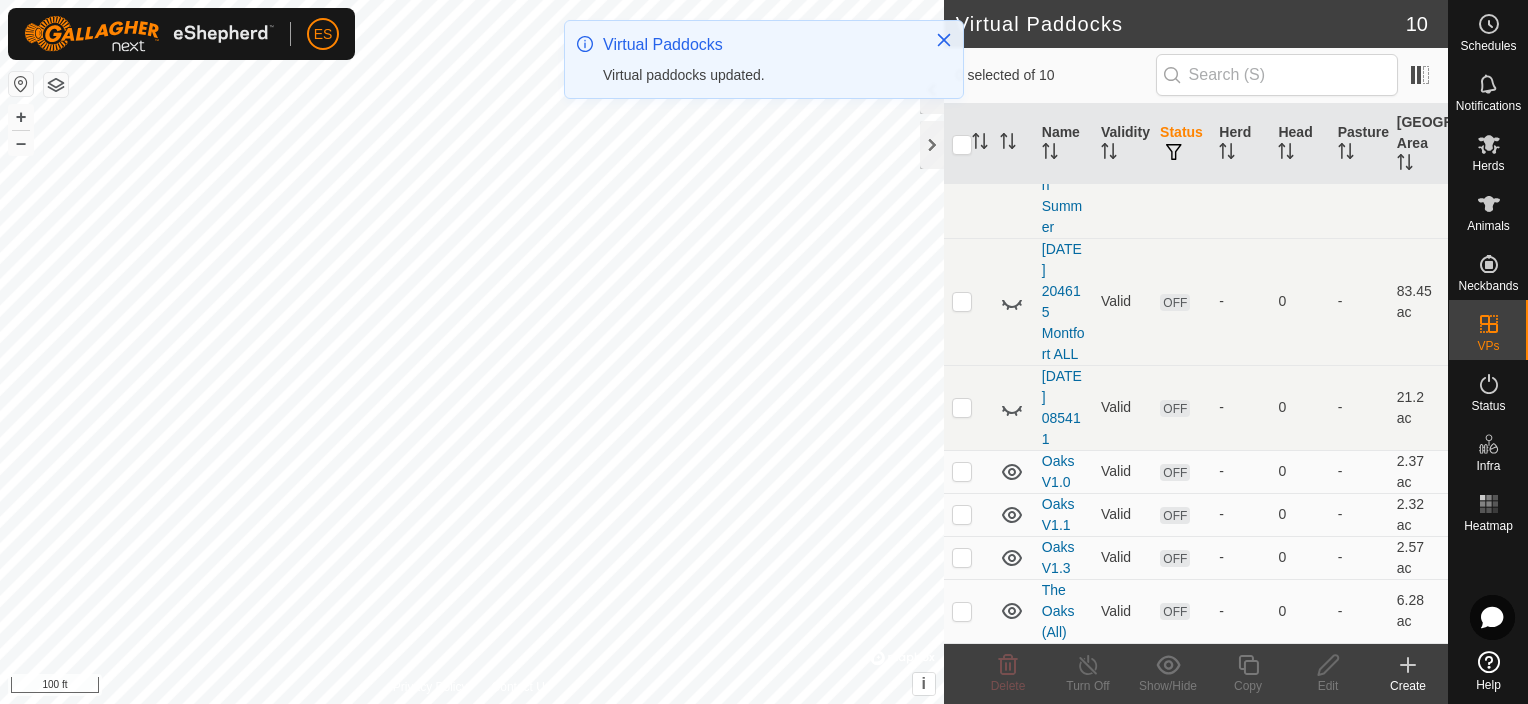 scroll, scrollTop: 575, scrollLeft: 0, axis: vertical 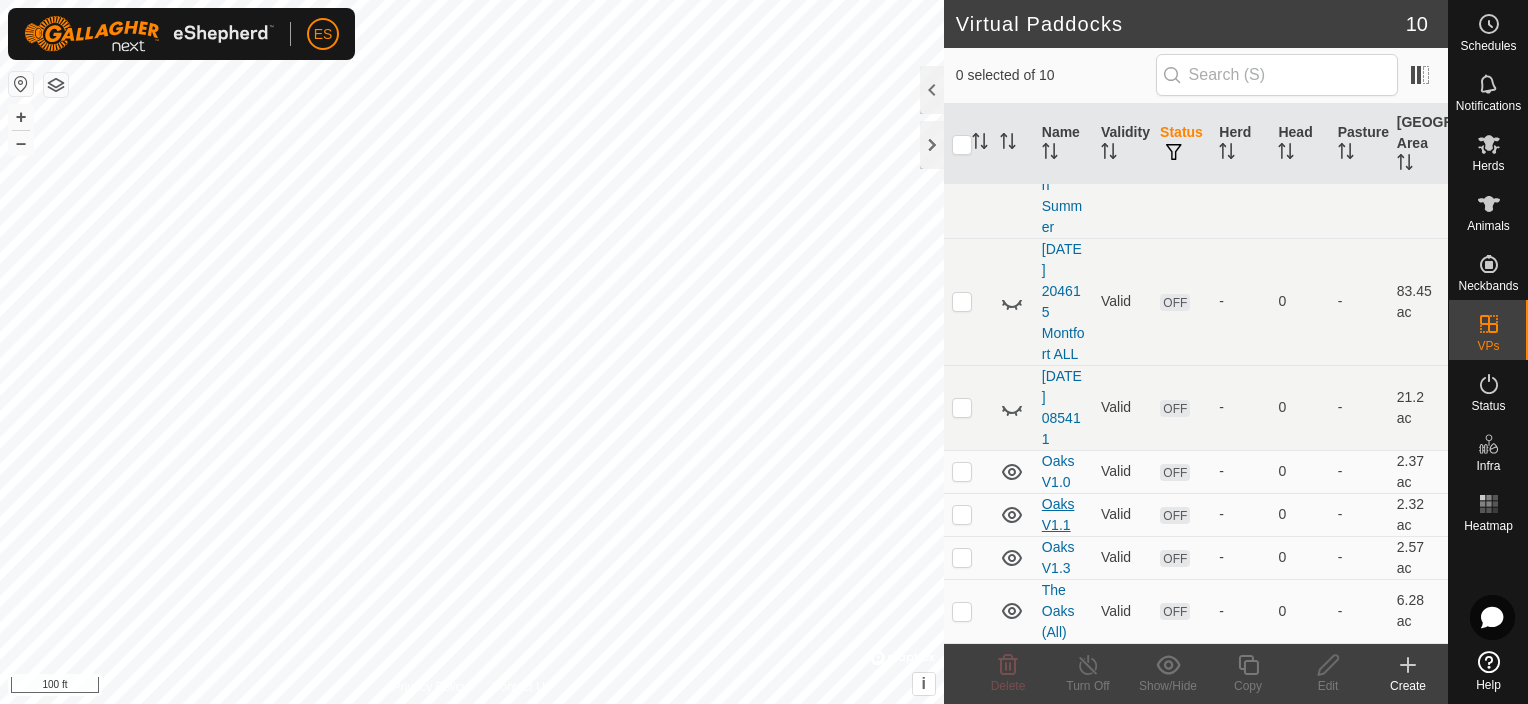 click on "Oaks V1.1" at bounding box center (1058, 514) 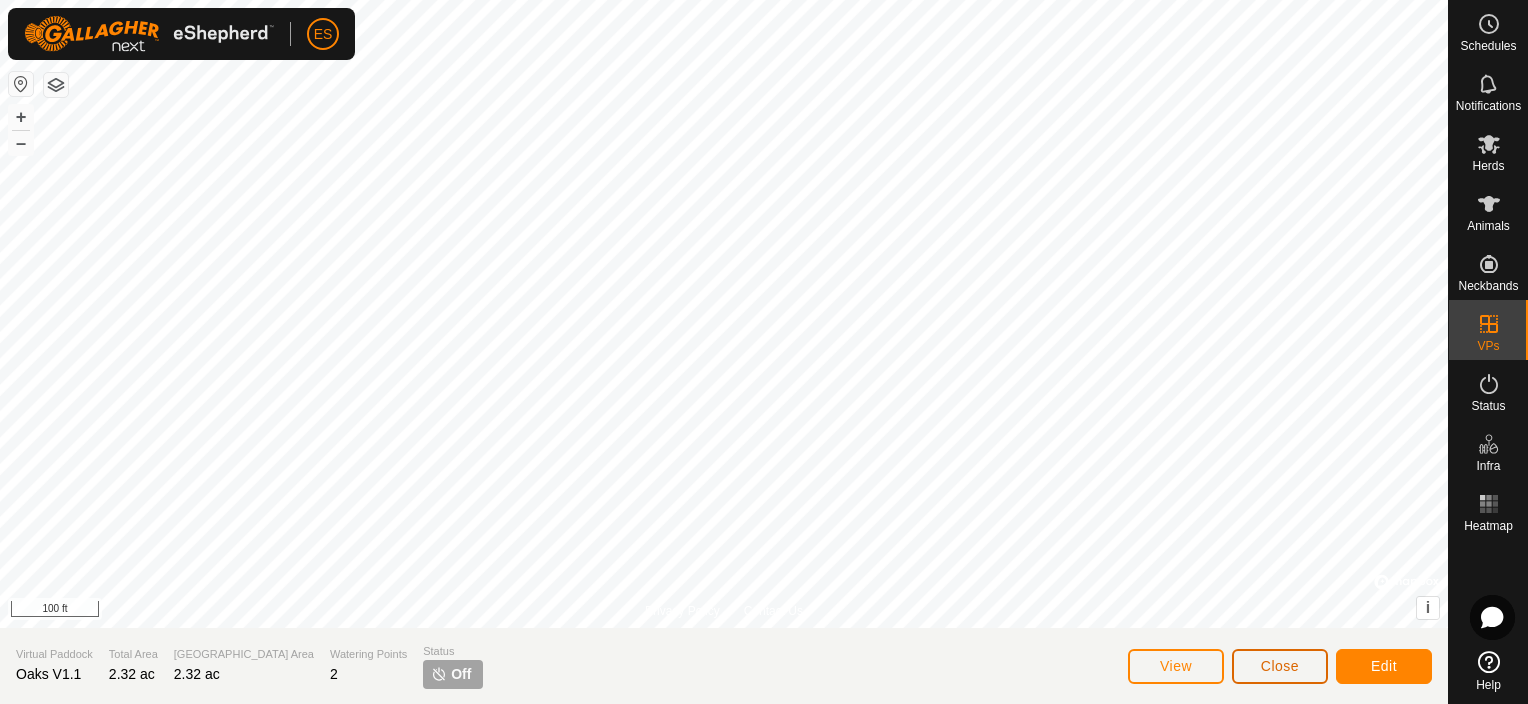 click on "Close" 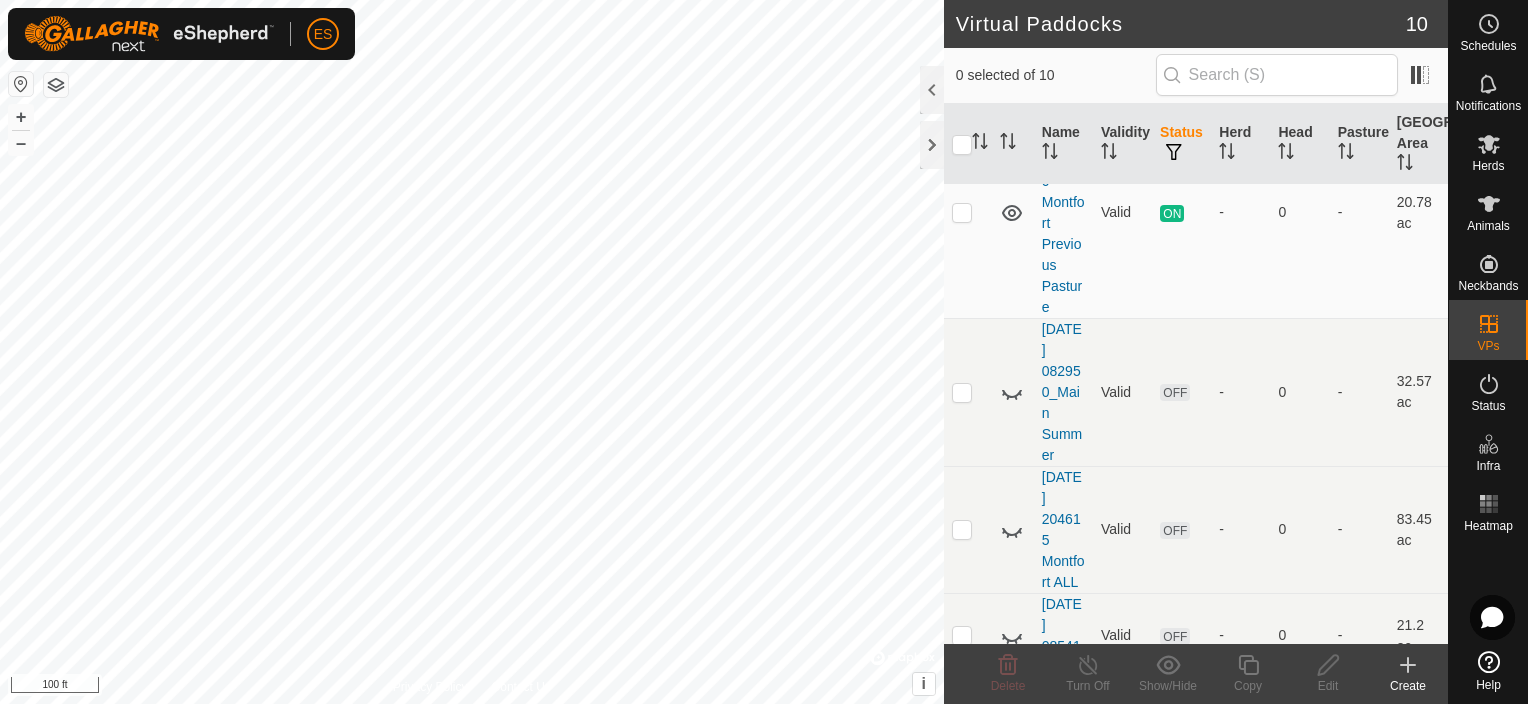scroll, scrollTop: 575, scrollLeft: 0, axis: vertical 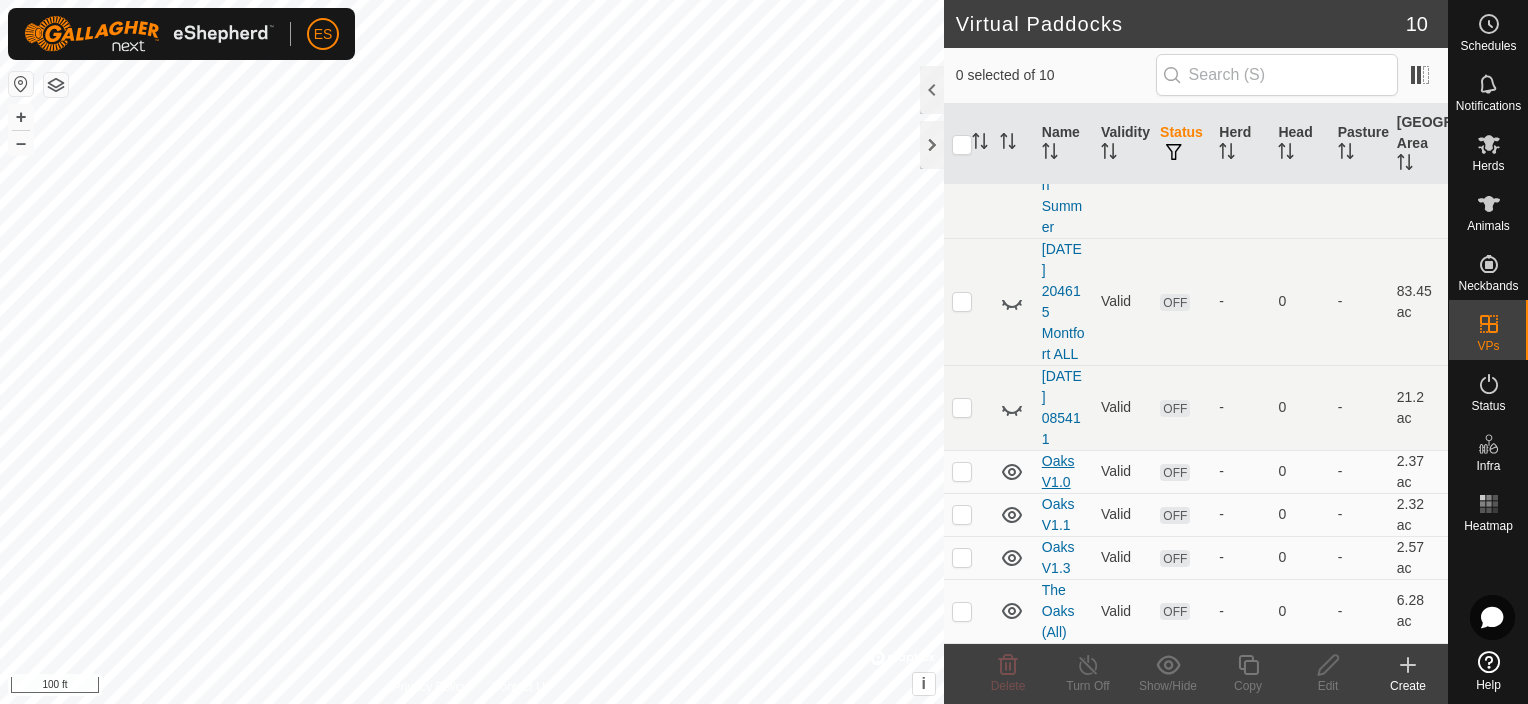 click on "Oaks V1.0" at bounding box center [1058, 471] 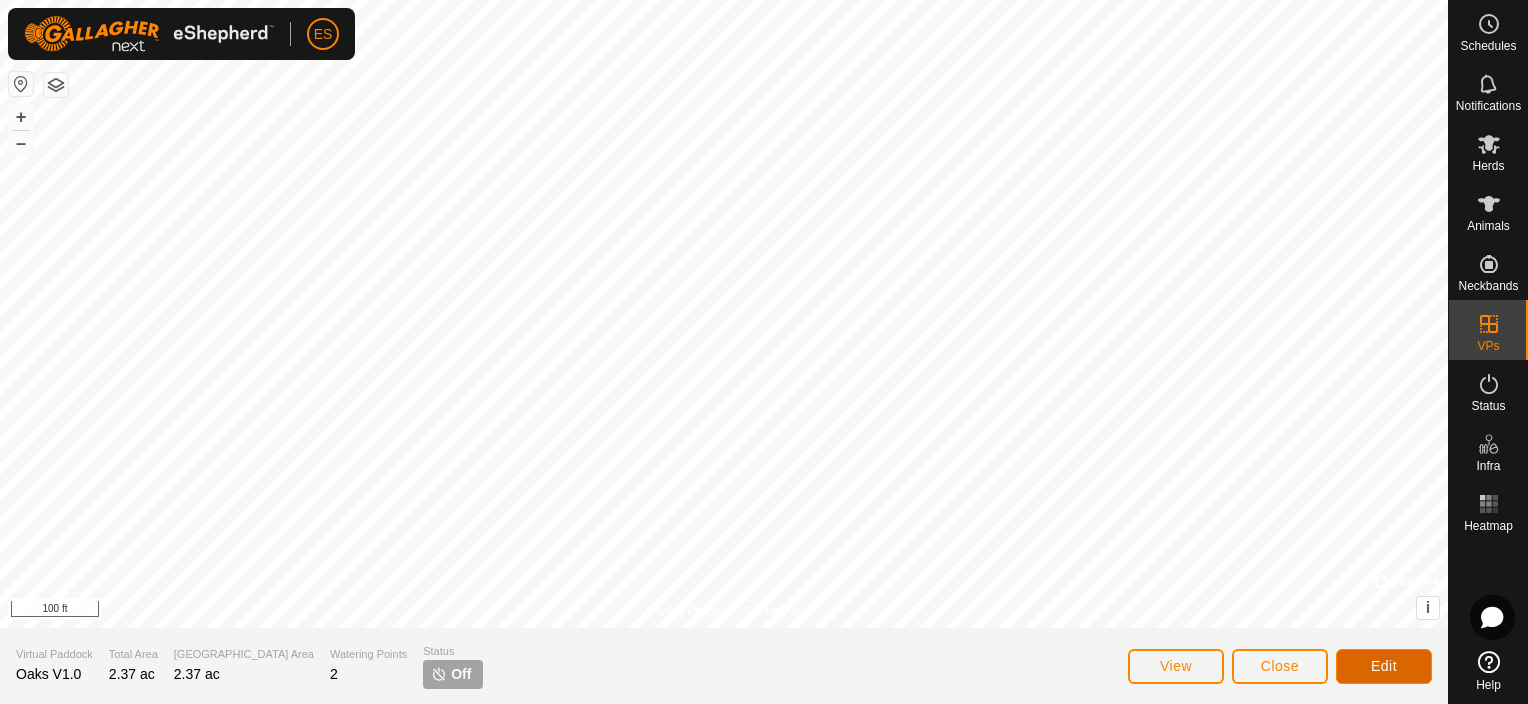 click on "Edit" 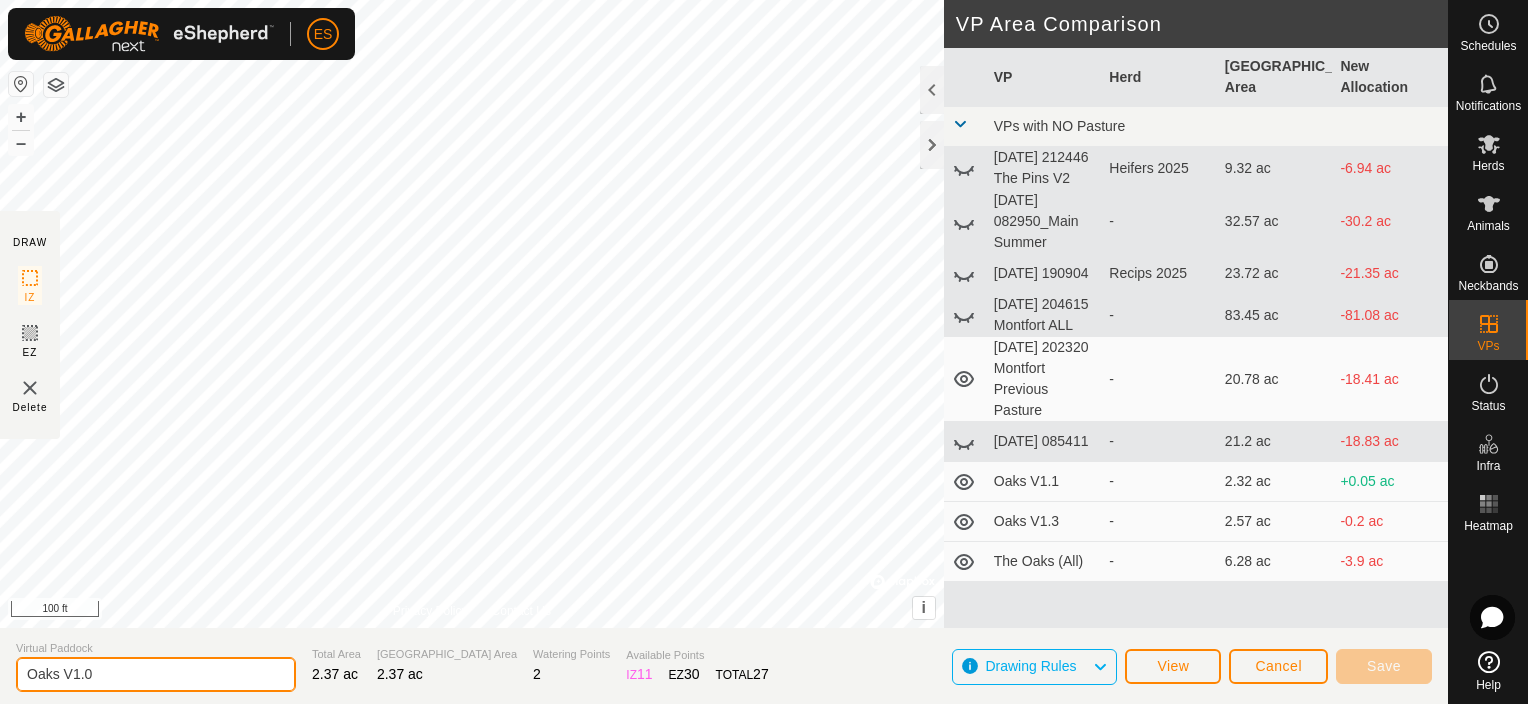 click on "Oaks V1.0" 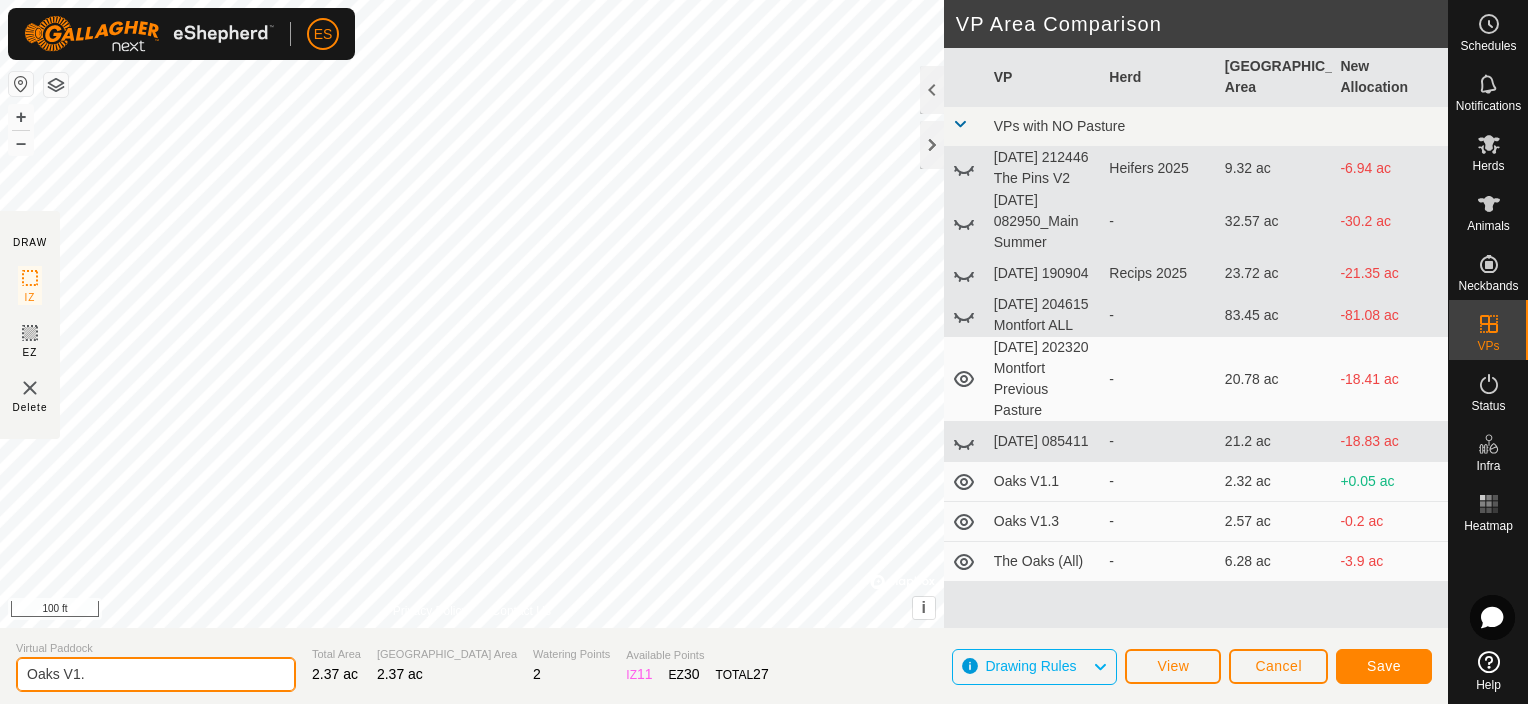 type on "Oaks V1." 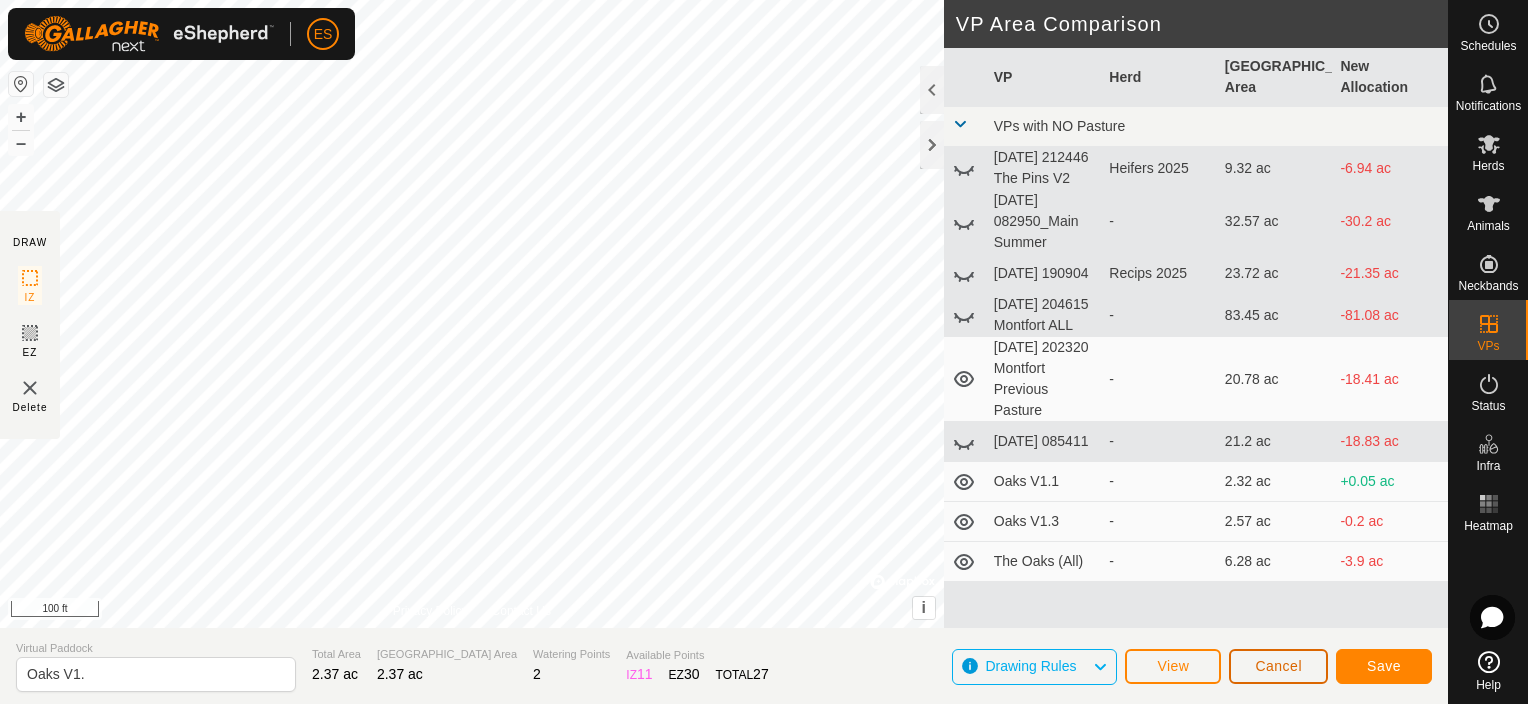 click on "Cancel" 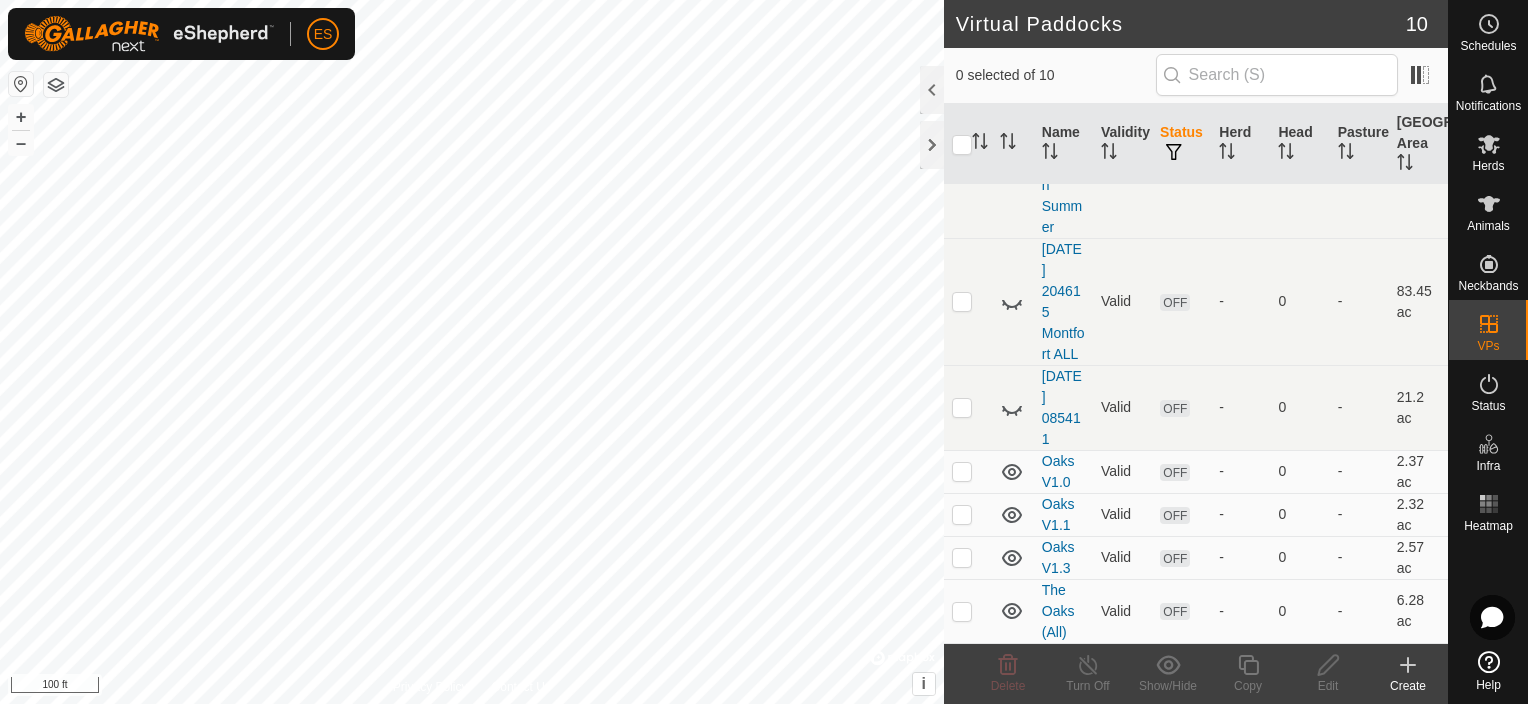 scroll, scrollTop: 575, scrollLeft: 0, axis: vertical 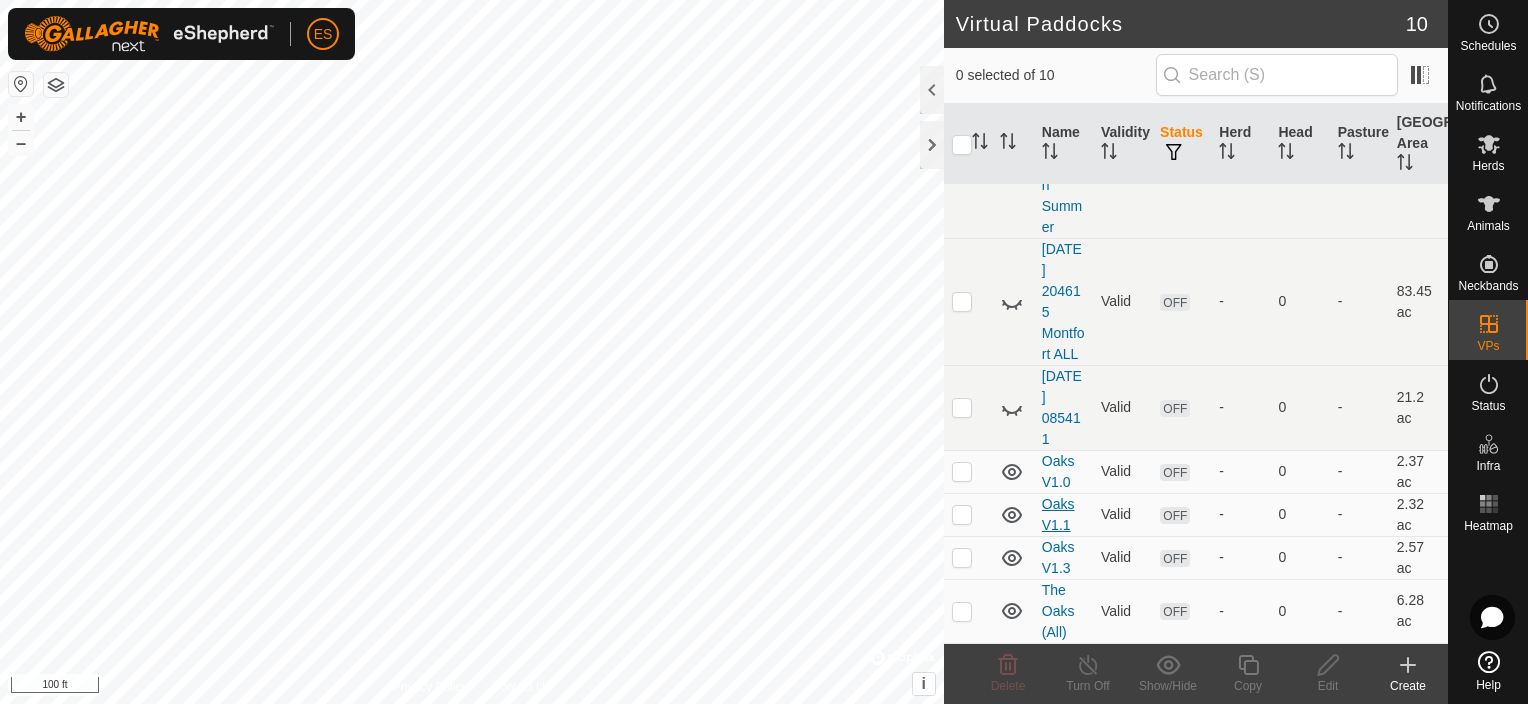 click on "Oaks V1.1" at bounding box center [1058, 514] 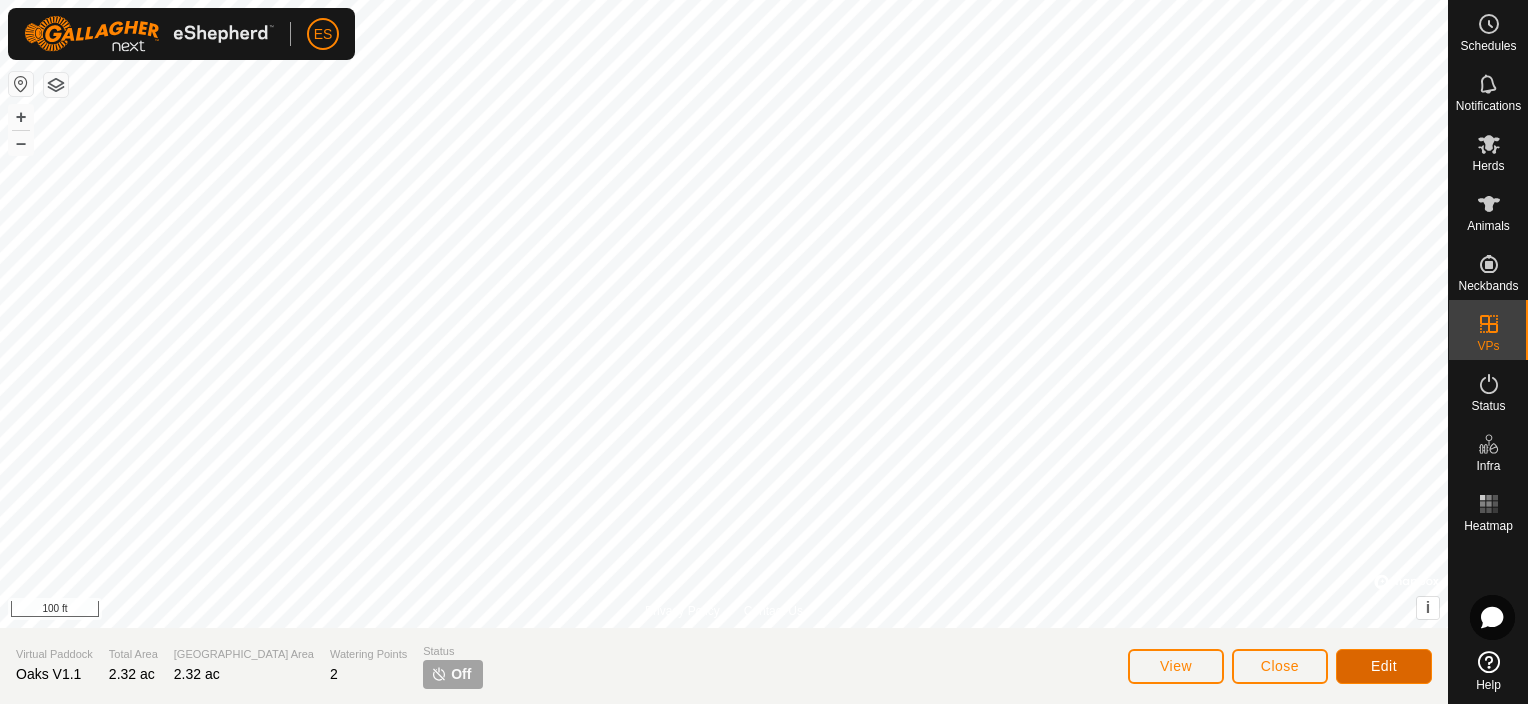 click on "Edit" 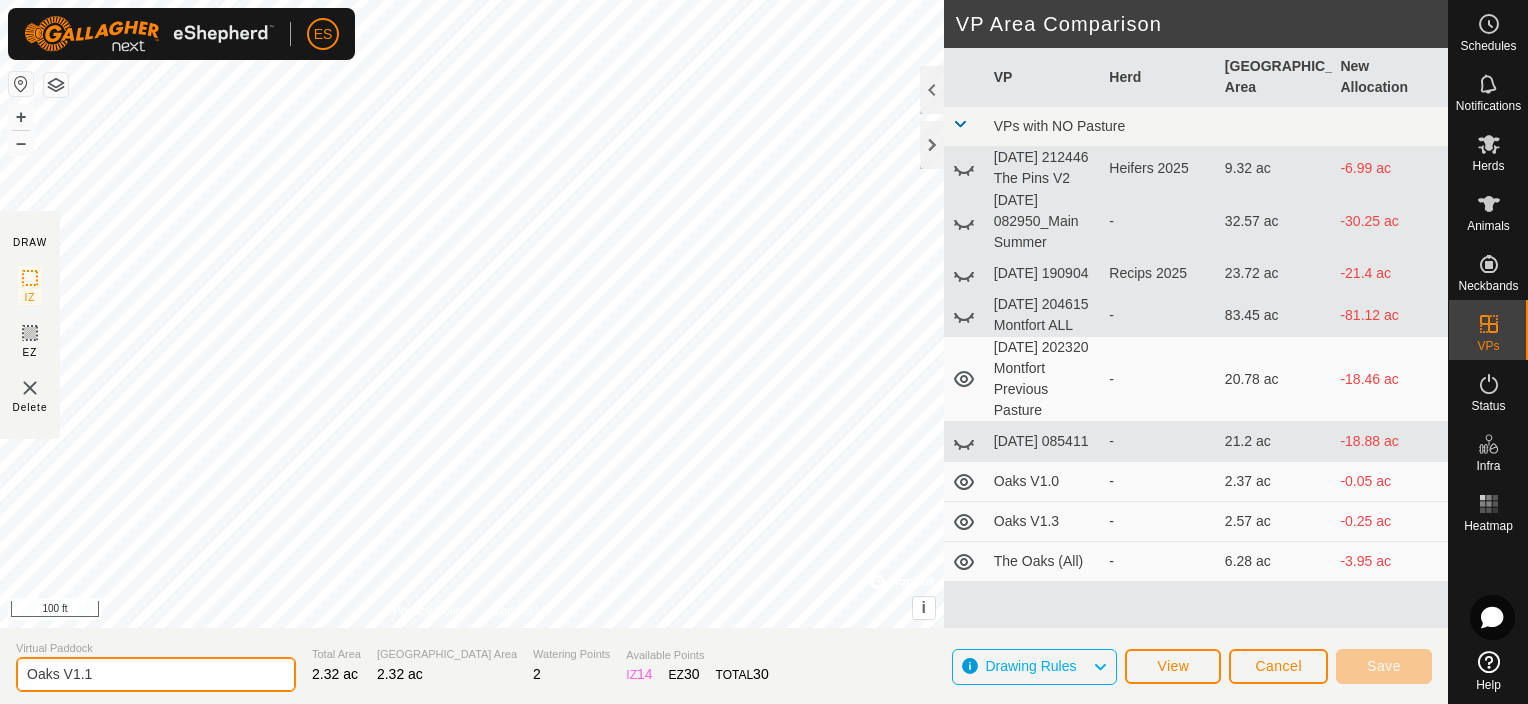 click on "Oaks V1.1" 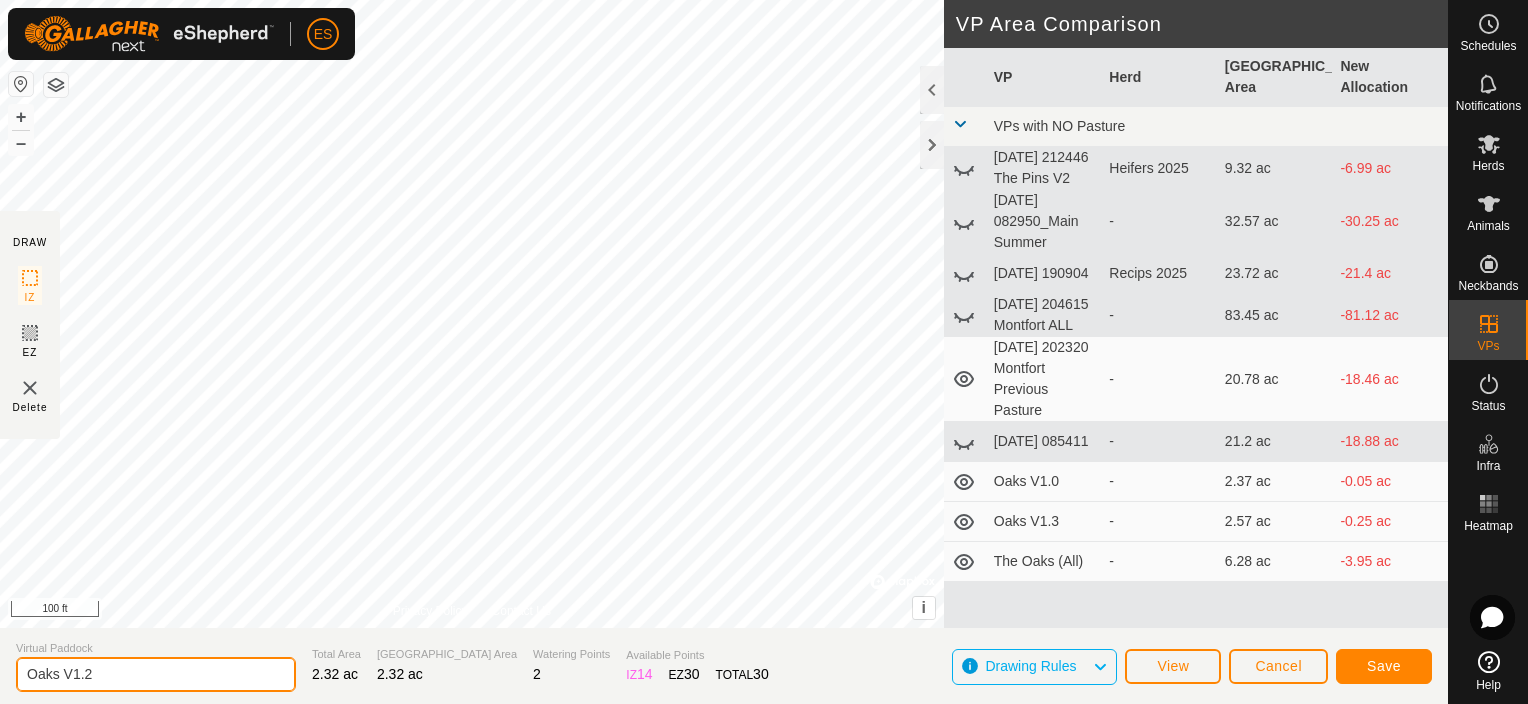 type on "Oaks V1.2" 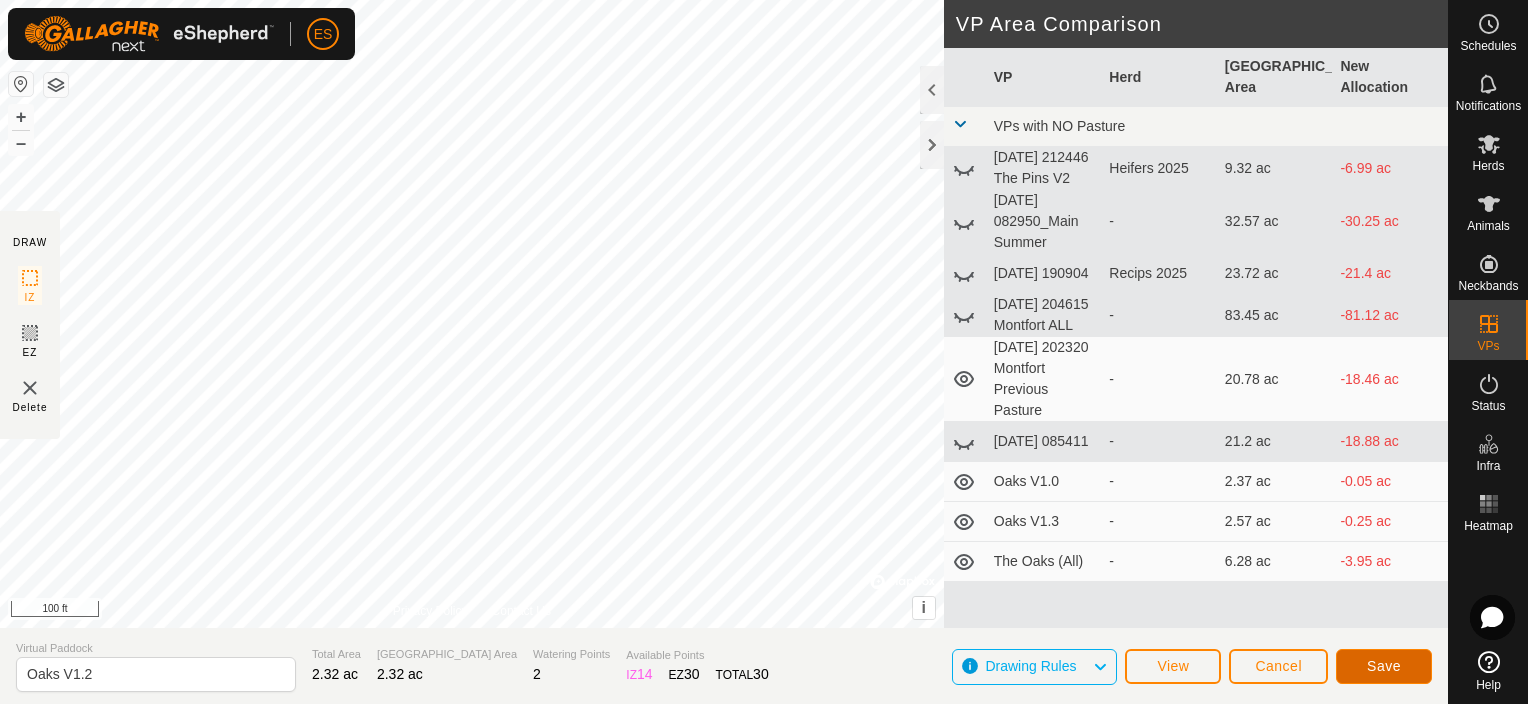 click on "Save" 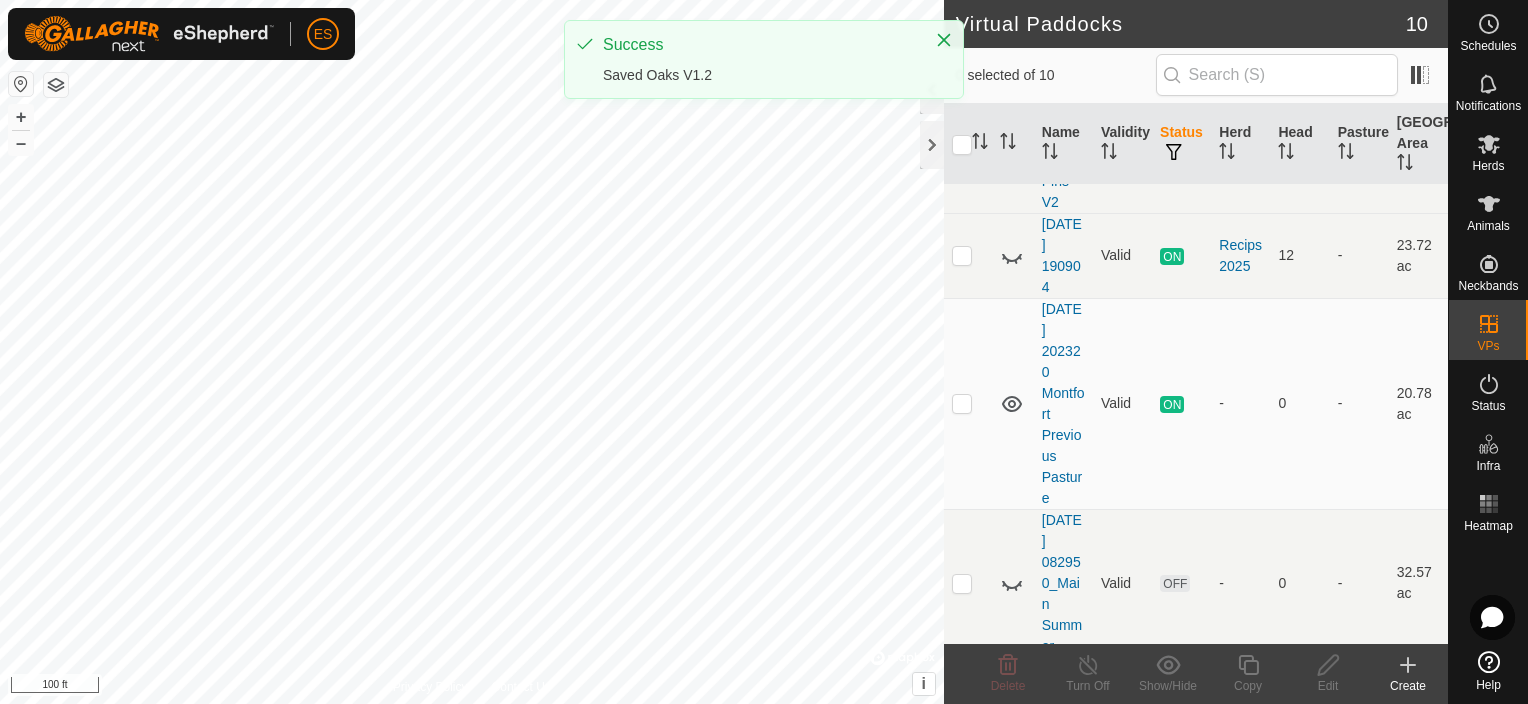 scroll, scrollTop: 575, scrollLeft: 0, axis: vertical 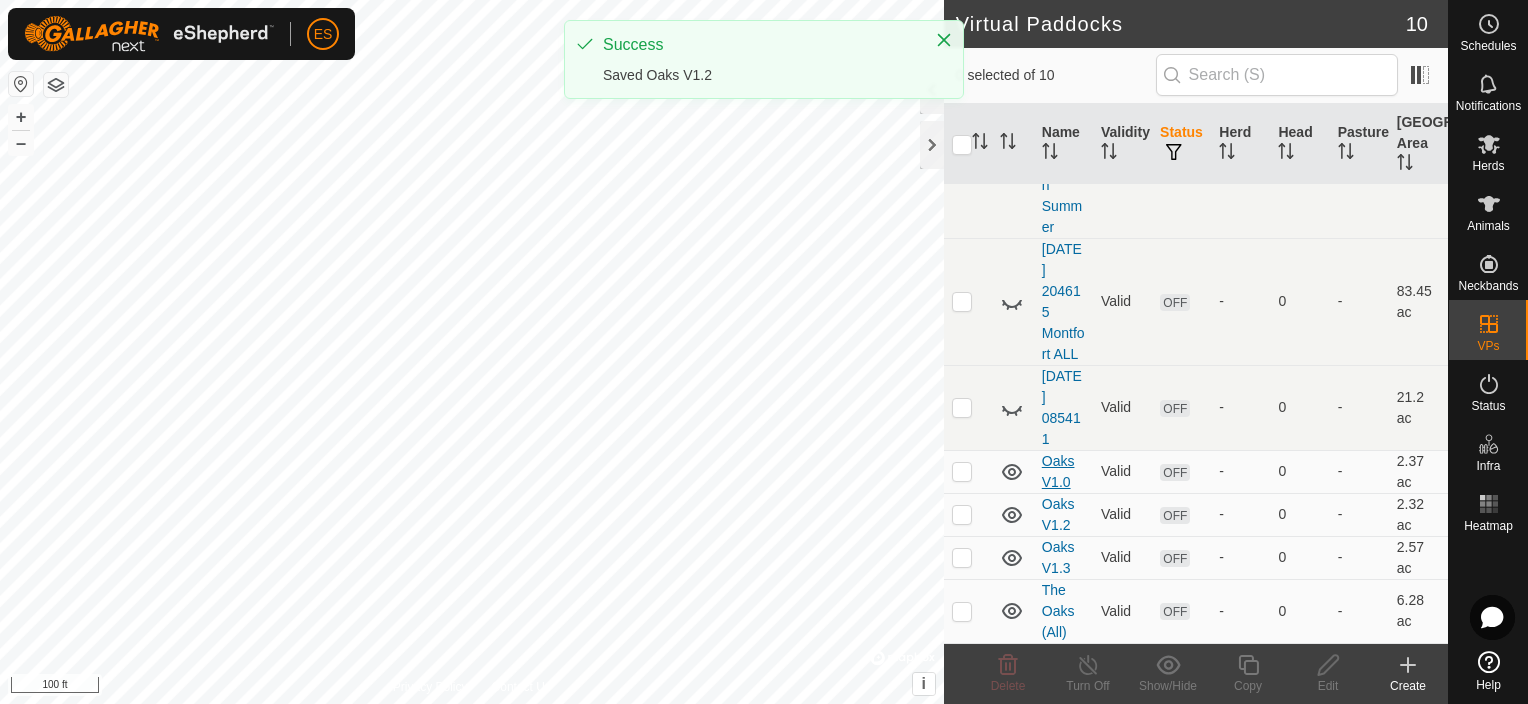 click on "Oaks V1.0" at bounding box center [1058, 471] 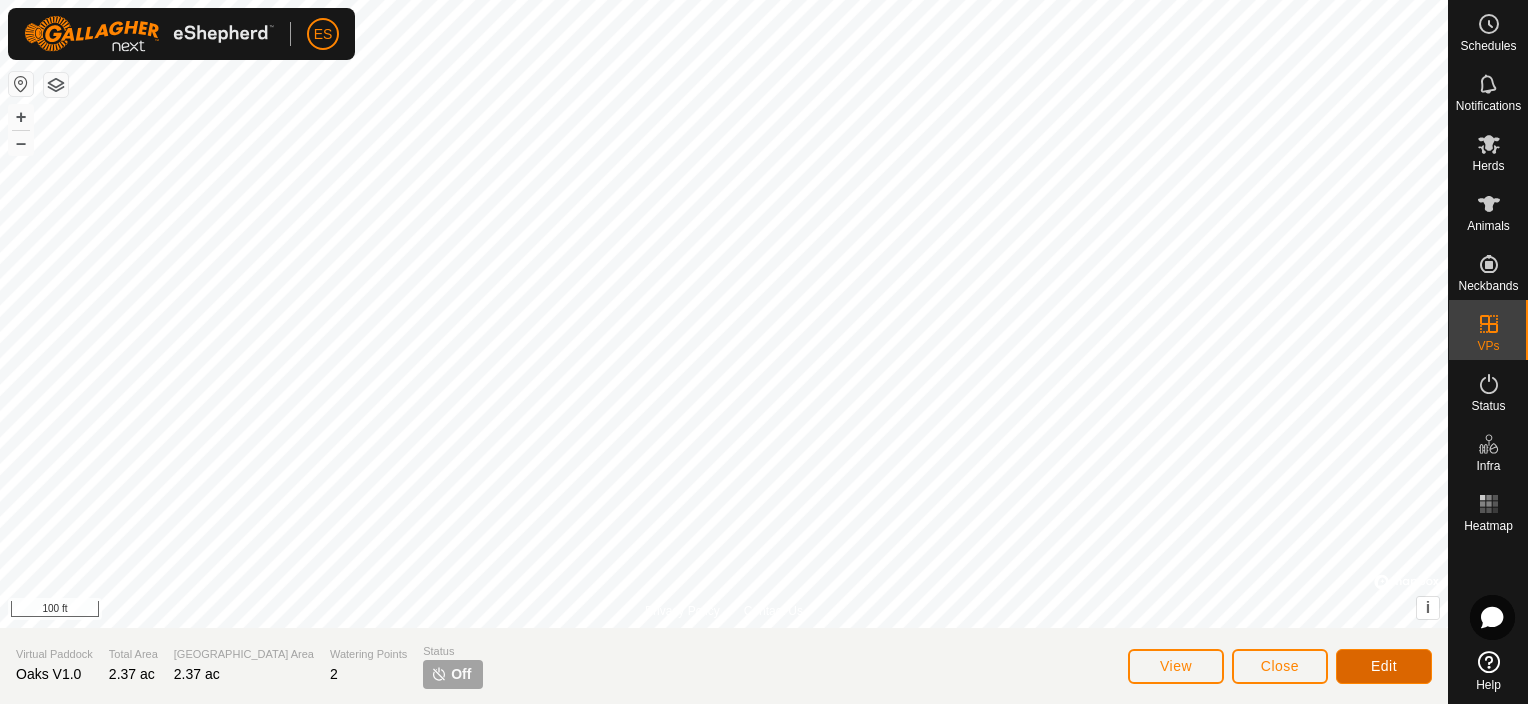 click on "Edit" 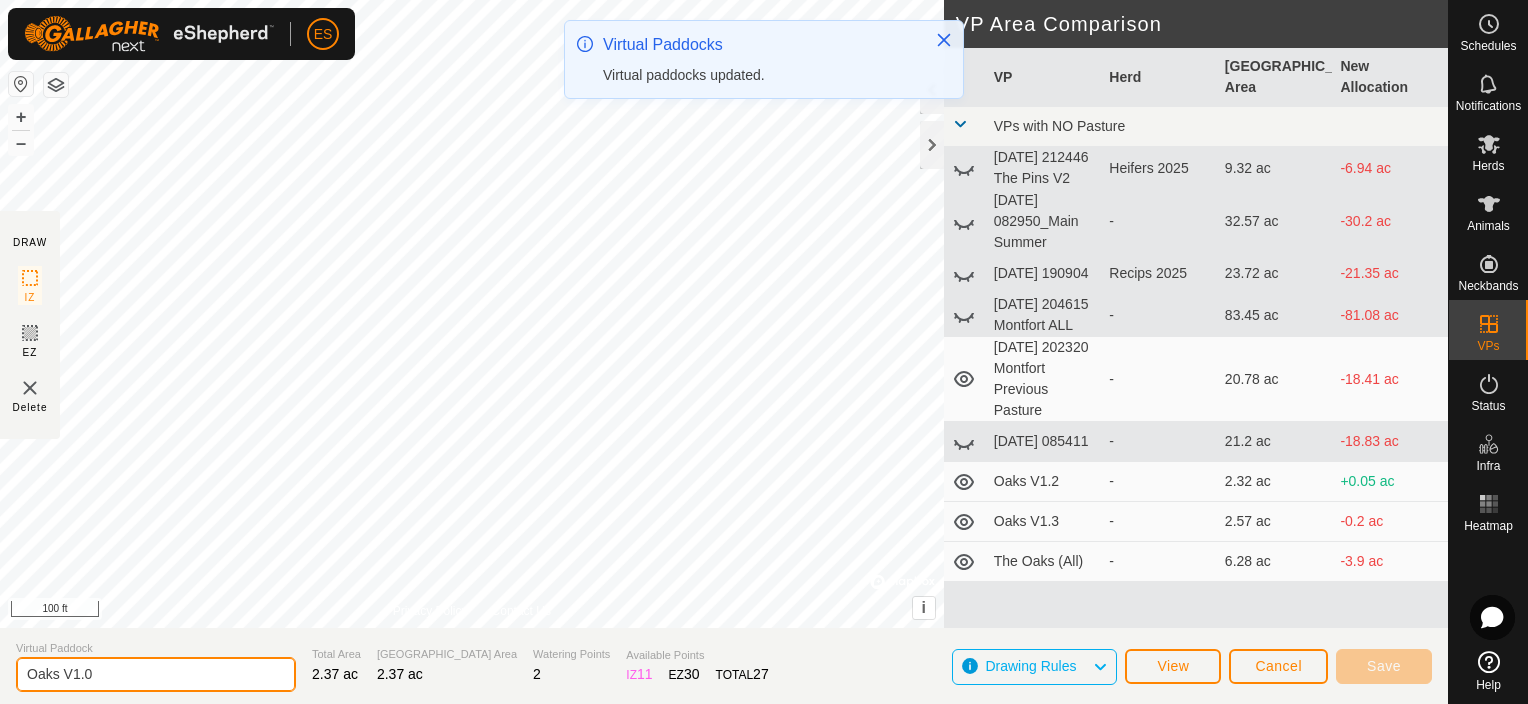 click on "Oaks V1.0" 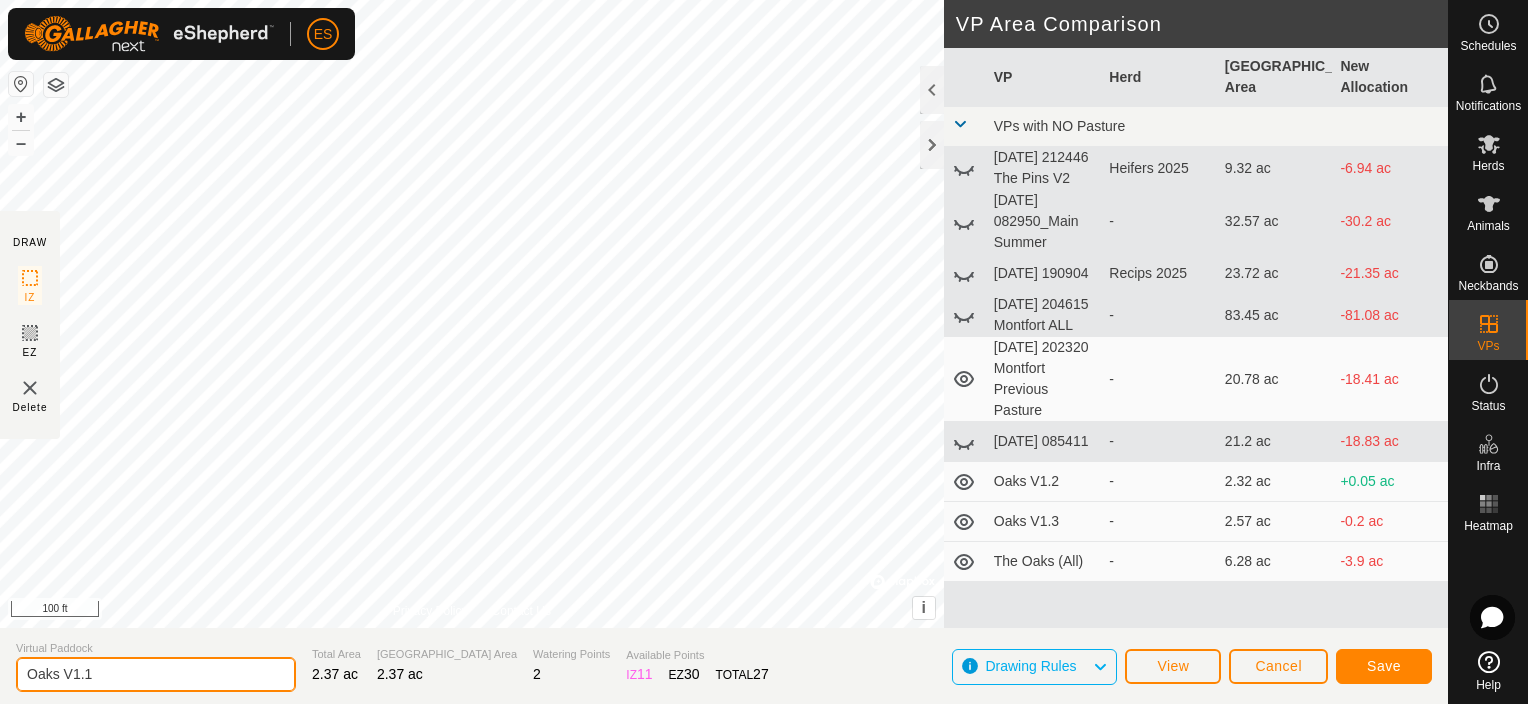 type on "Oaks V1.1" 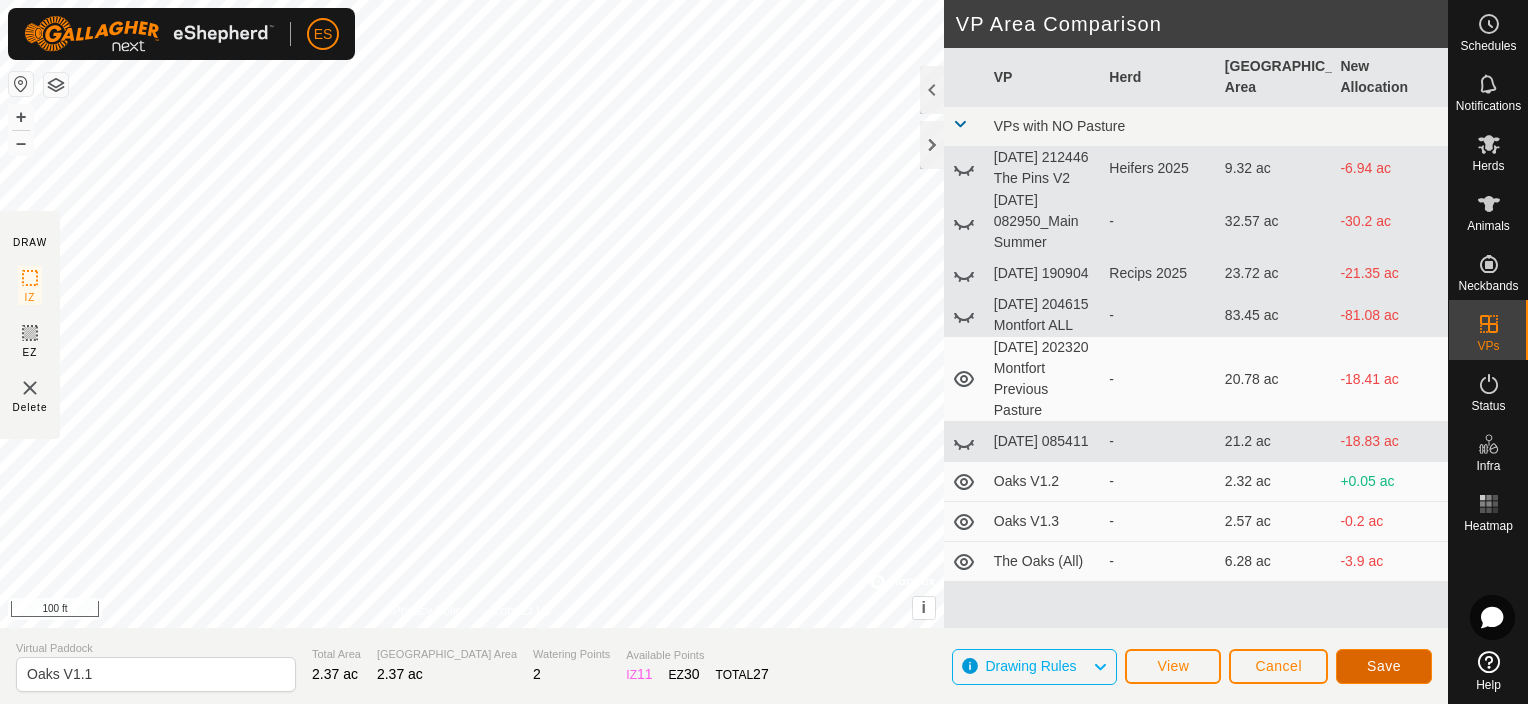 click on "Save" 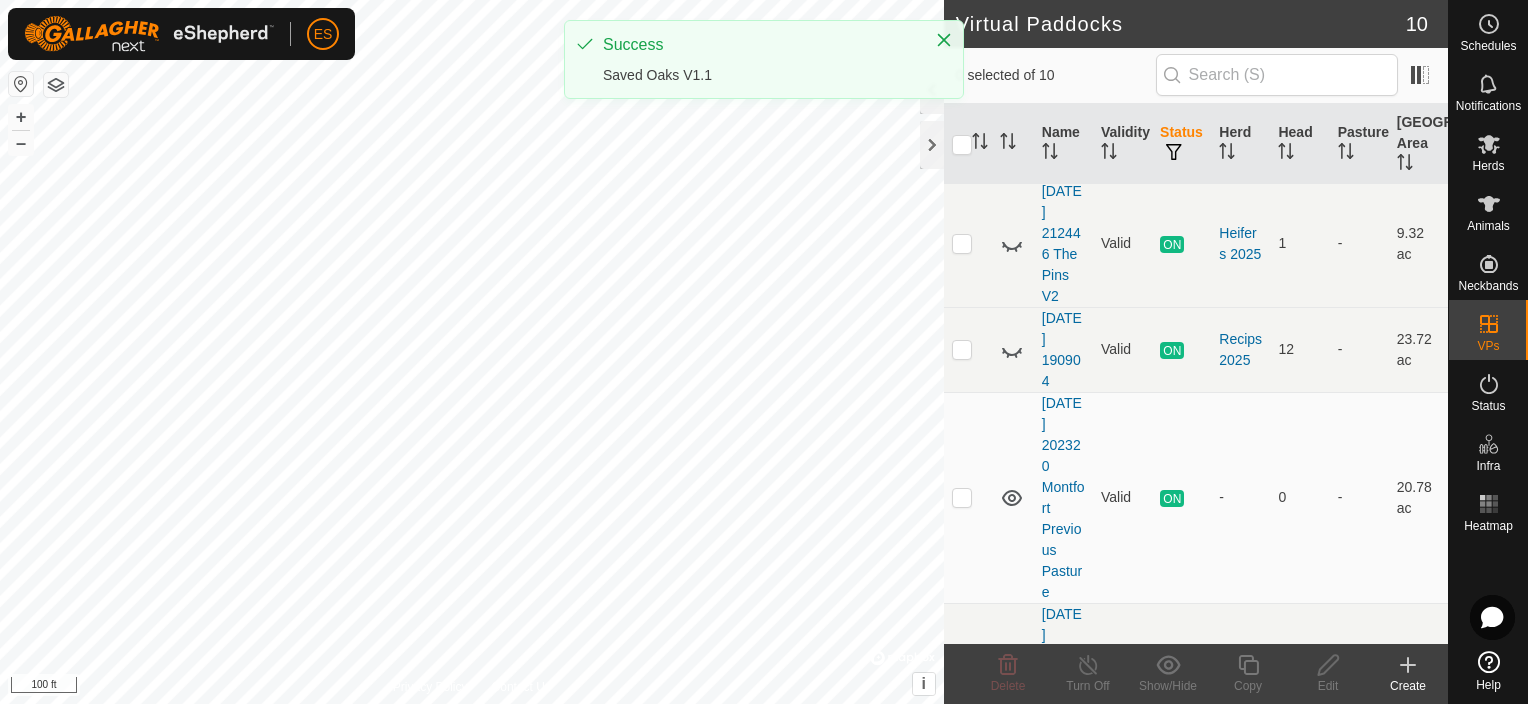 scroll, scrollTop: 575, scrollLeft: 0, axis: vertical 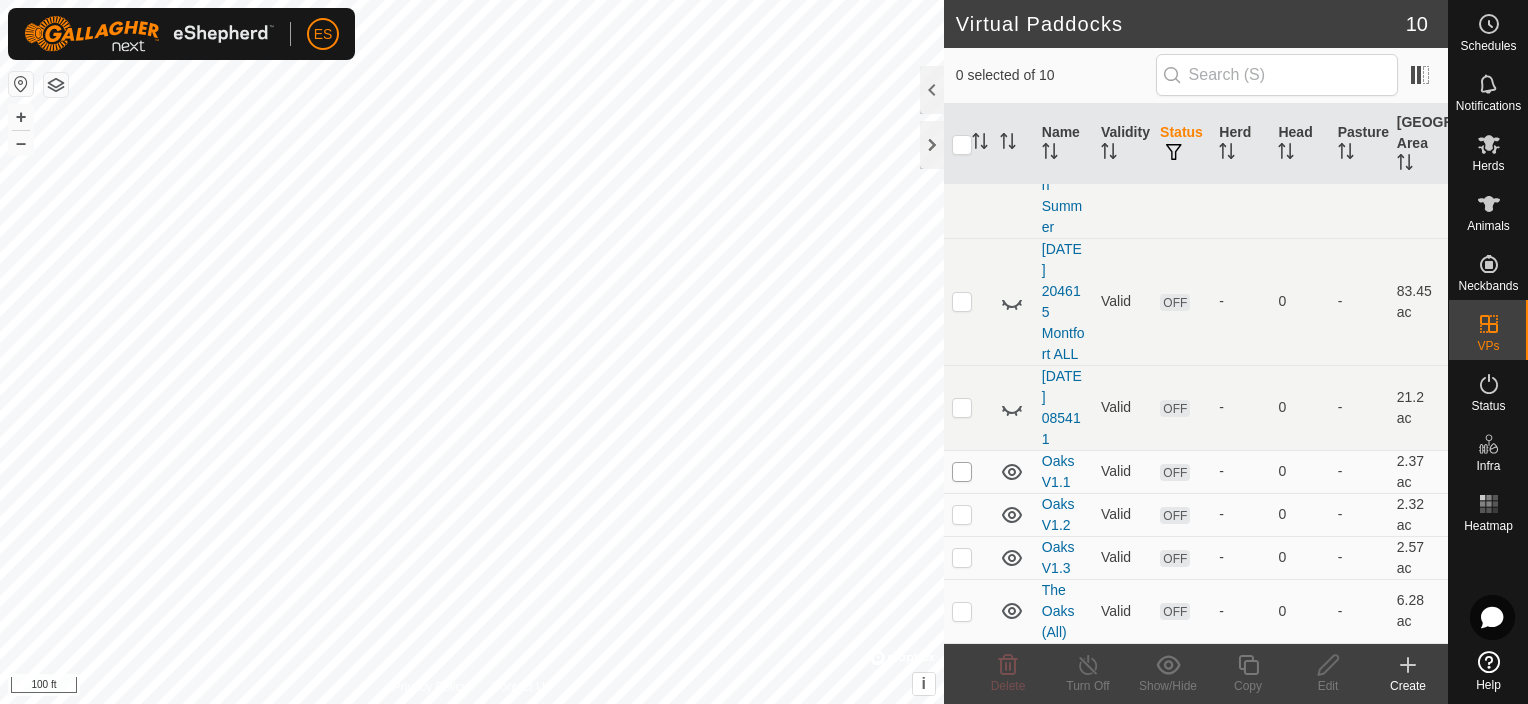 click at bounding box center (962, 472) 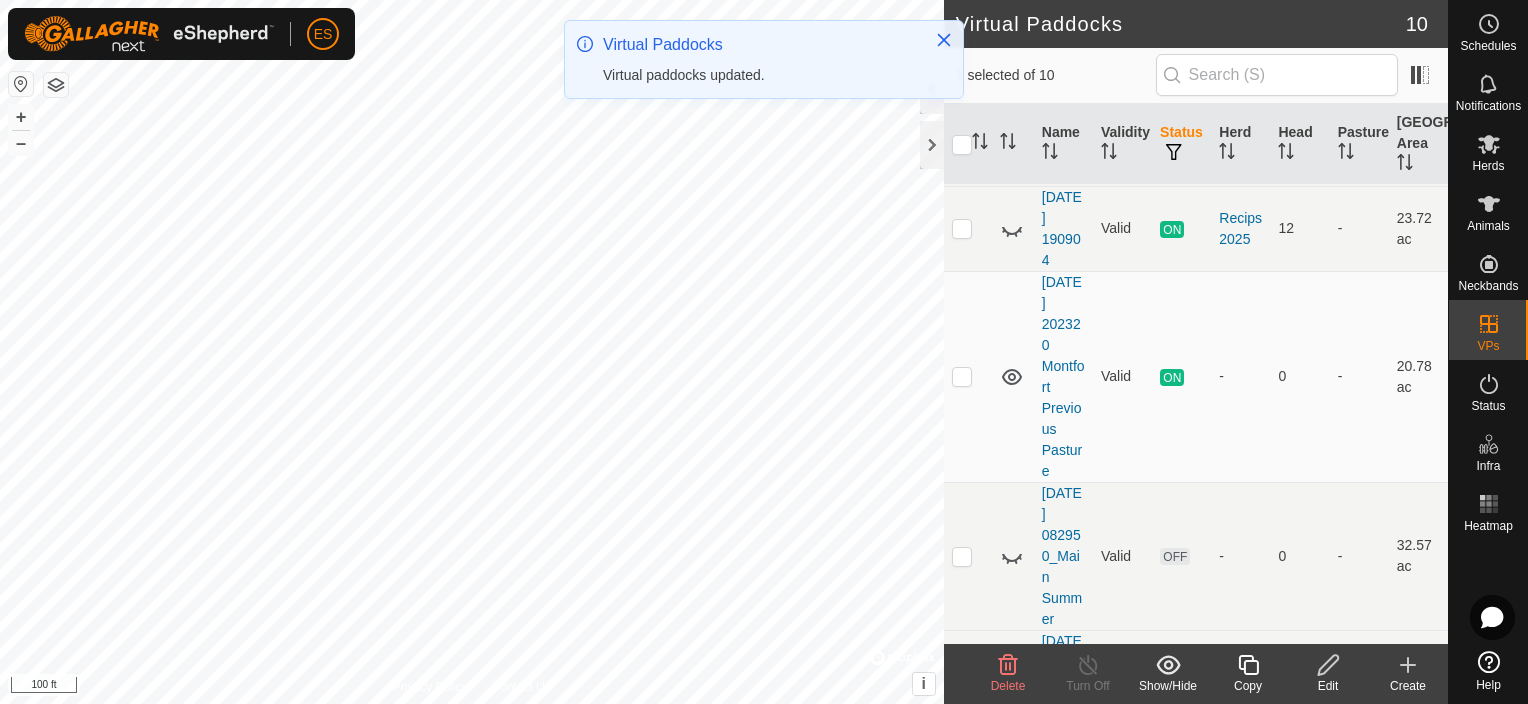 scroll, scrollTop: 575, scrollLeft: 0, axis: vertical 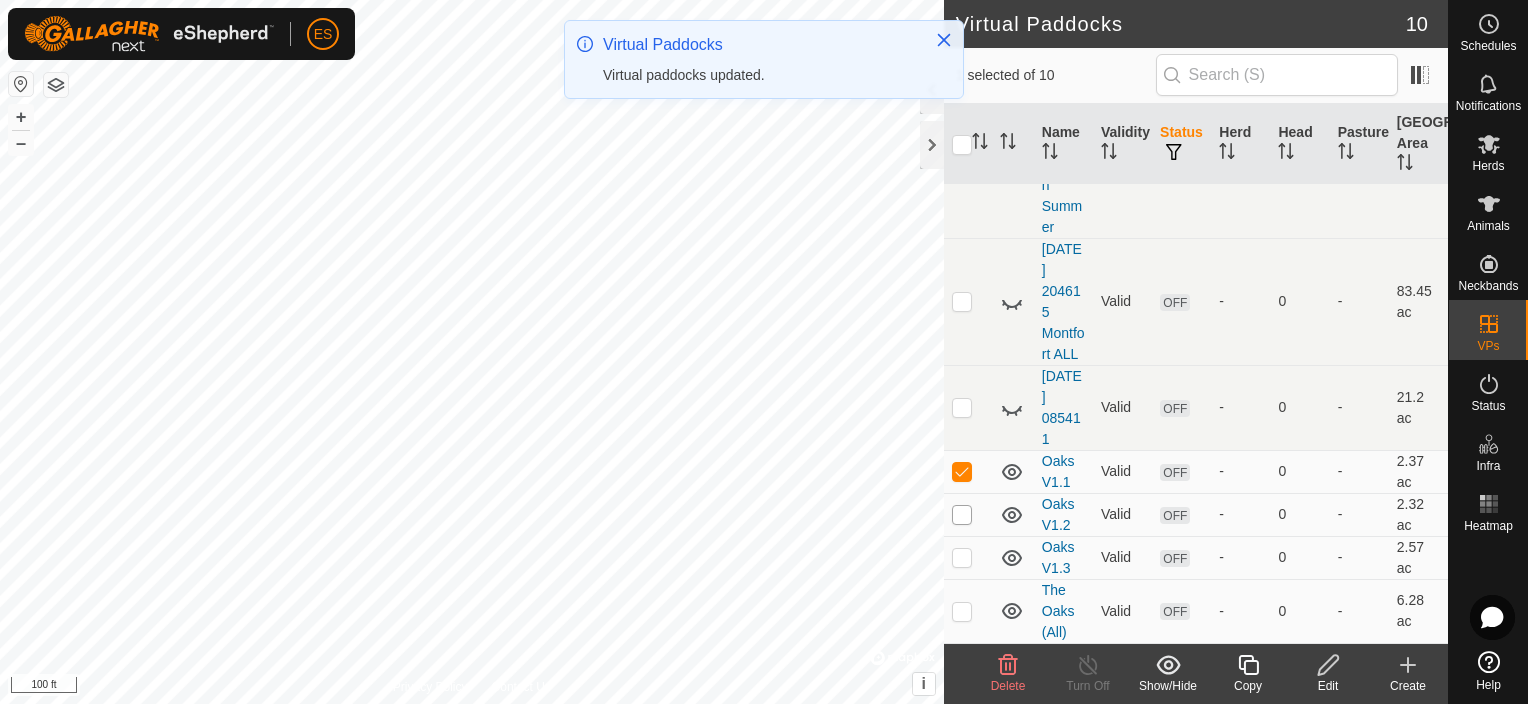 click at bounding box center (962, 515) 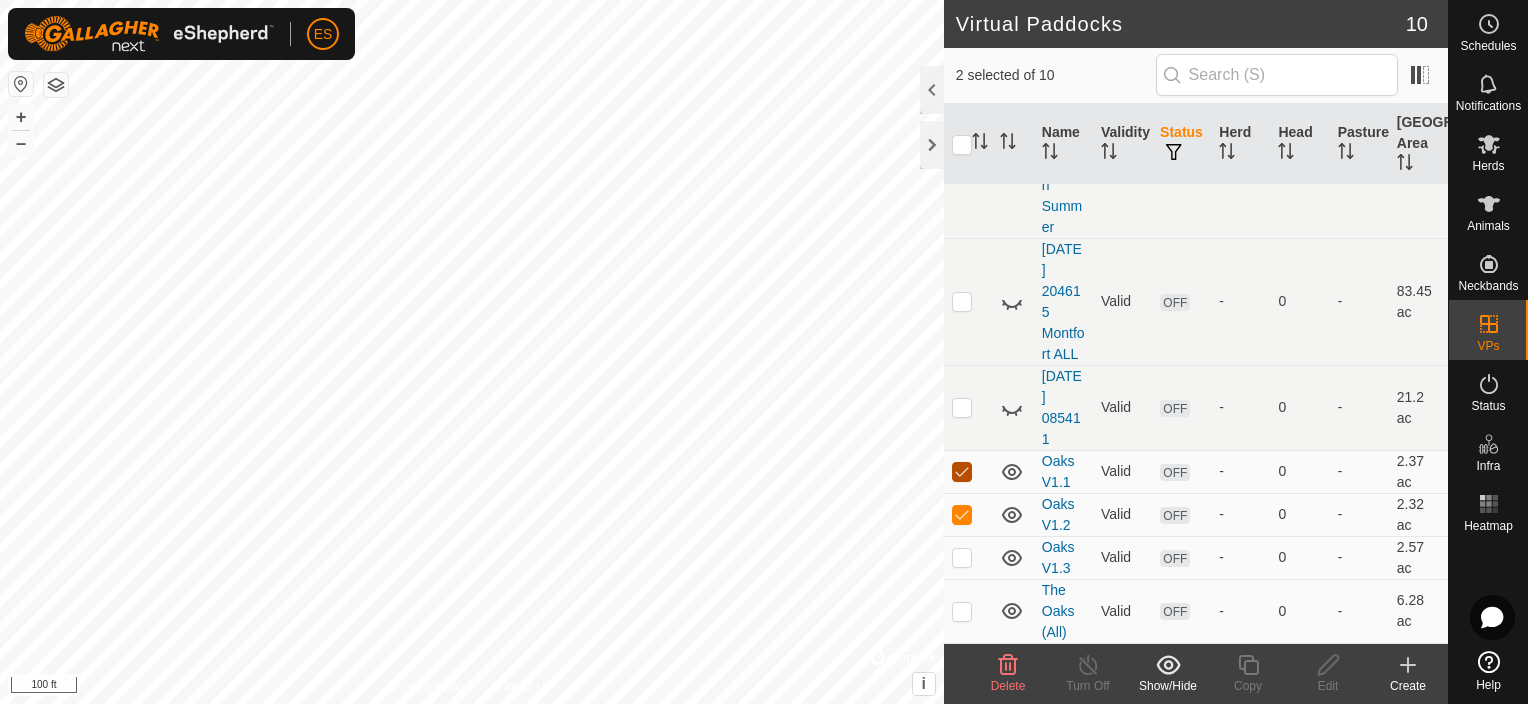 click at bounding box center (962, 472) 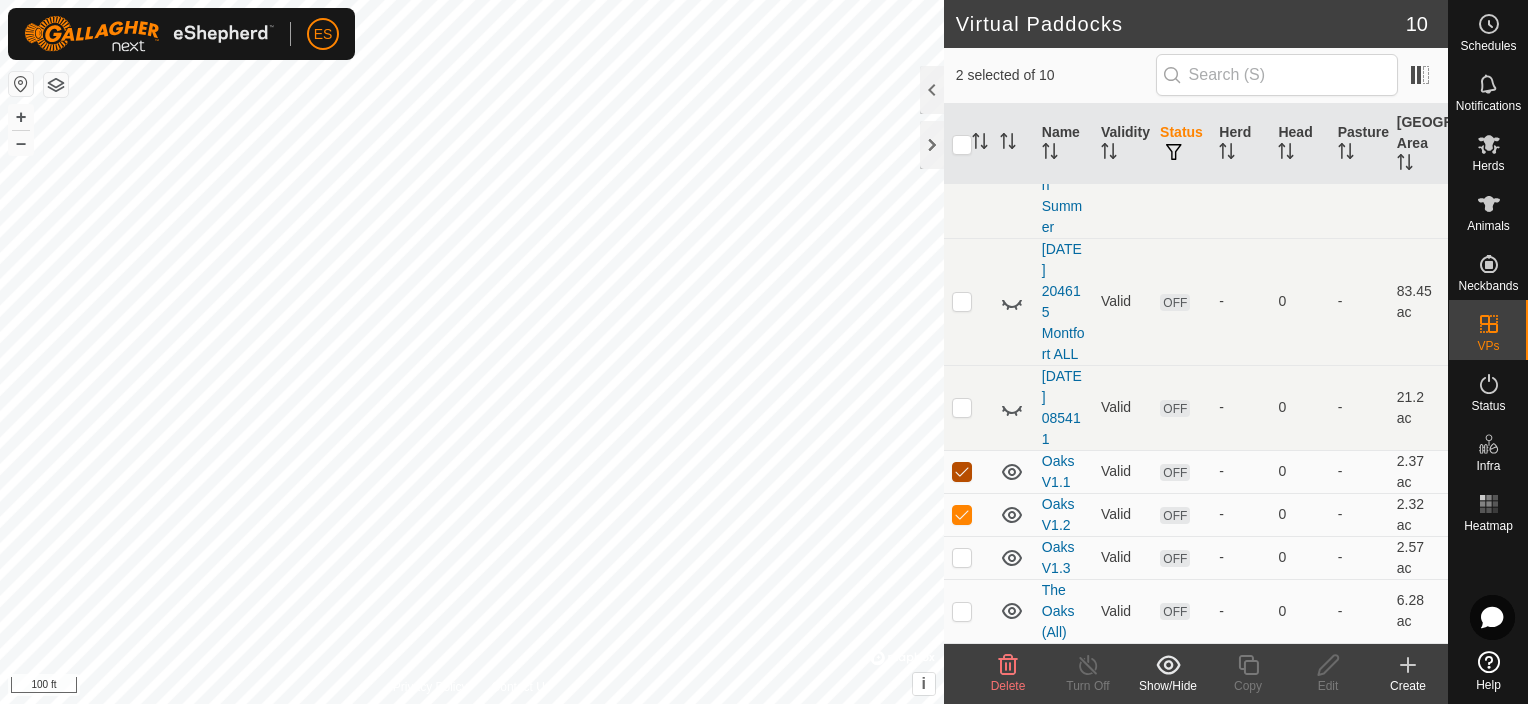 checkbox on "false" 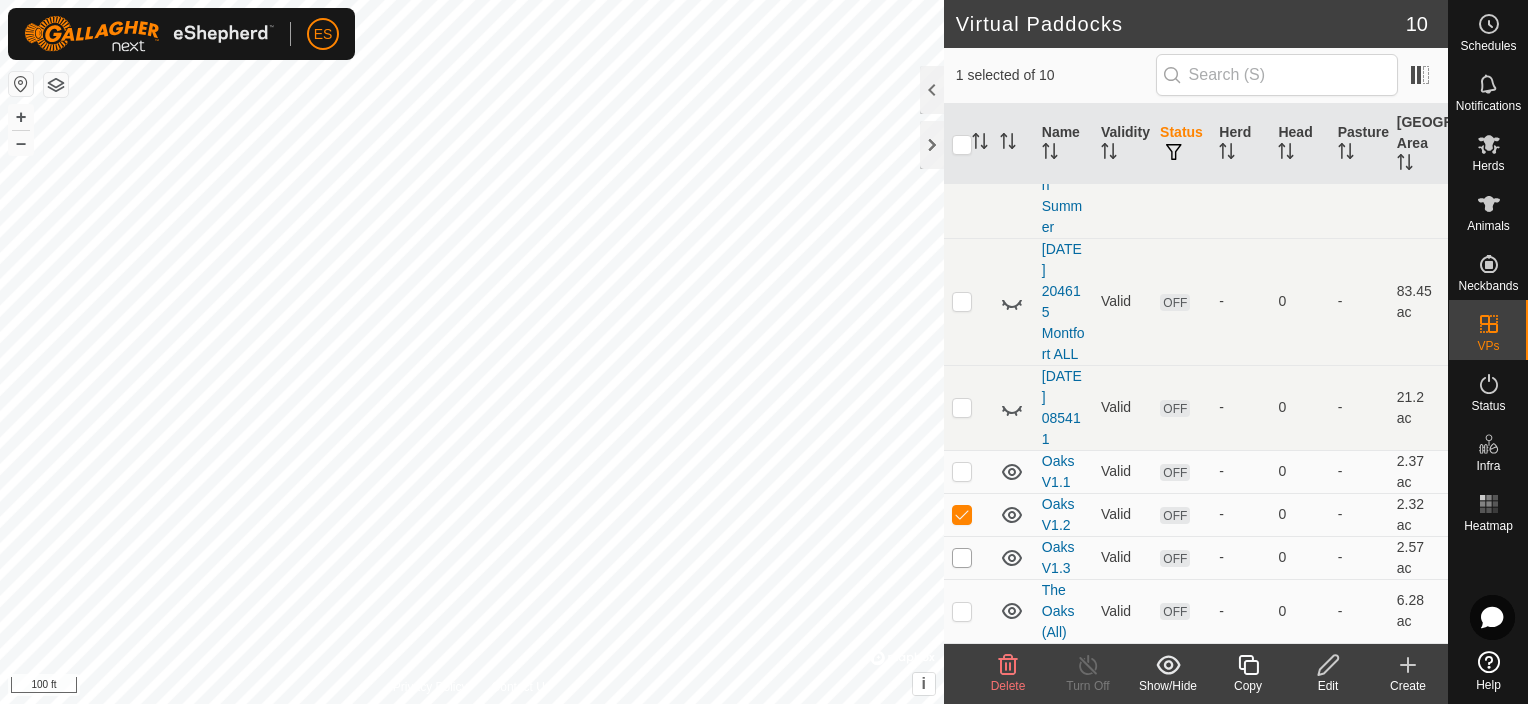 click at bounding box center [962, 558] 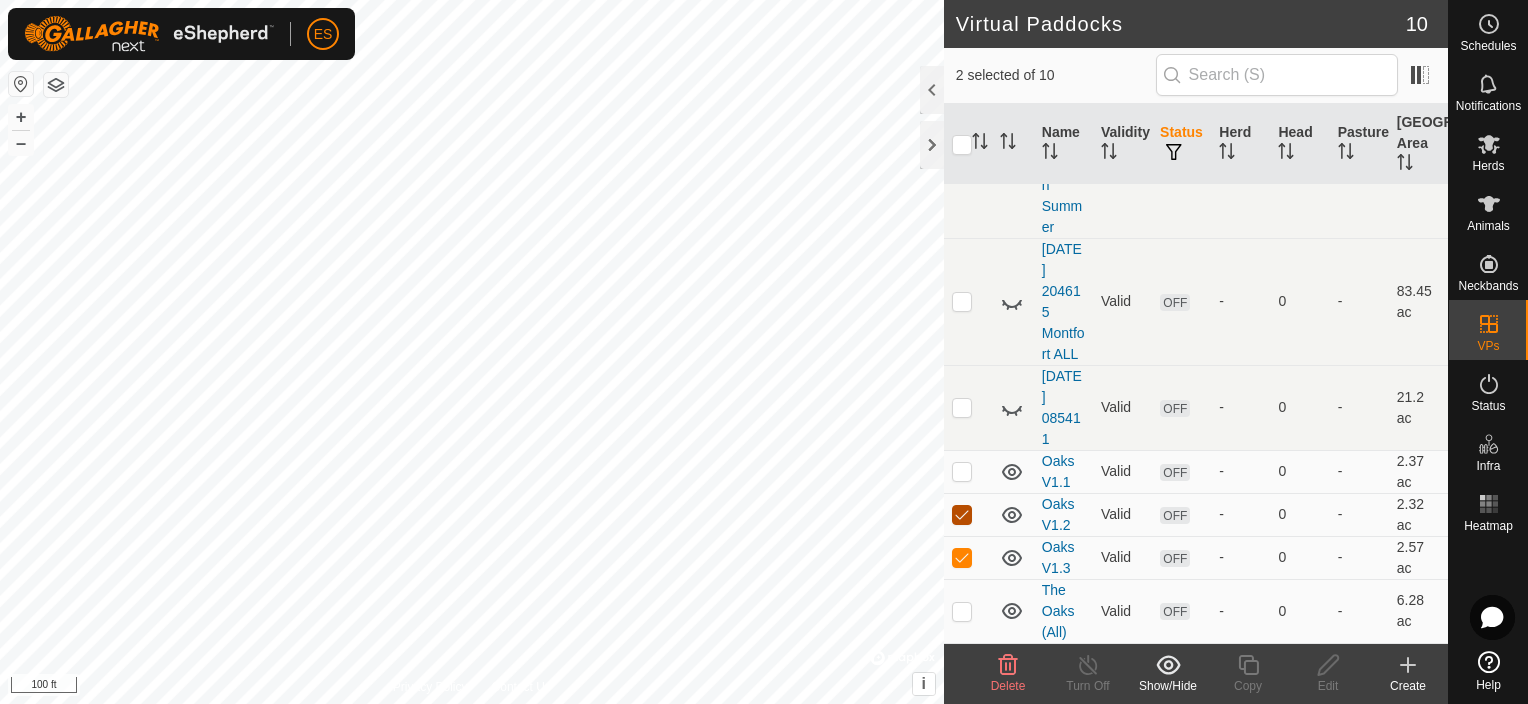 click at bounding box center [962, 515] 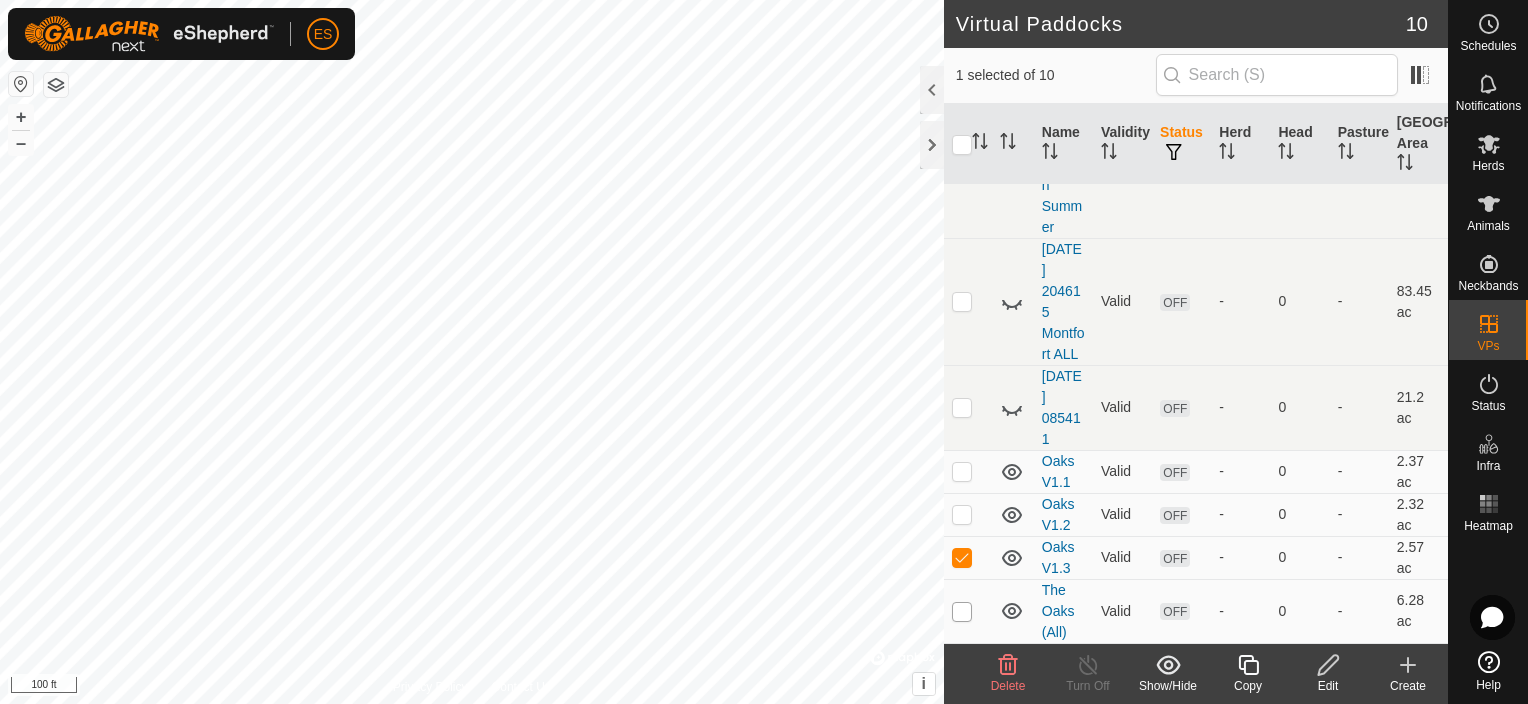 click at bounding box center (962, 612) 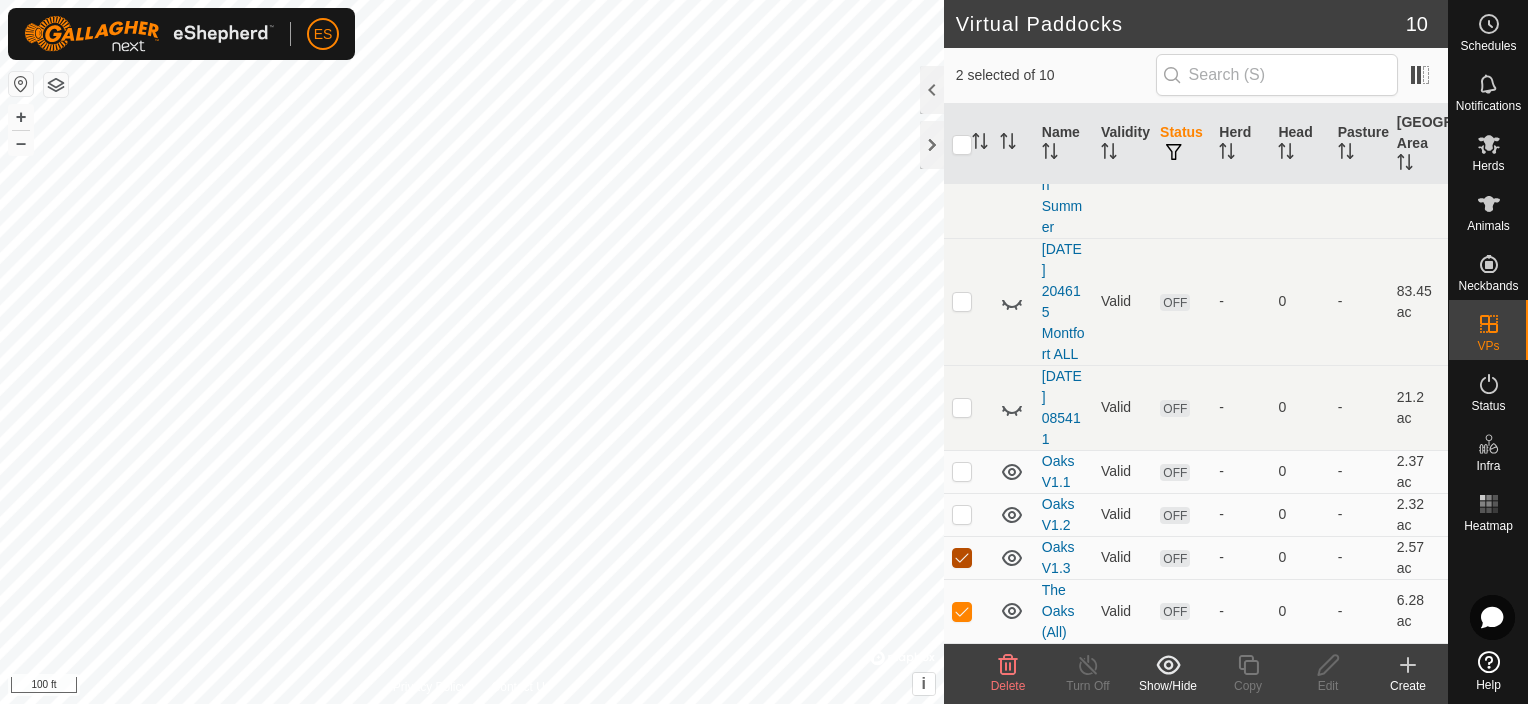 click at bounding box center (962, 558) 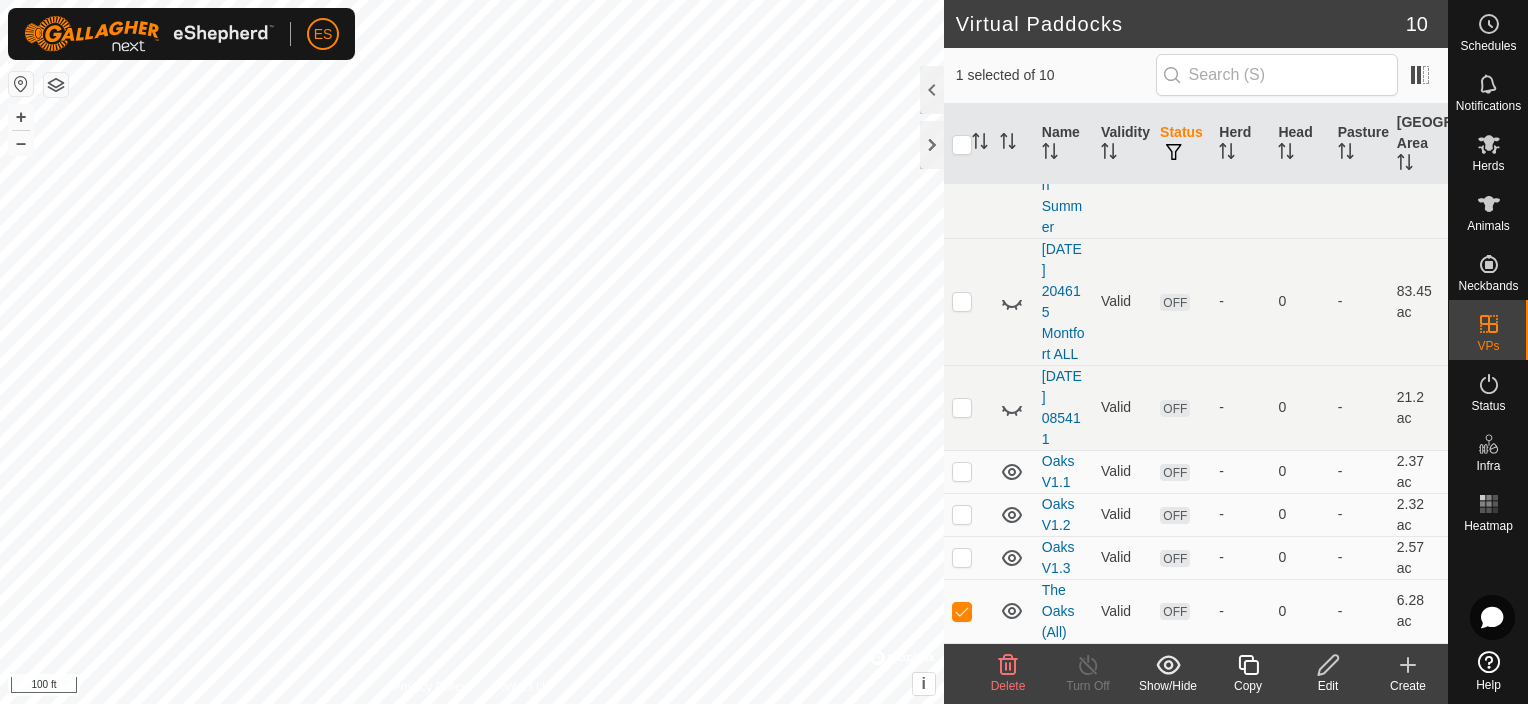 click 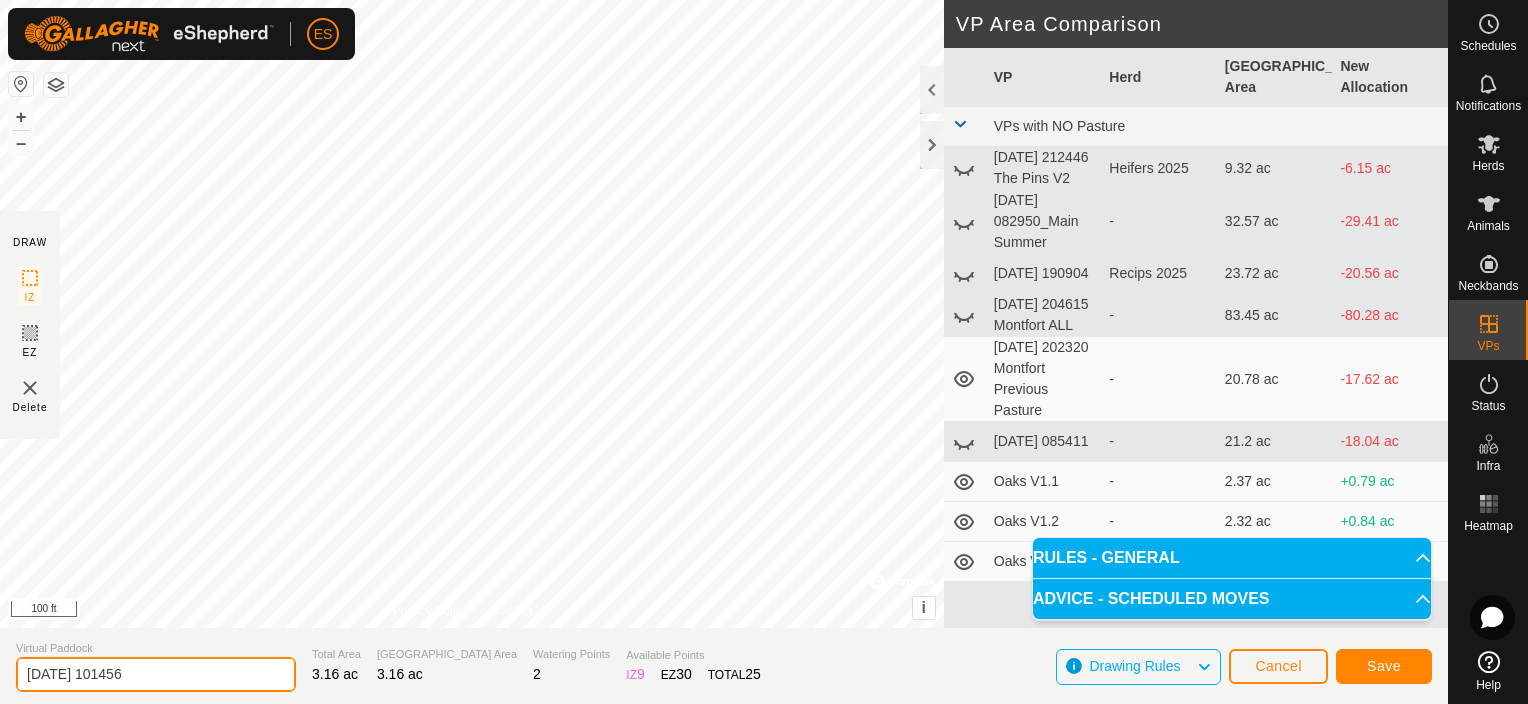 drag, startPoint x: 160, startPoint y: 677, endPoint x: 0, endPoint y: 655, distance: 161.50542 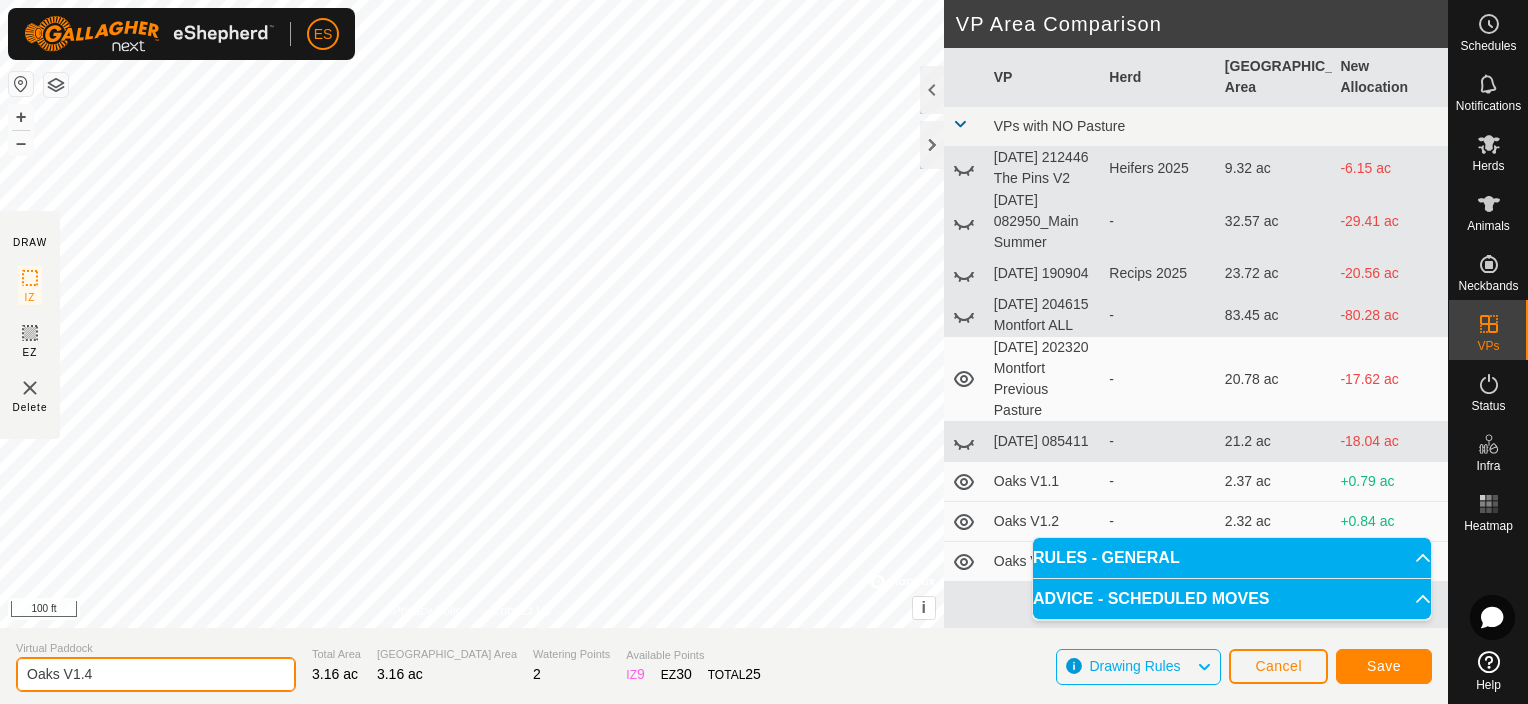type on "Oaks V1.4" 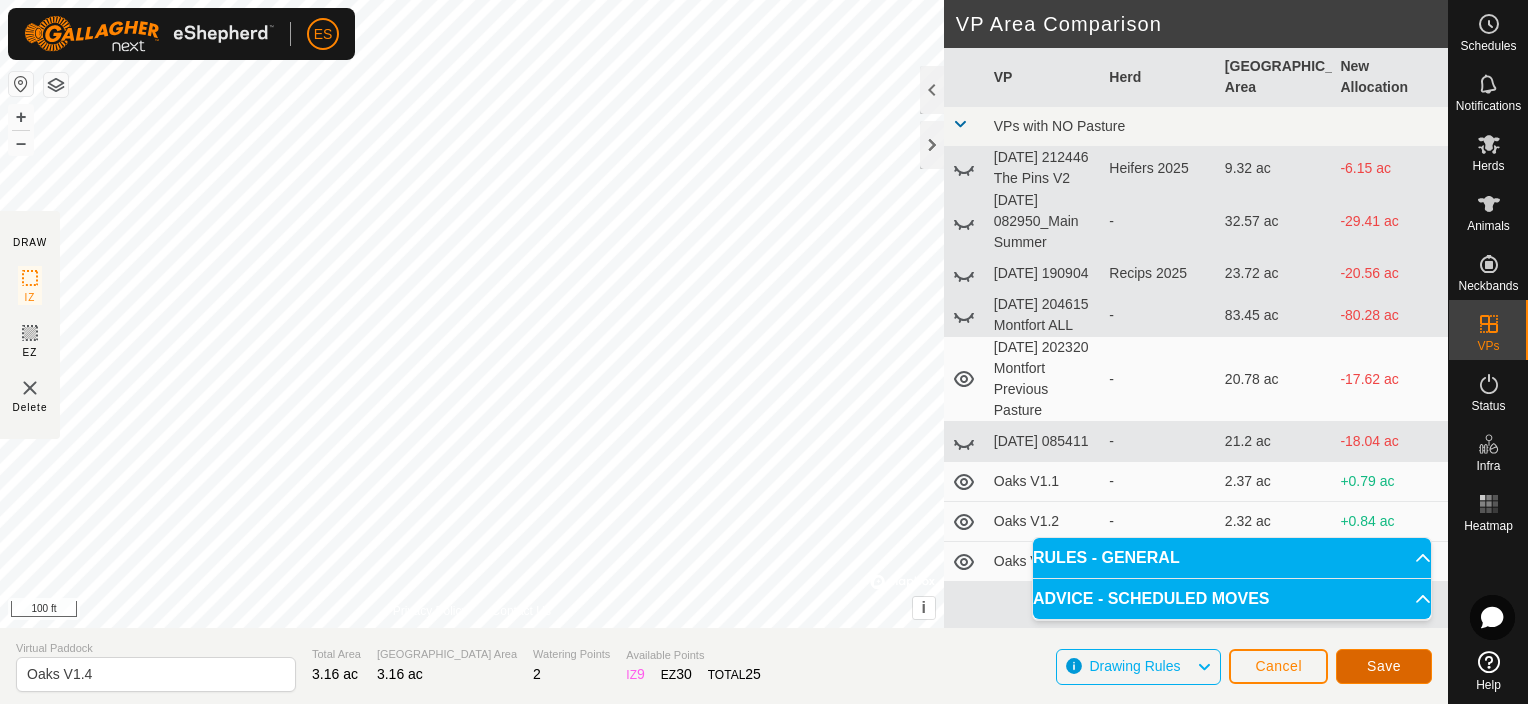 click on "Save" 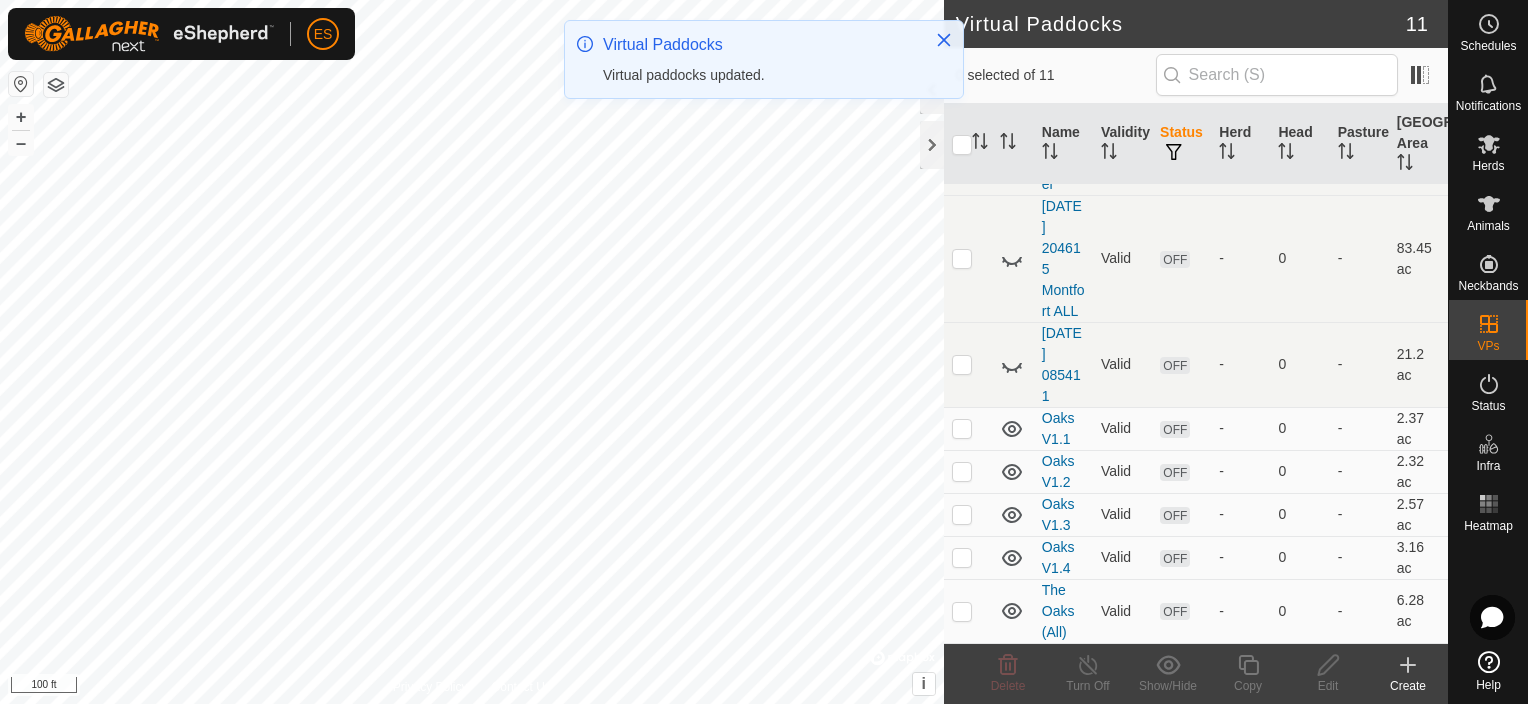 scroll, scrollTop: 0, scrollLeft: 0, axis: both 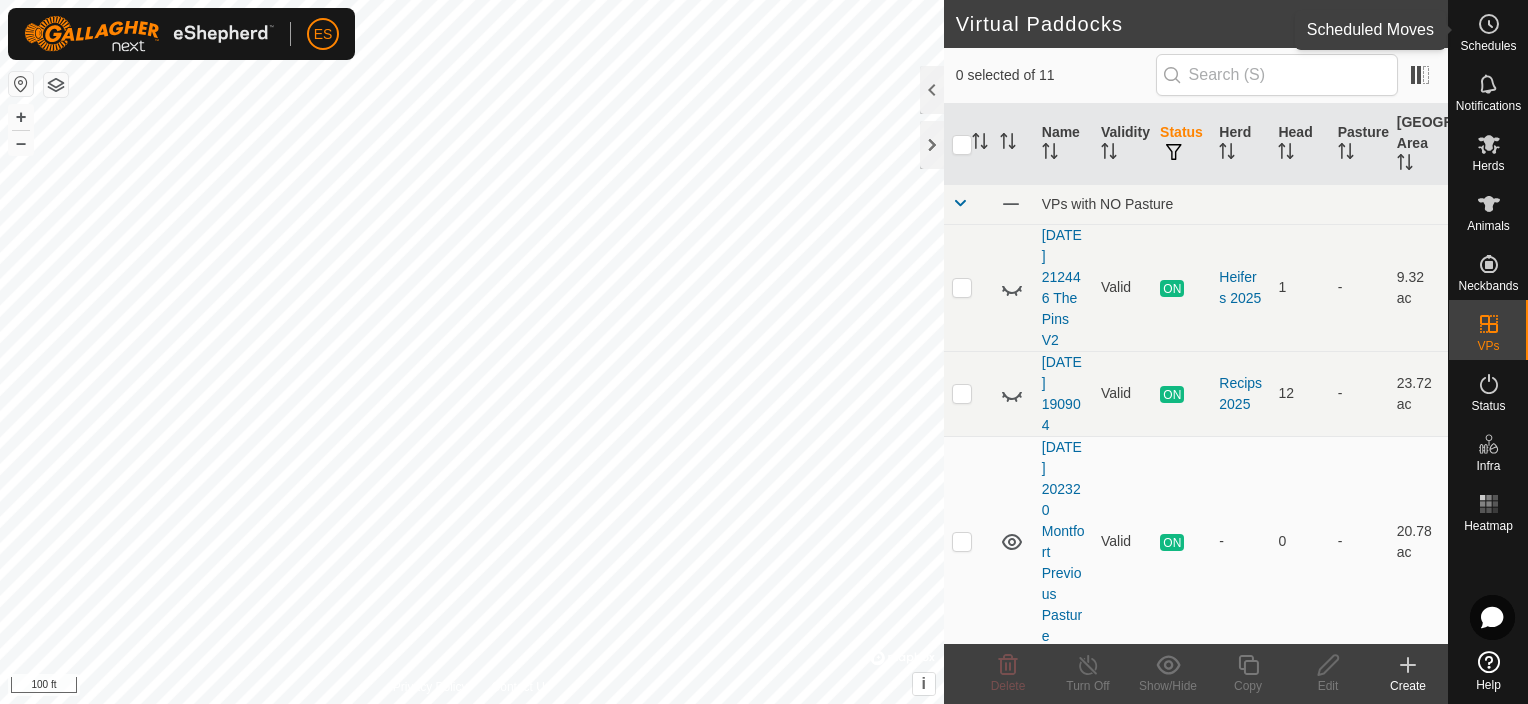 click at bounding box center (1489, 24) 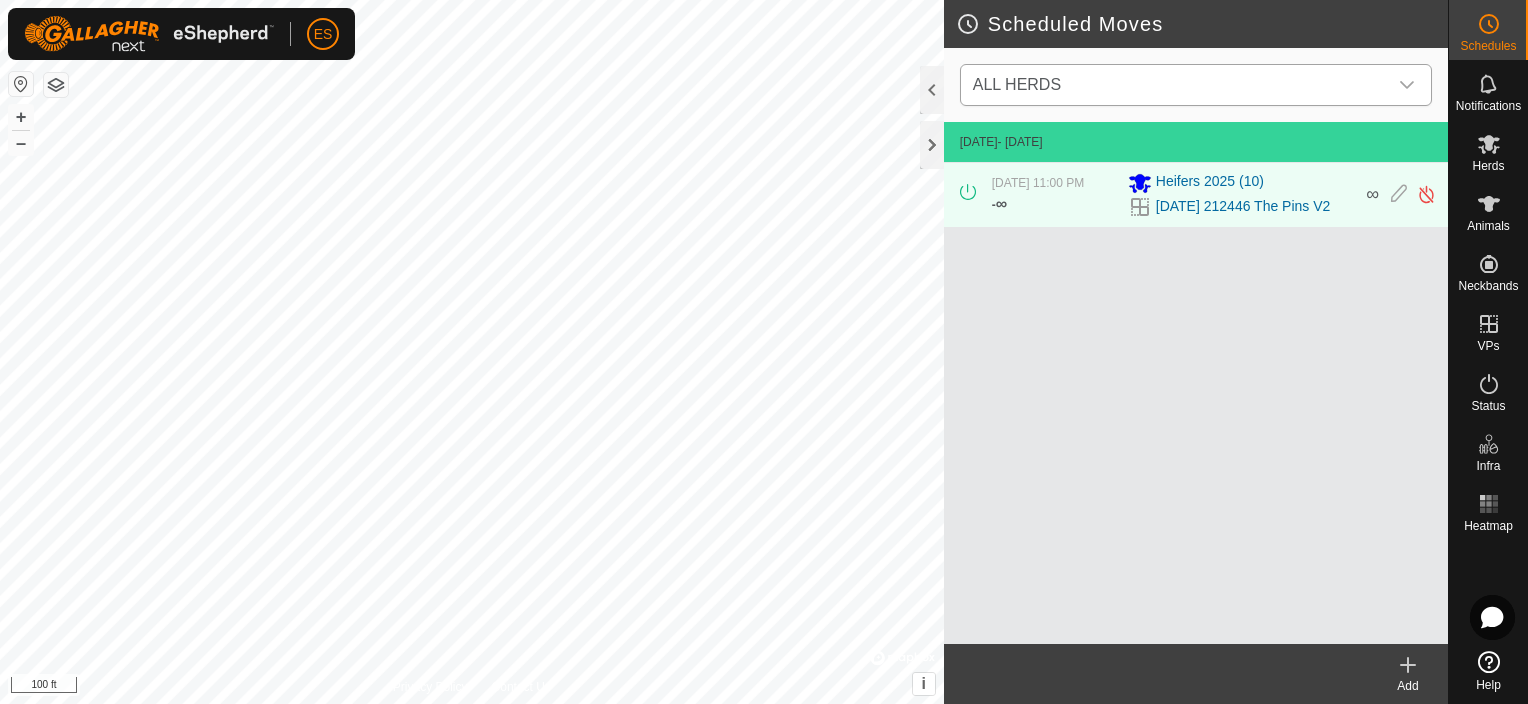 click 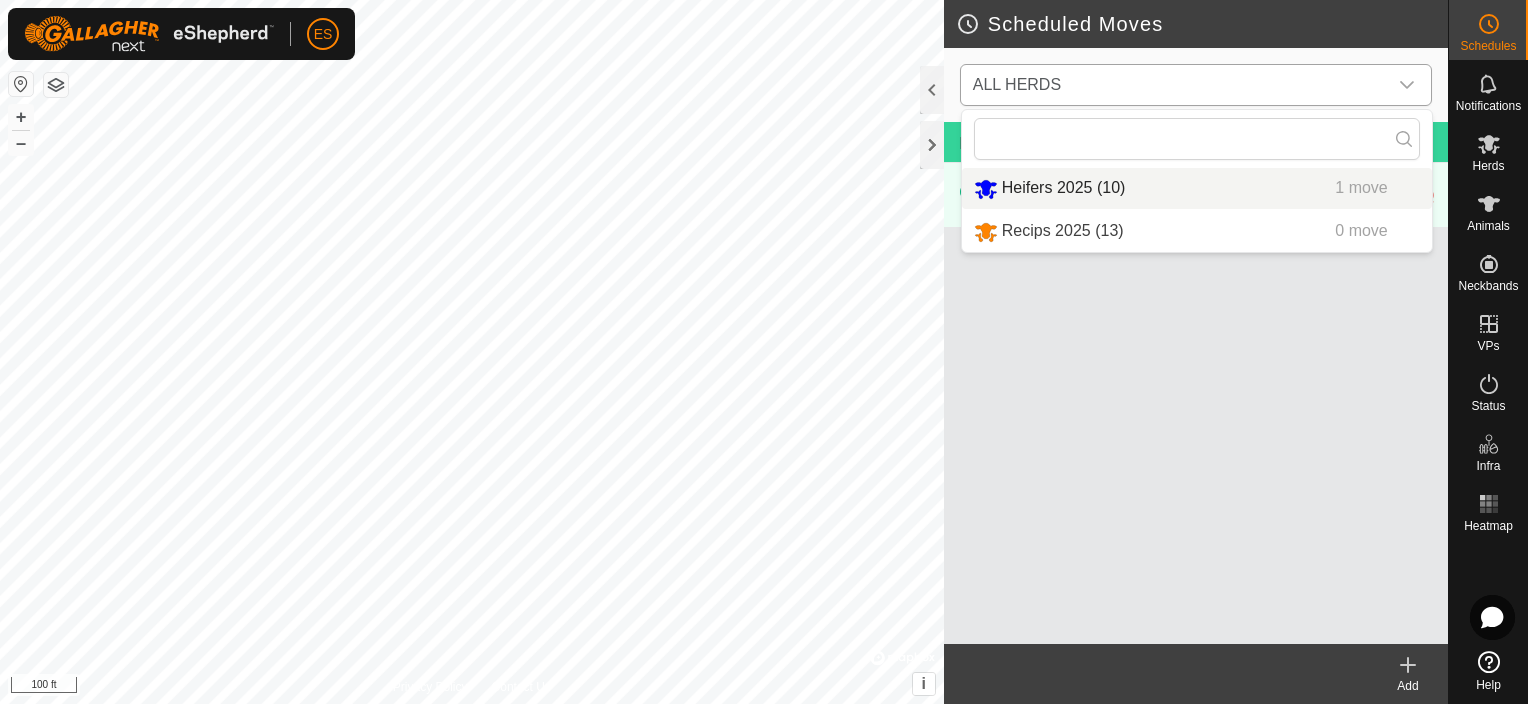 click on "Heifers 2025 (10) 1 move" at bounding box center [1197, 188] 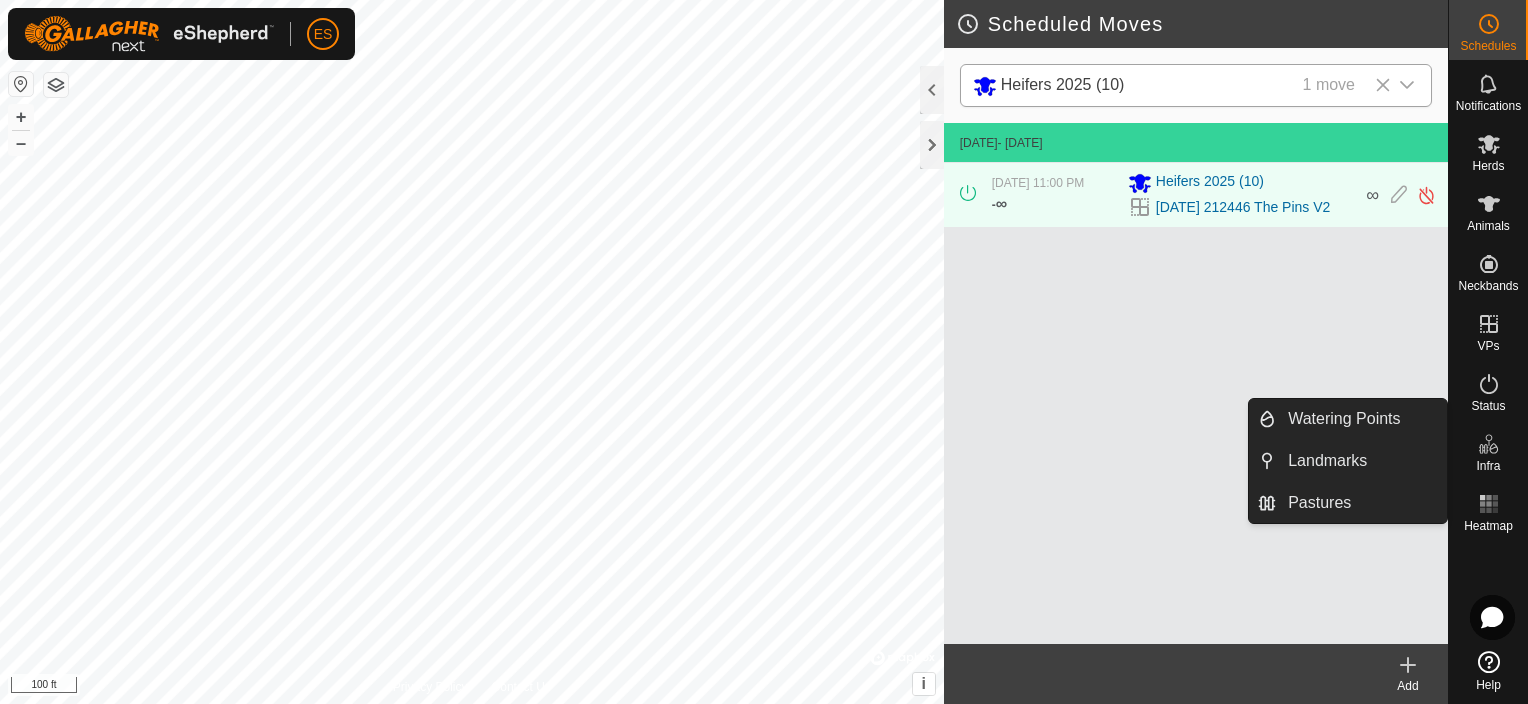 click 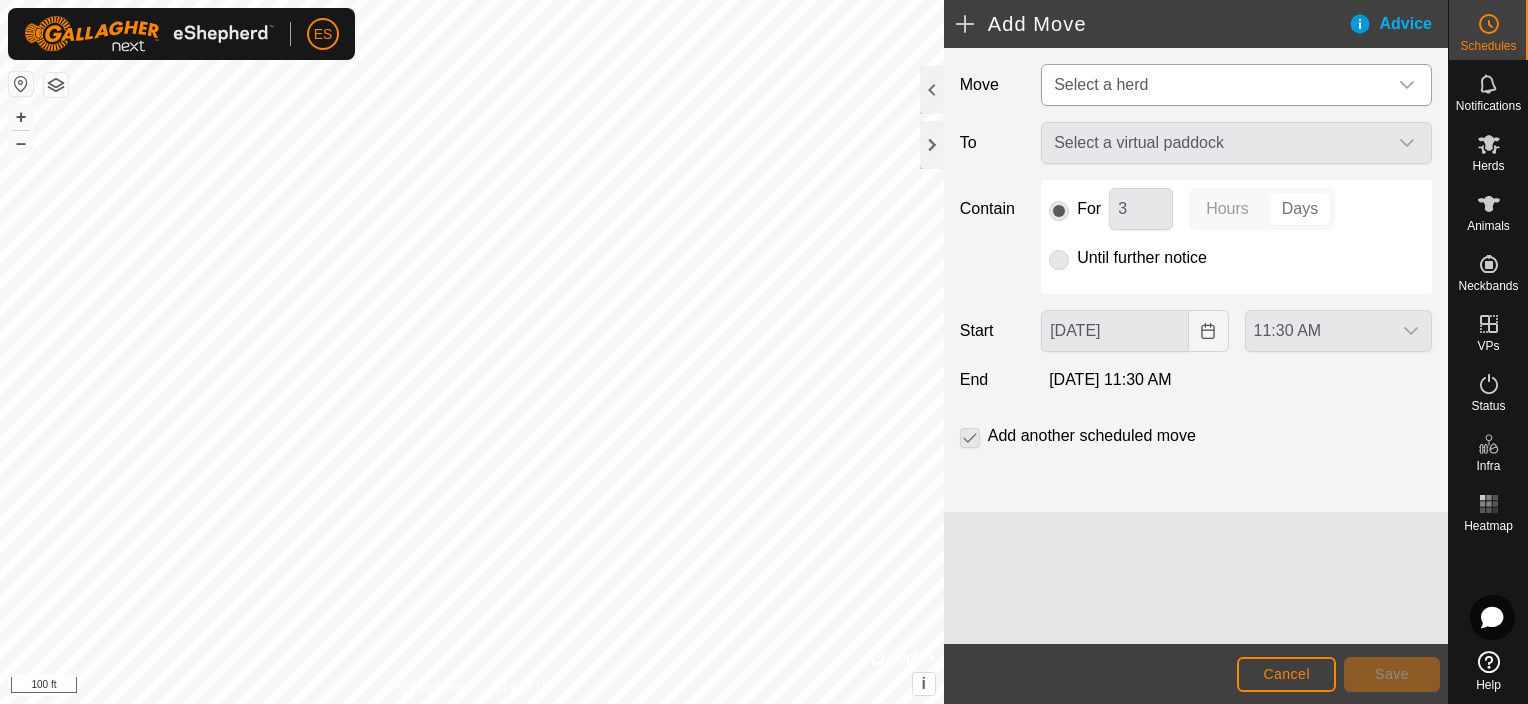 click 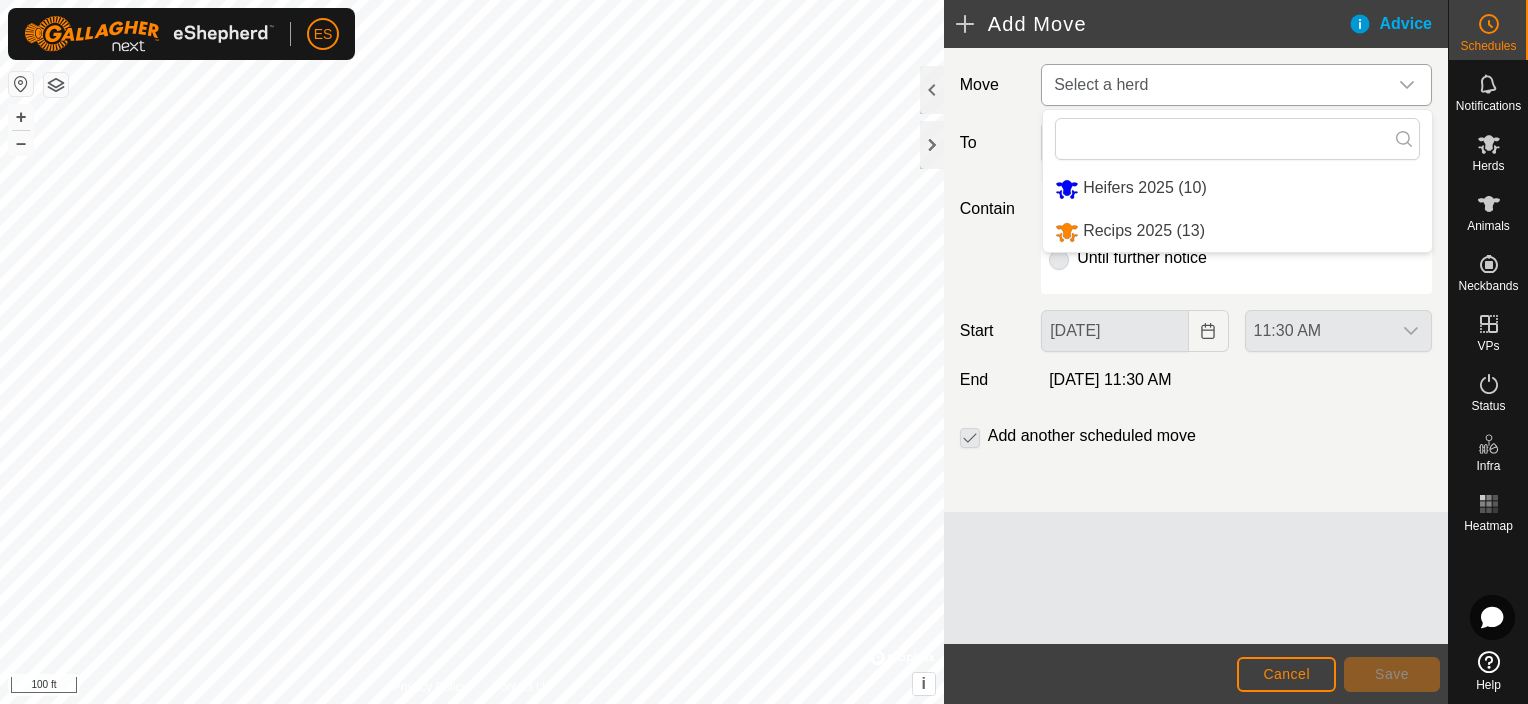 click on "Heifers 2025 (10)" at bounding box center (1237, 188) 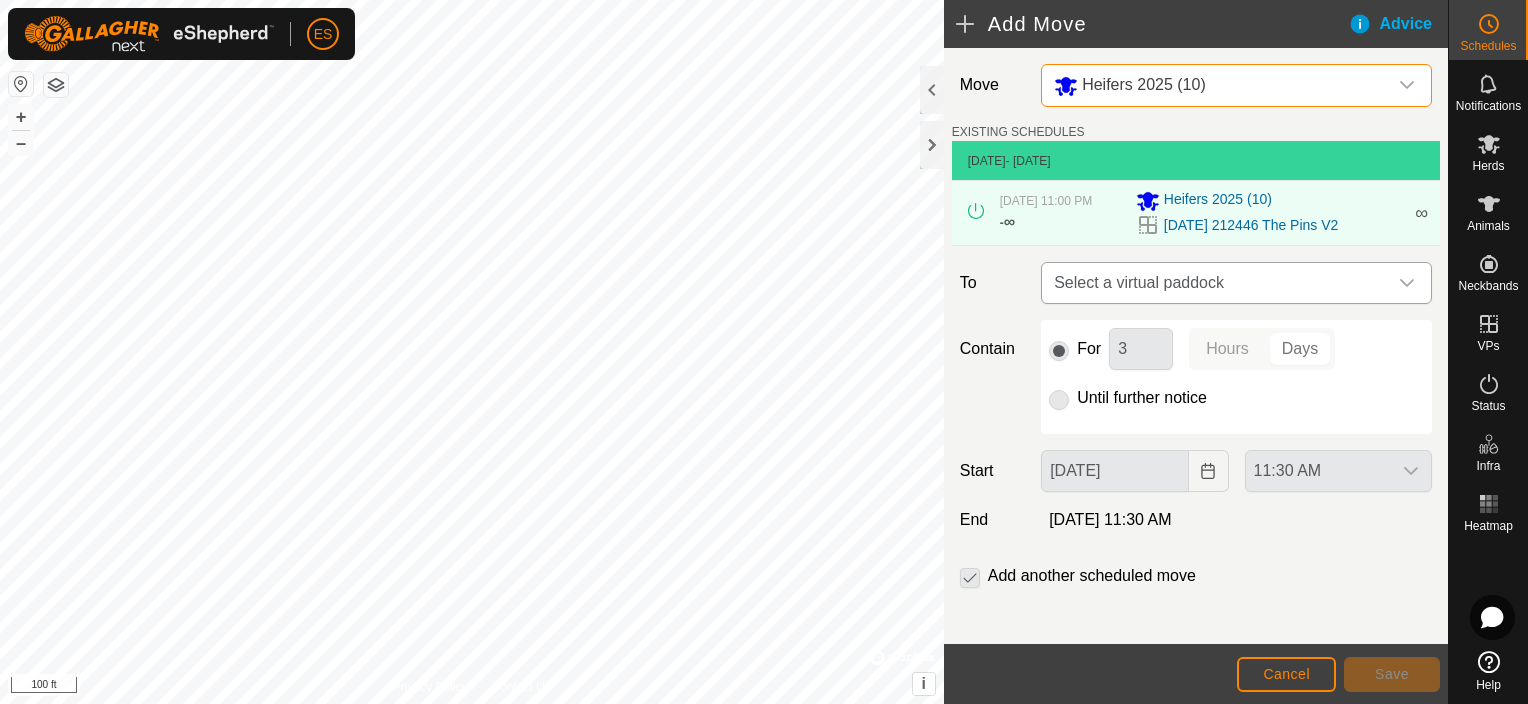 click 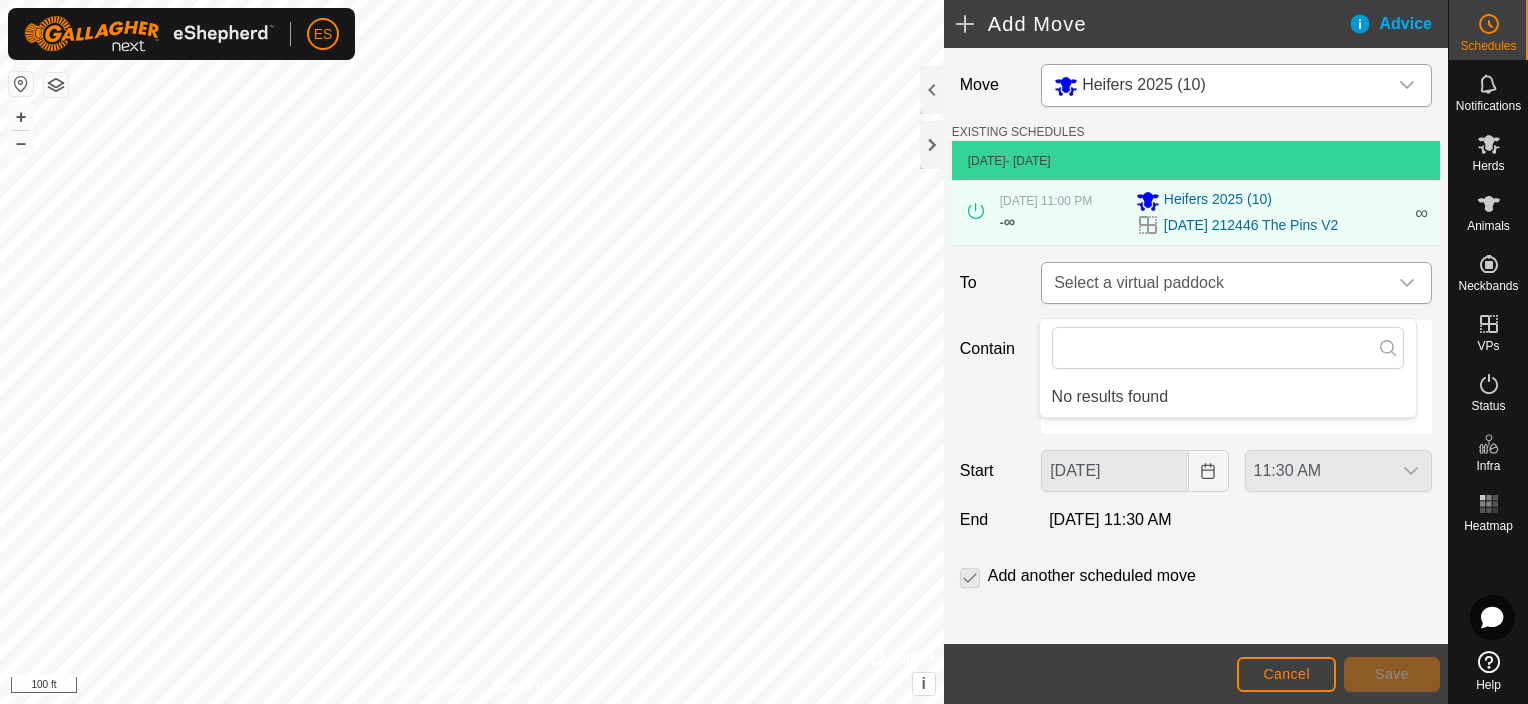 click on "Select a virtual paddock" at bounding box center [1216, 283] 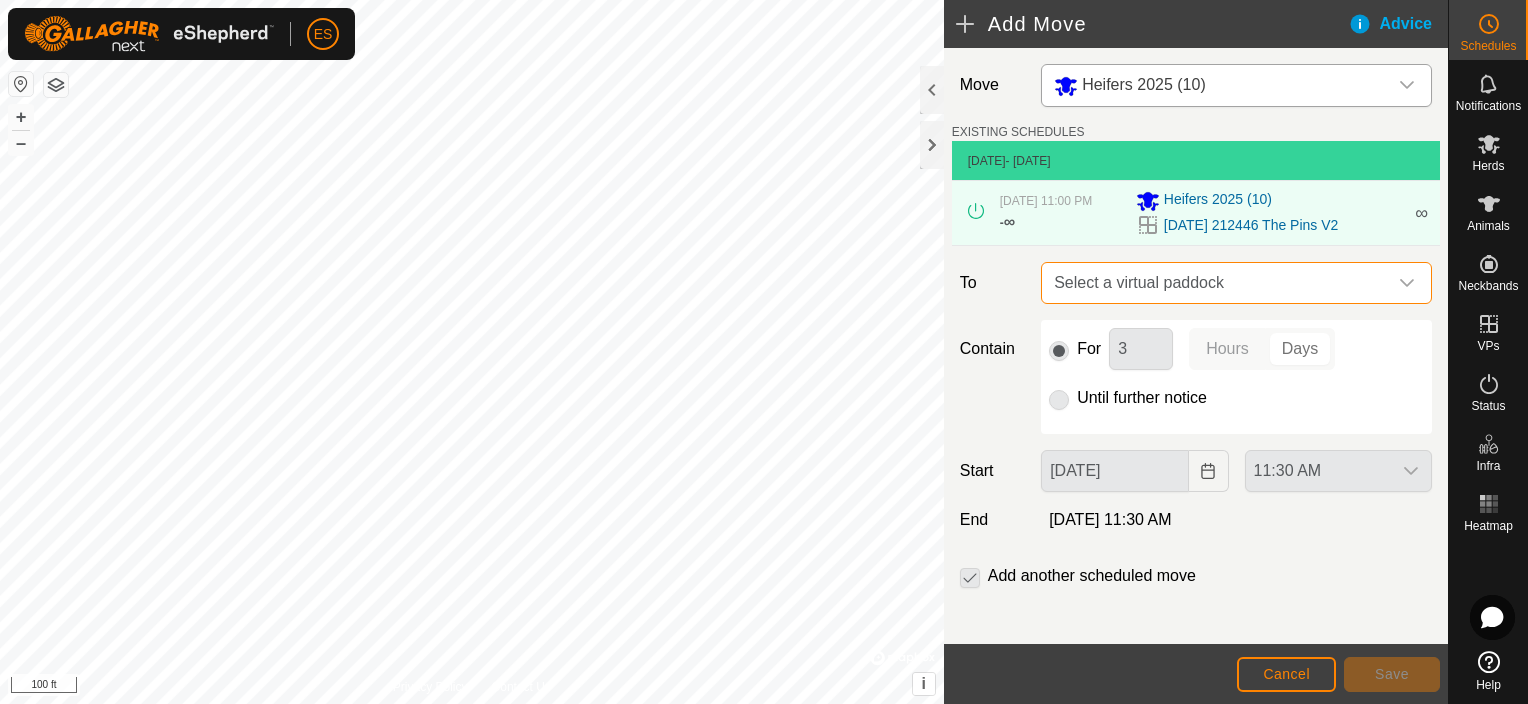 click 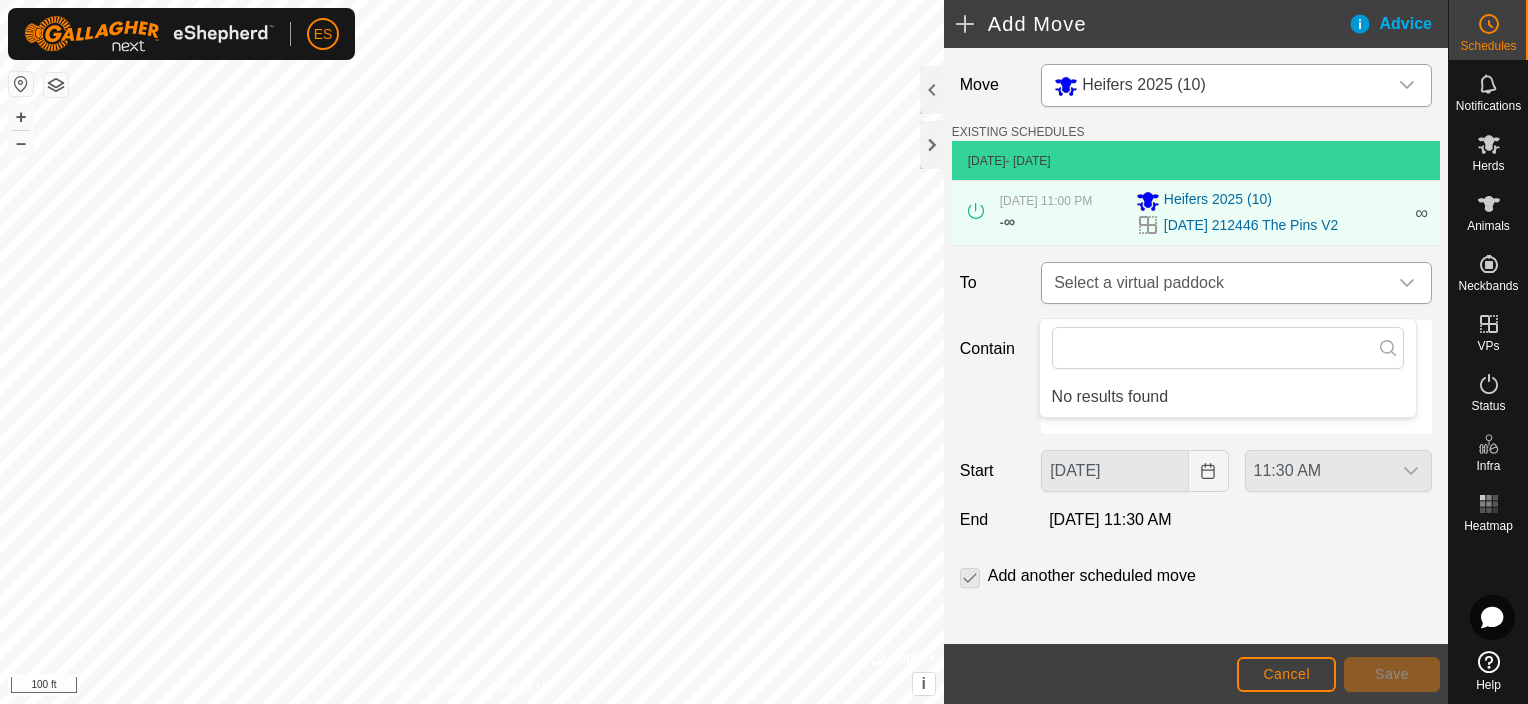 click 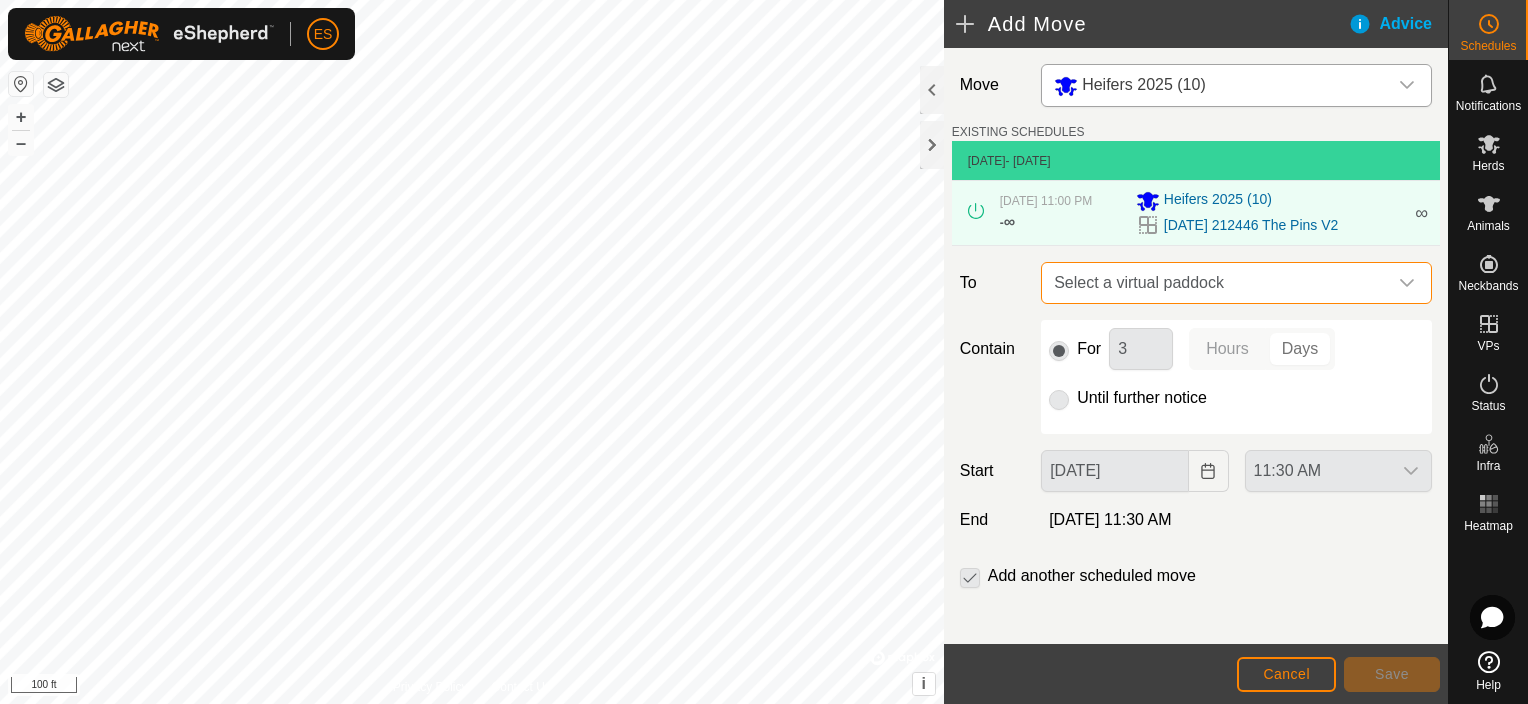 click on "Select a virtual paddock" at bounding box center (1216, 283) 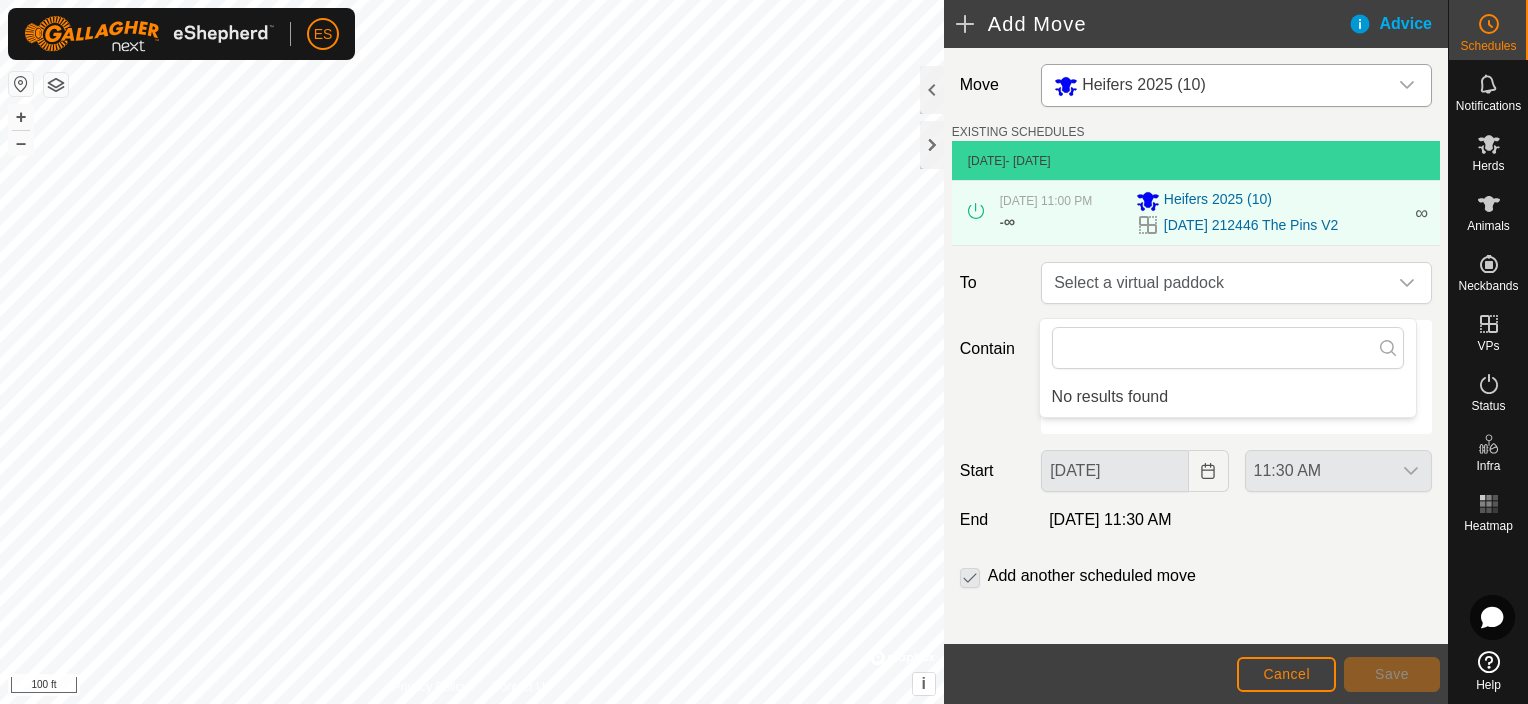 click 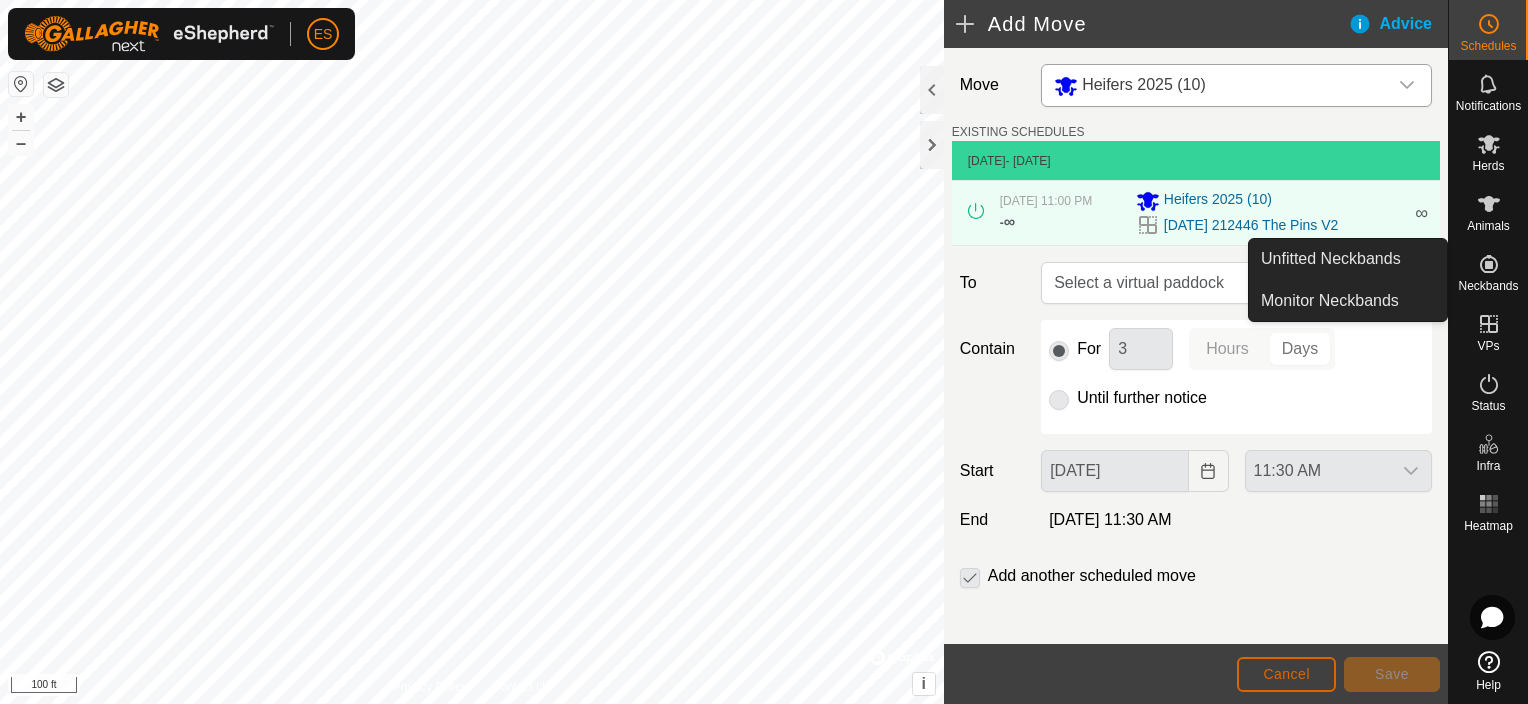 click on "Cancel" 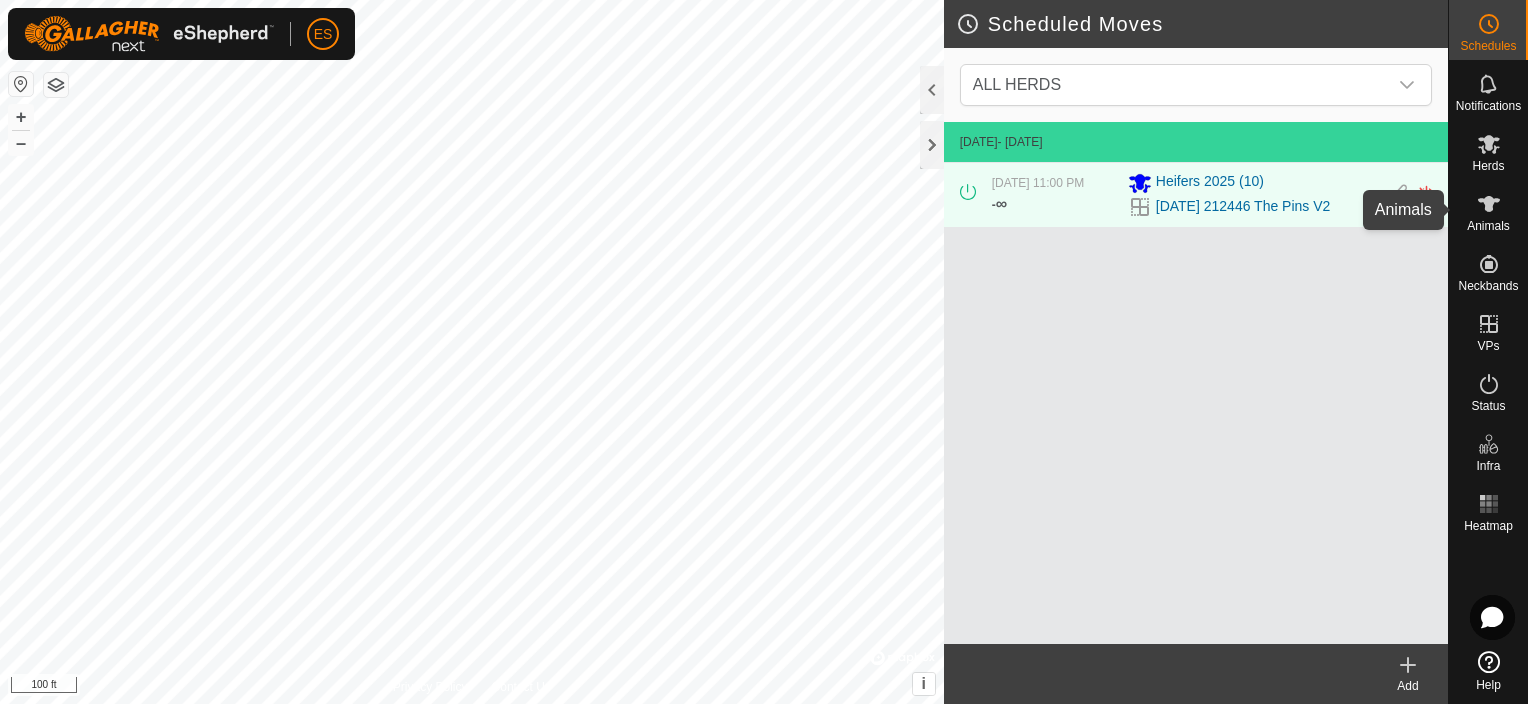 click at bounding box center (1489, 204) 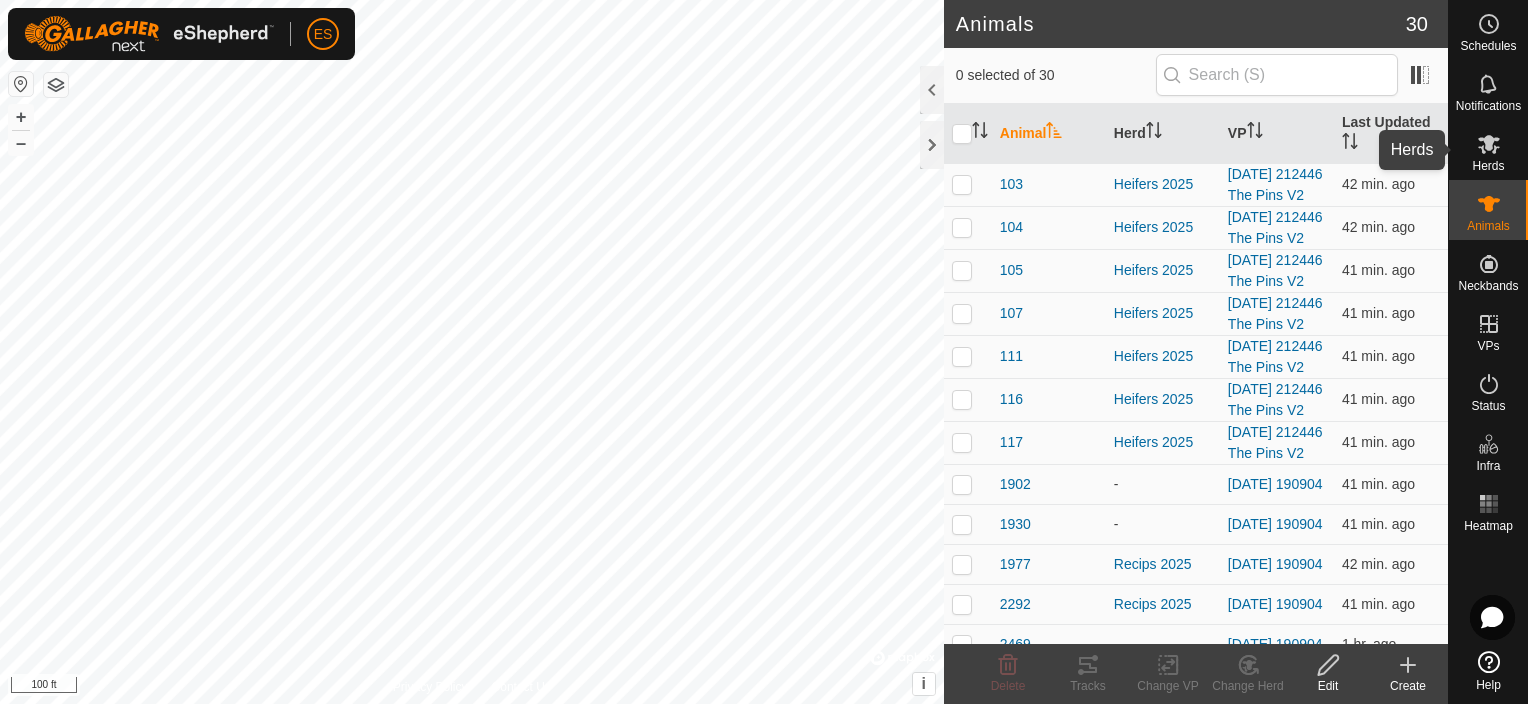 click 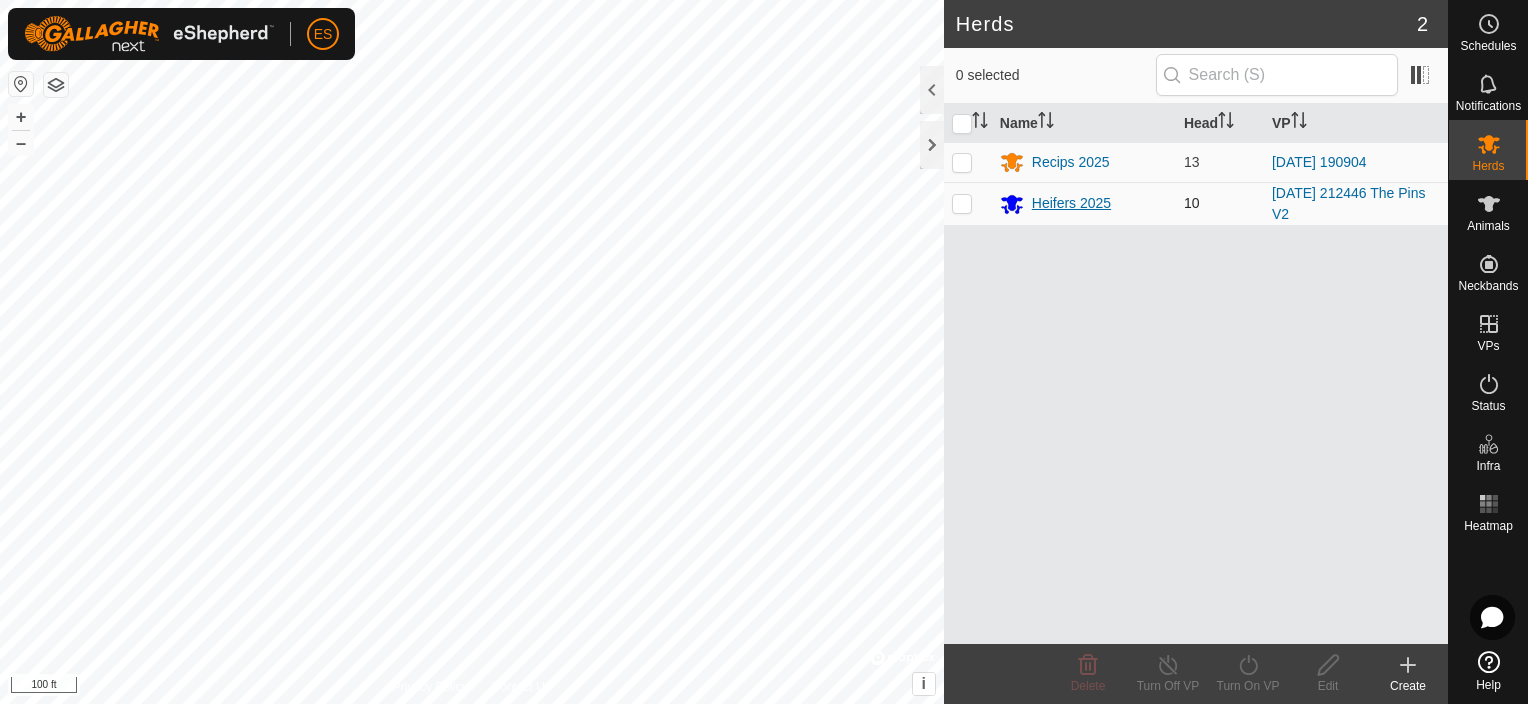 click on "Heifers 2025" at bounding box center [1071, 203] 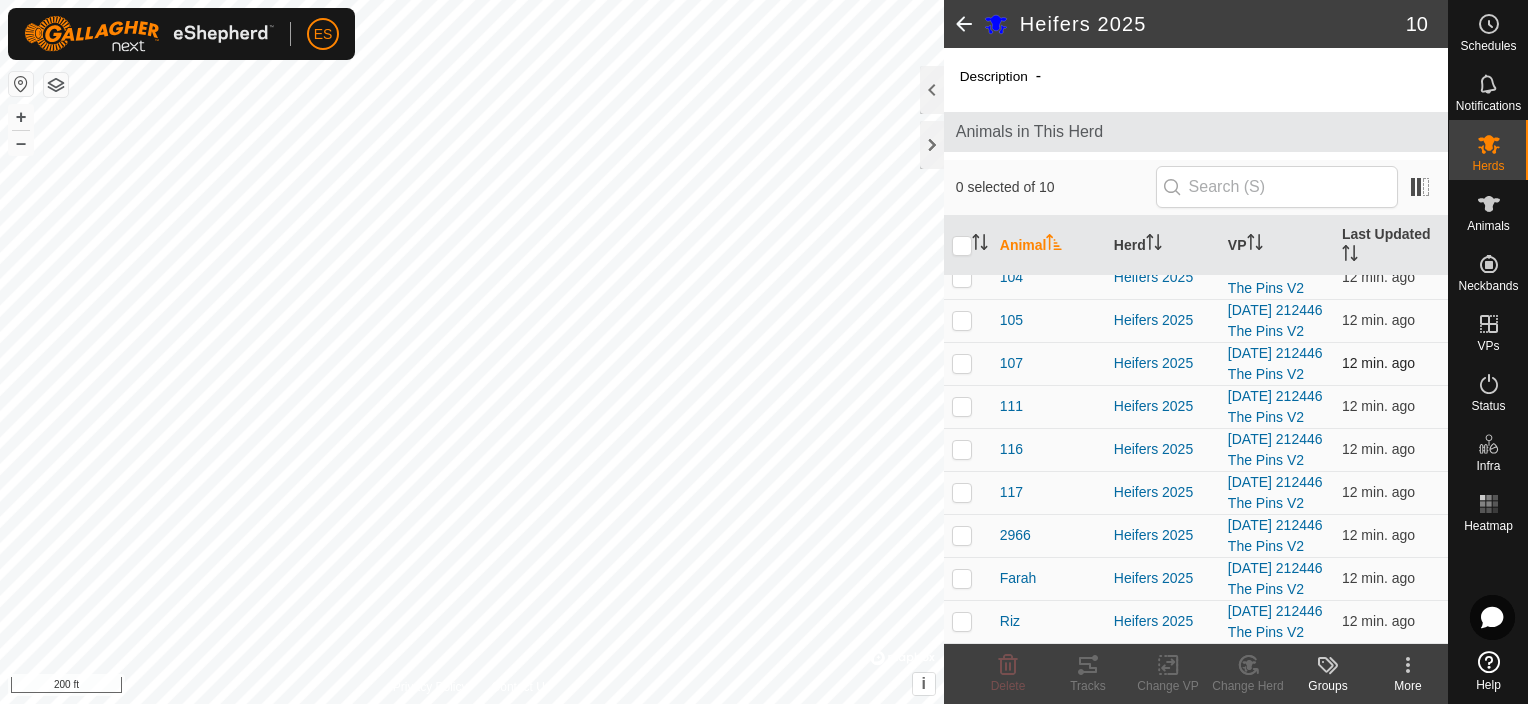 scroll, scrollTop: 100, scrollLeft: 0, axis: vertical 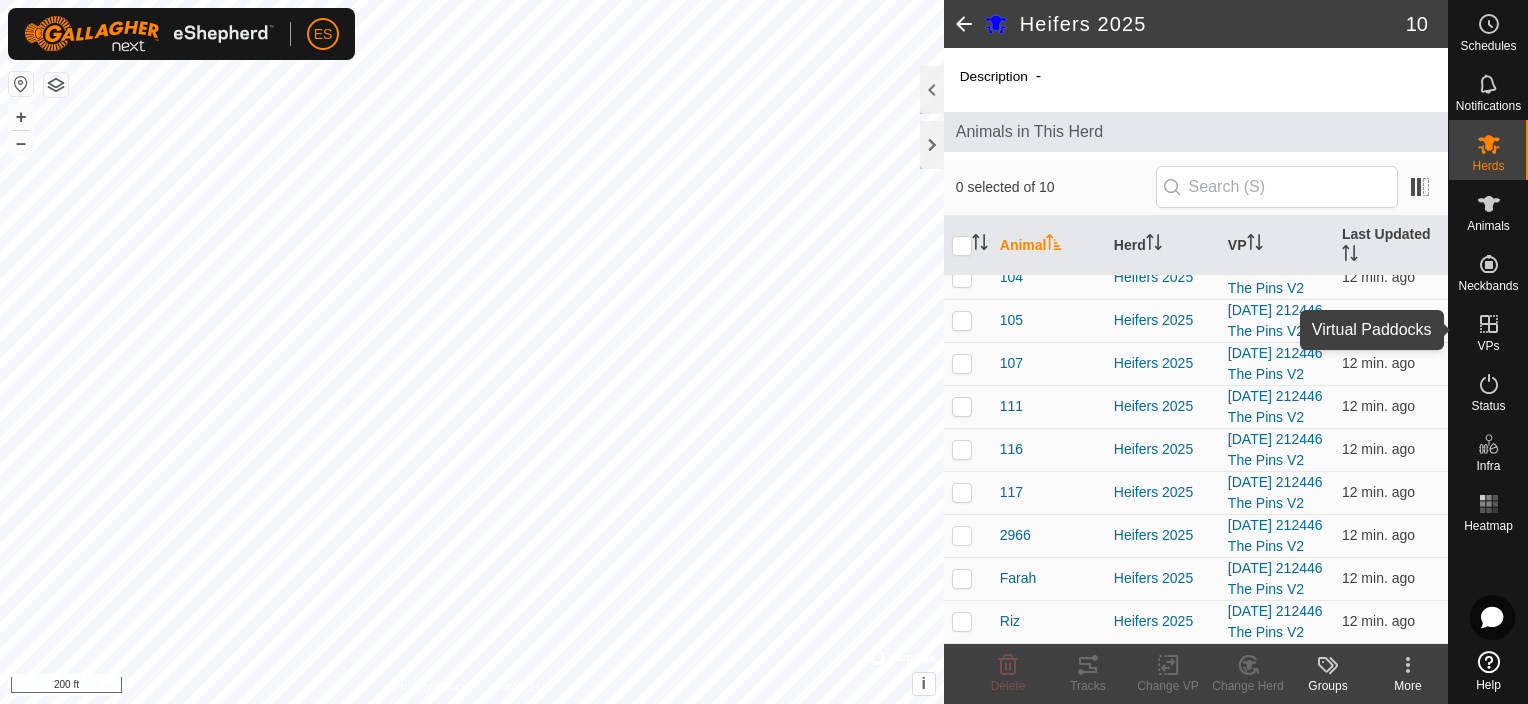 click 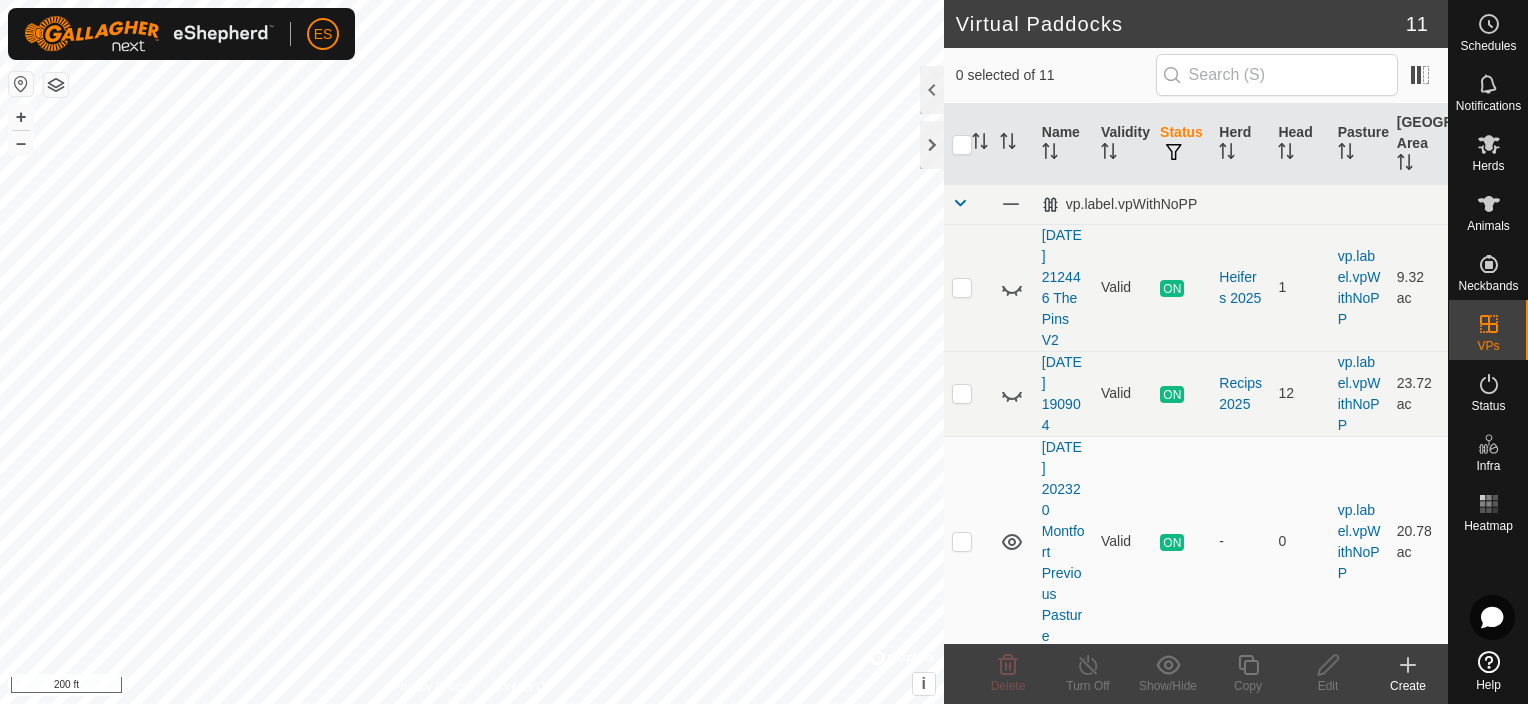 click 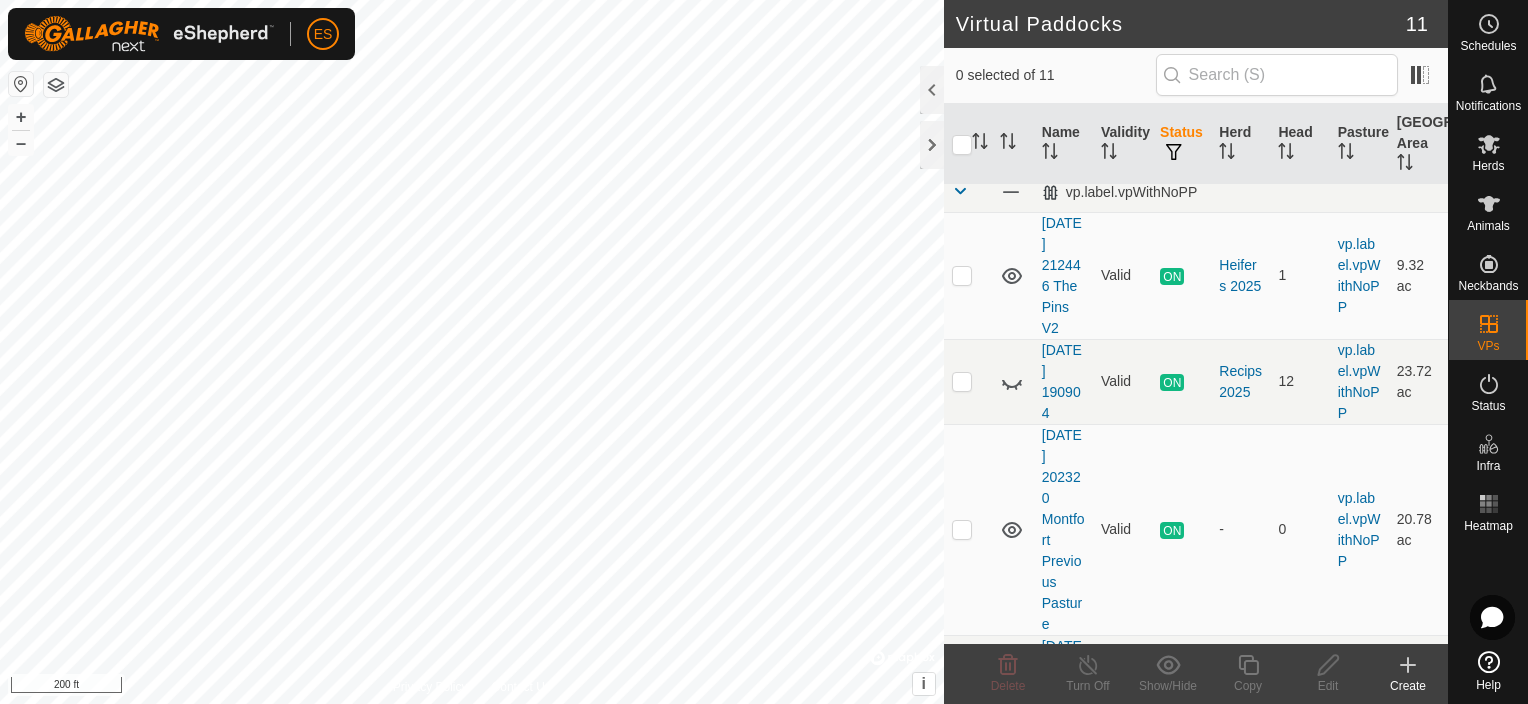 scroll, scrollTop: 0, scrollLeft: 0, axis: both 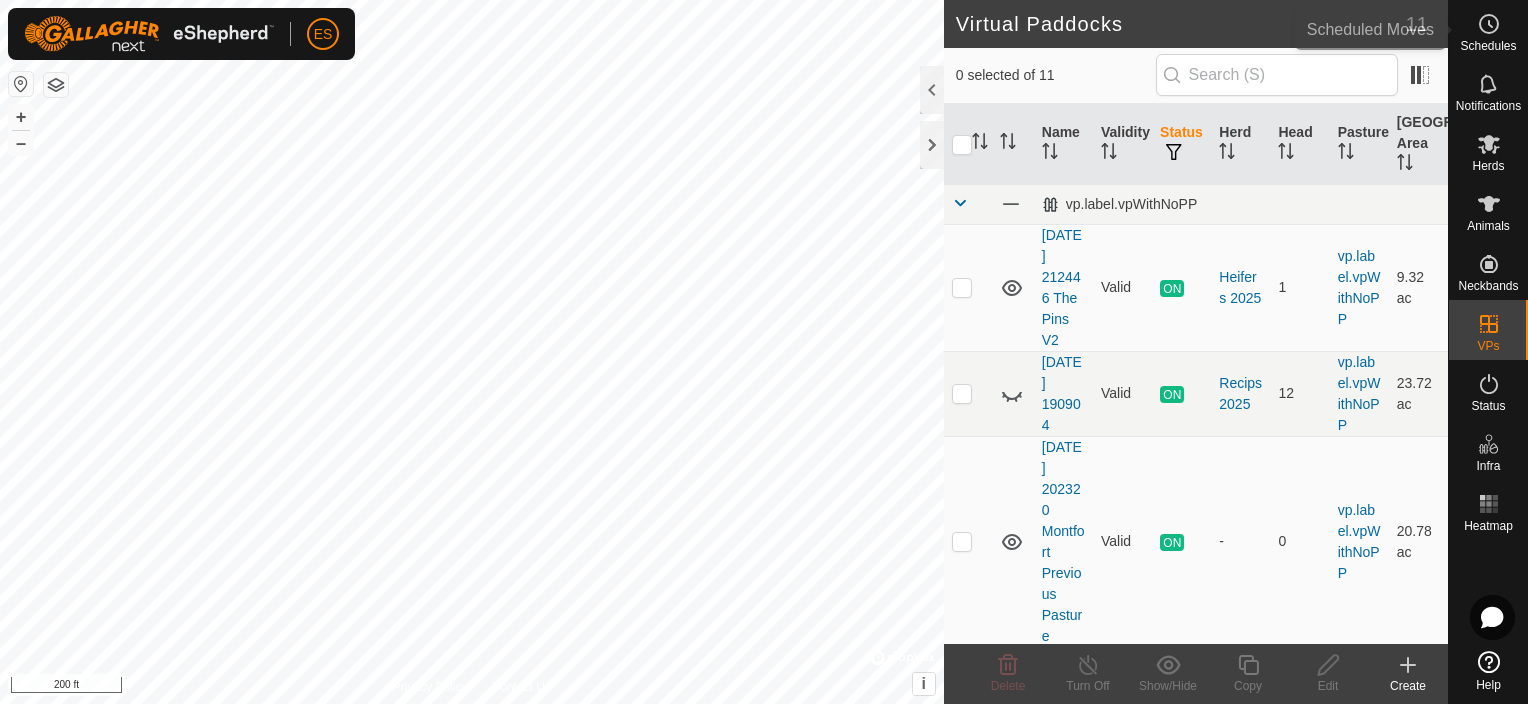 click 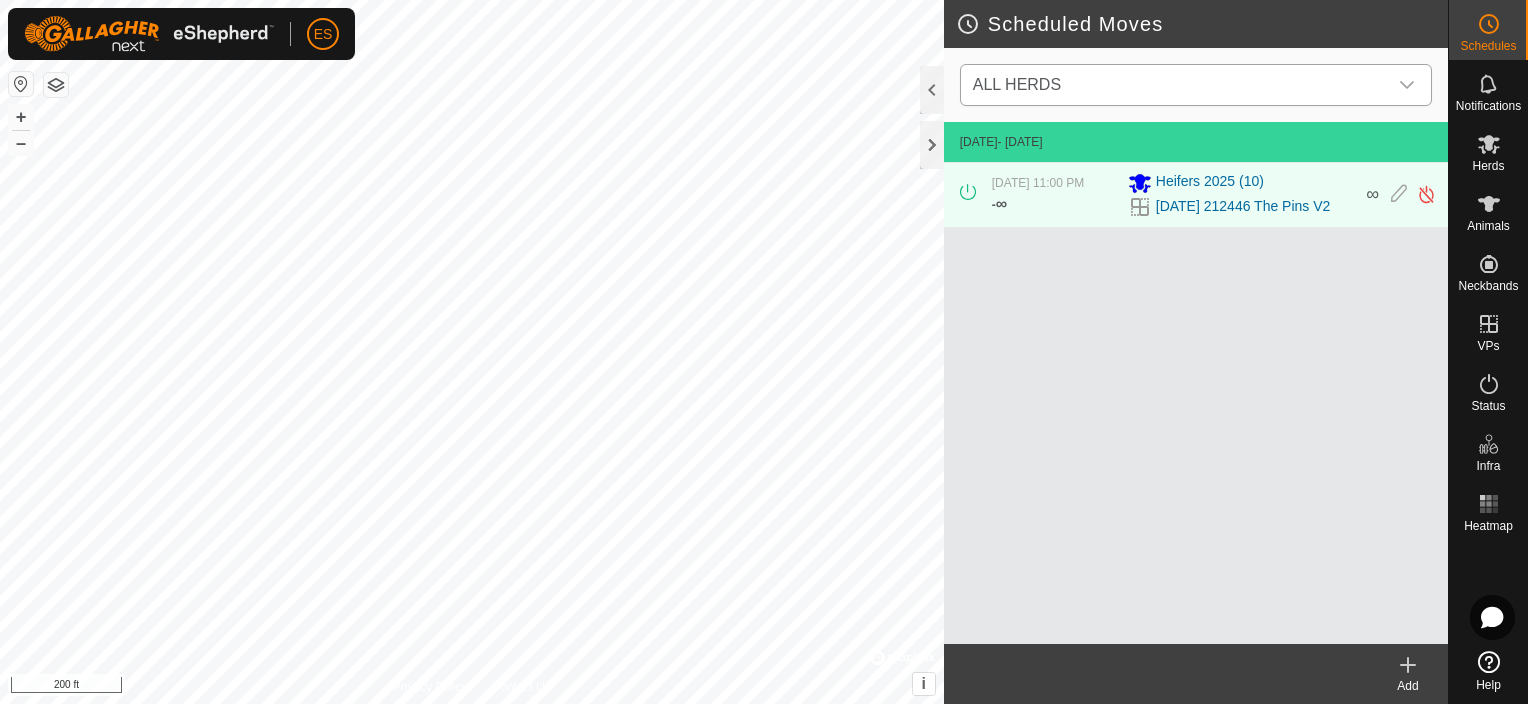 click 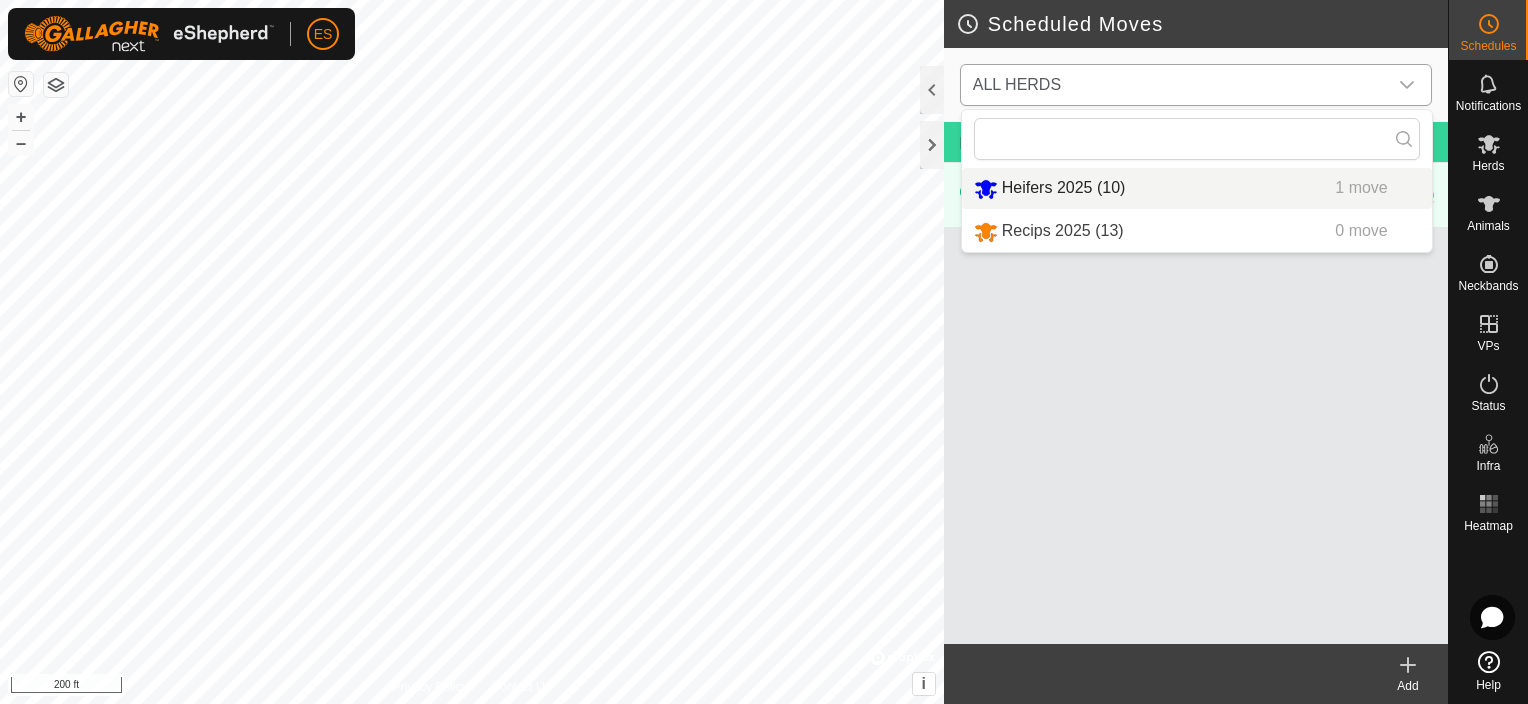 click on "Heifers 2025 (10) 1 move" at bounding box center (1197, 188) 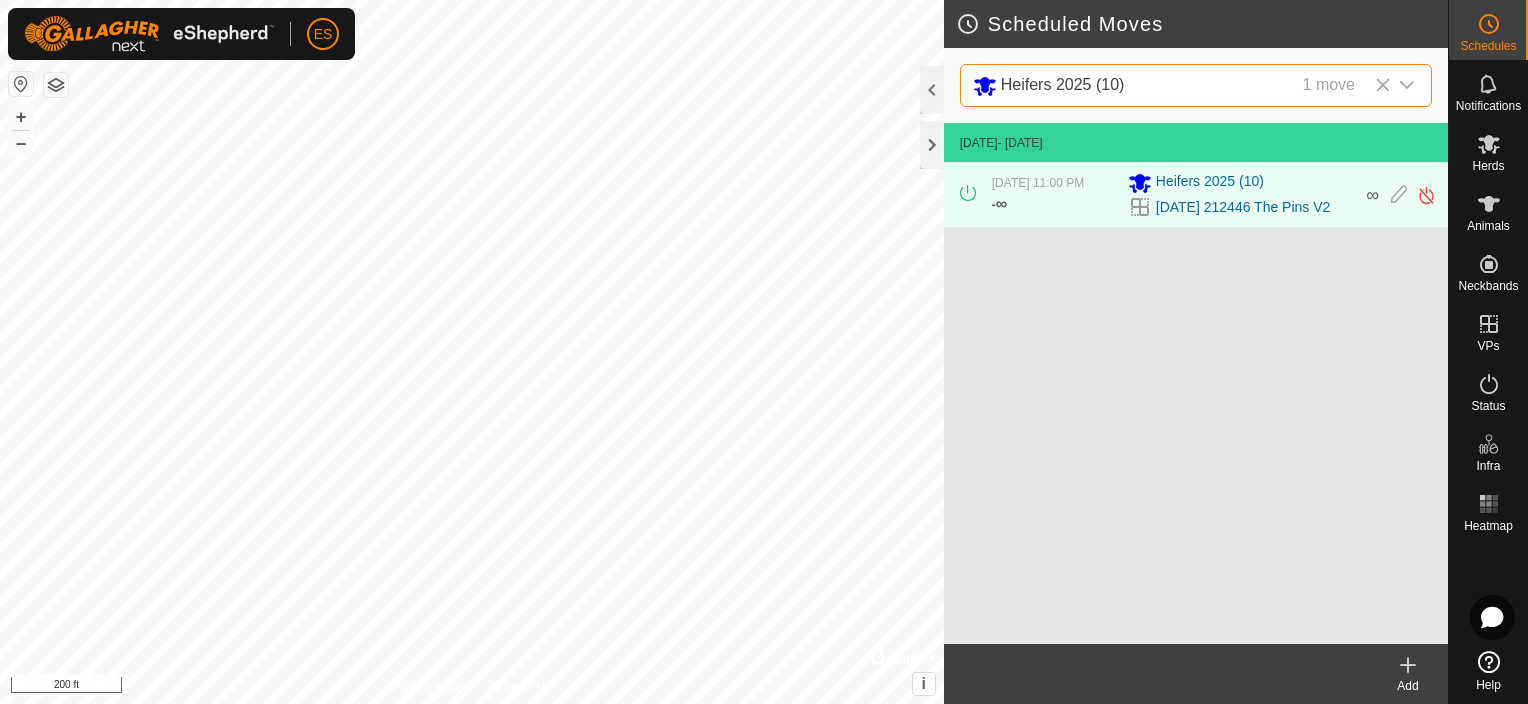 click 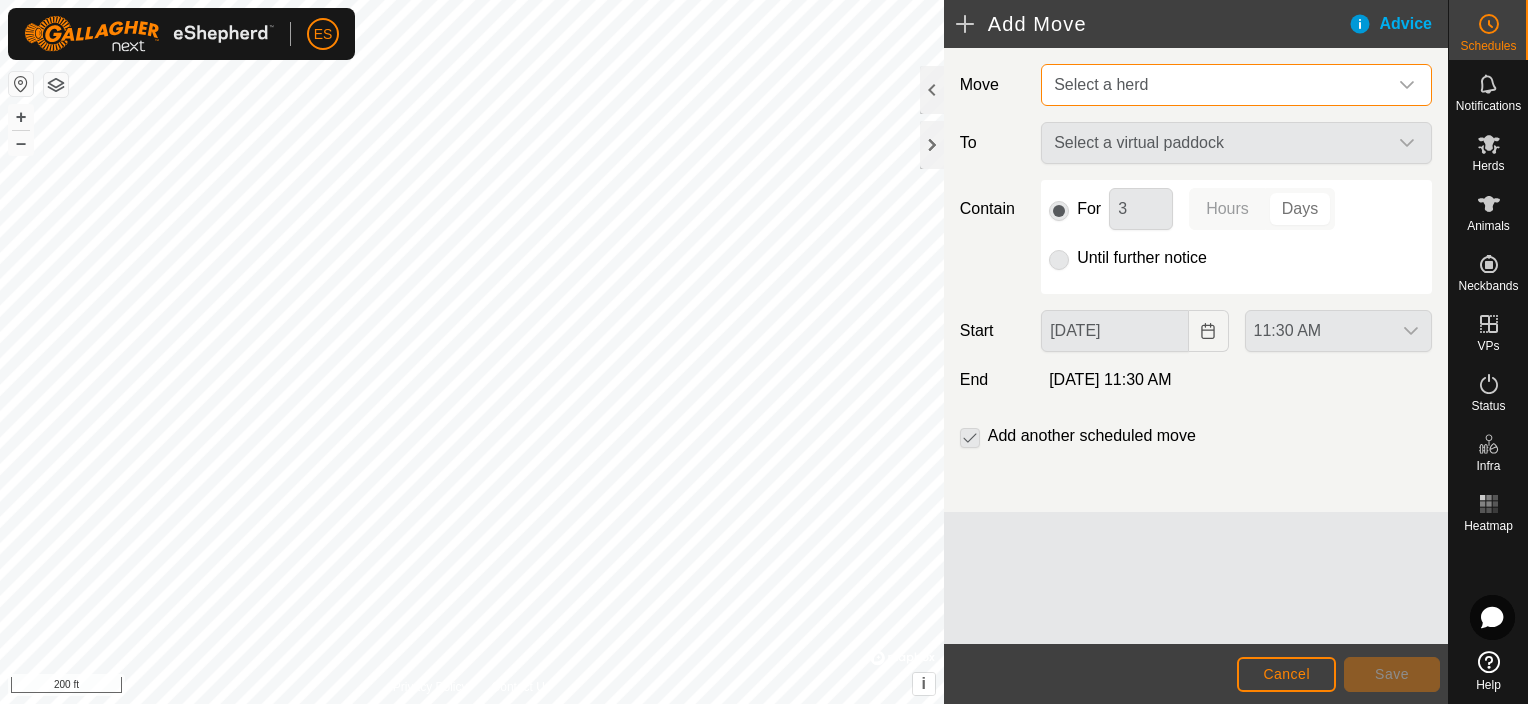 click on "Select a herd" at bounding box center [1216, 85] 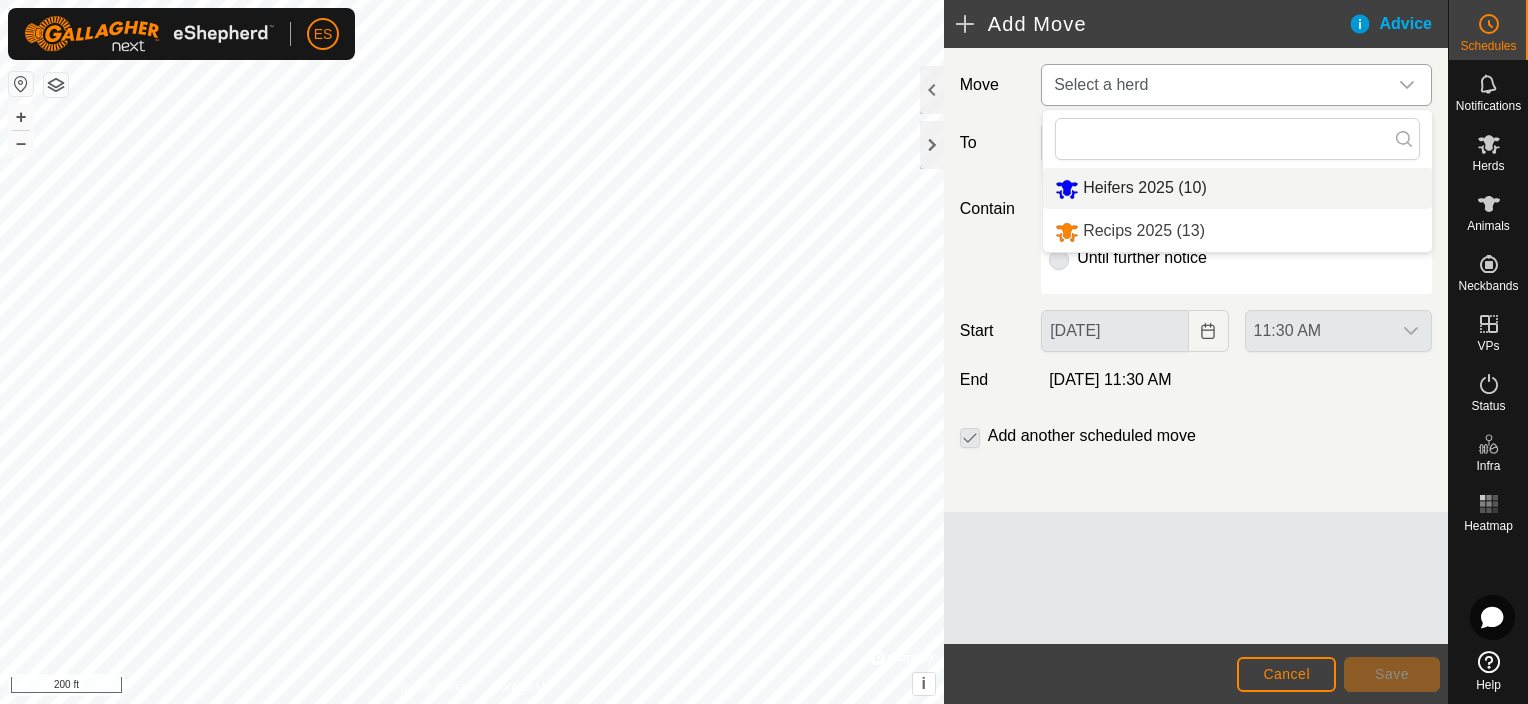click on "Heifers 2025 (10)" at bounding box center [1237, 188] 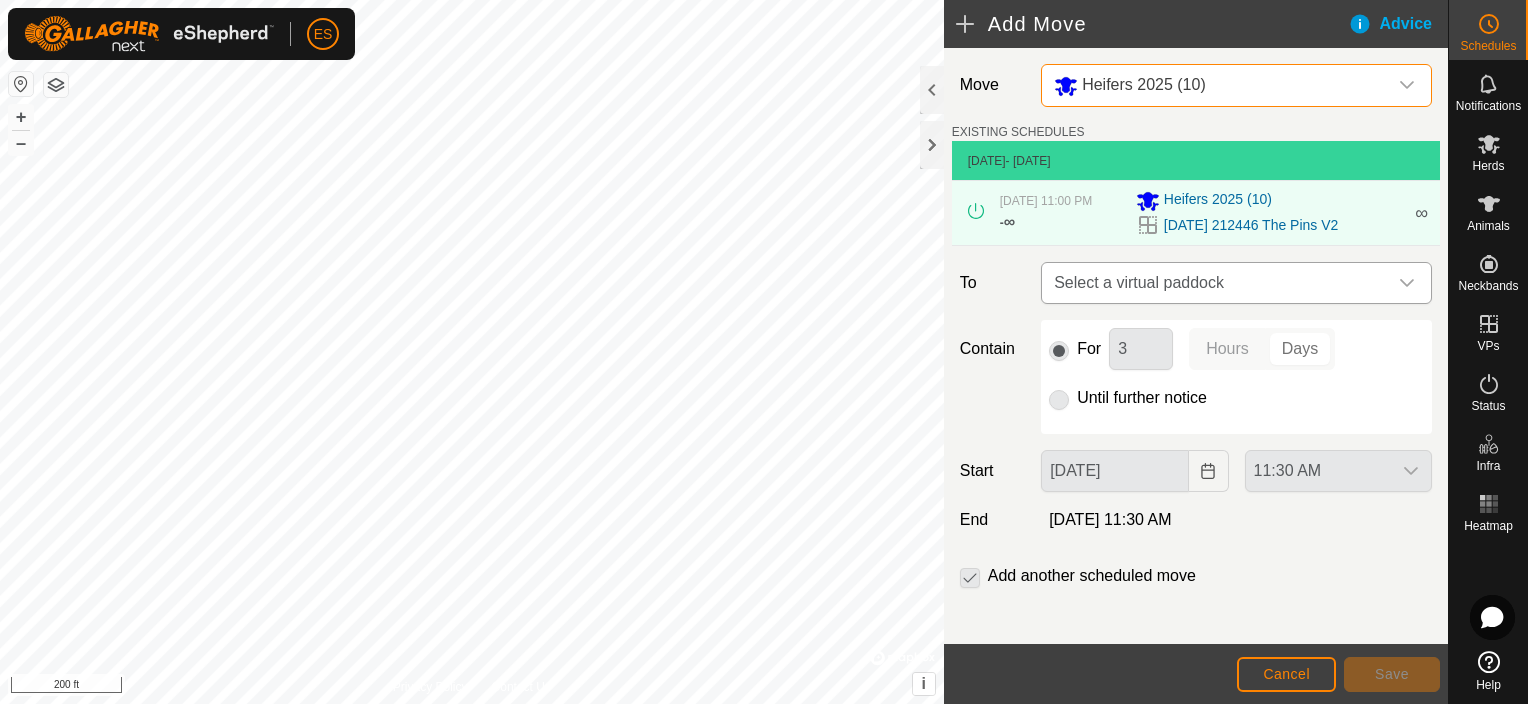 click on "Select a virtual paddock" at bounding box center [1216, 283] 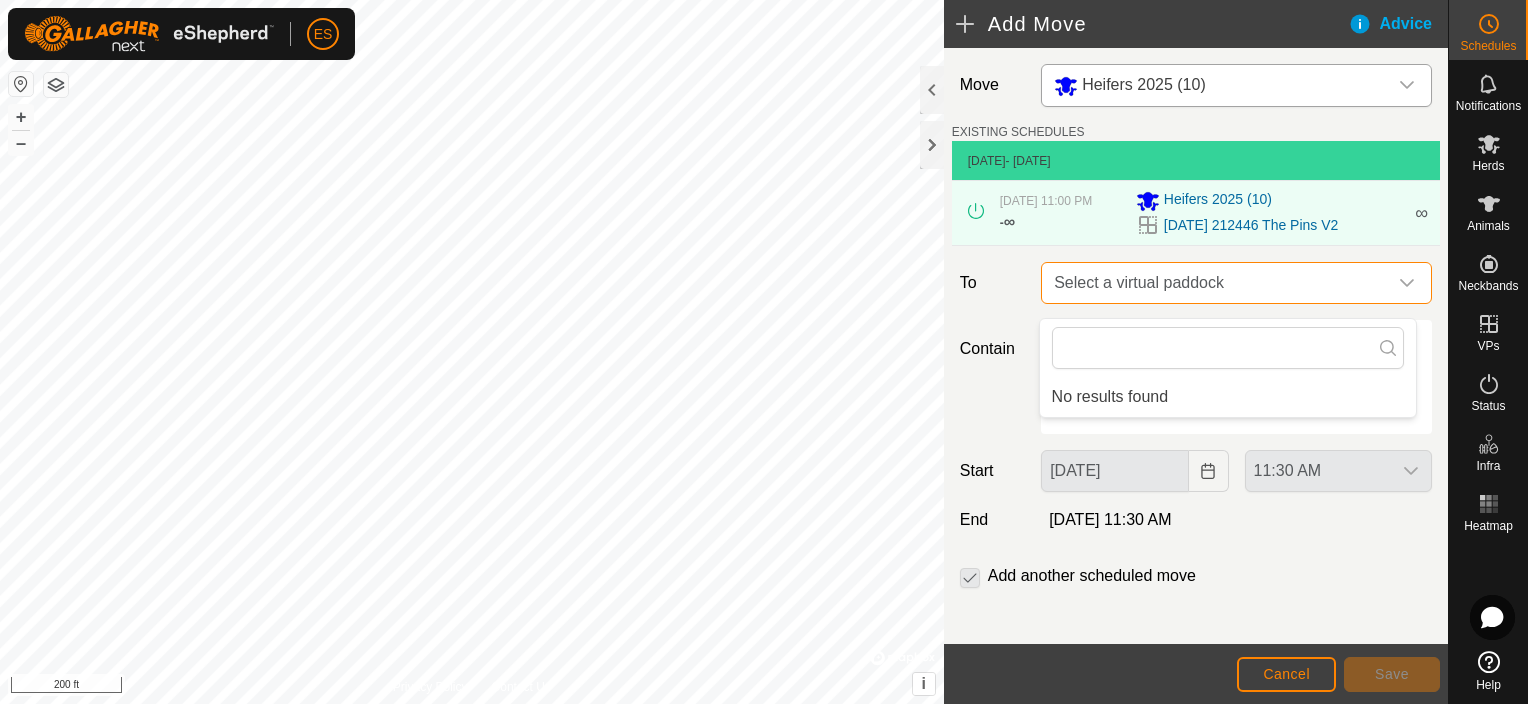 click on "Select a virtual paddock" at bounding box center (1216, 283) 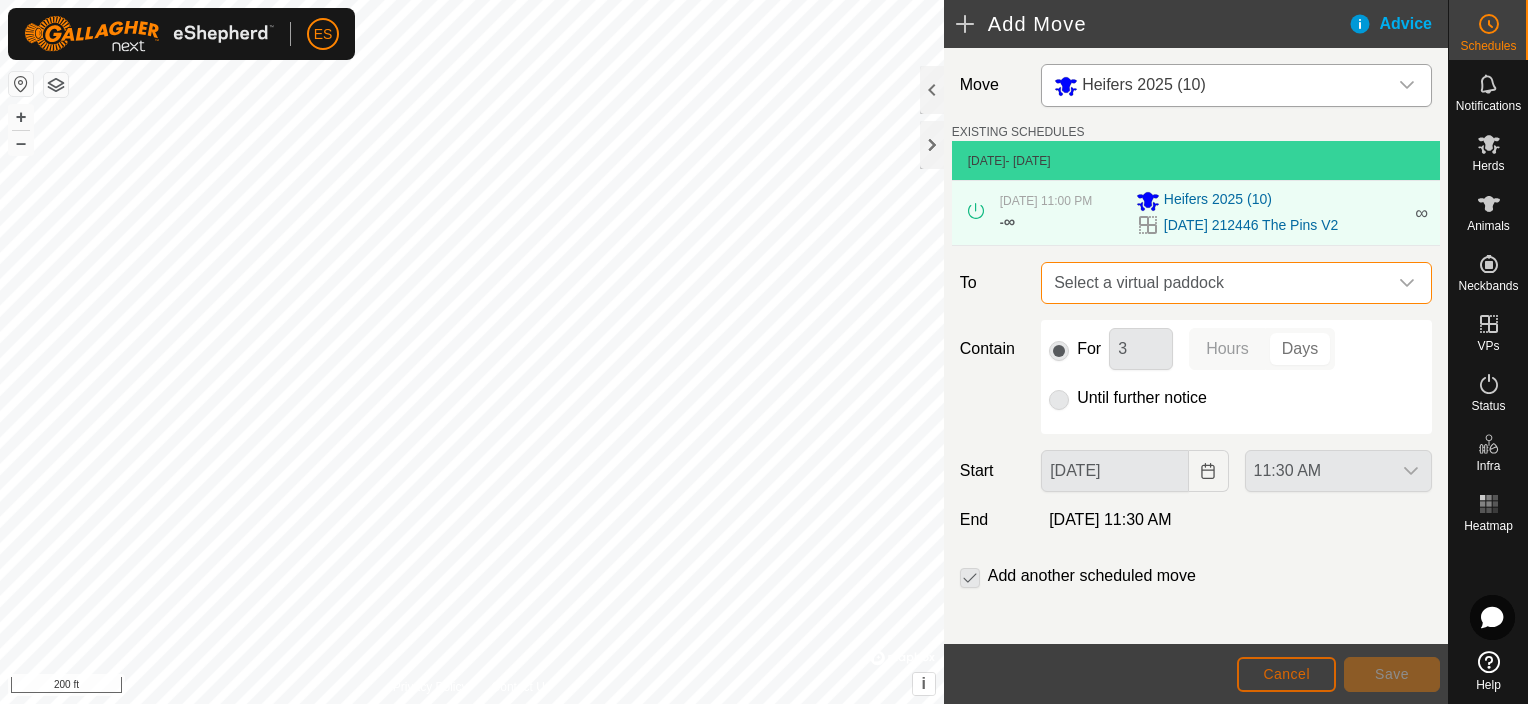 click on "Cancel" 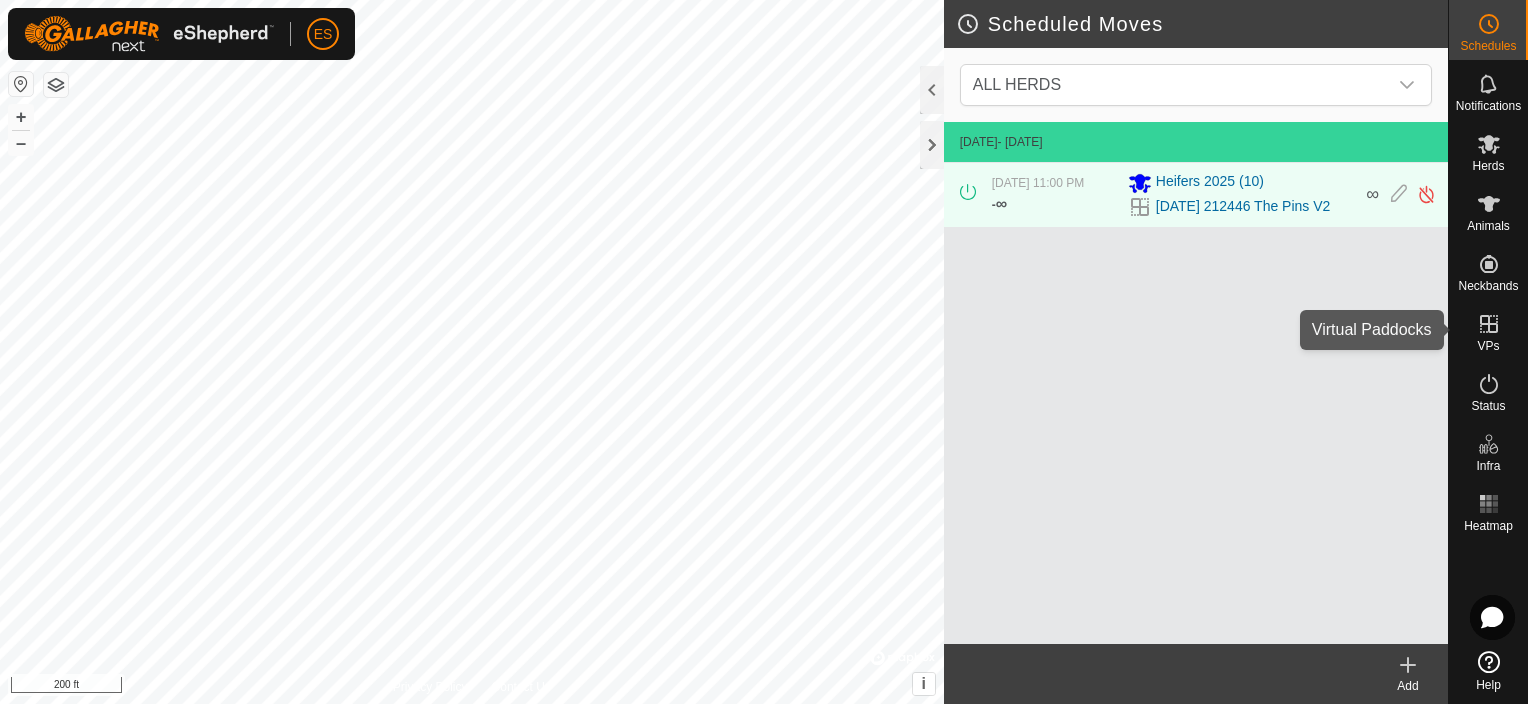 click 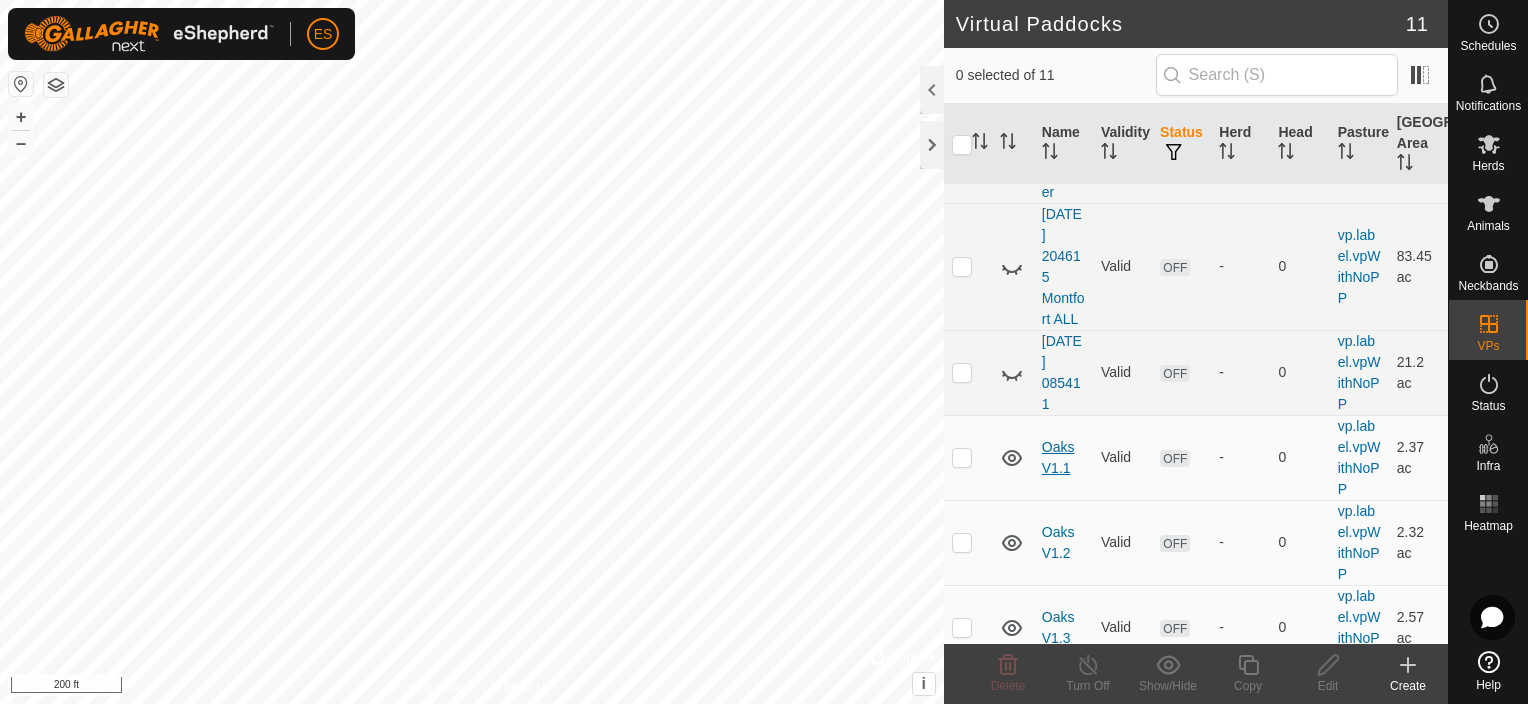 scroll, scrollTop: 606, scrollLeft: 0, axis: vertical 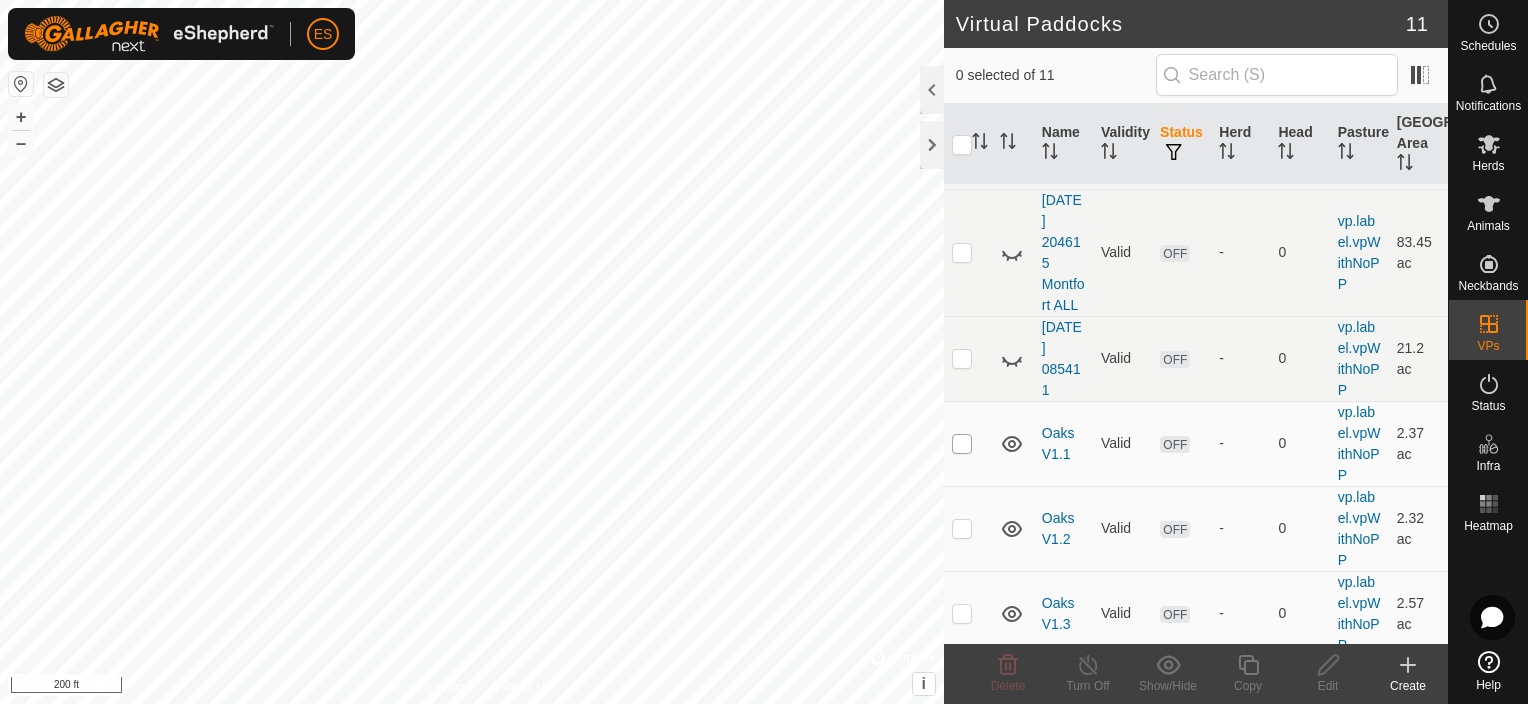 click at bounding box center [962, 444] 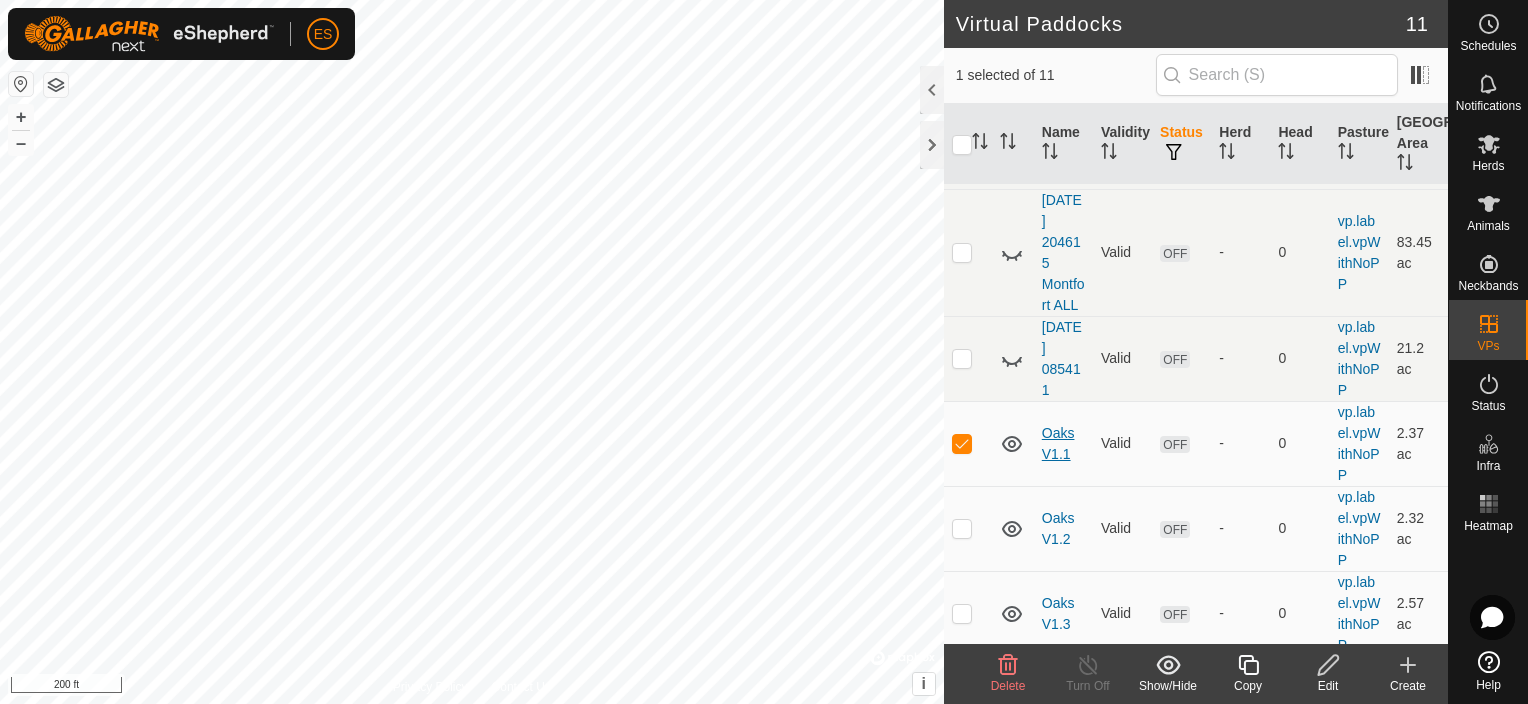 click on "Oaks V1.1" at bounding box center (1058, 443) 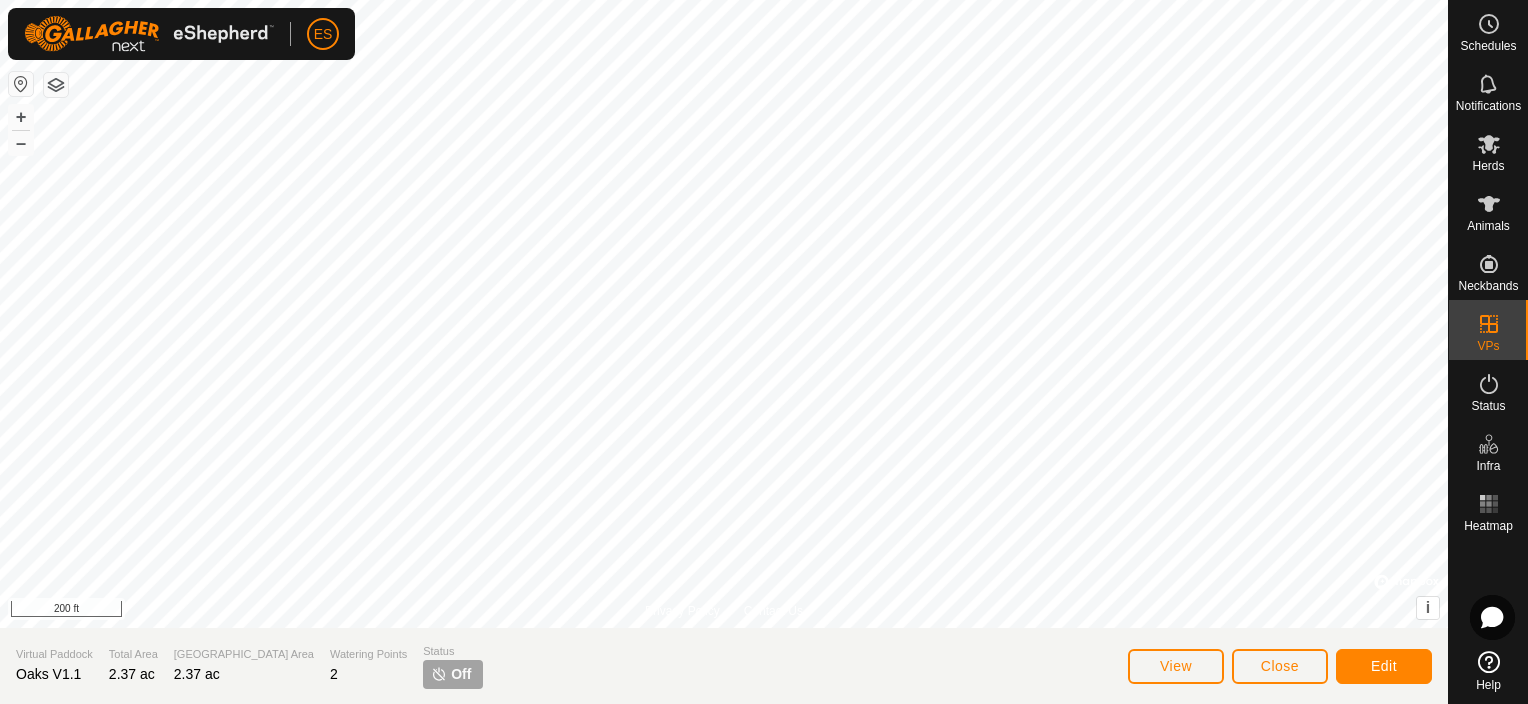 click on "Off" 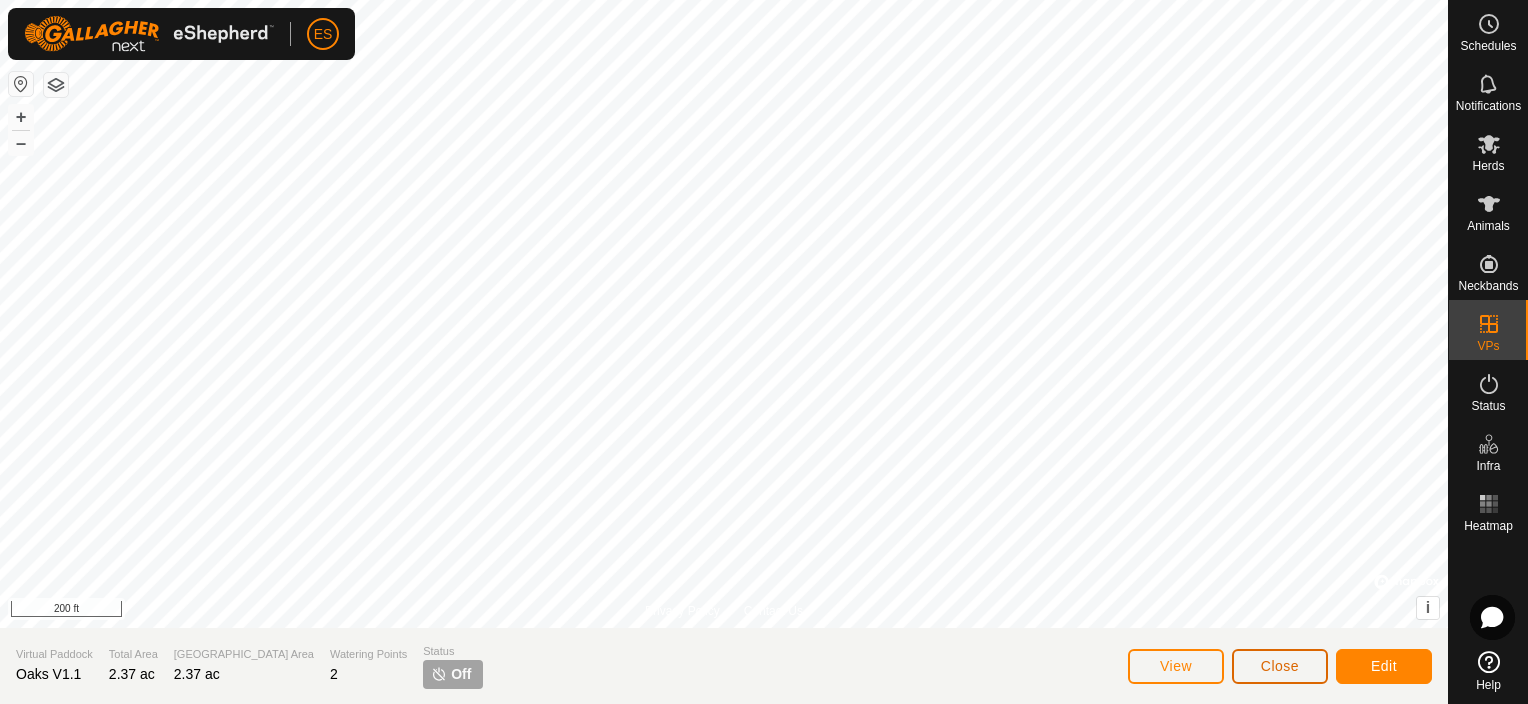 click on "Close" 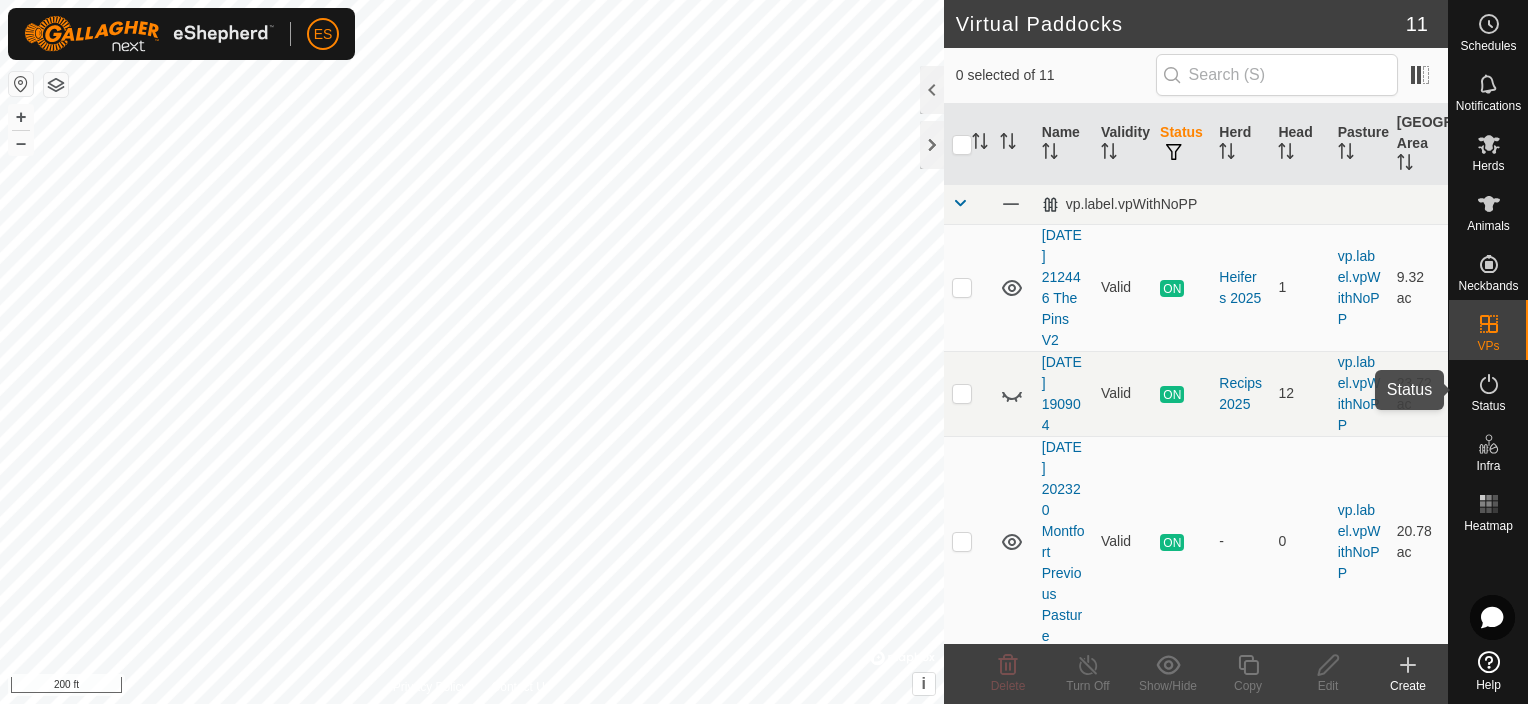 click at bounding box center (1489, 384) 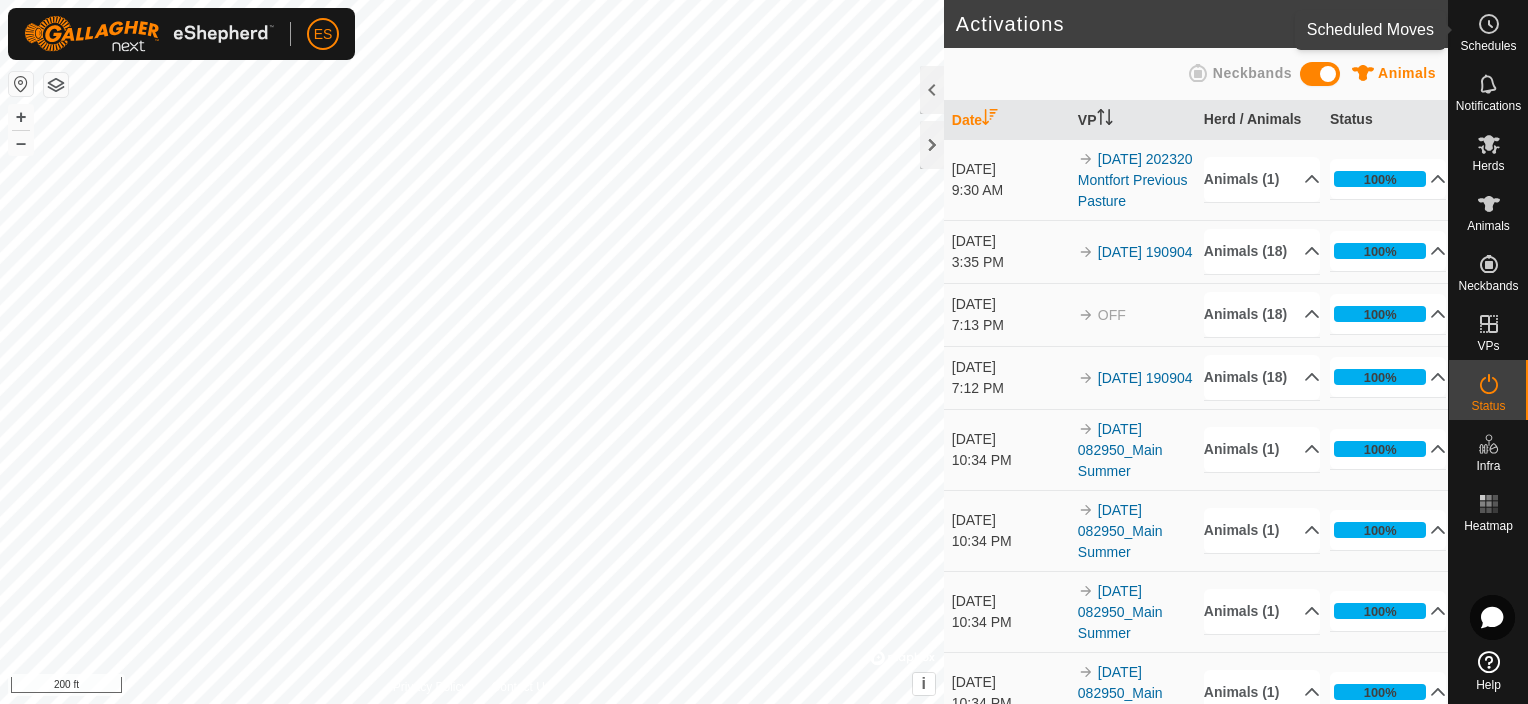 click at bounding box center (1489, 24) 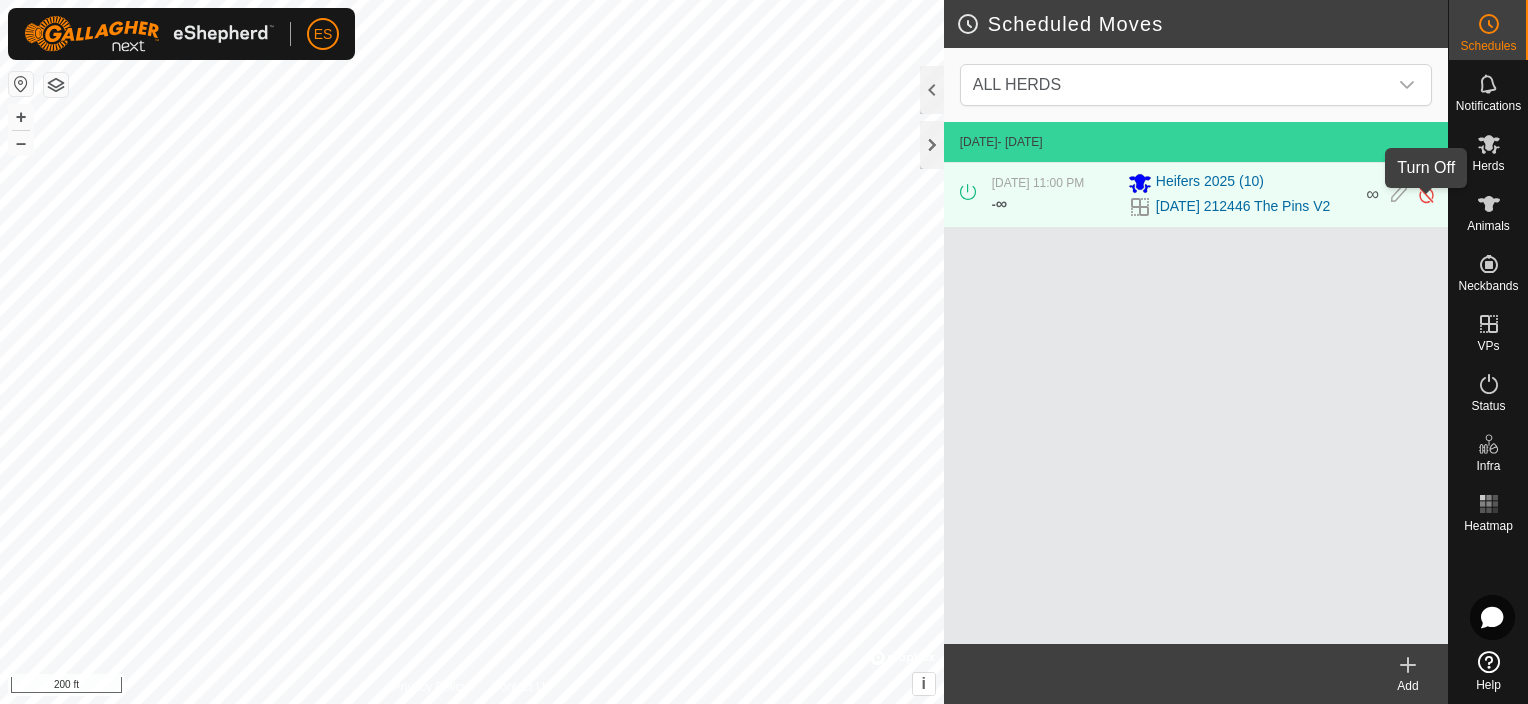click at bounding box center (1426, 194) 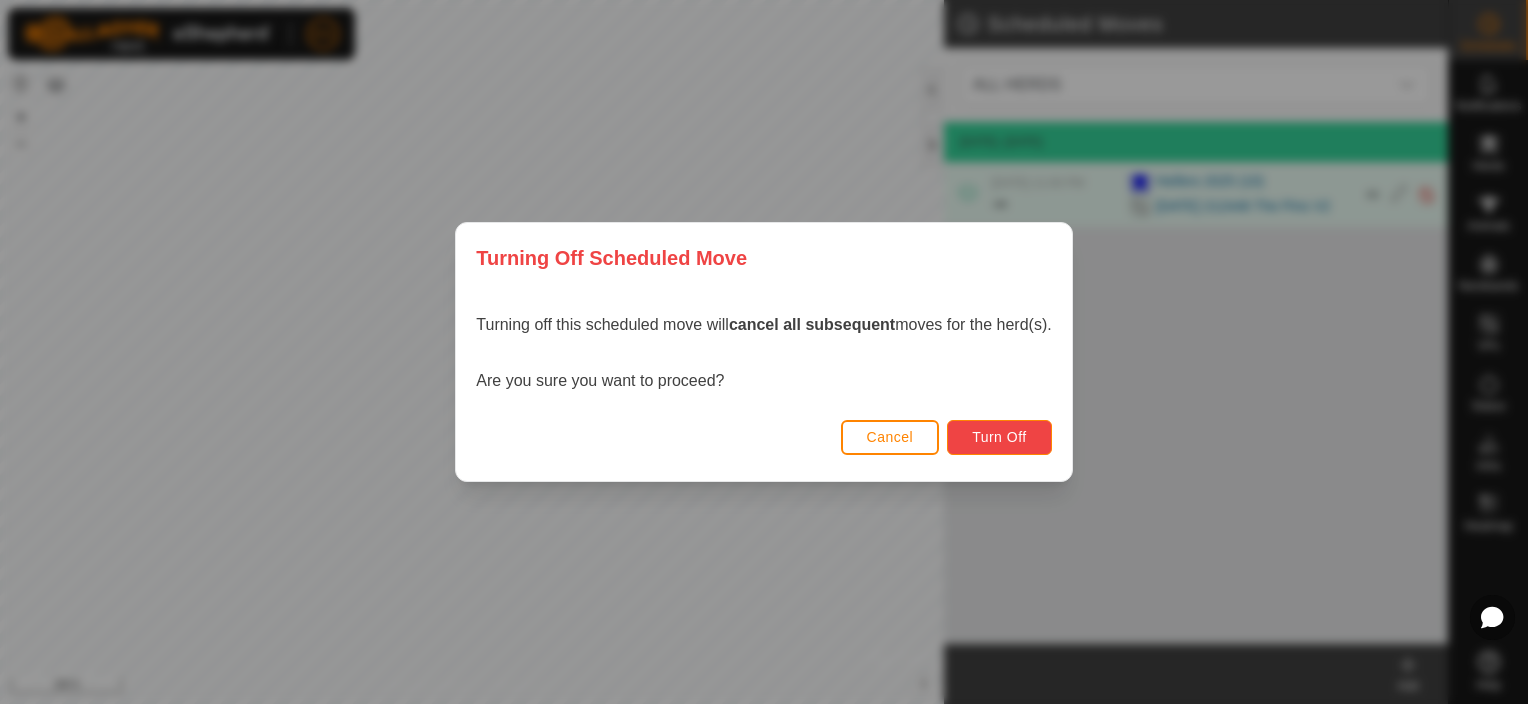 click on "Turn Off" at bounding box center [999, 437] 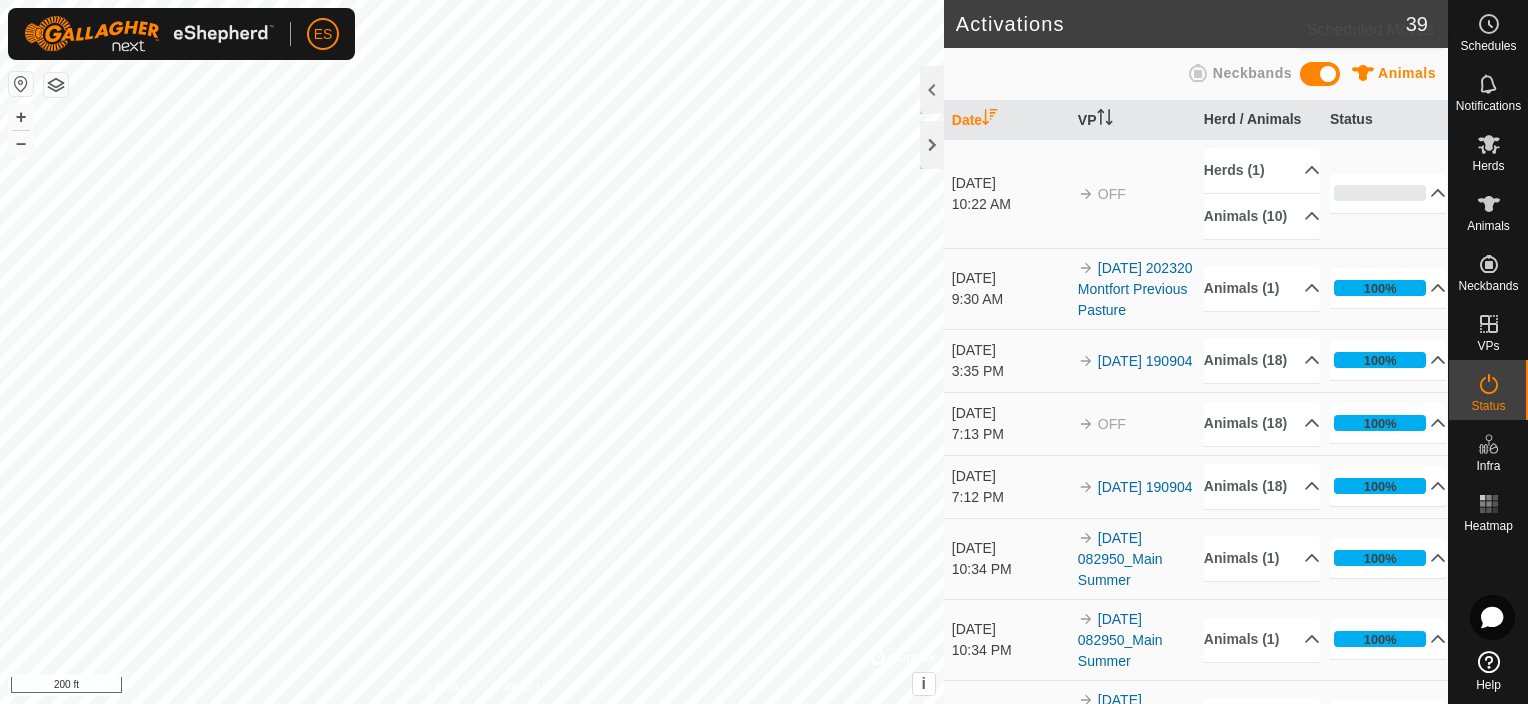click 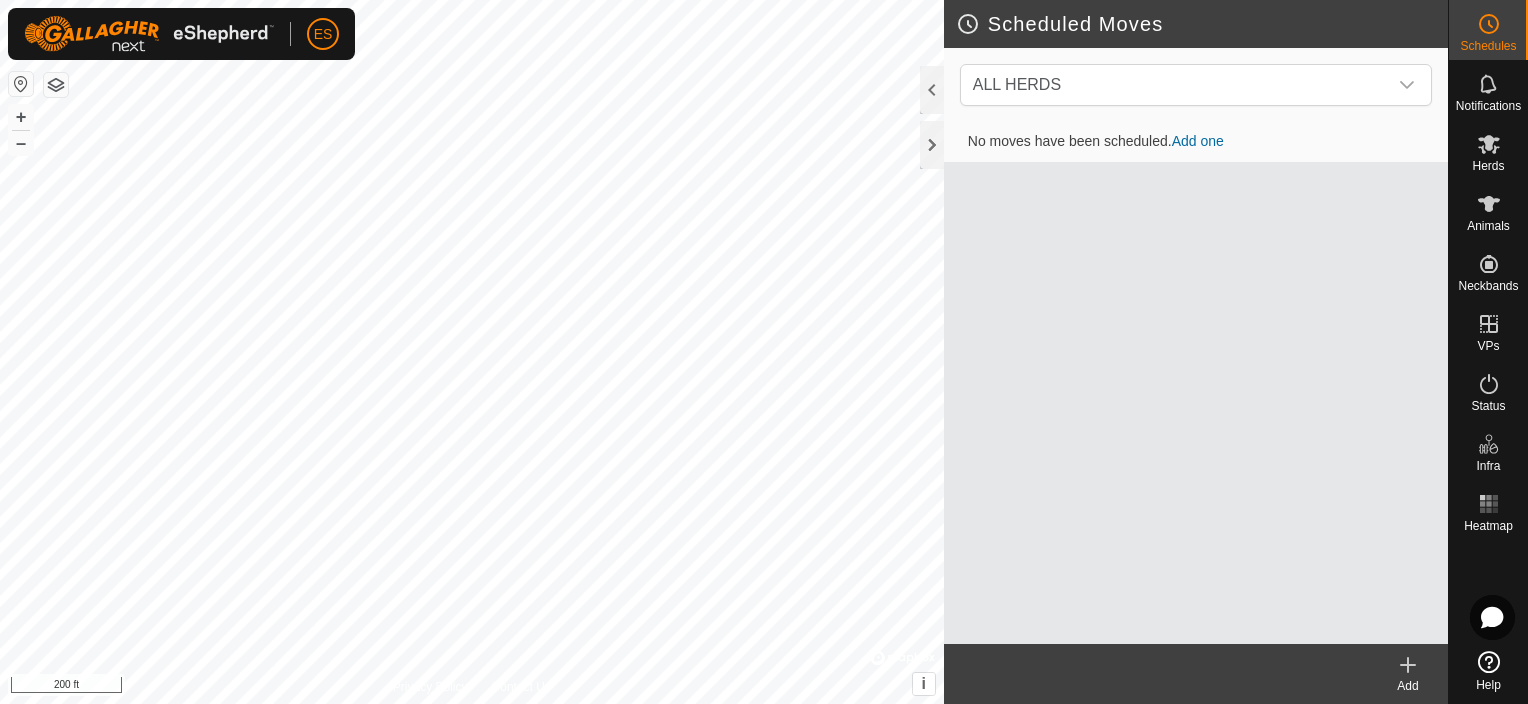 click on "Add one" at bounding box center (1198, 141) 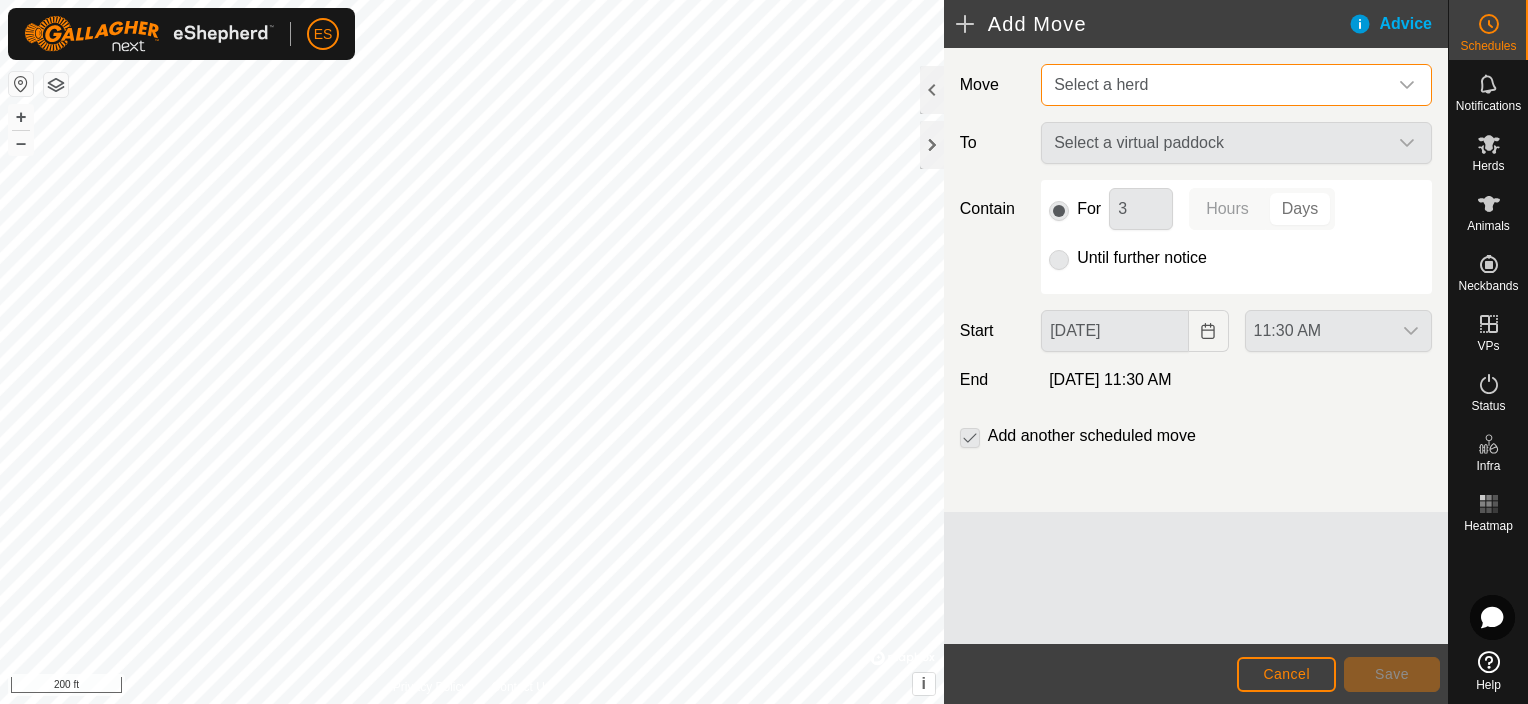 click on "Select a herd" at bounding box center (1216, 85) 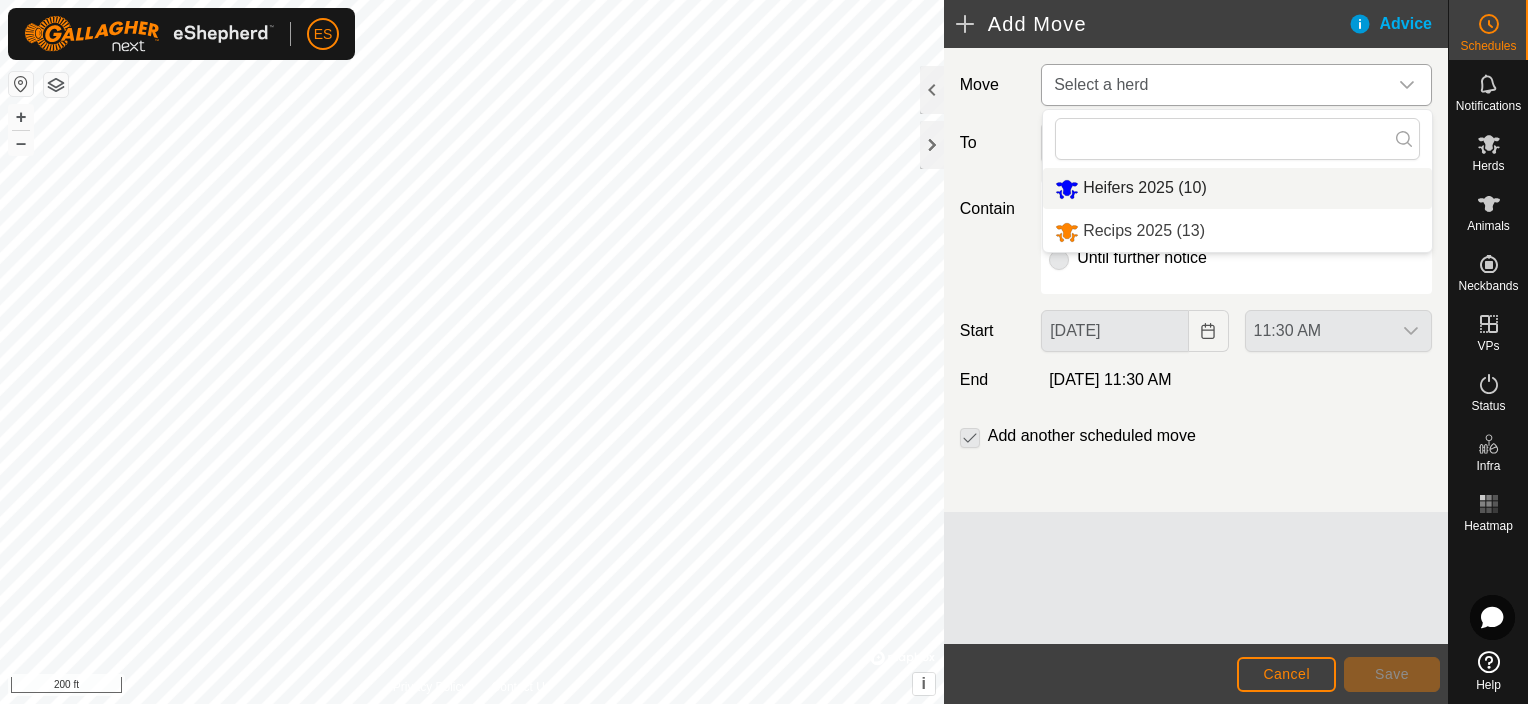 click on "Heifers 2025 (10)" at bounding box center [1237, 188] 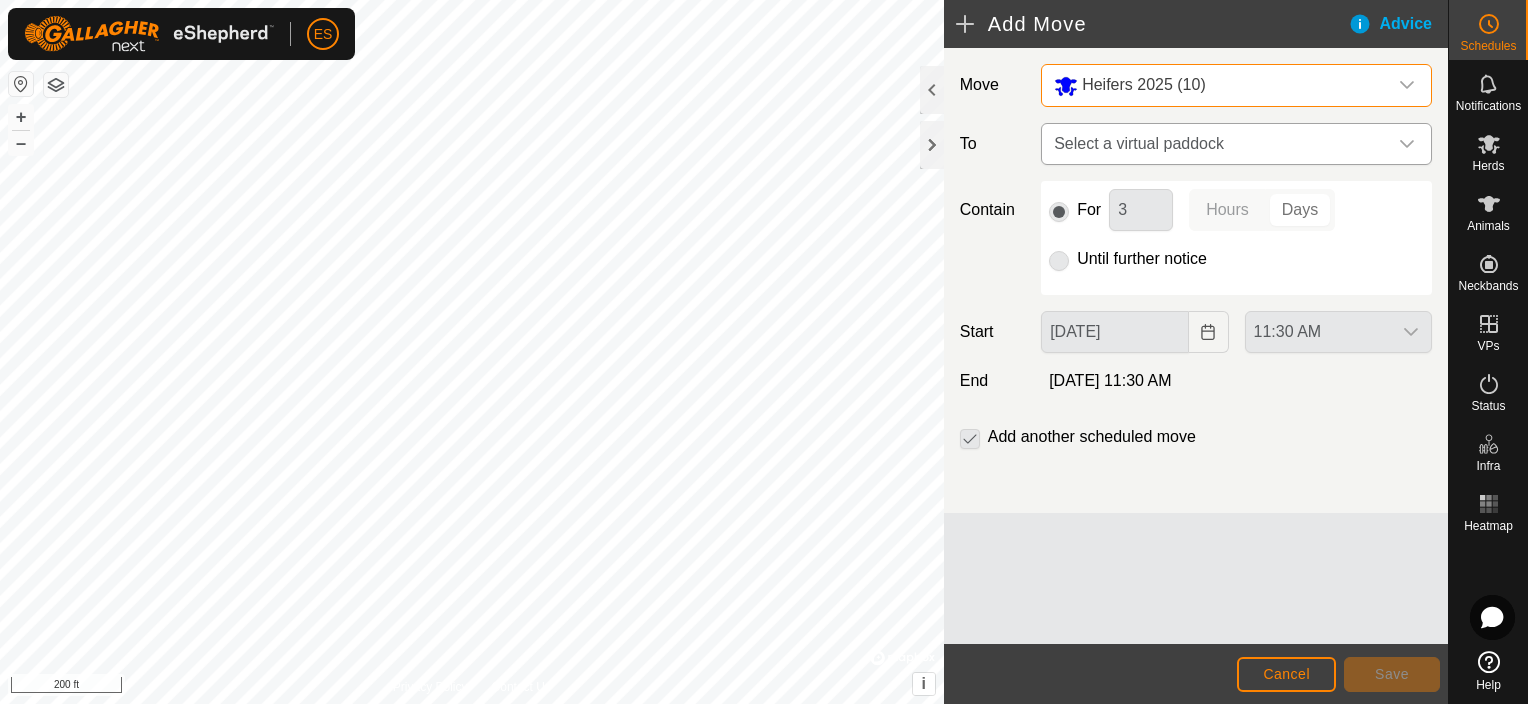 click on "Select a virtual paddock" at bounding box center (1216, 144) 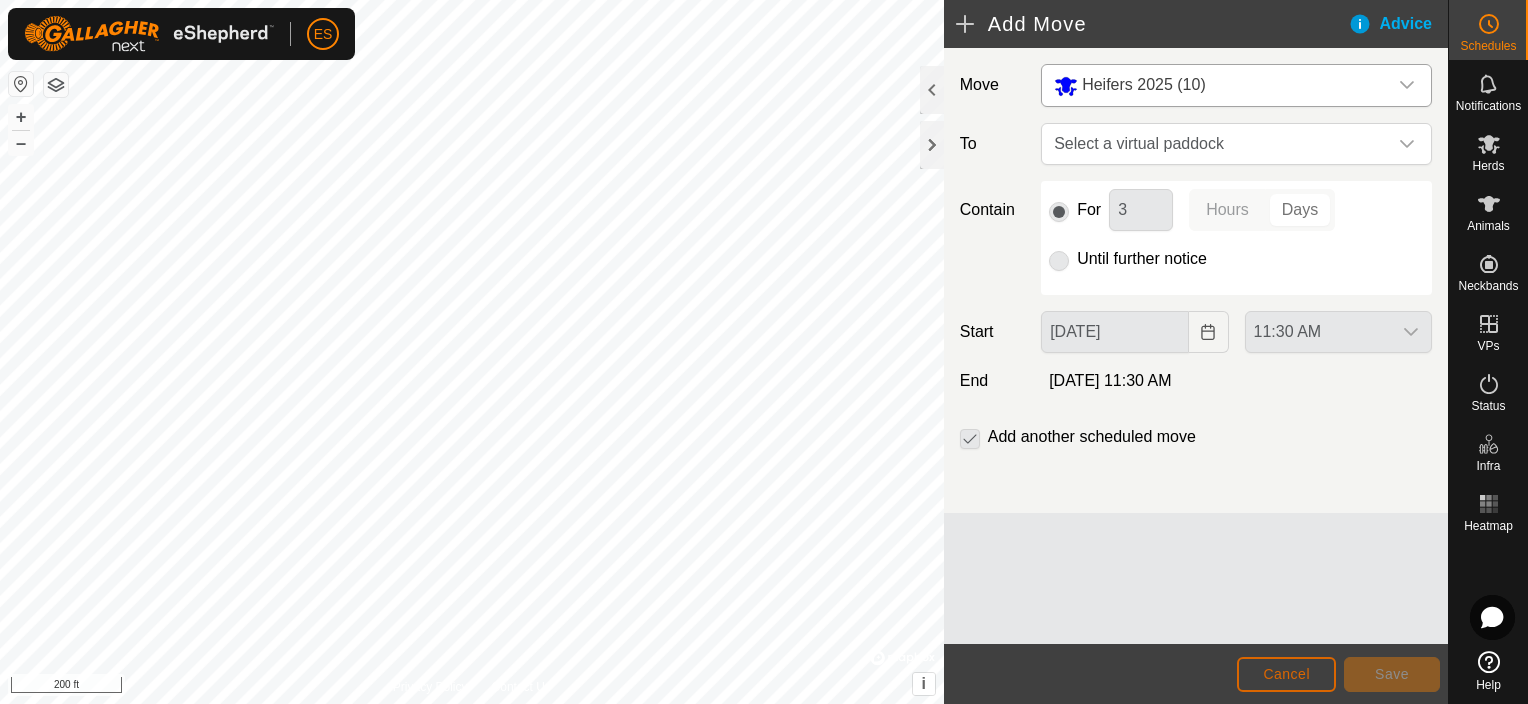 click on "Cancel" 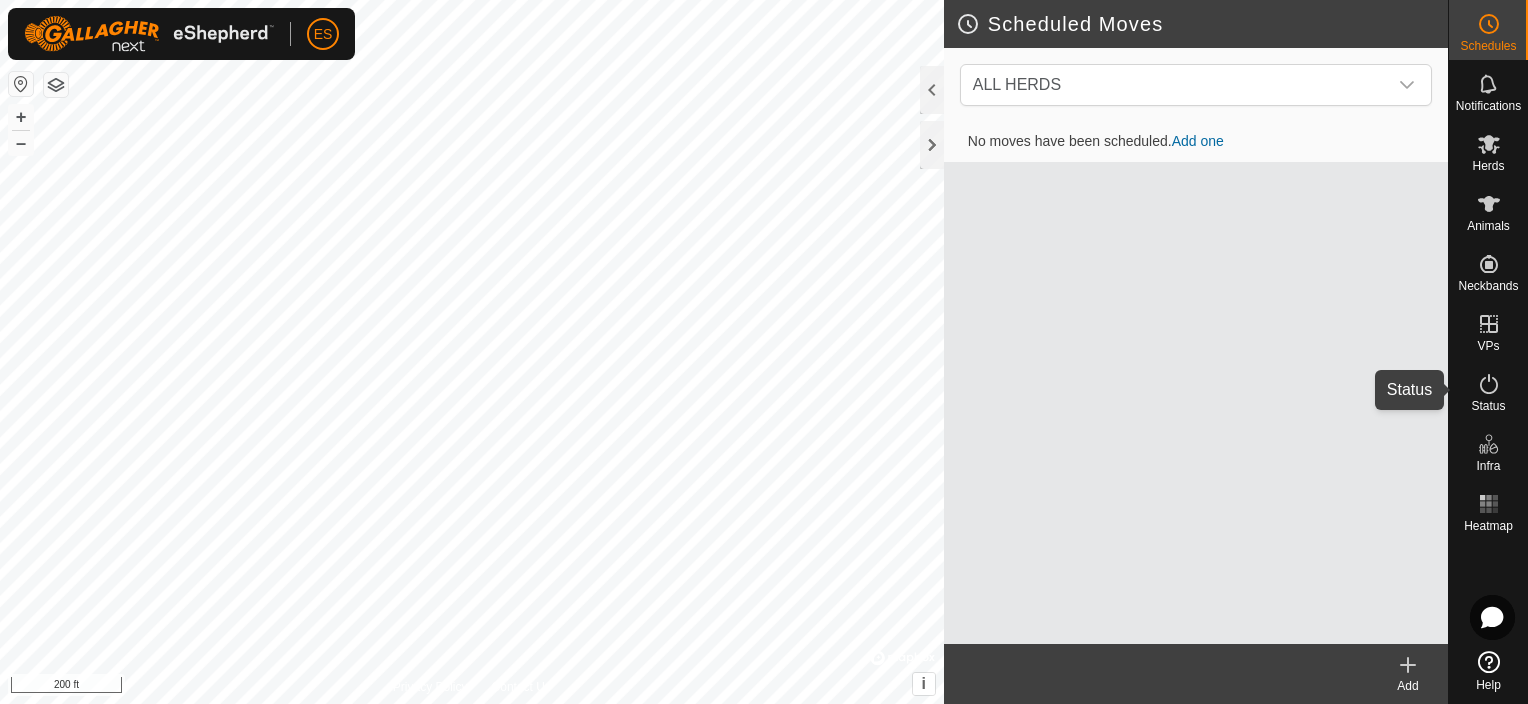 click 